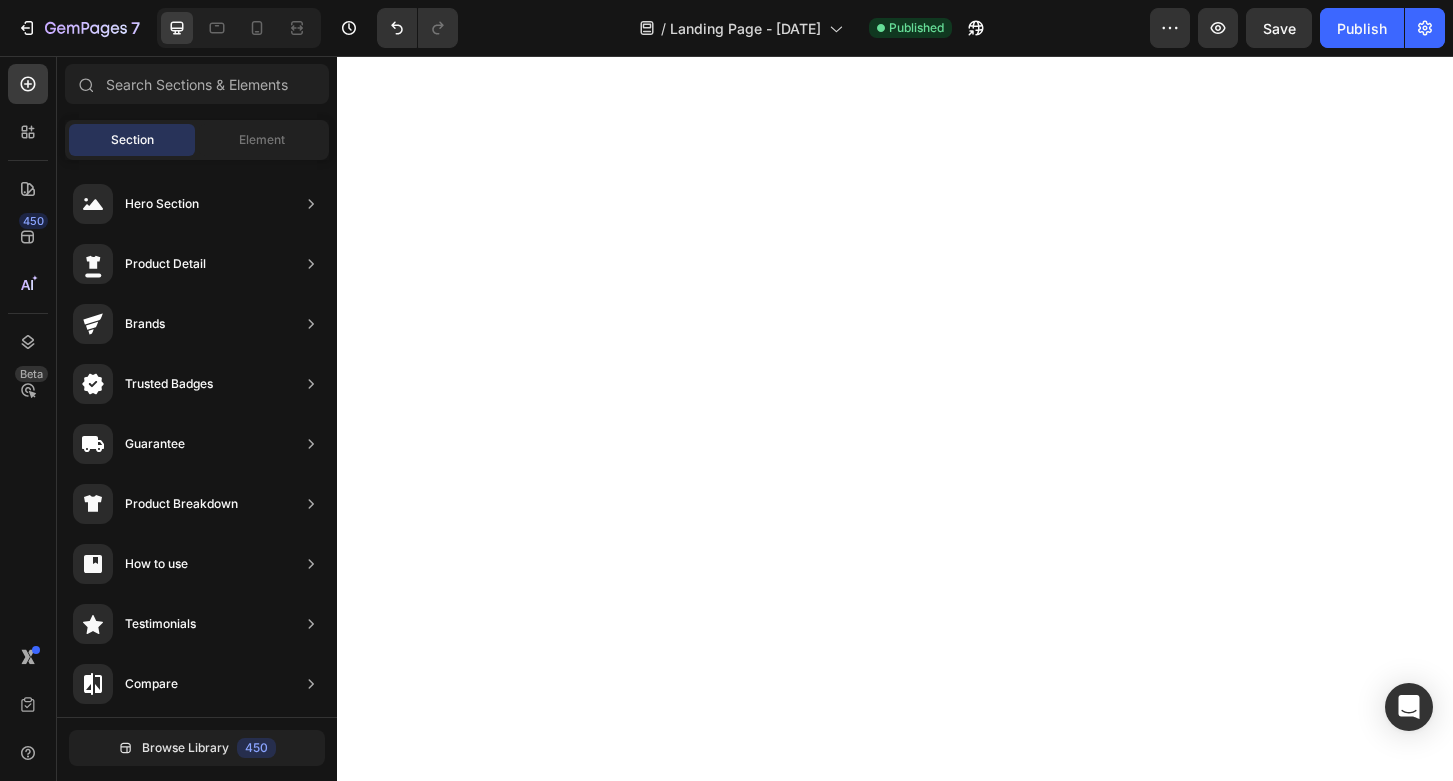 scroll, scrollTop: 0, scrollLeft: 0, axis: both 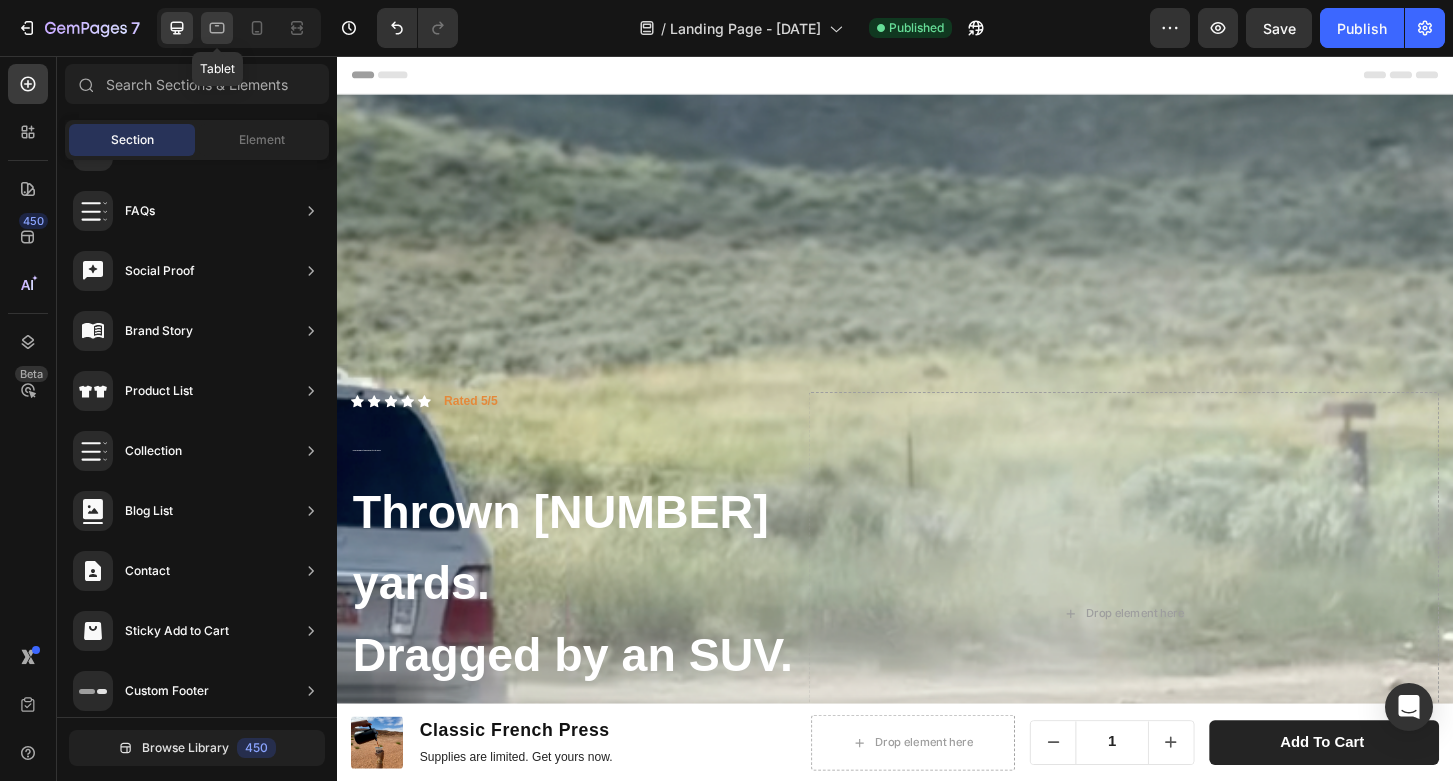 click 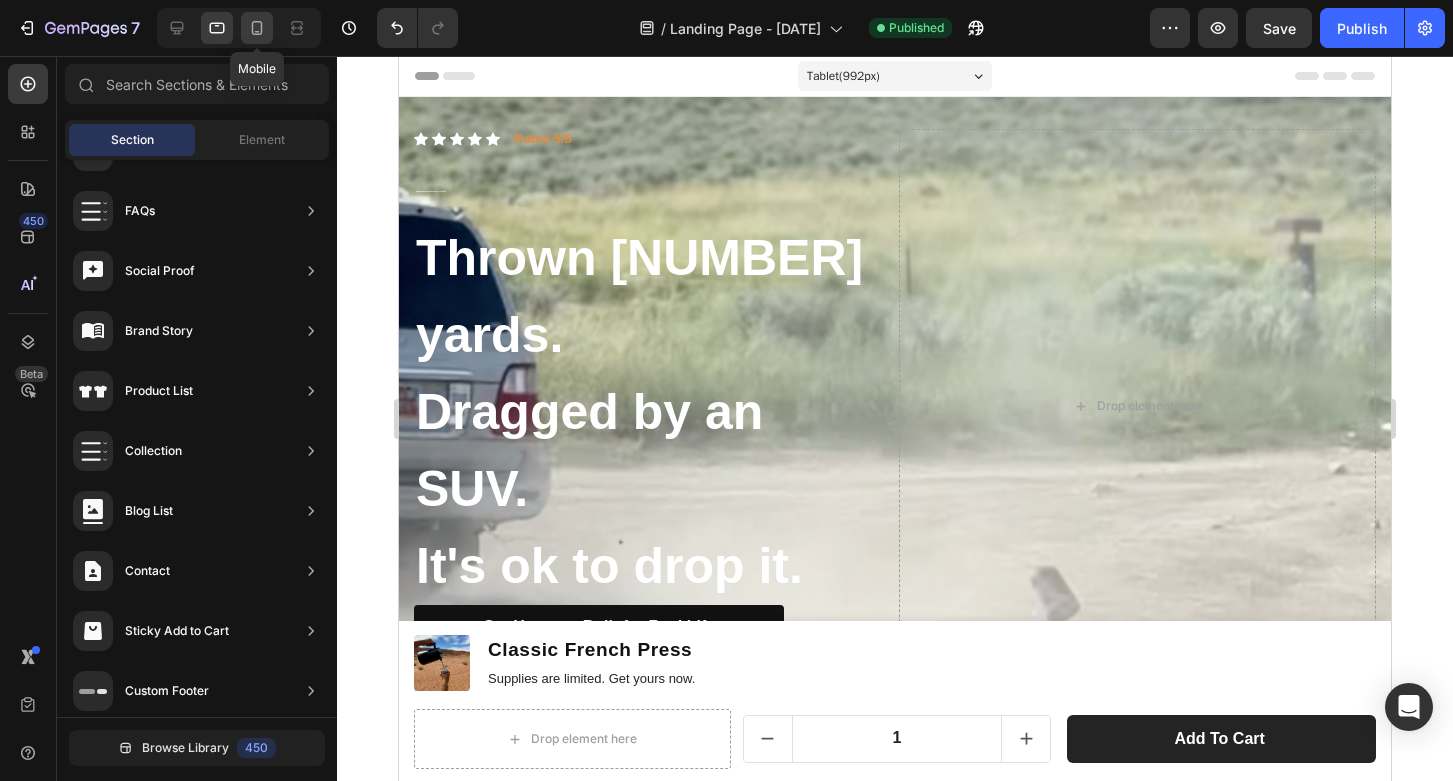 click 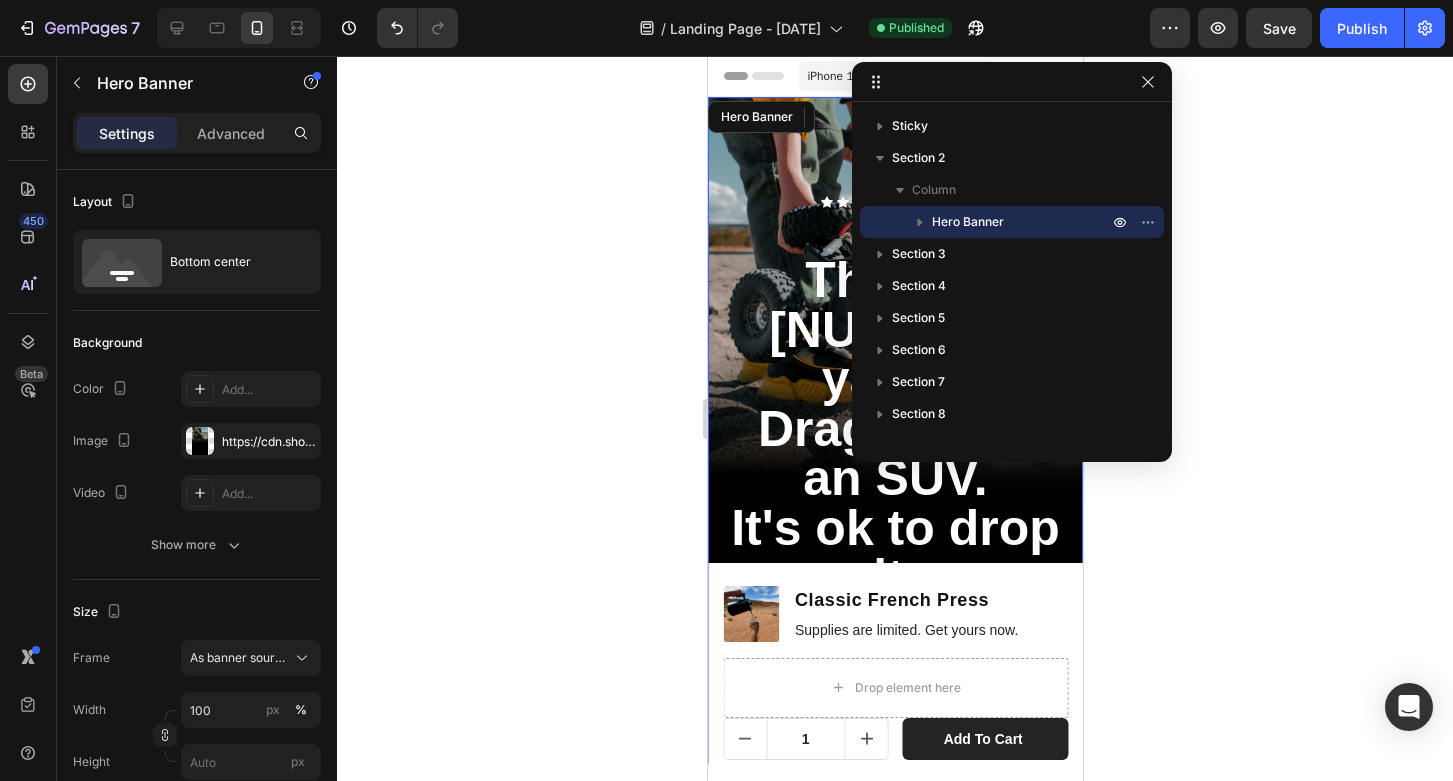 click at bounding box center (894, 430) 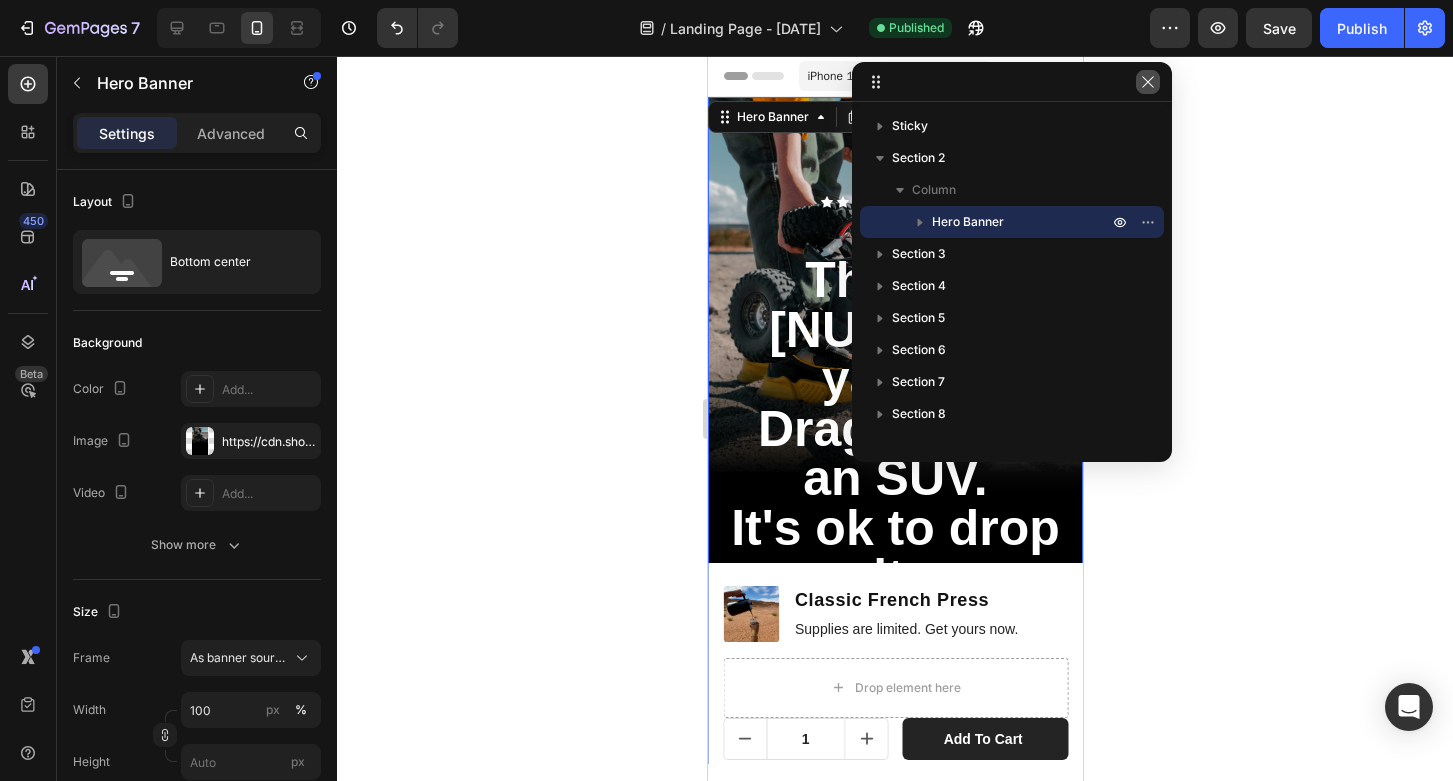 click 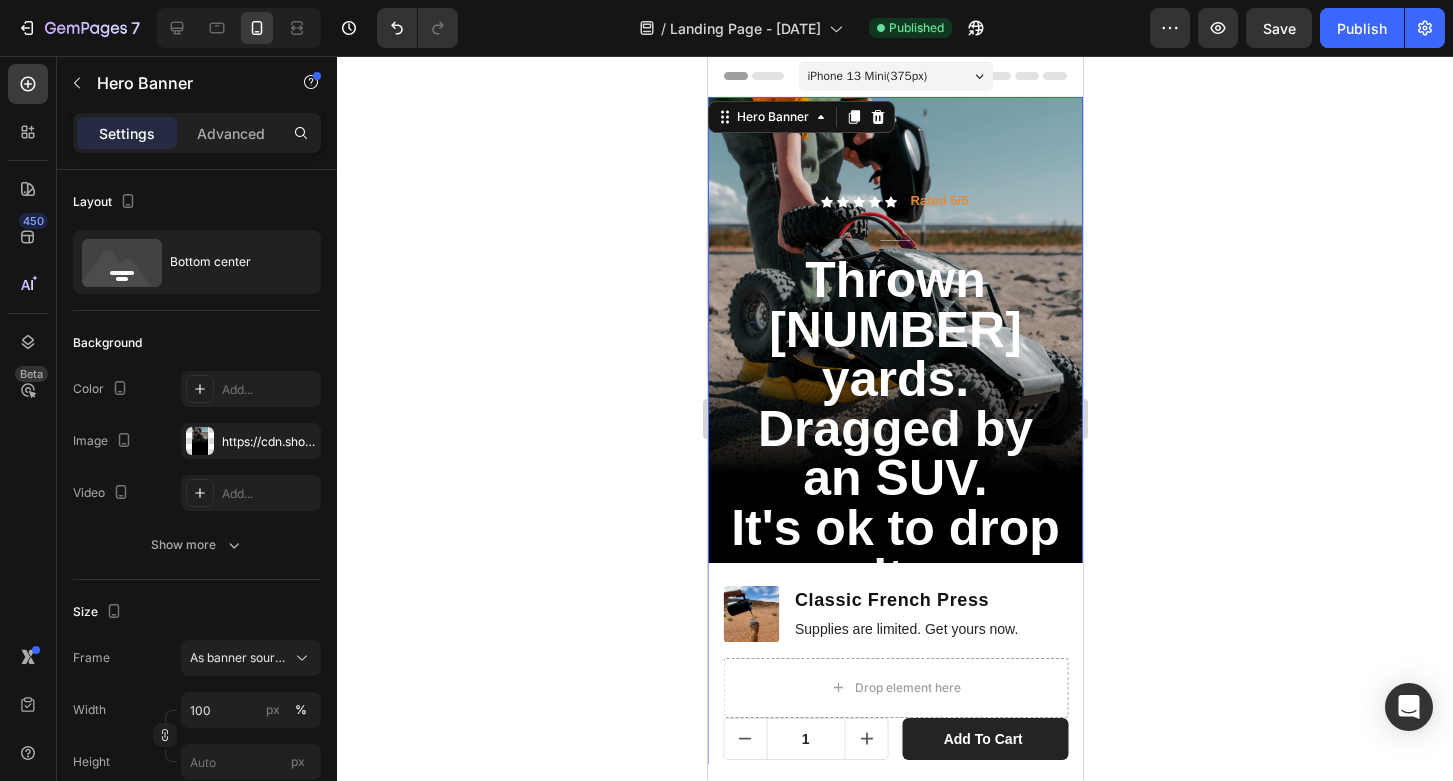 click at bounding box center (894, 430) 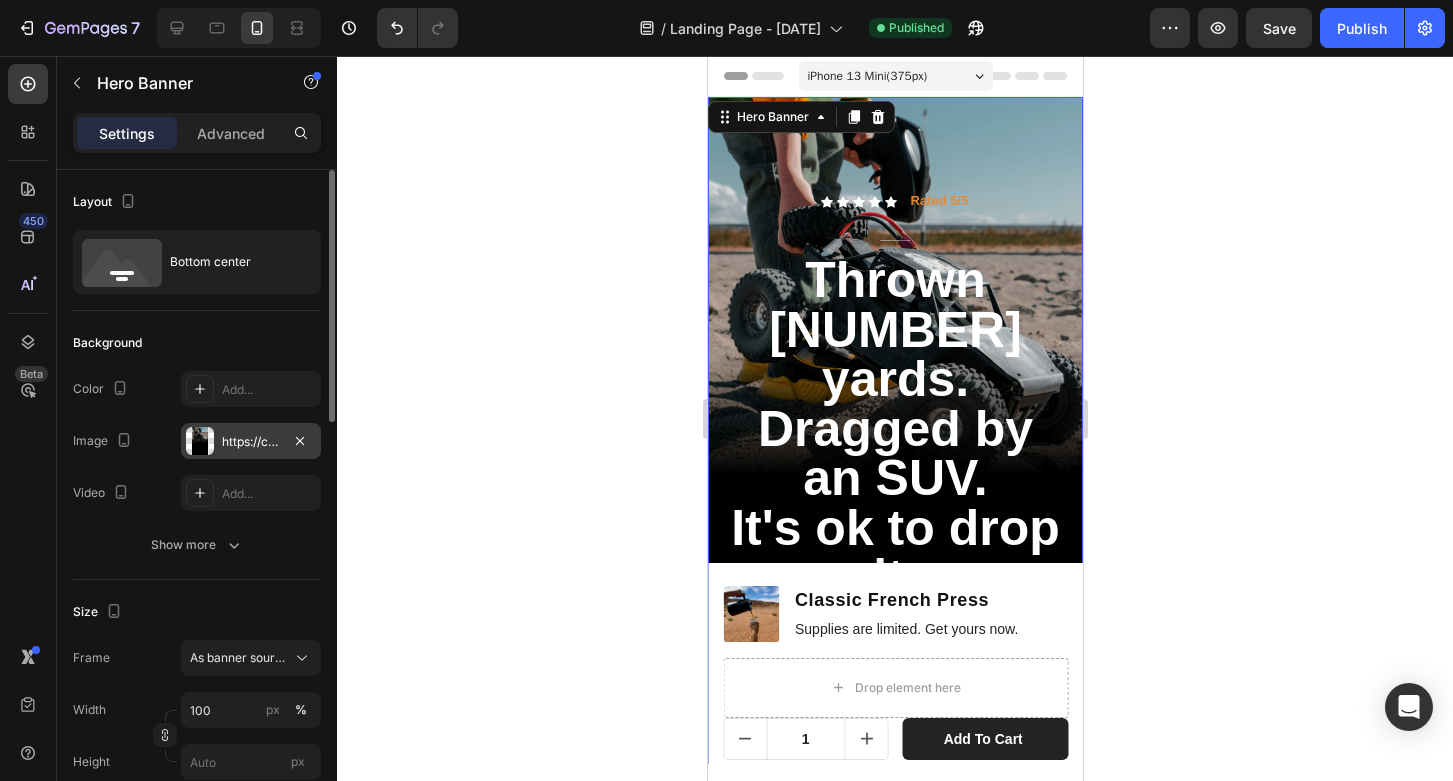 click on "https://cdn.shopify.com/s/files/1/0748/2074/7581/files/gempages_578214621861642940-f97c773c-92a1-407f-a297-ef2902979453.png" at bounding box center [251, 442] 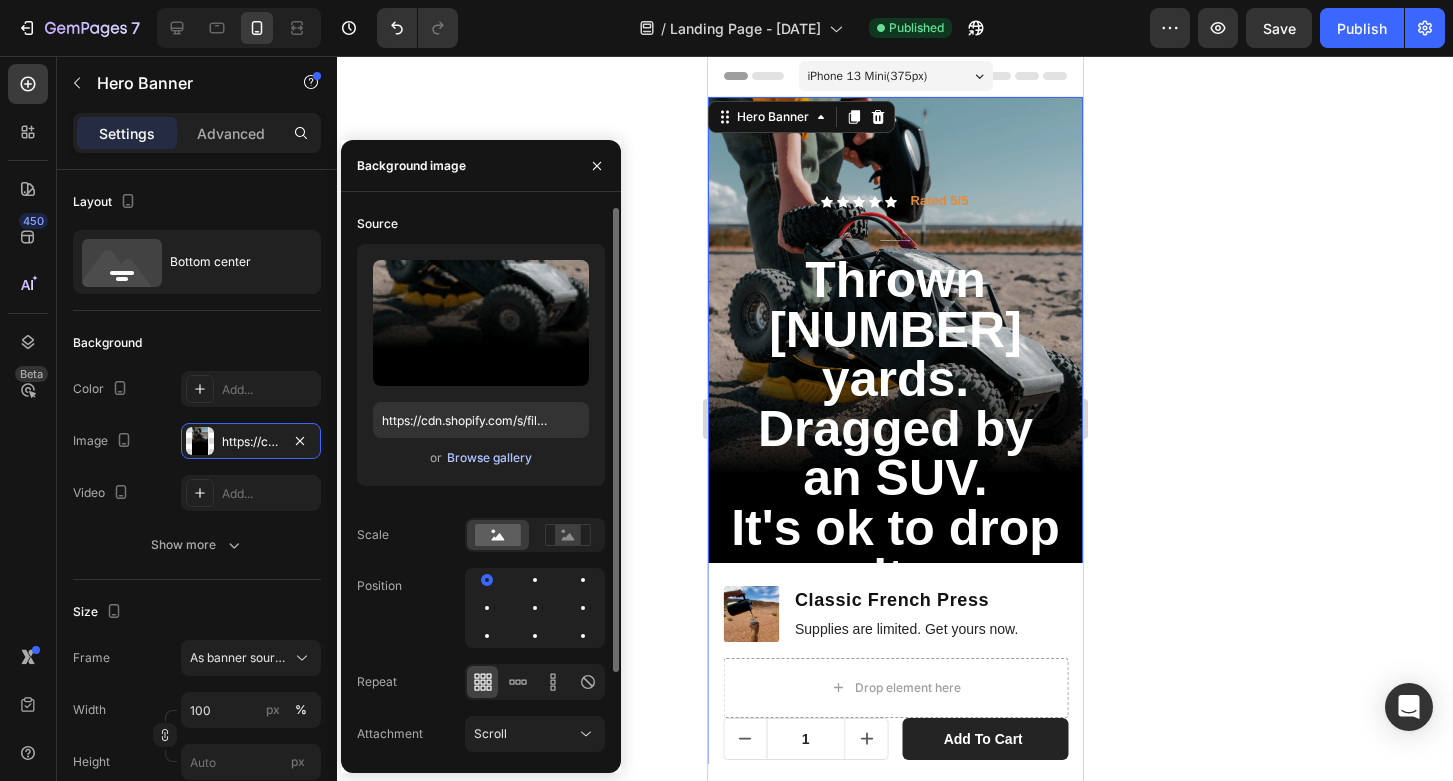 click on "Browse gallery" at bounding box center [489, 458] 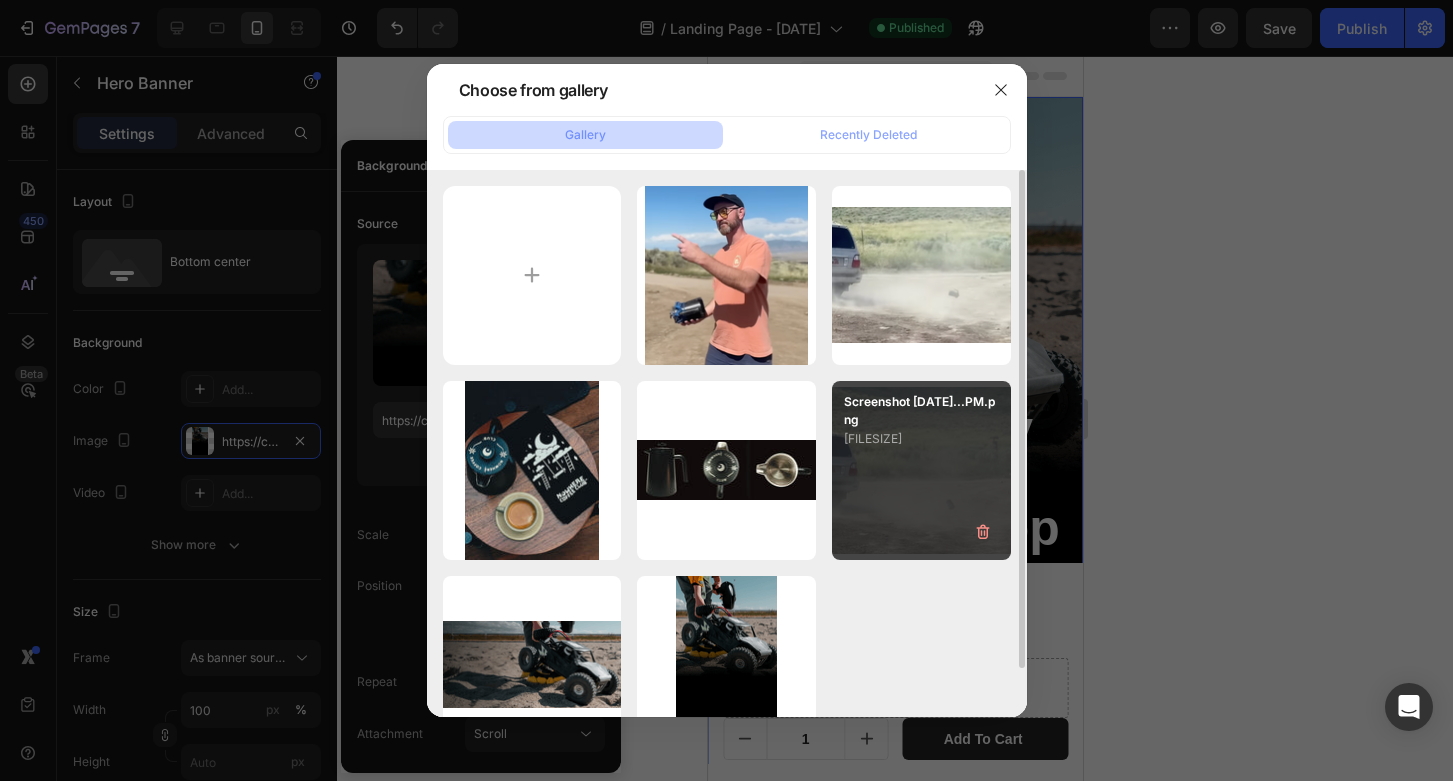 click on "Screenshot [DATE]...PM.png [FILESIZE]" at bounding box center [921, 470] 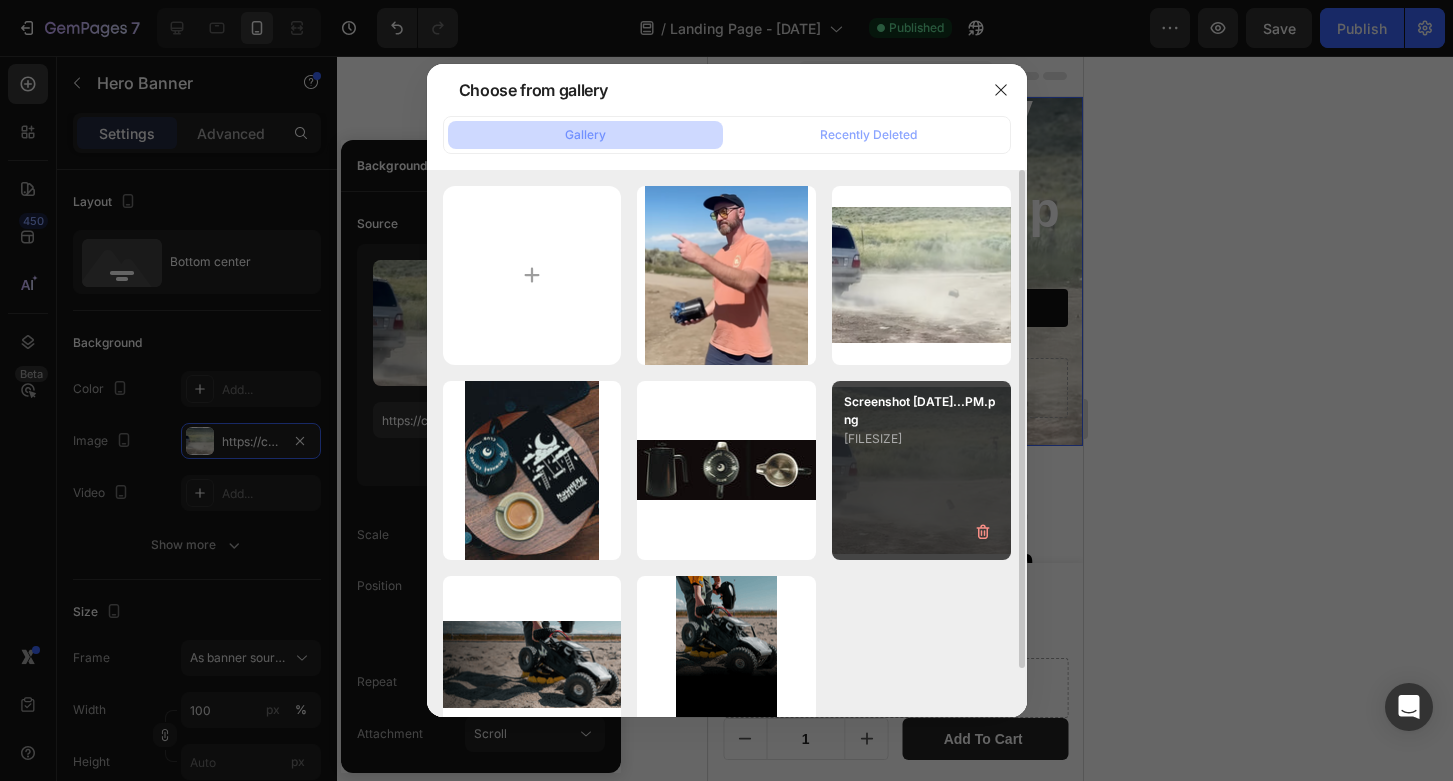 type on "https://cdn.shopify.com/s/files/1/0748/2074/7581/files/gempages_578214621861642940-51238b7f-d8bf-4bf9-b2b8-b48f1ade5be3.png" 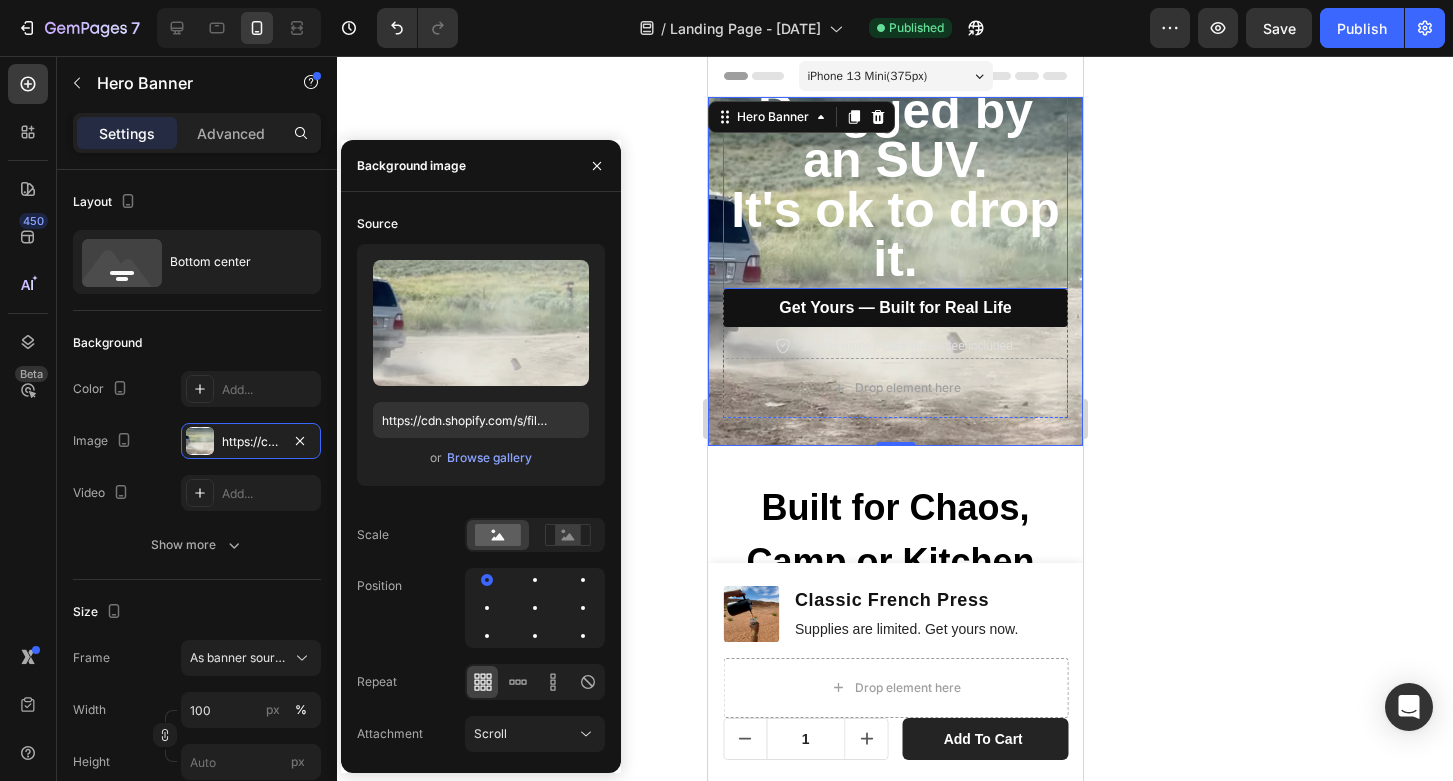 click 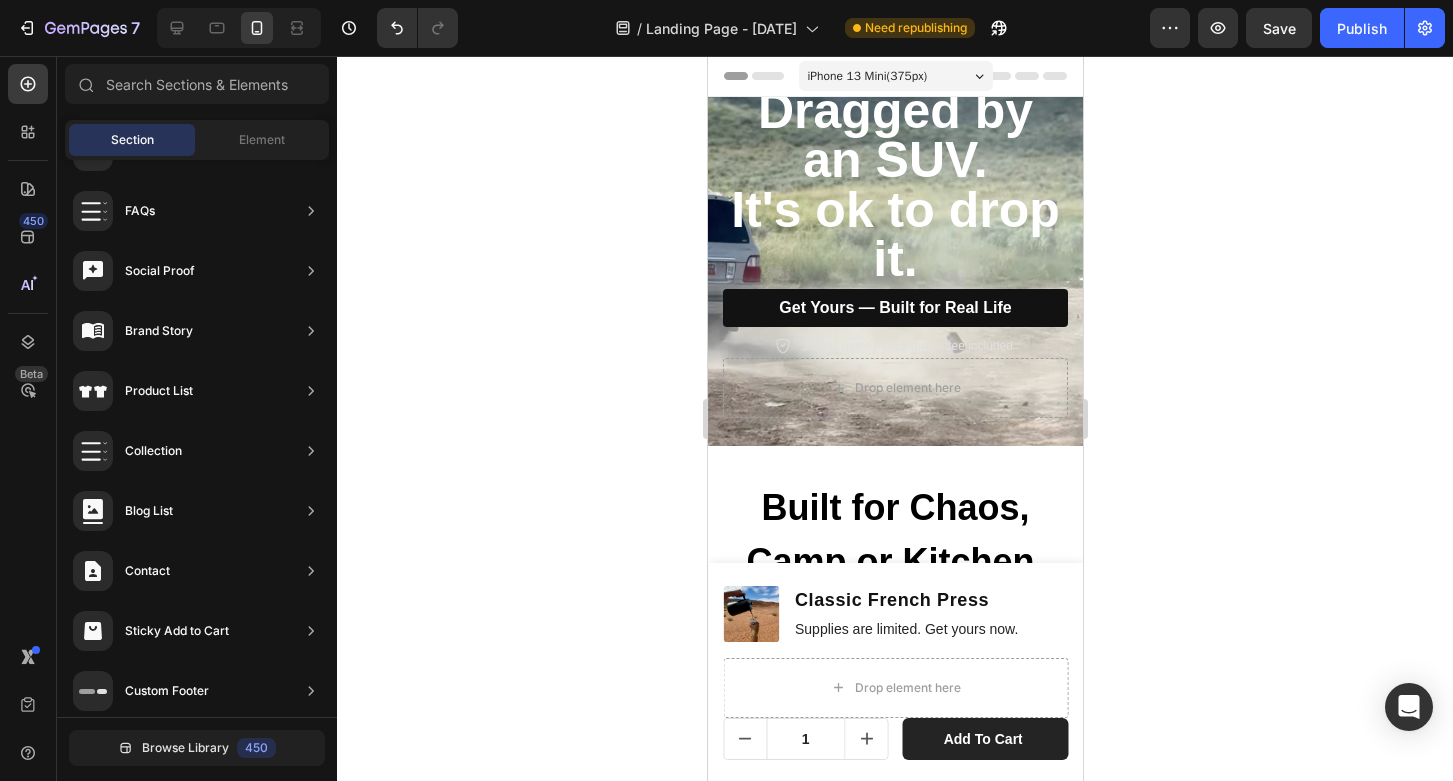 scroll, scrollTop: 0, scrollLeft: 0, axis: both 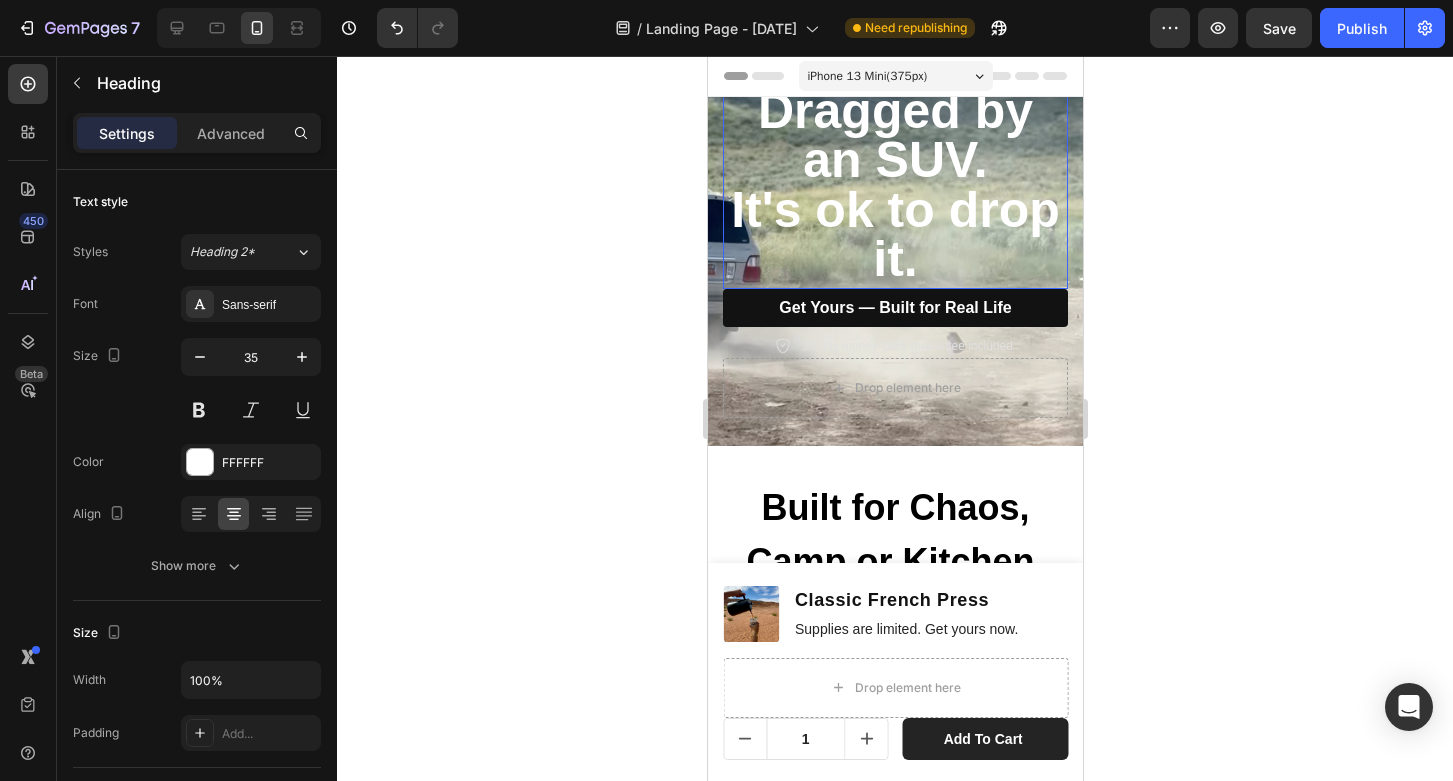 click on "Dragged by an SUV." at bounding box center [894, 136] 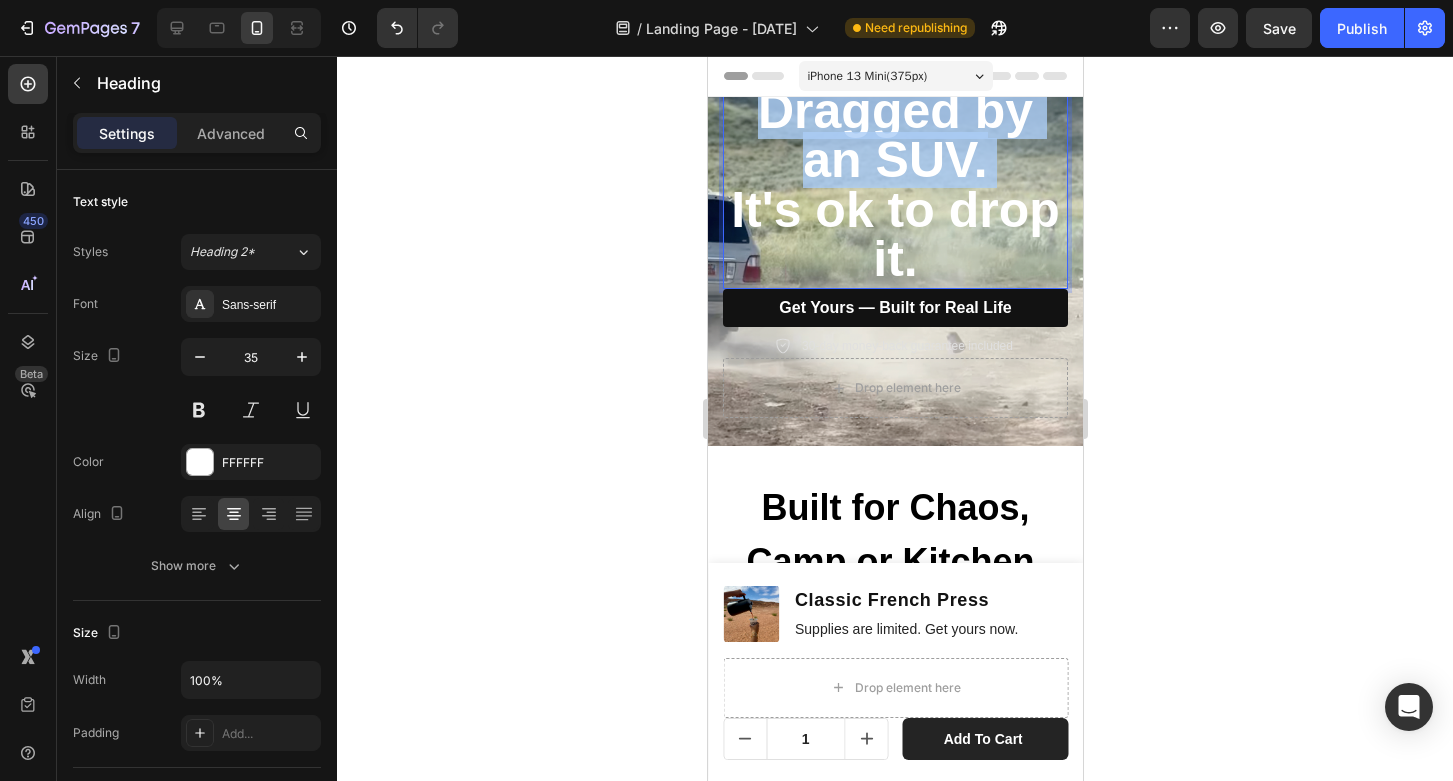 click on "Dragged by an SUV." at bounding box center (894, 136) 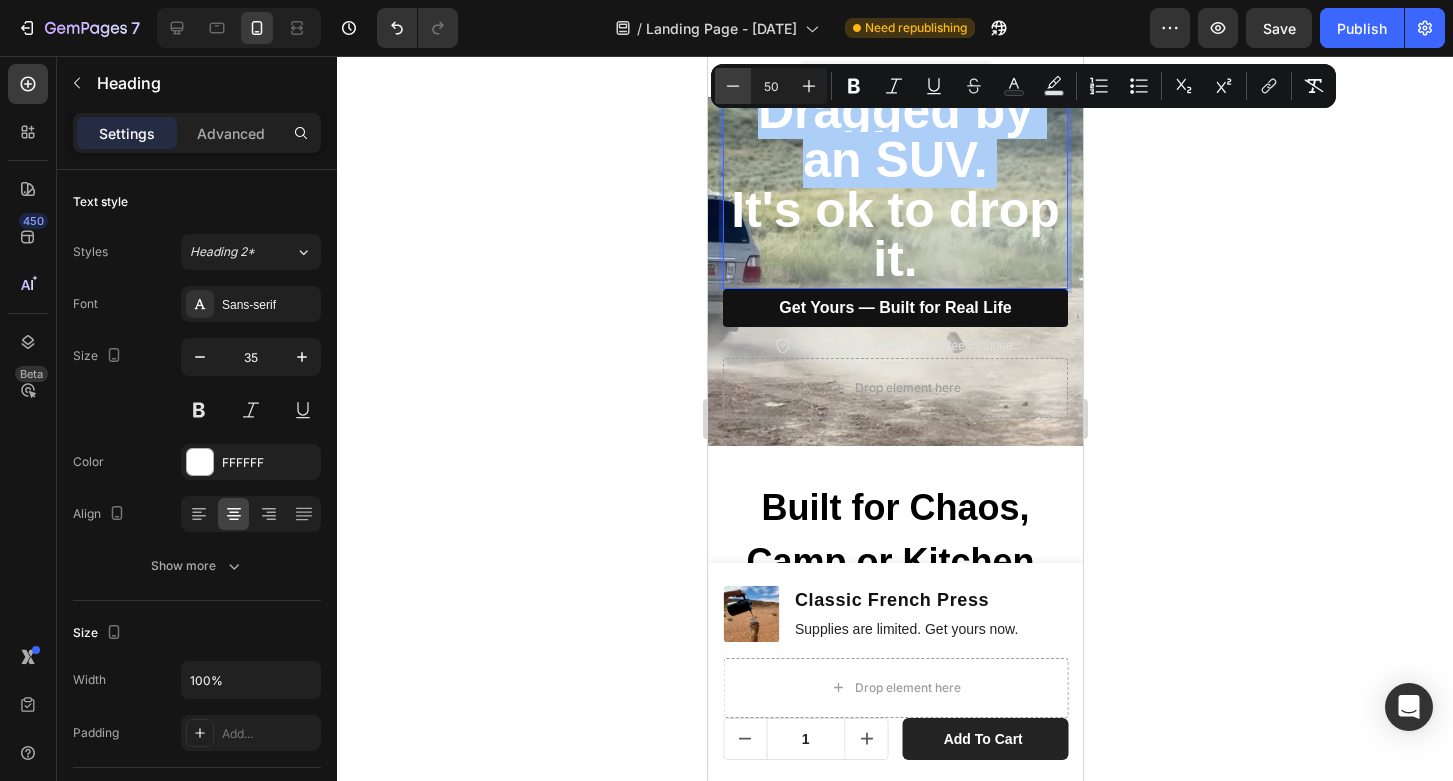 click 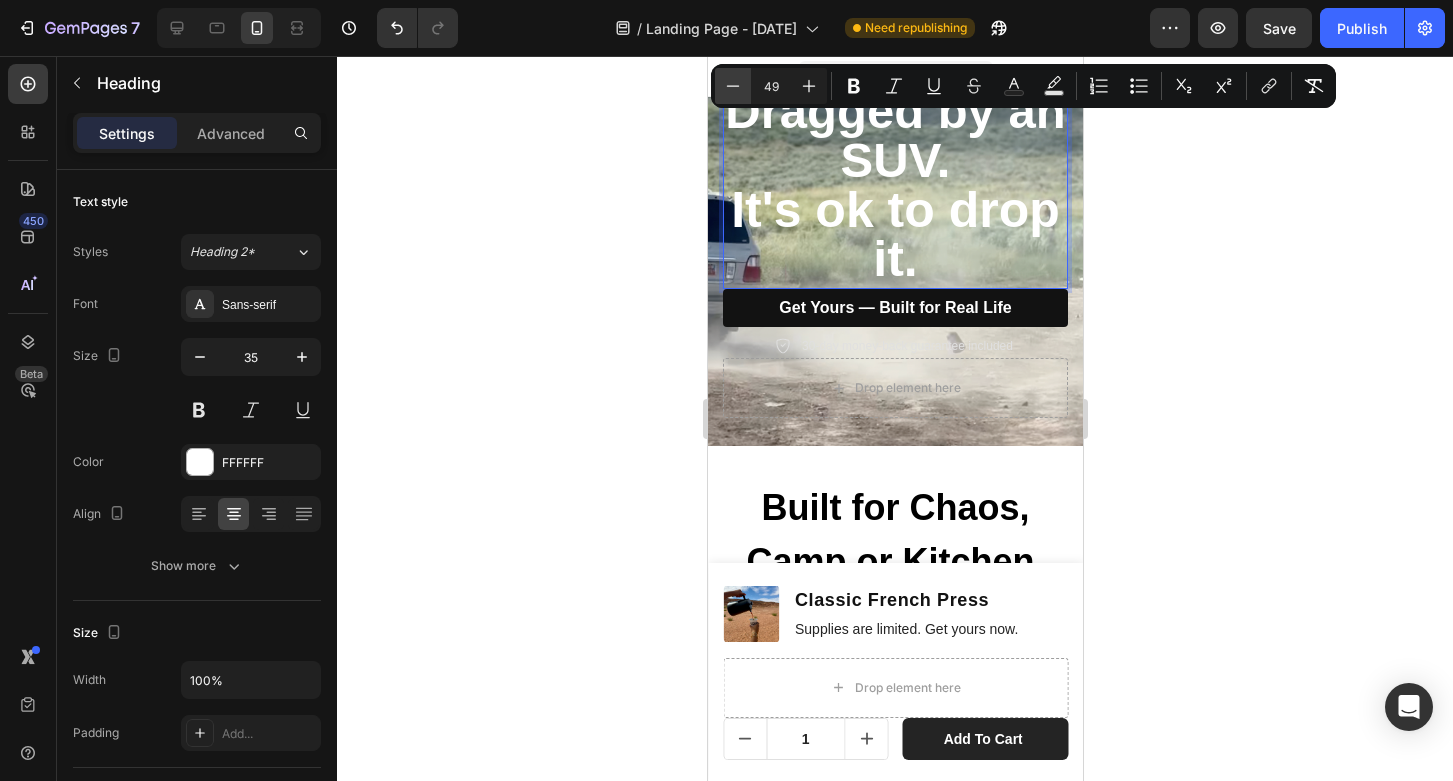 click 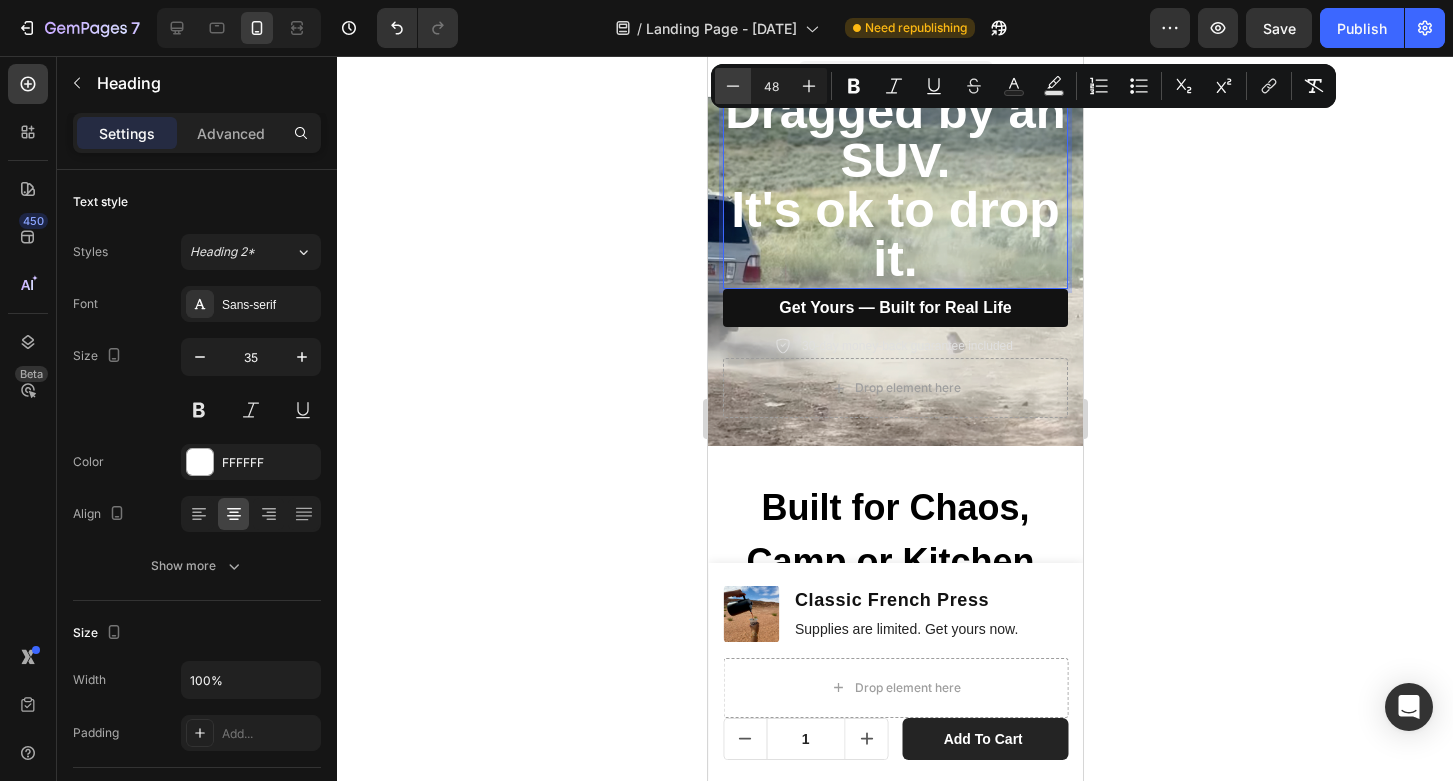click 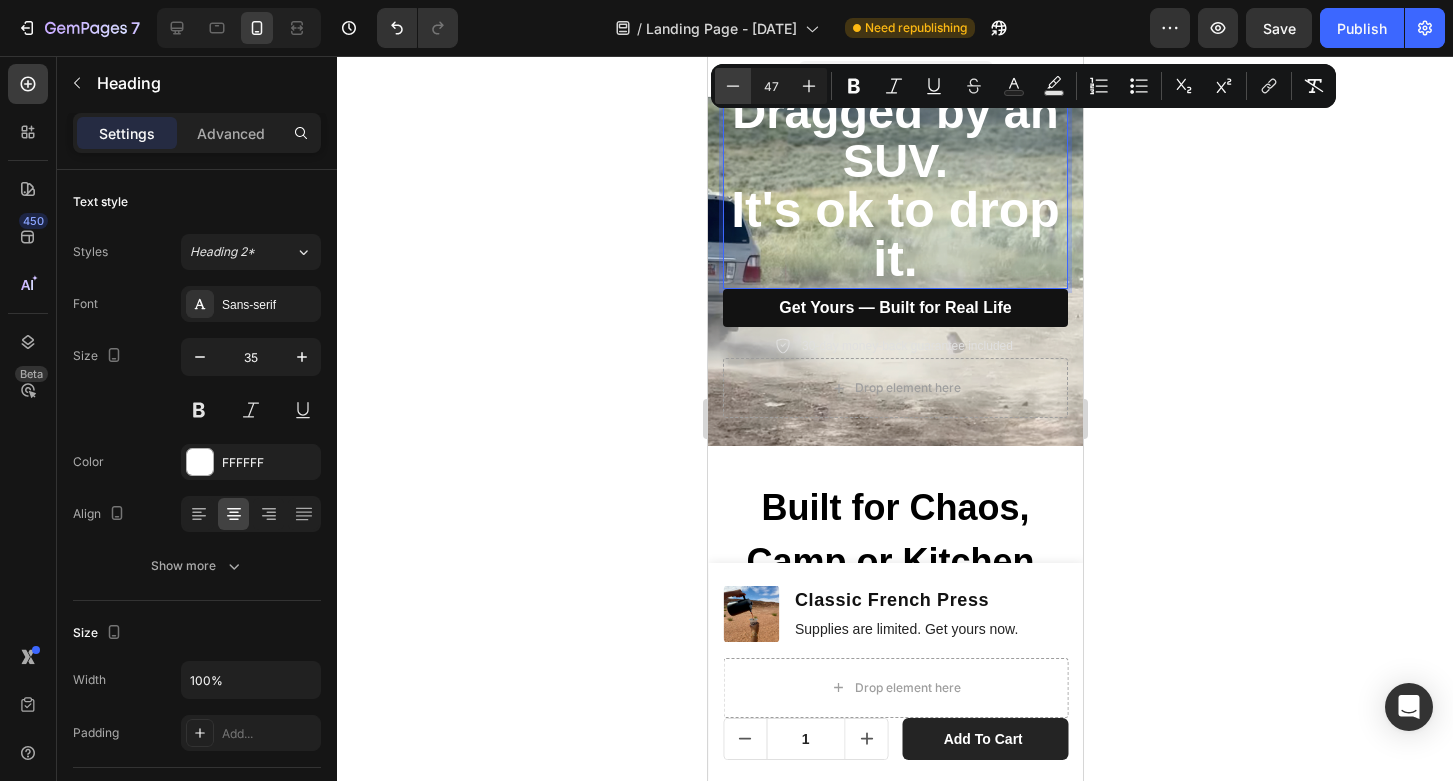 click 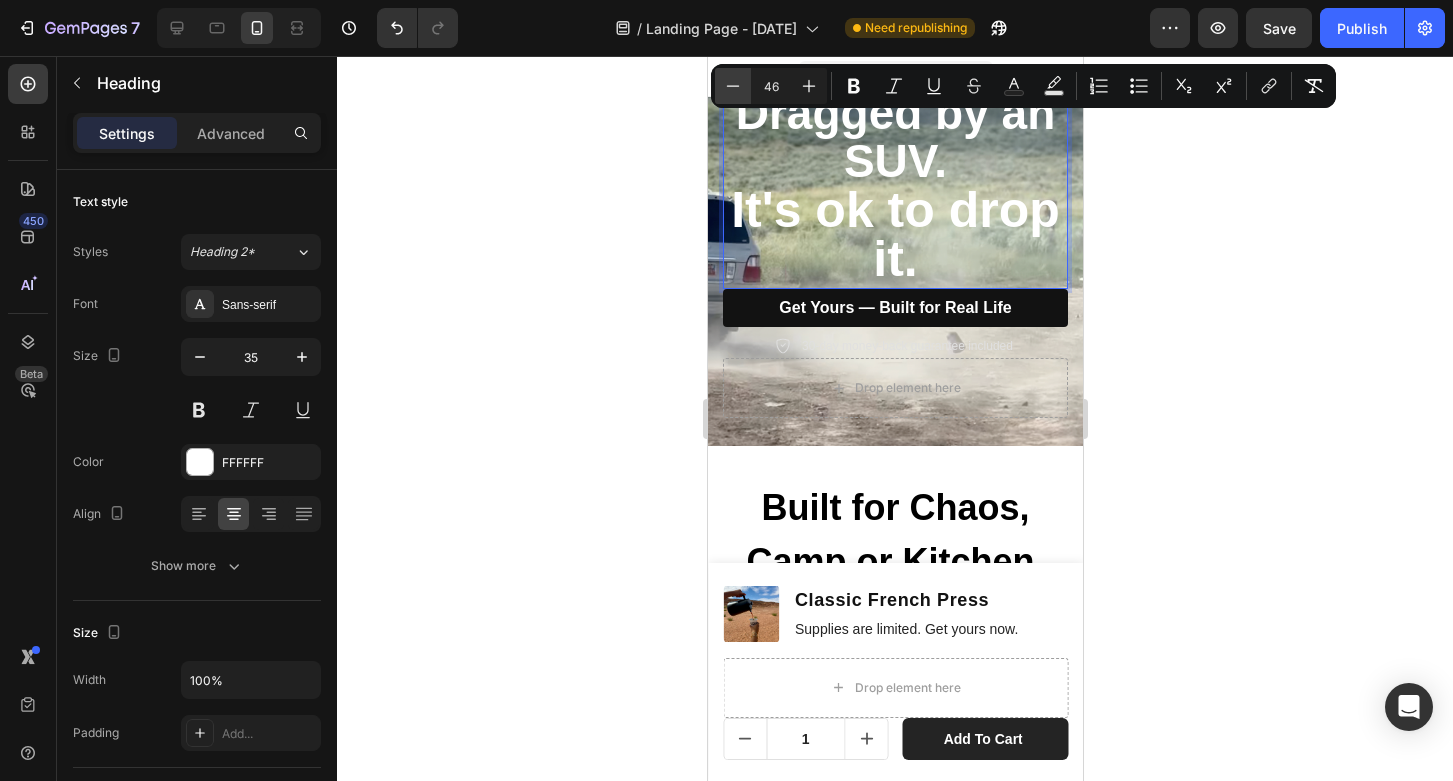 click 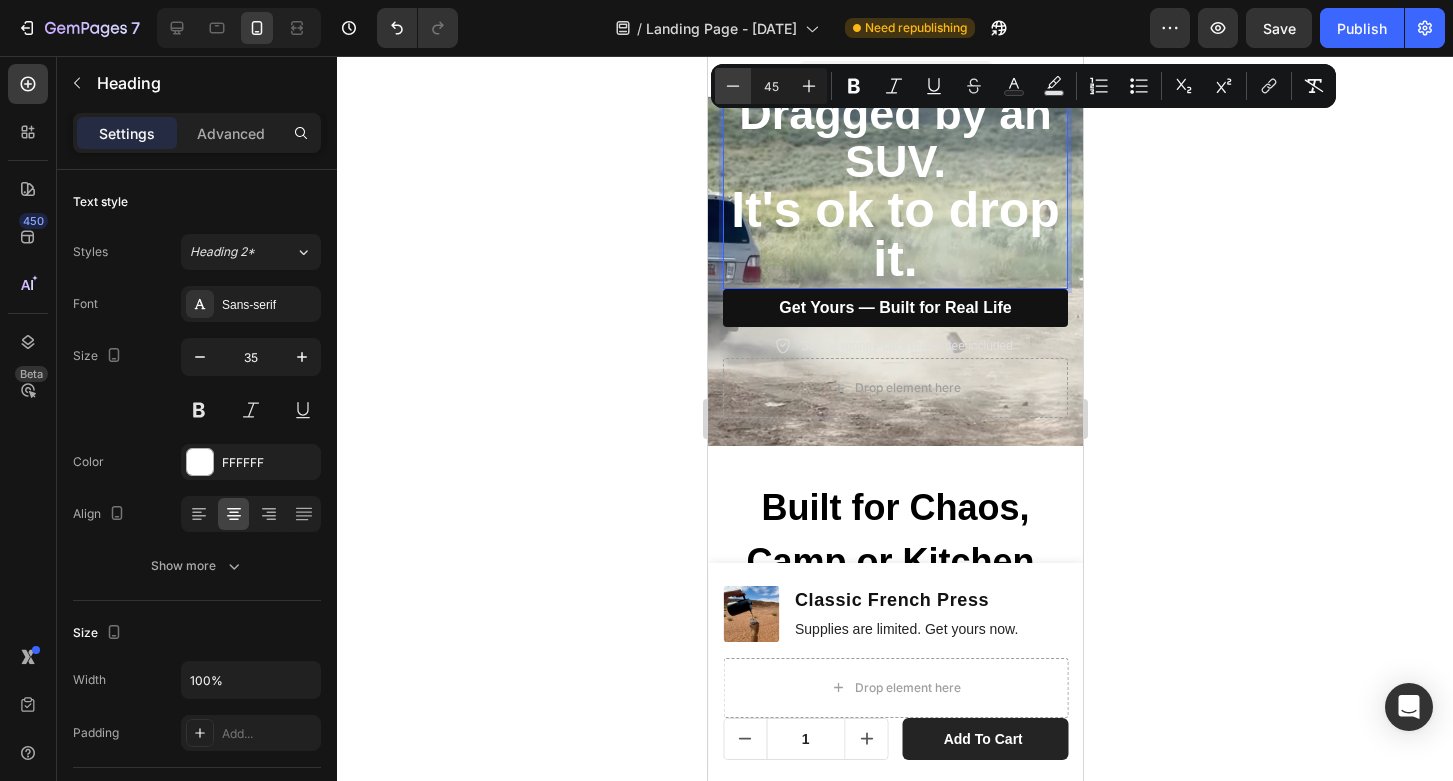 click 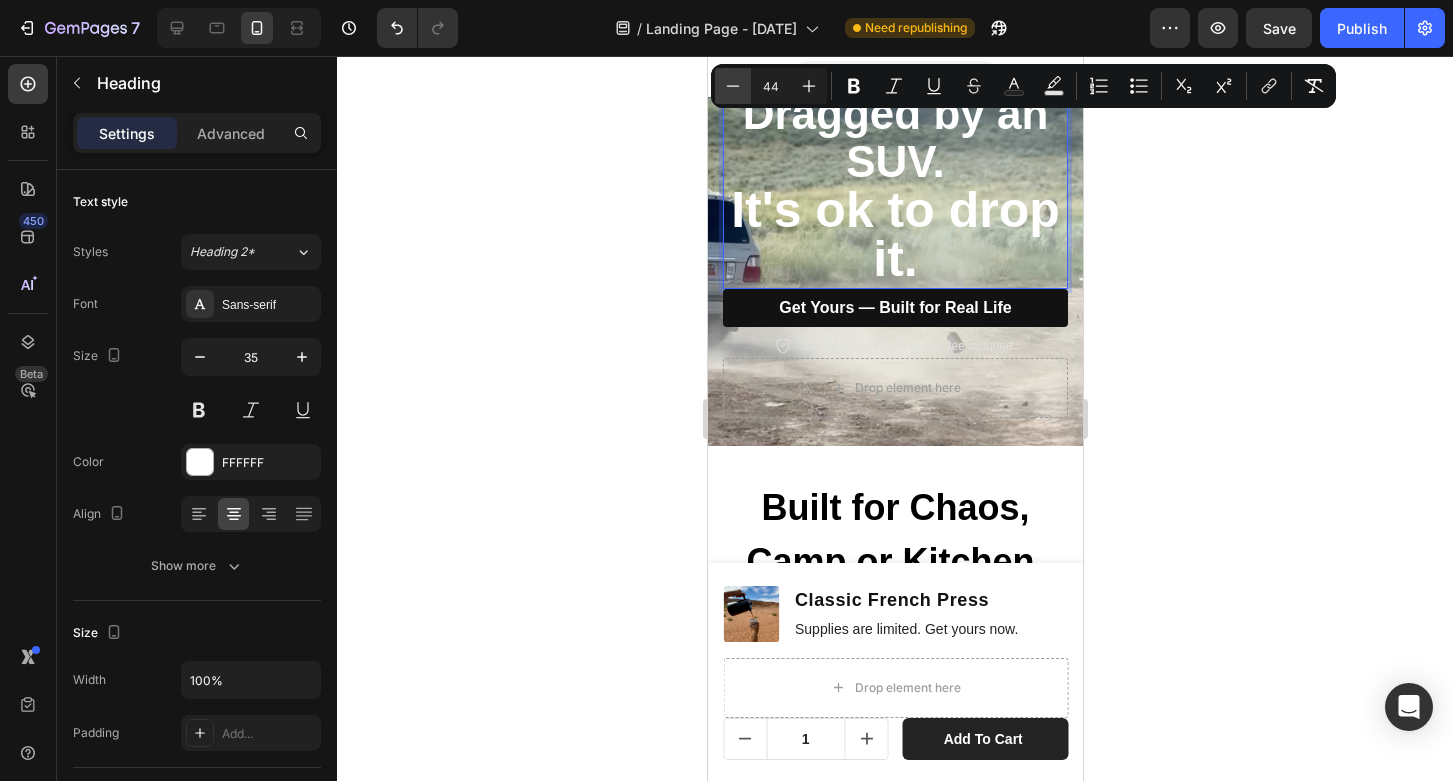 click 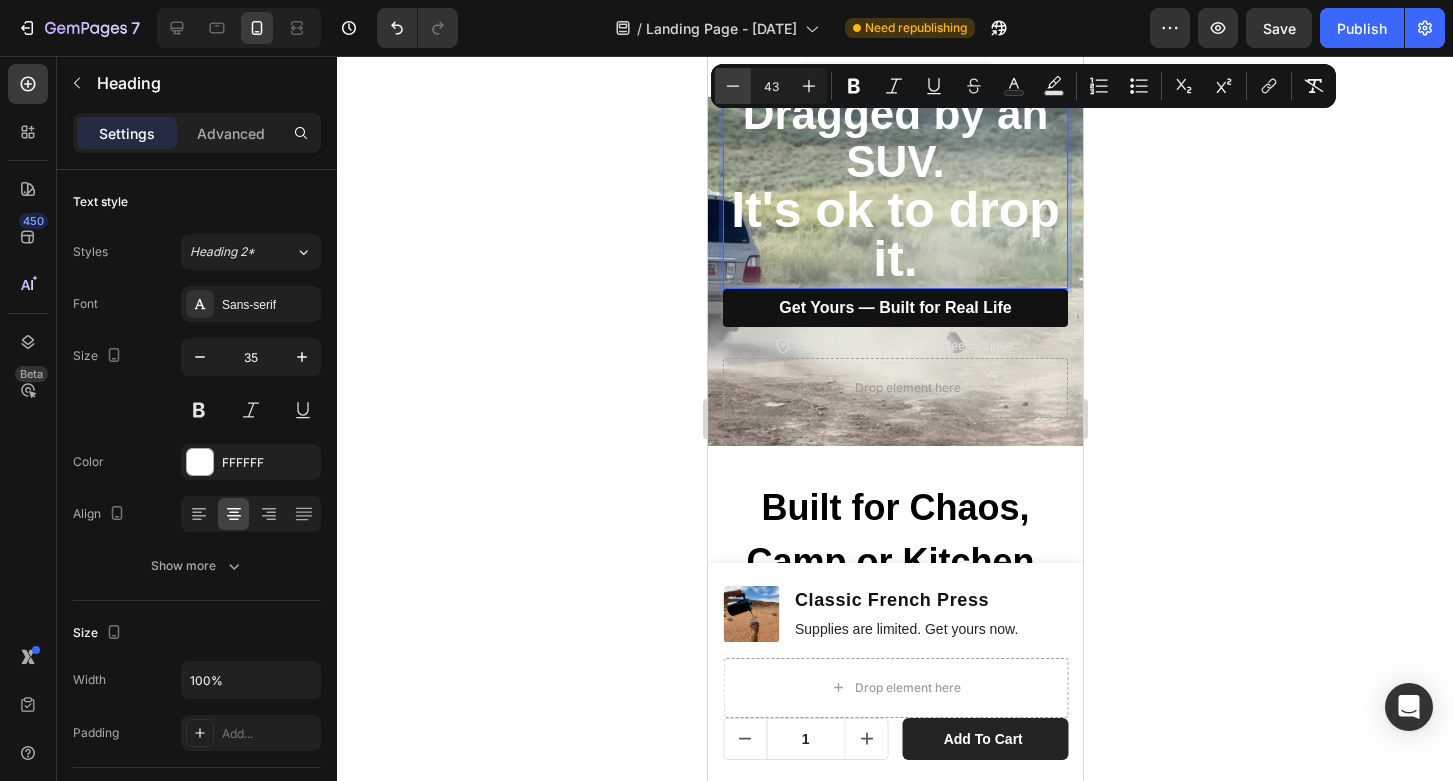 click 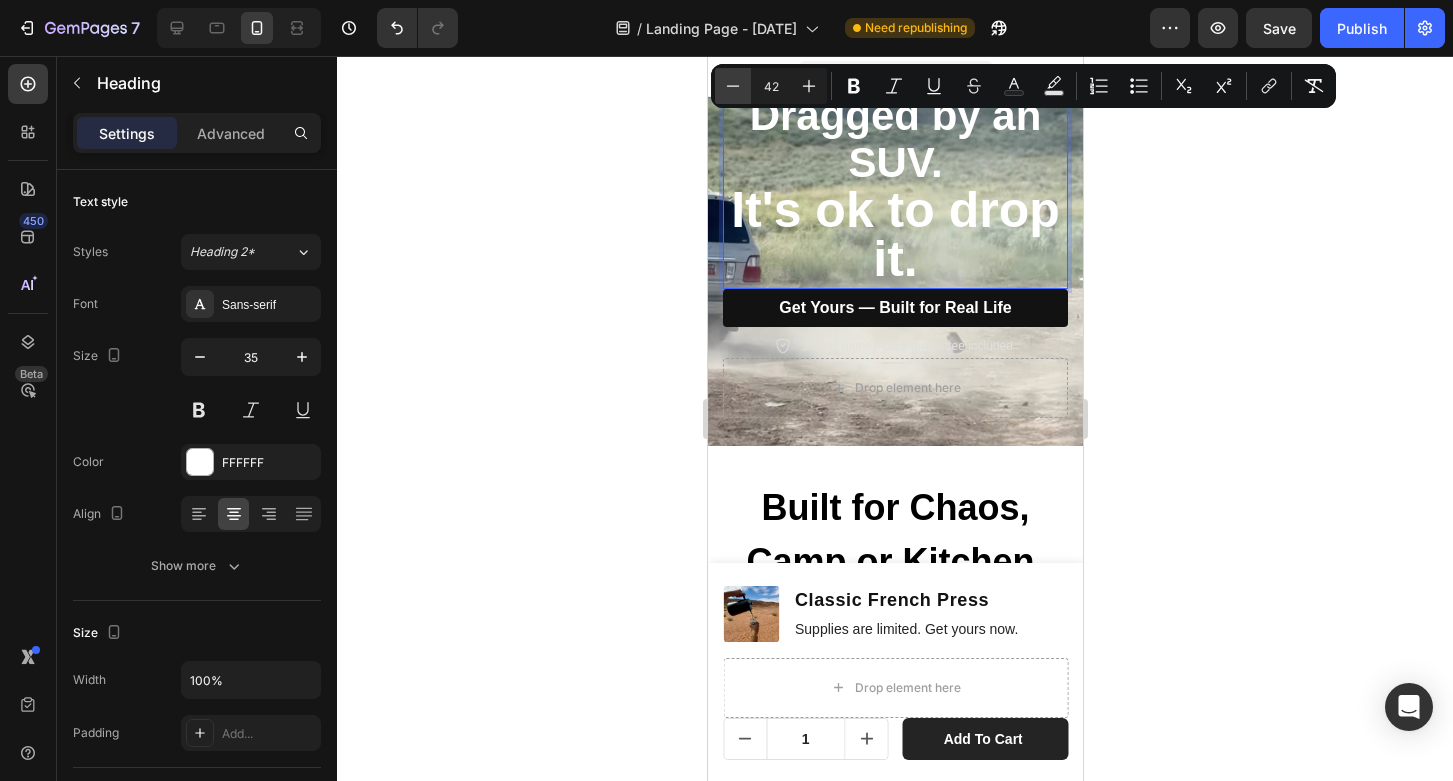 click 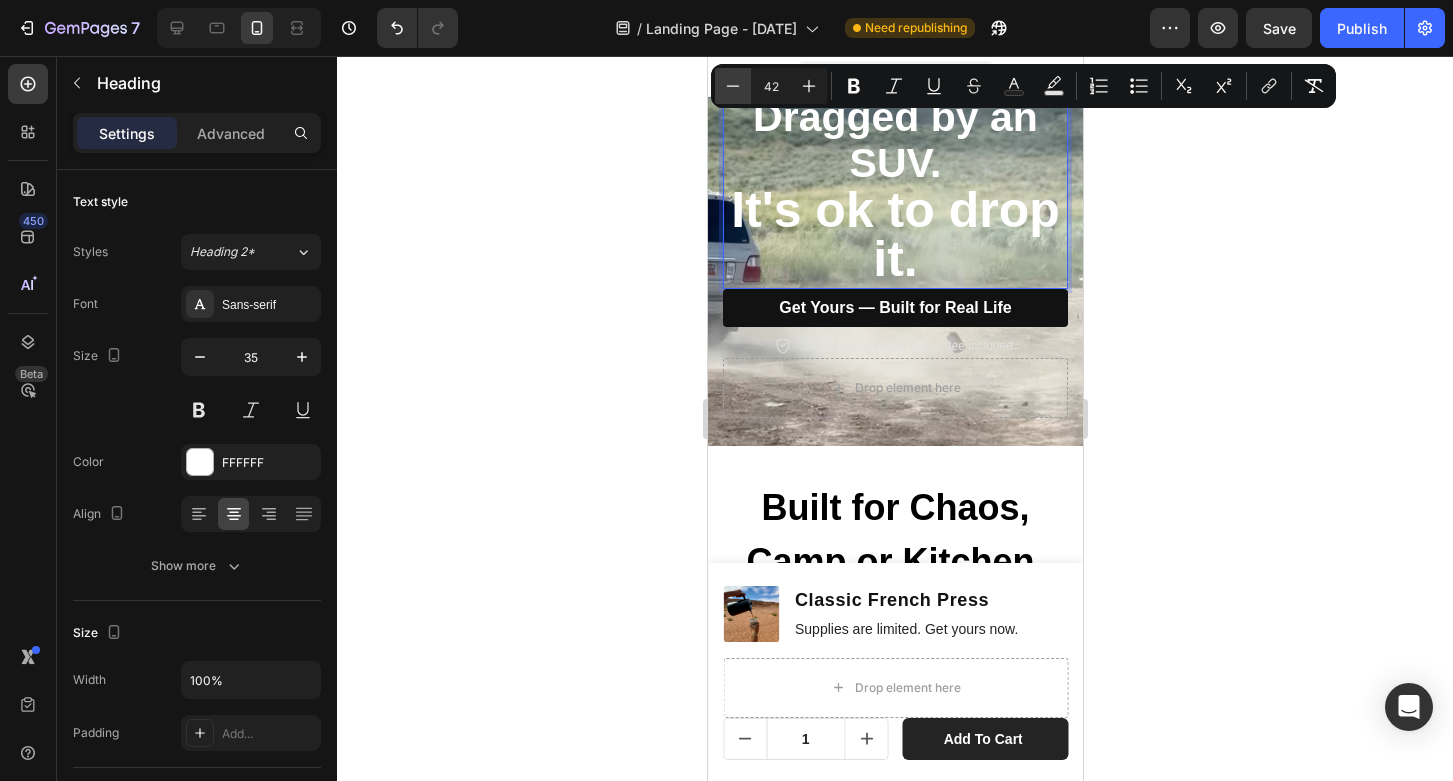 type on "41" 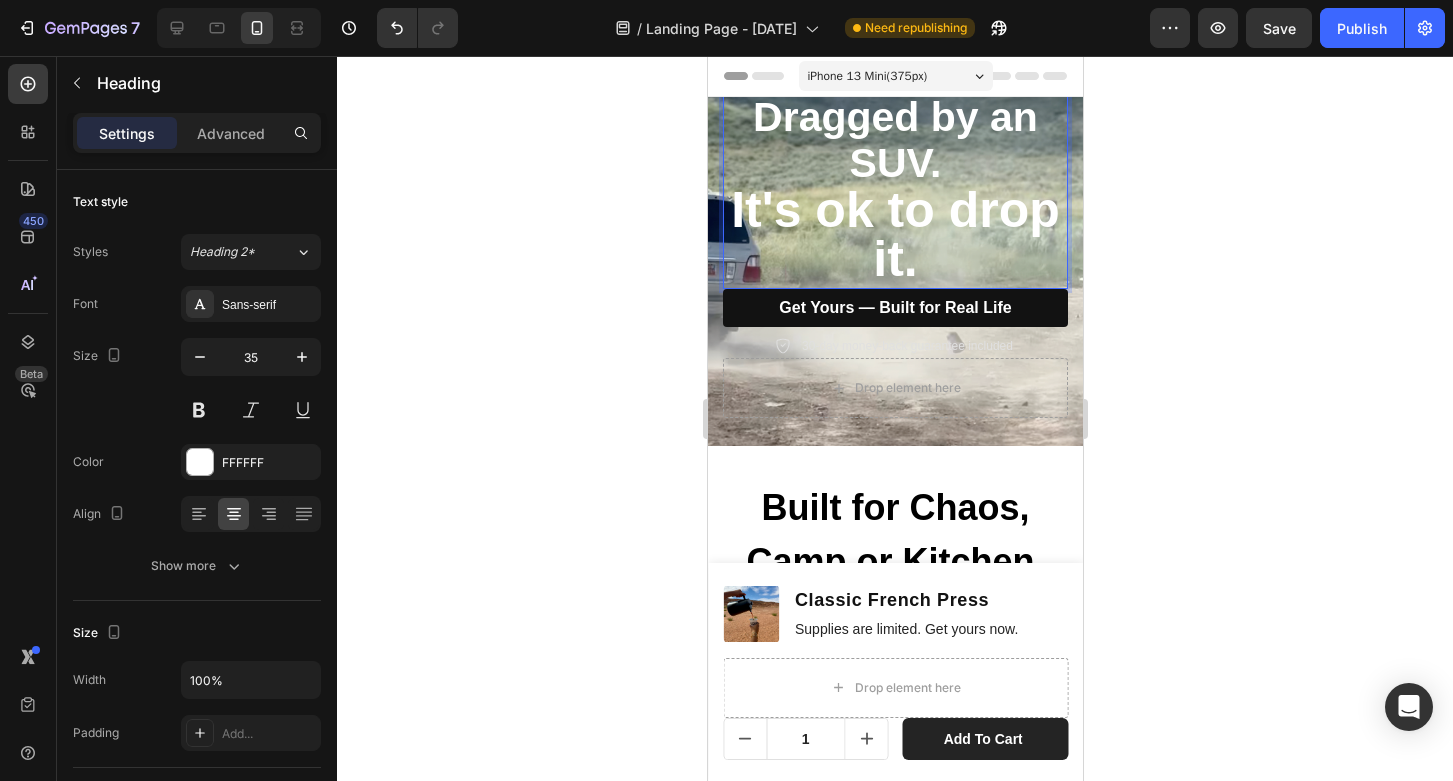 click on "It's ok to drop it." at bounding box center (894, 235) 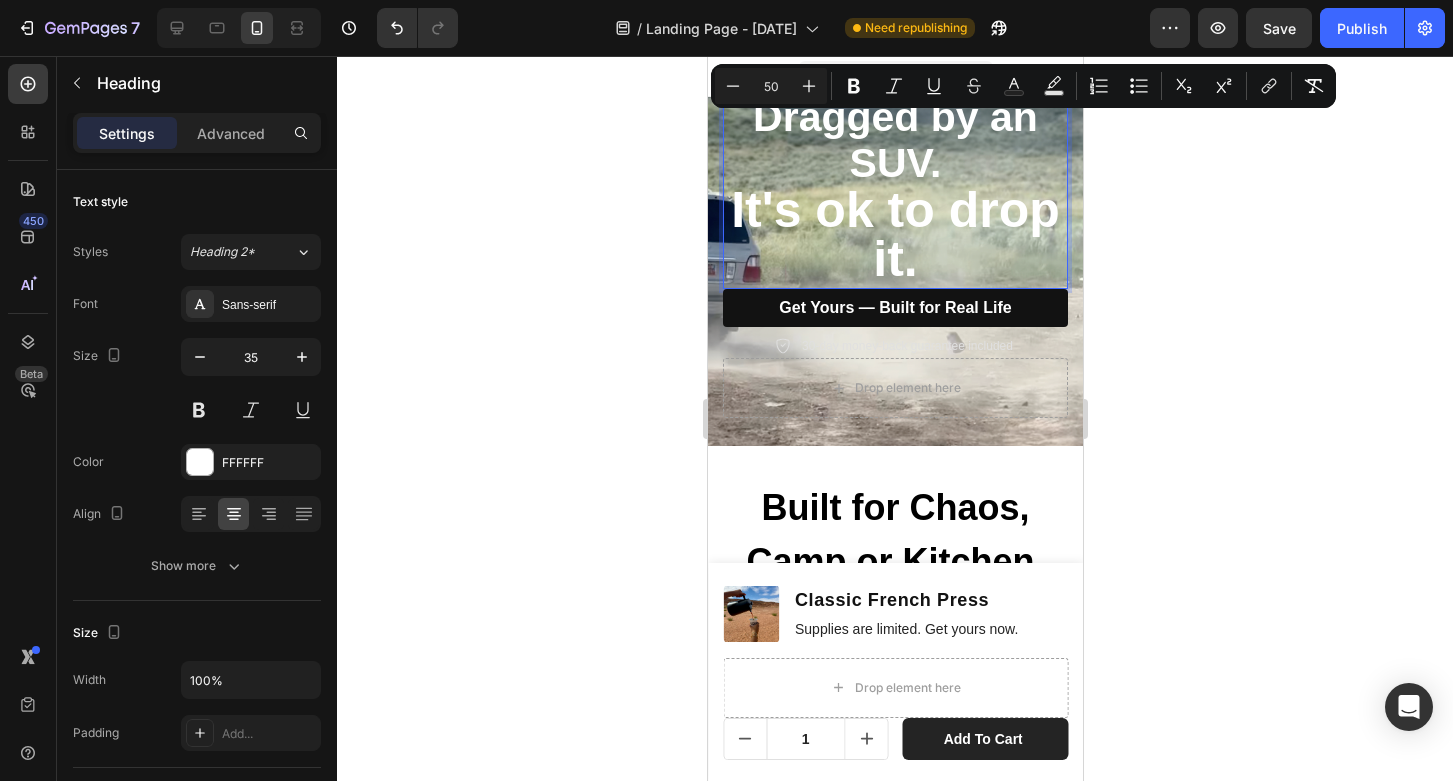 drag, startPoint x: 911, startPoint y: 263, endPoint x: 752, endPoint y: 55, distance: 261.811 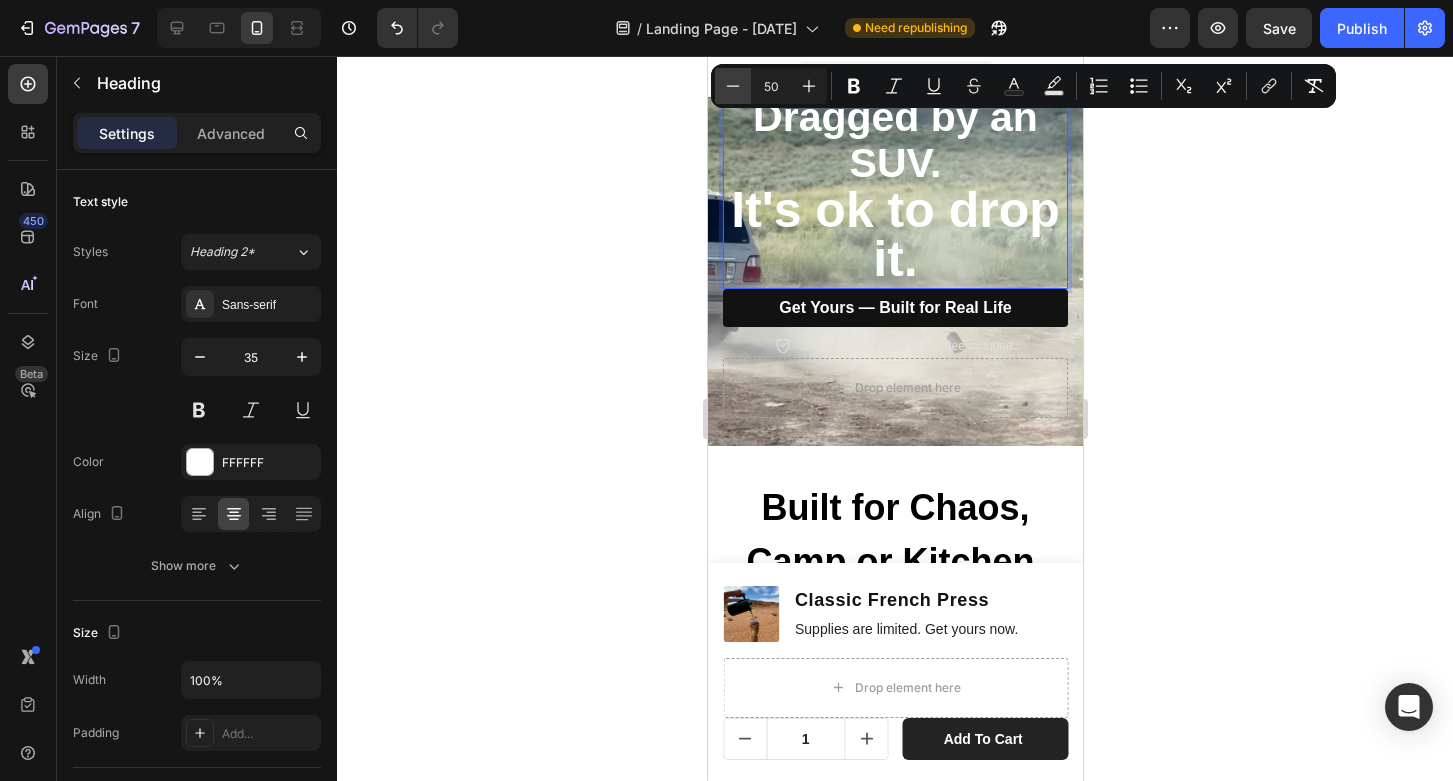 click on "Minus" at bounding box center [733, 86] 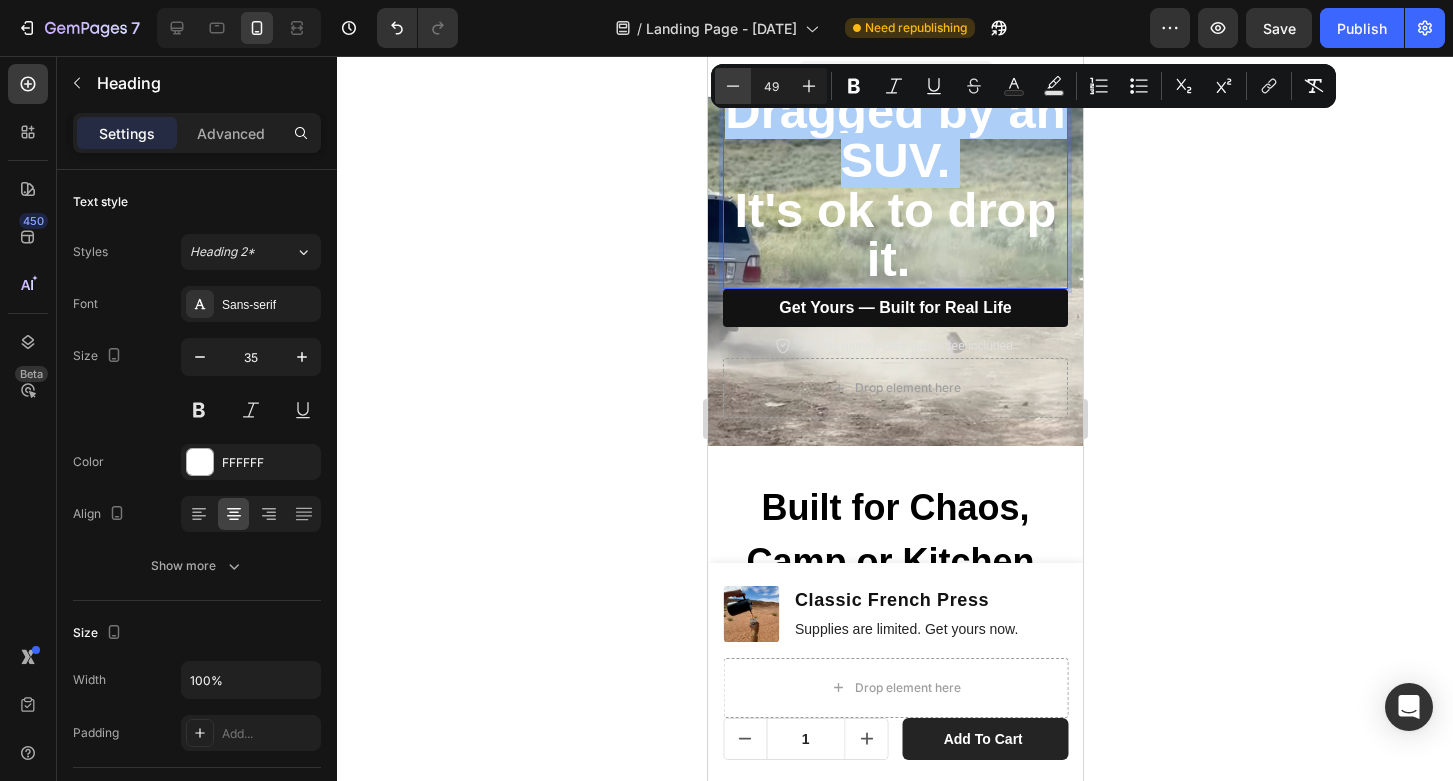click on "Minus" at bounding box center [733, 86] 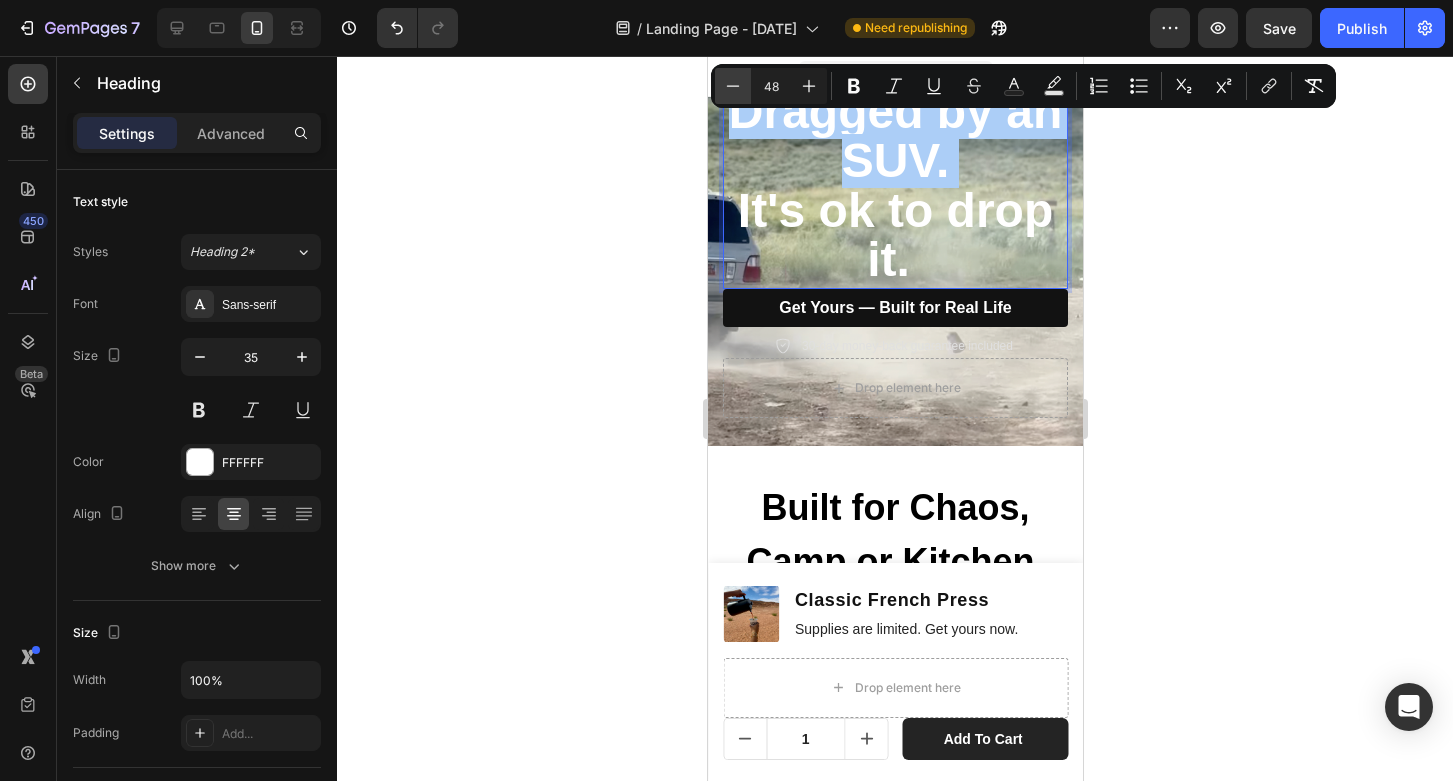 click on "Minus" at bounding box center (733, 86) 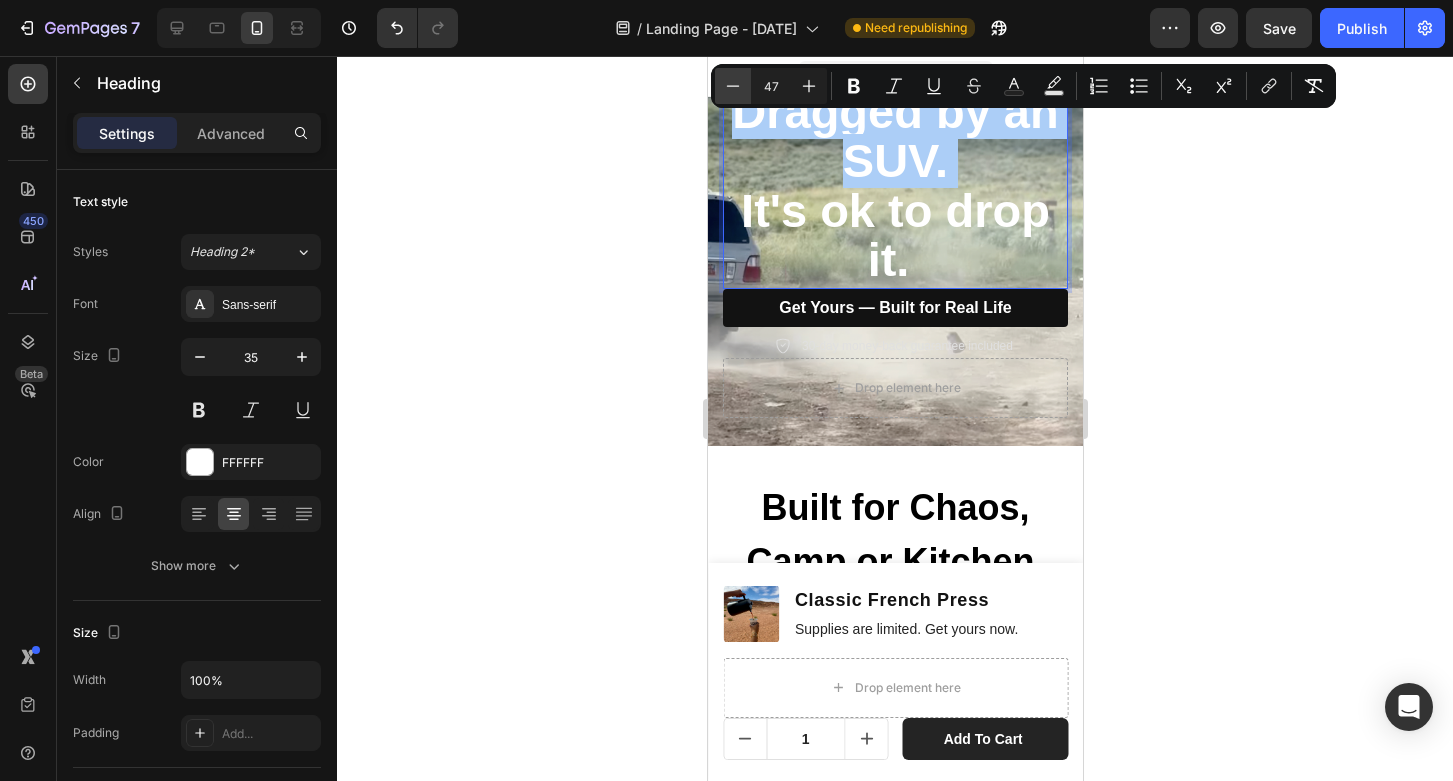 click on "Minus" at bounding box center (733, 86) 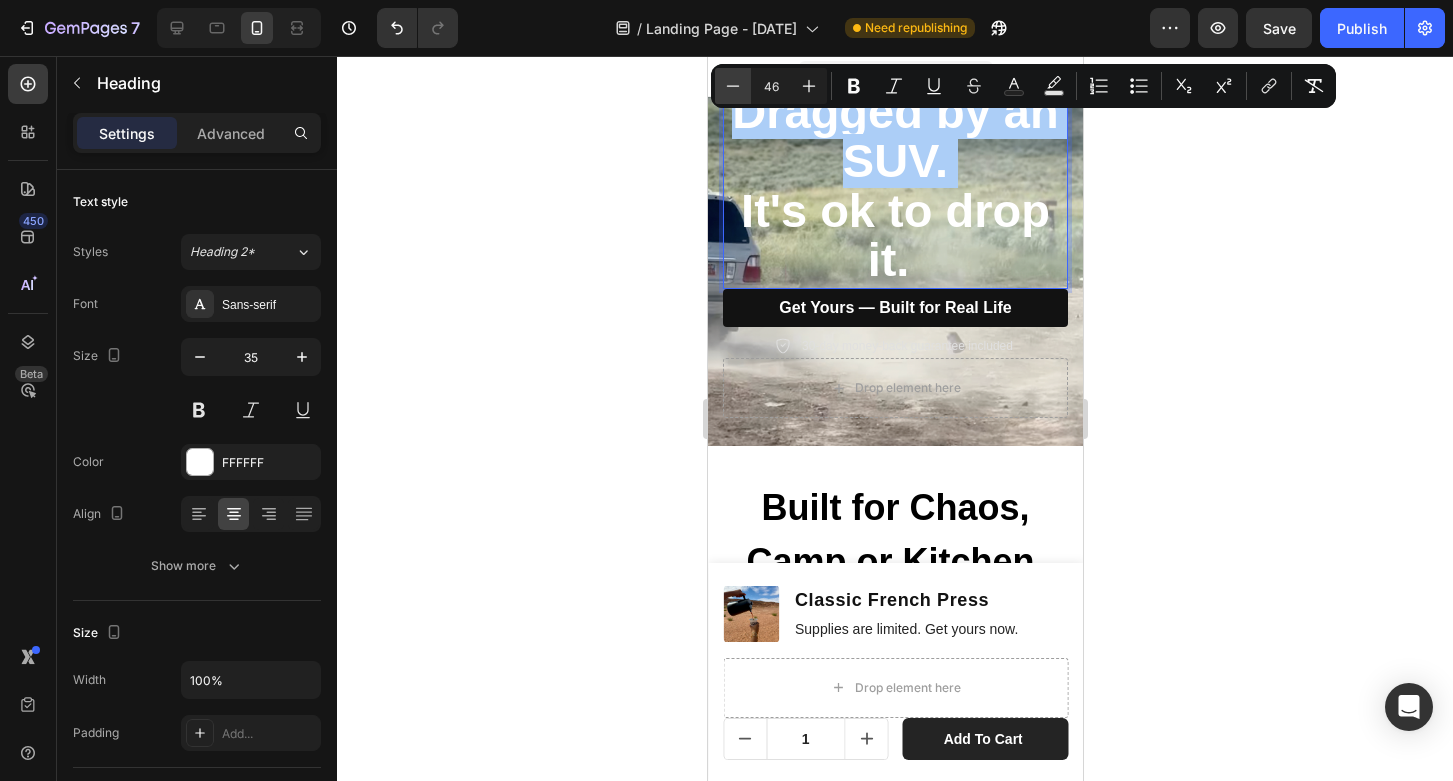 click on "Minus" at bounding box center [733, 86] 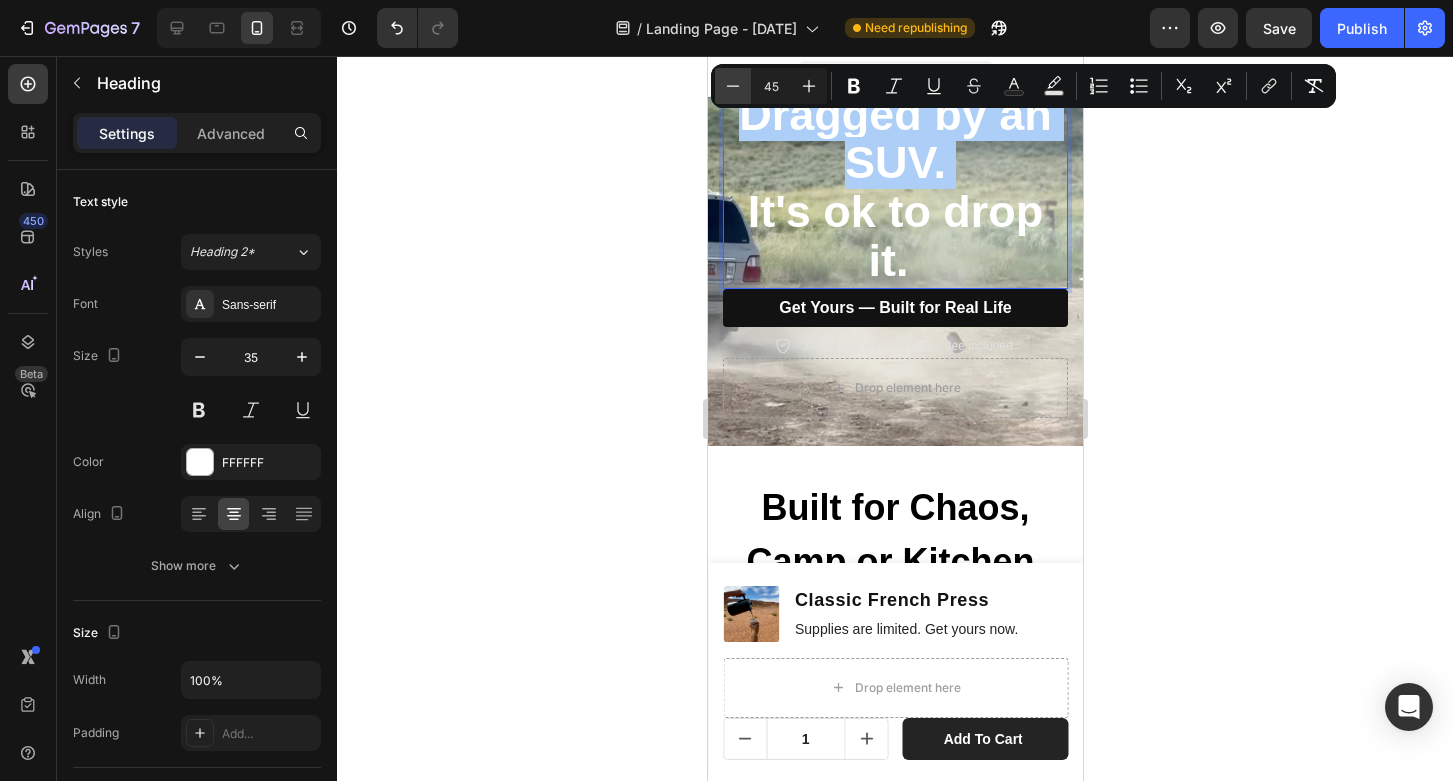 click on "Minus" at bounding box center [733, 86] 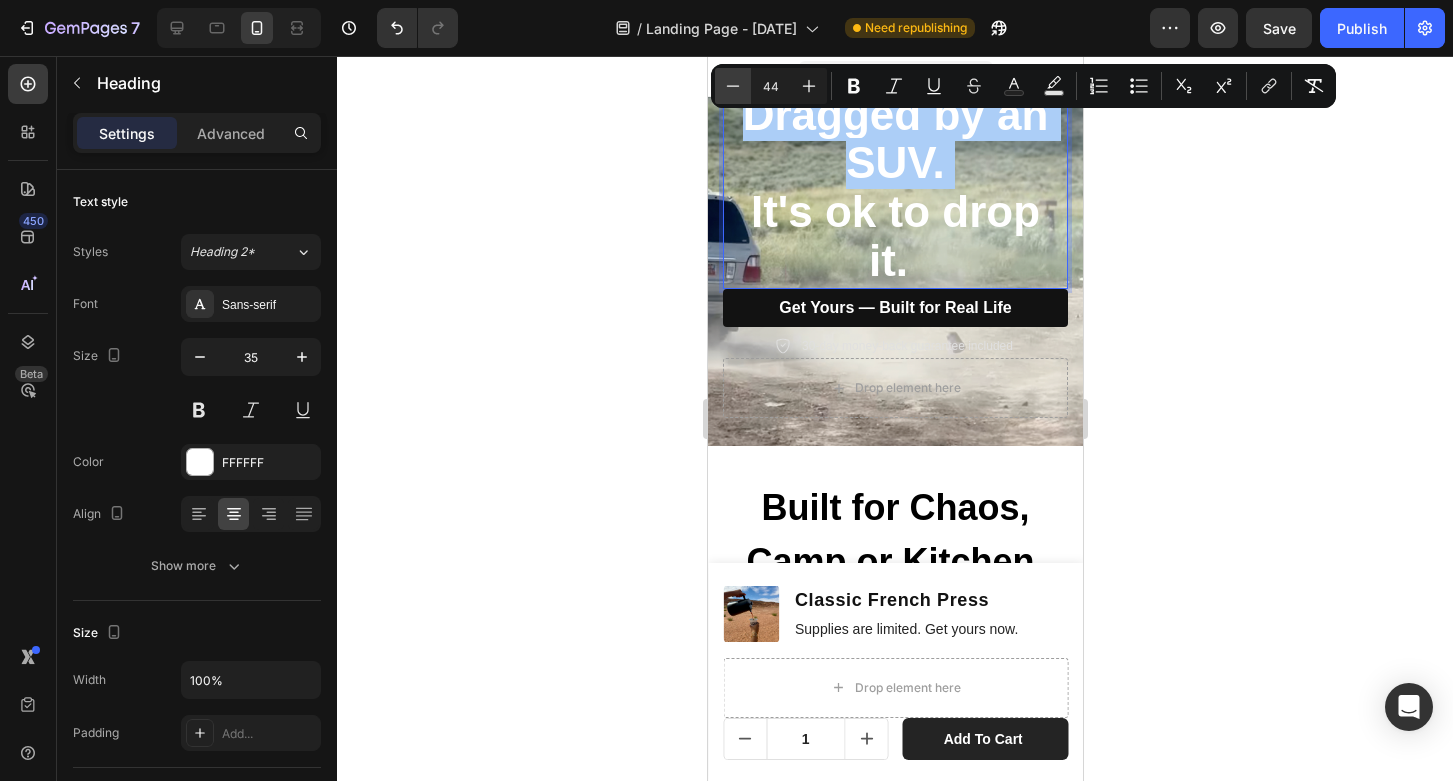 click on "Minus" at bounding box center (733, 86) 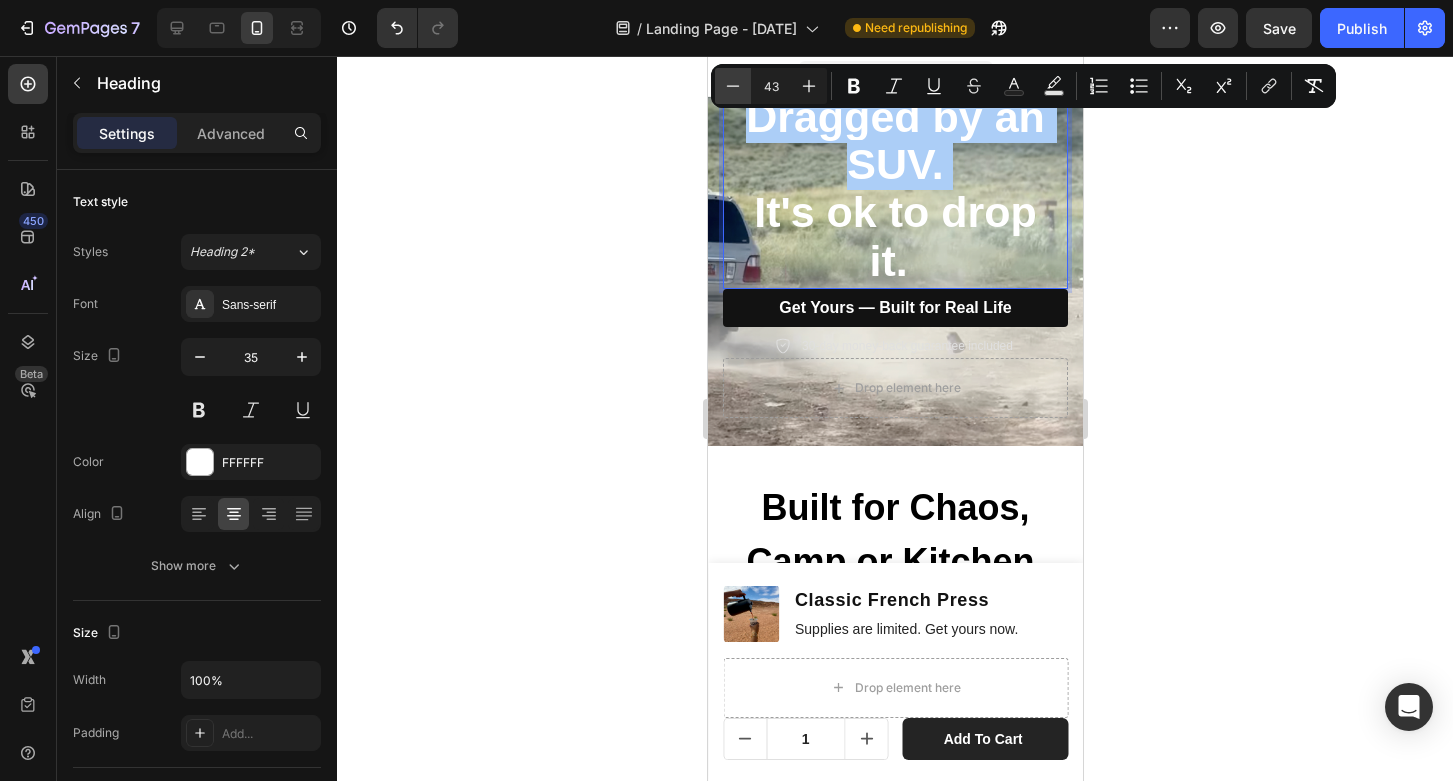 click on "Minus" at bounding box center (733, 86) 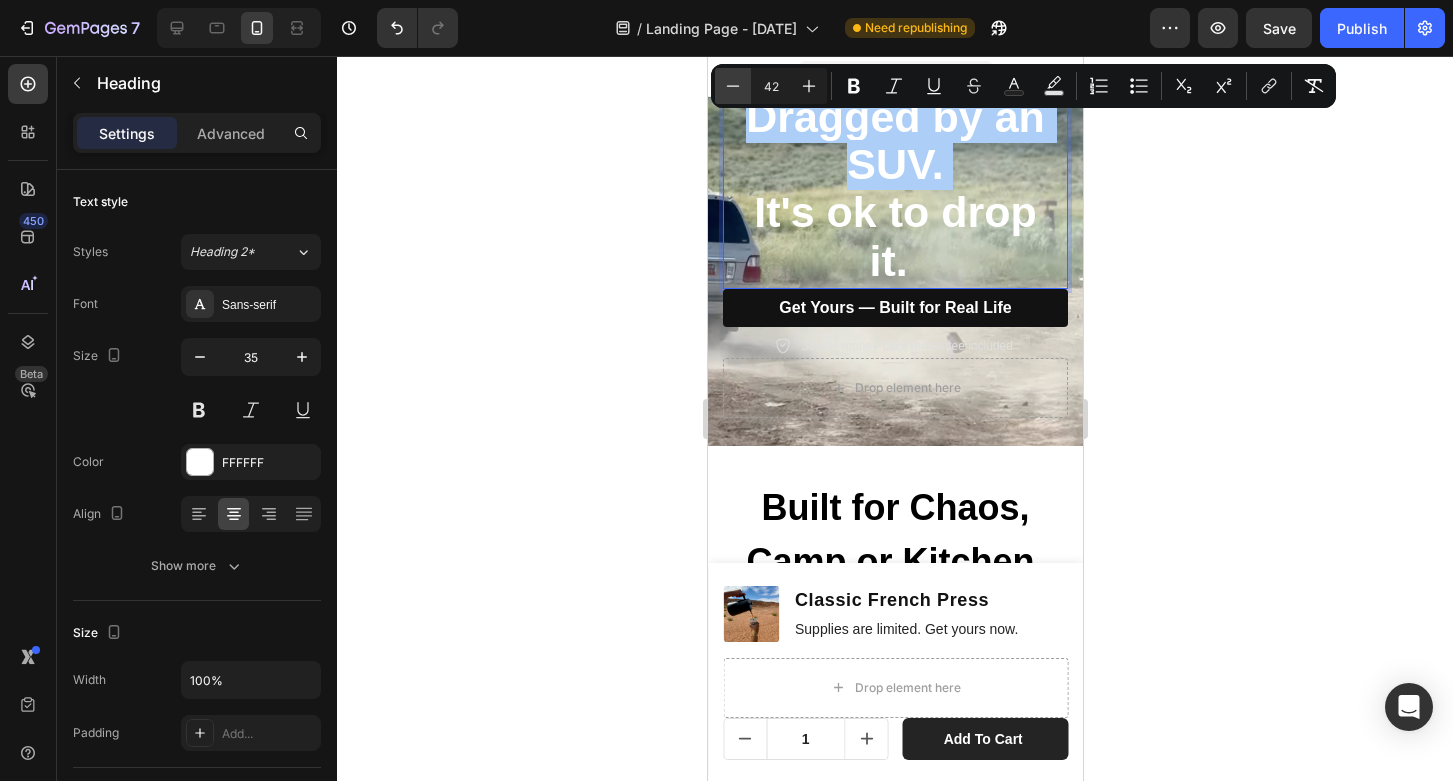 click on "Minus" at bounding box center [733, 86] 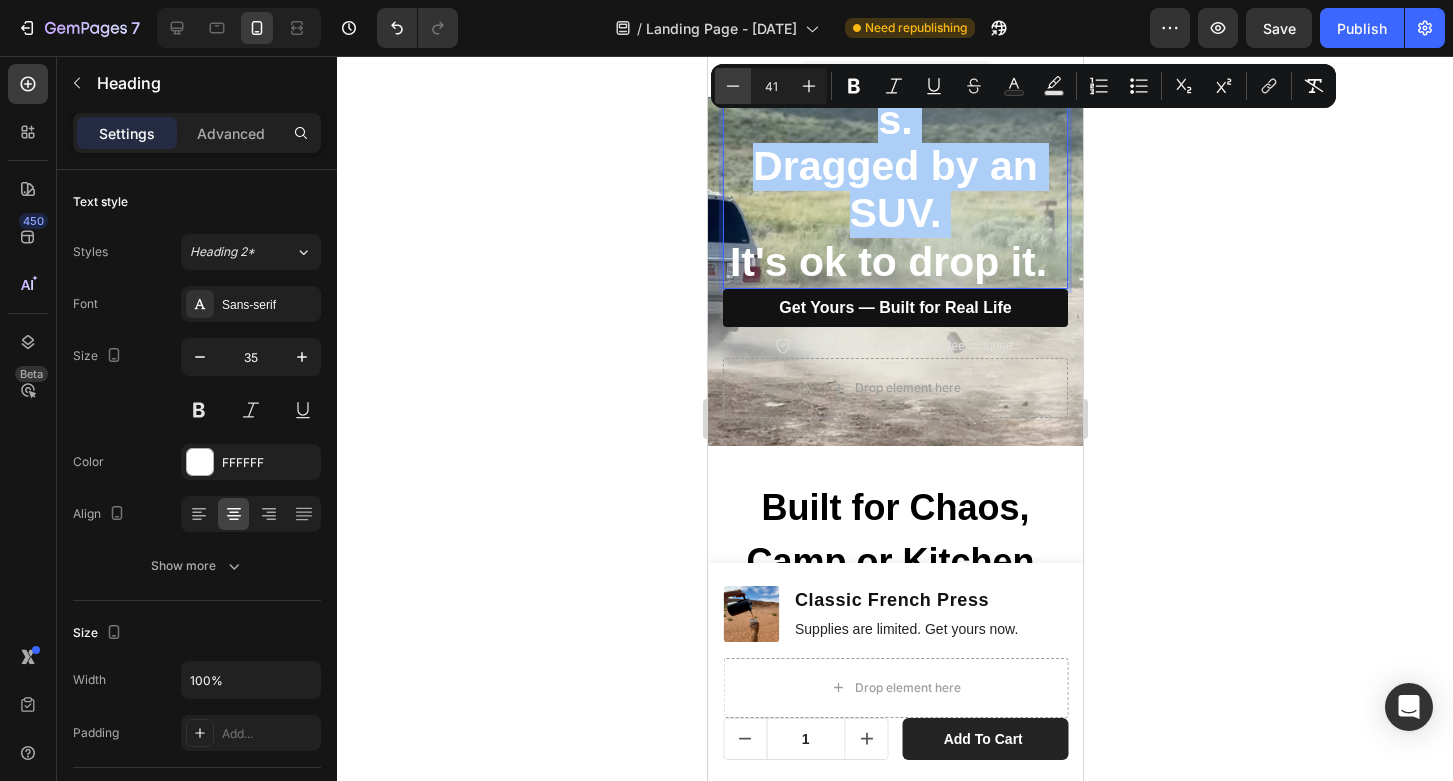 click on "Minus" at bounding box center [733, 86] 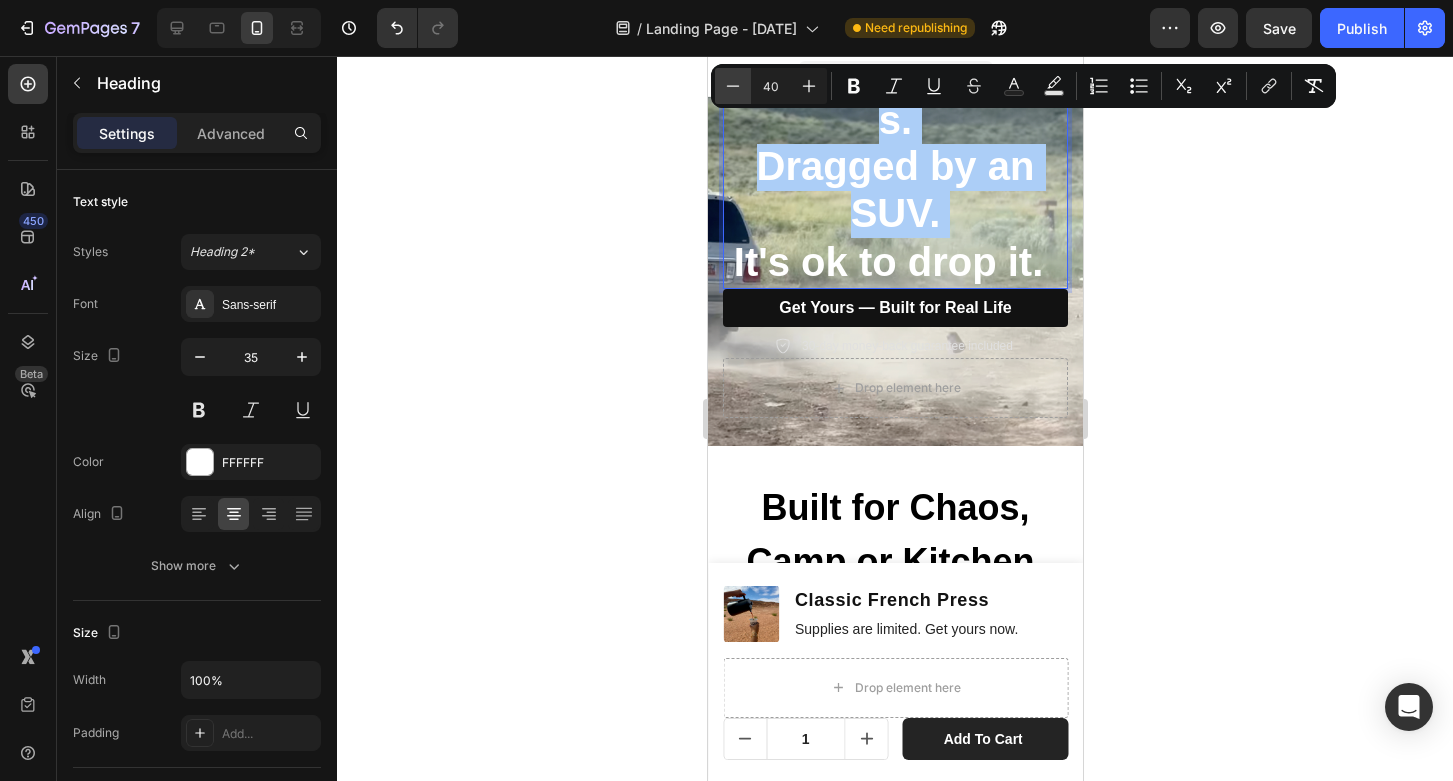 click on "Minus" at bounding box center [733, 86] 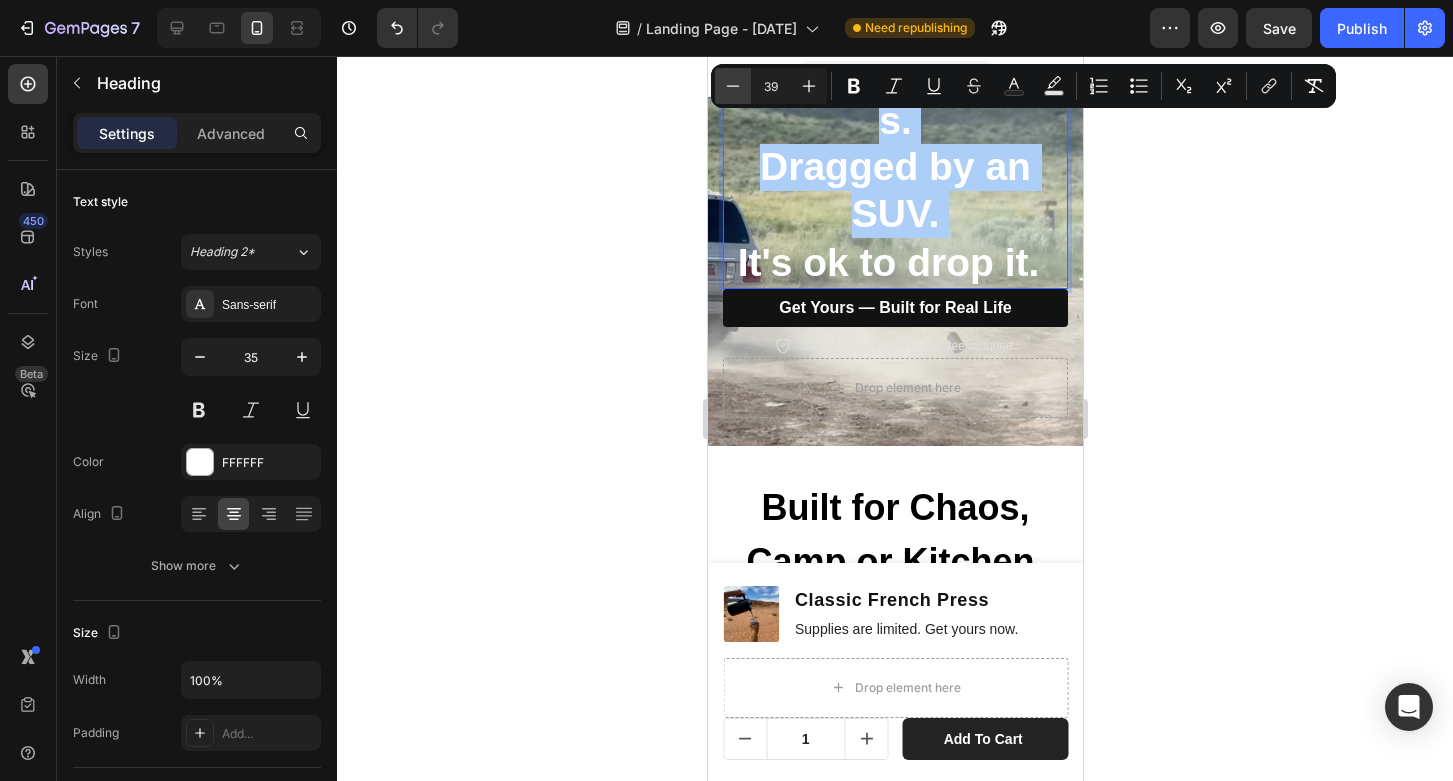 click on "Minus" at bounding box center [733, 86] 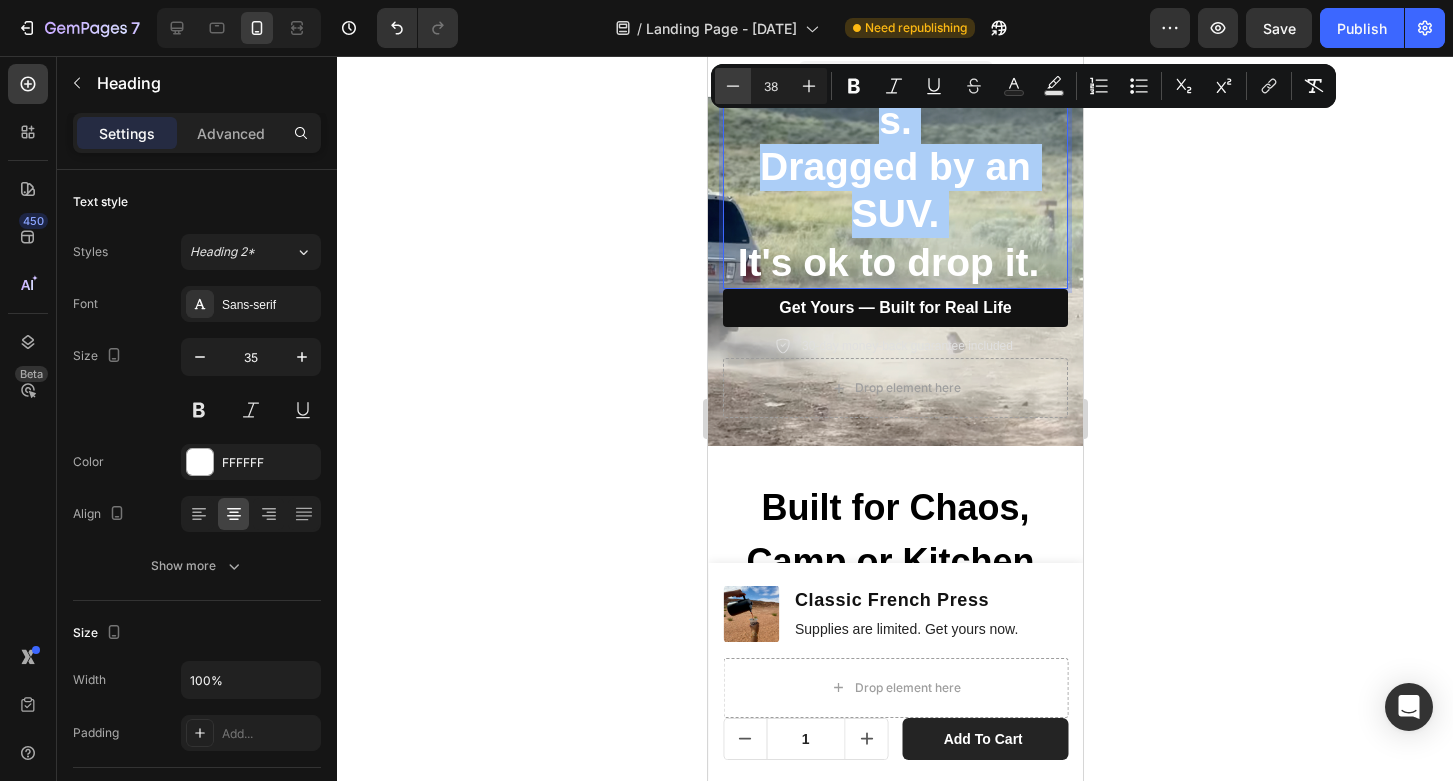 click on "Minus" at bounding box center (733, 86) 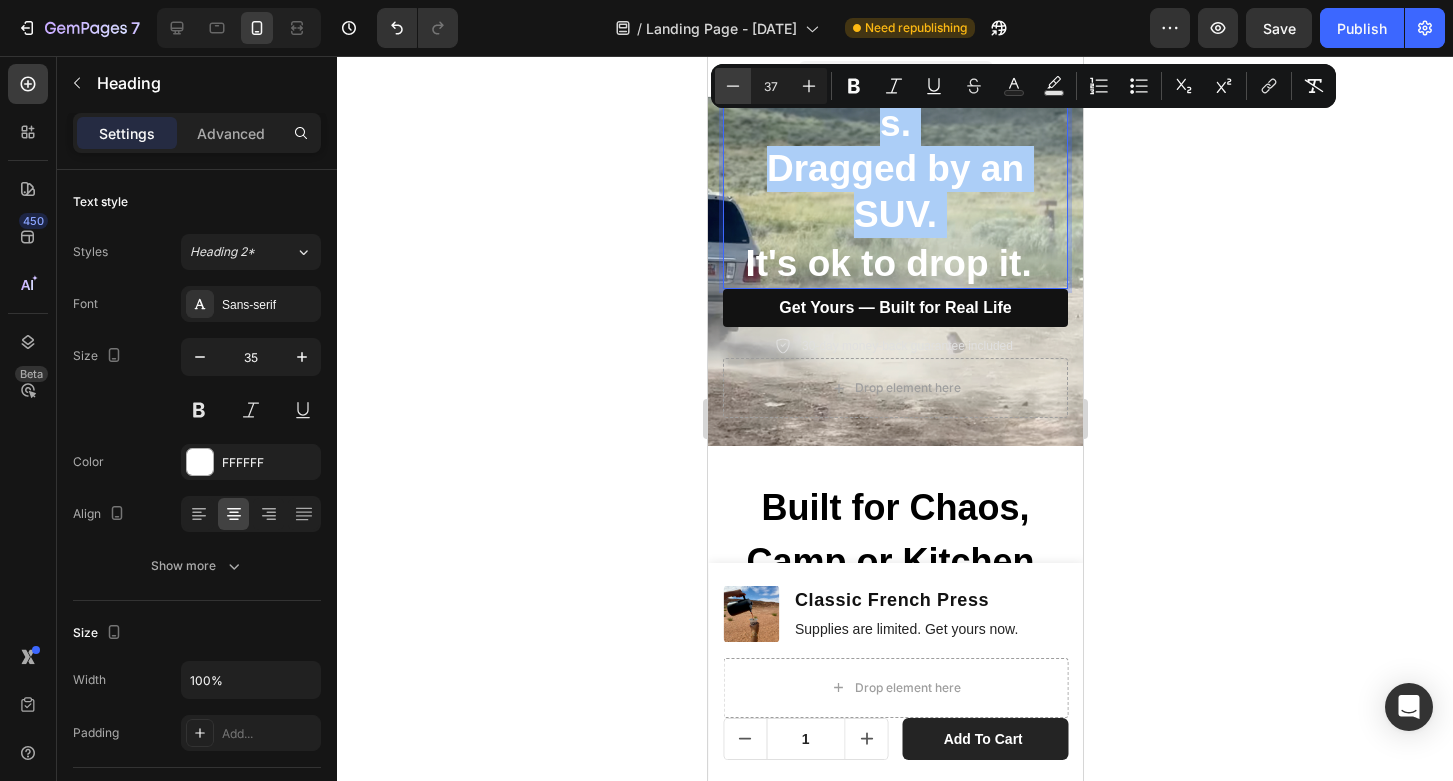 click on "Minus" at bounding box center (733, 86) 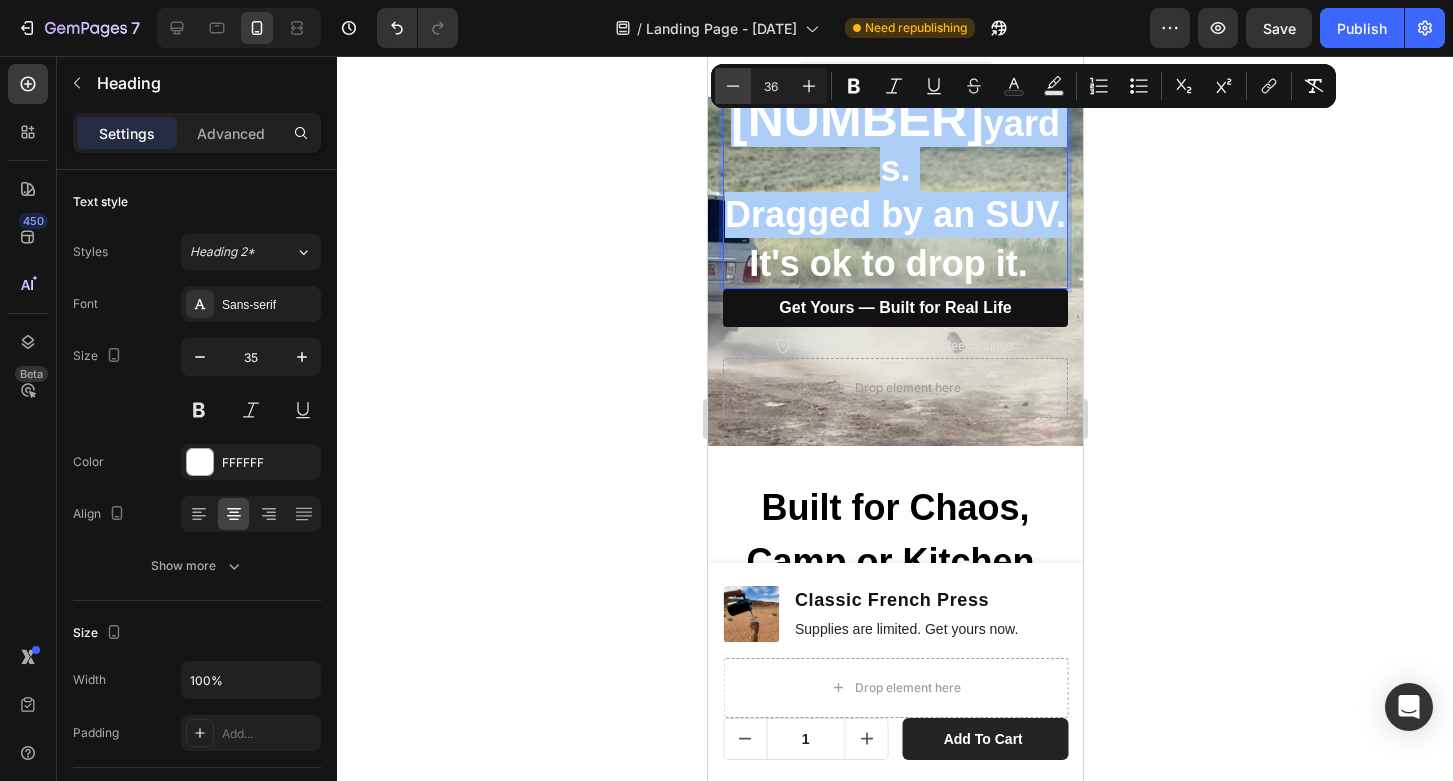click on "Minus" at bounding box center [733, 86] 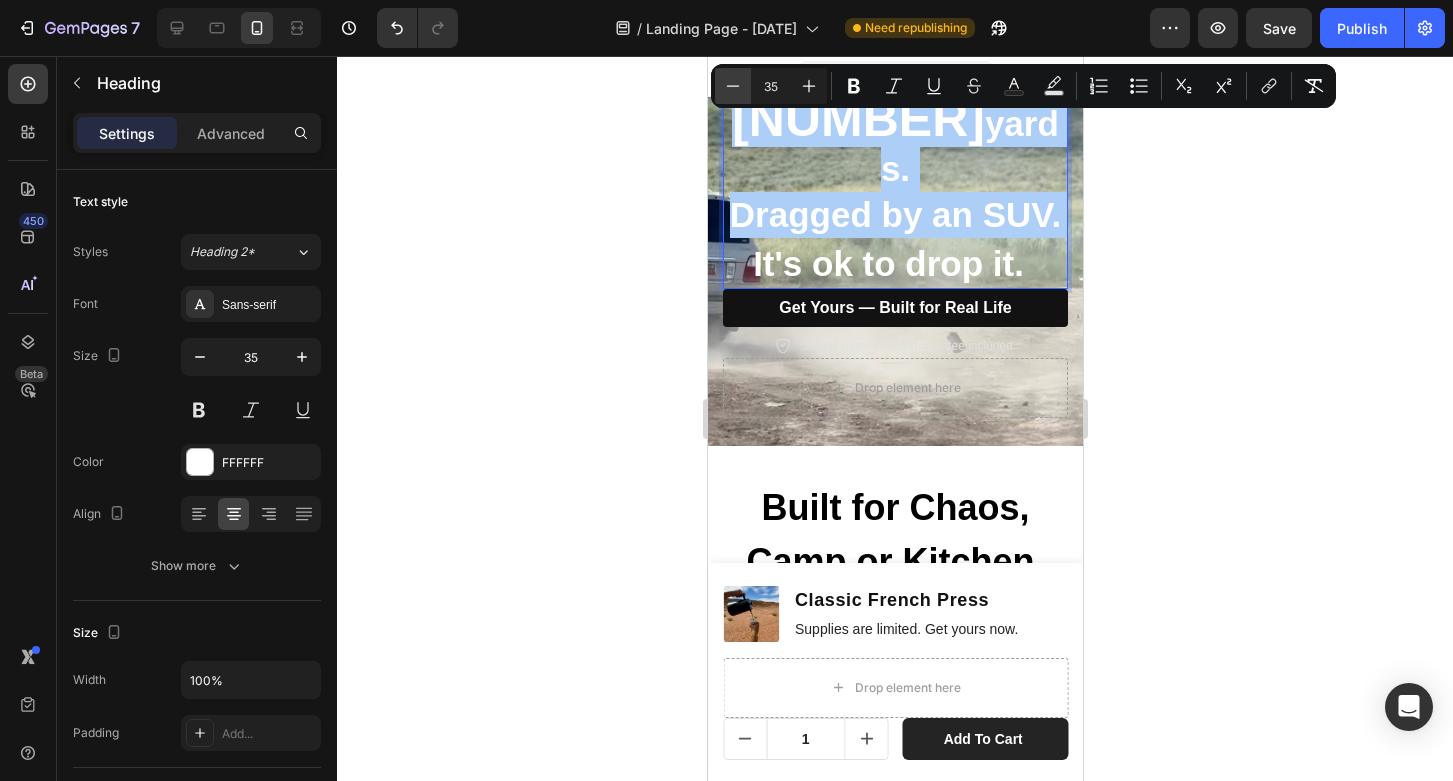 click on "Minus" at bounding box center [733, 86] 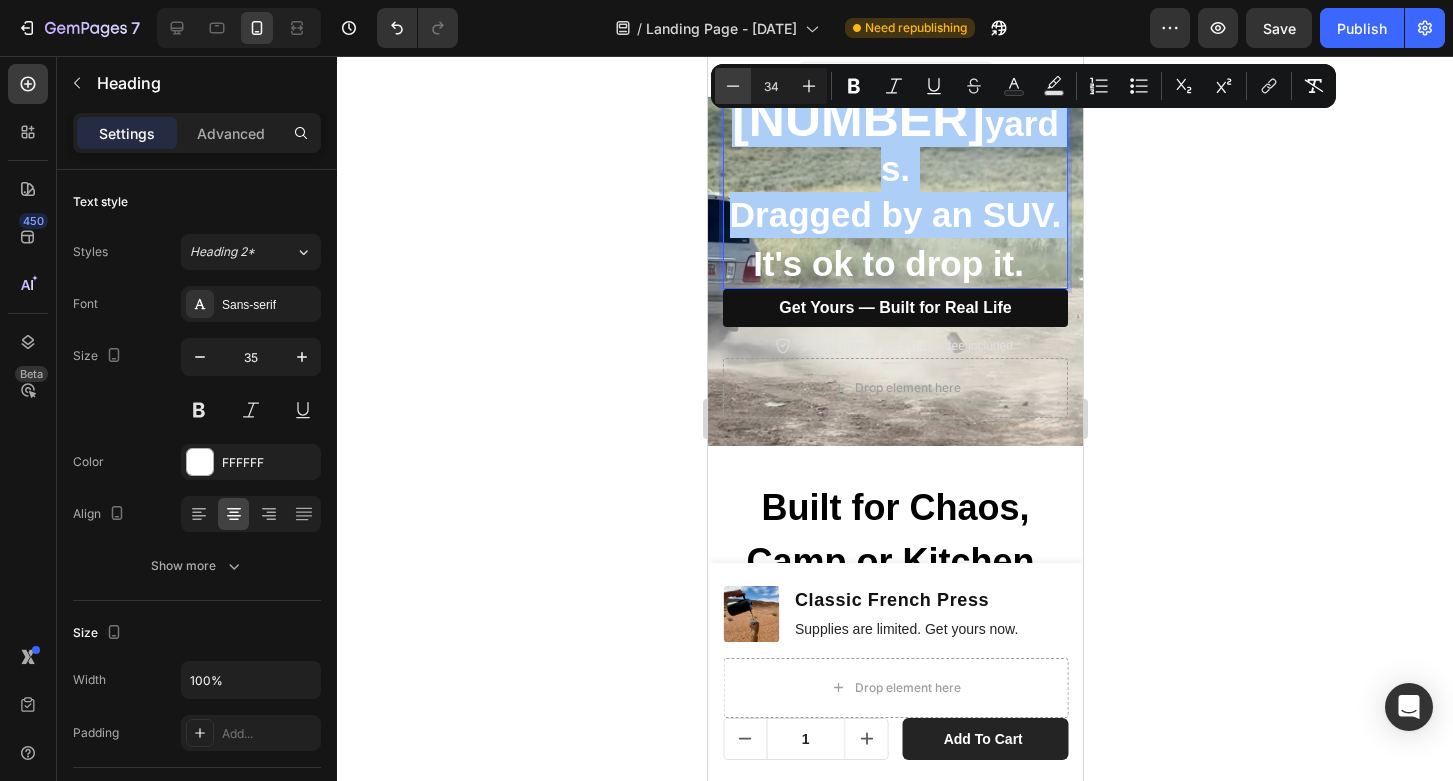 click on "Minus" at bounding box center (733, 86) 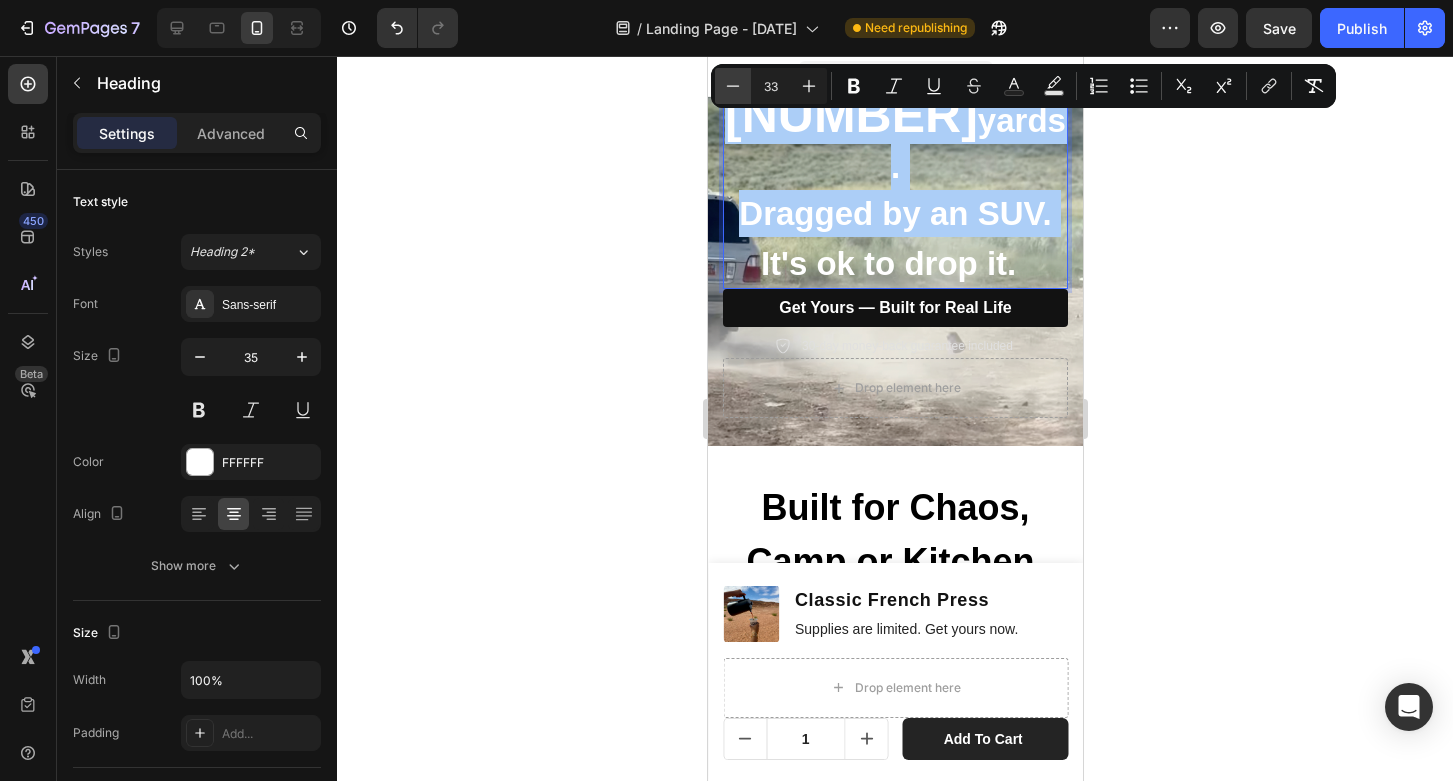 click on "Minus" at bounding box center [733, 86] 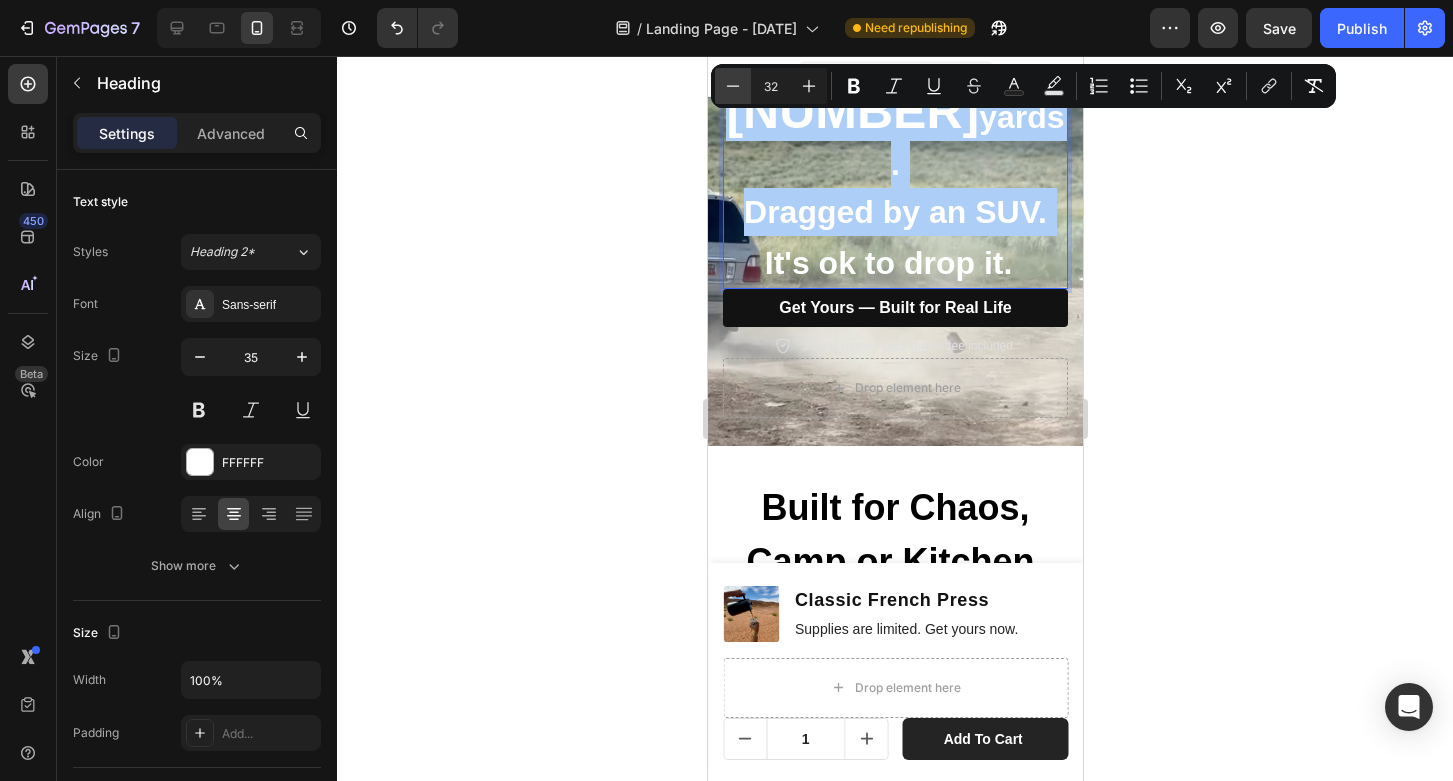 click on "Minus" at bounding box center [733, 86] 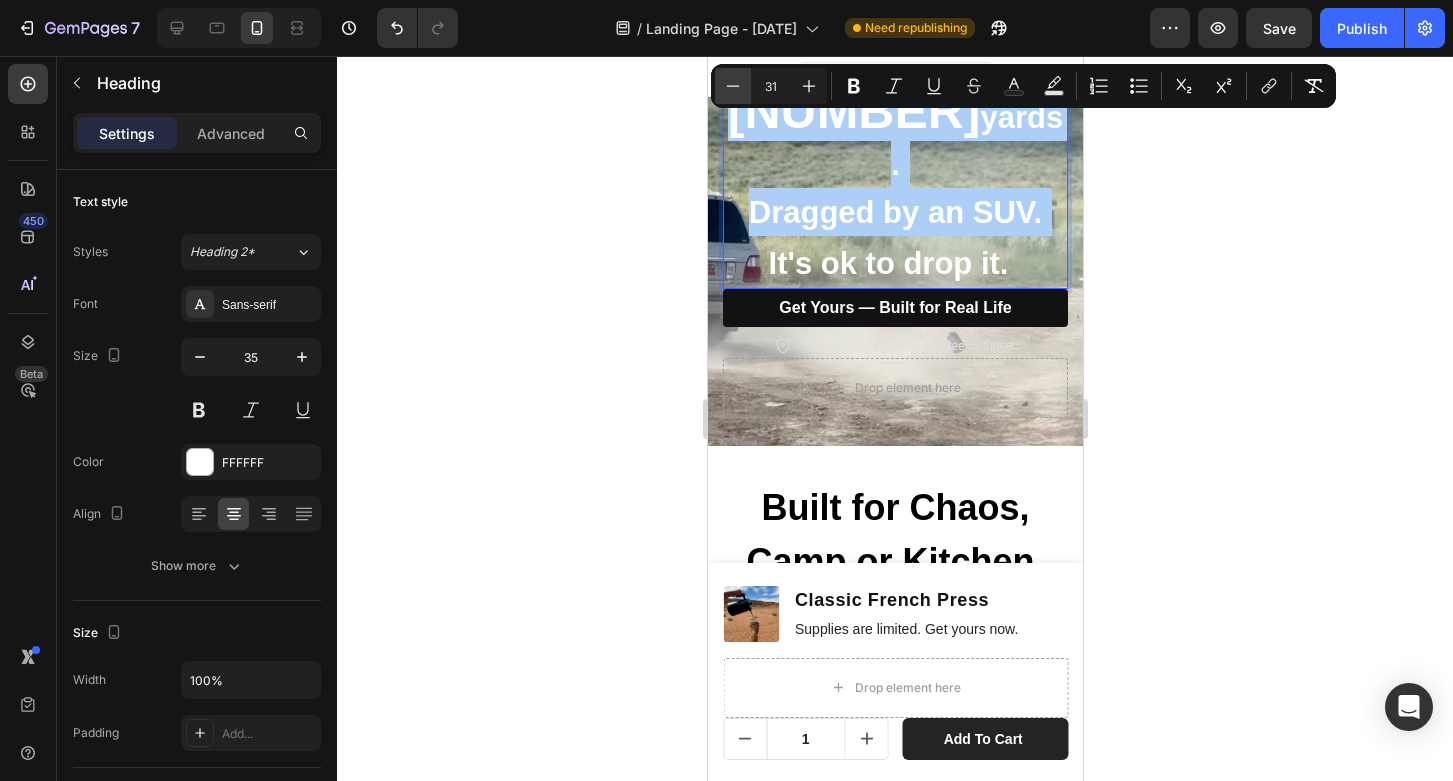 click on "Minus" at bounding box center [733, 86] 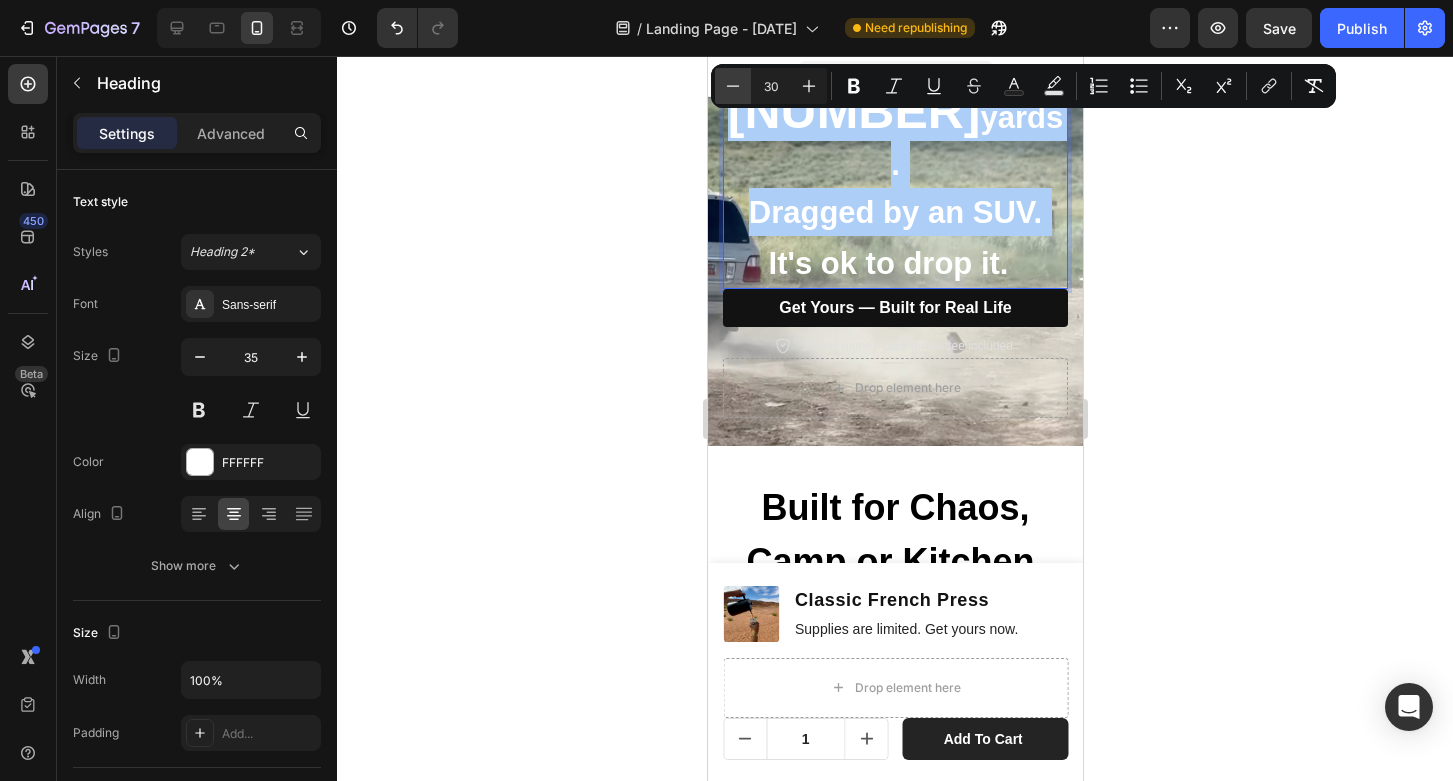 click on "Minus" at bounding box center [733, 86] 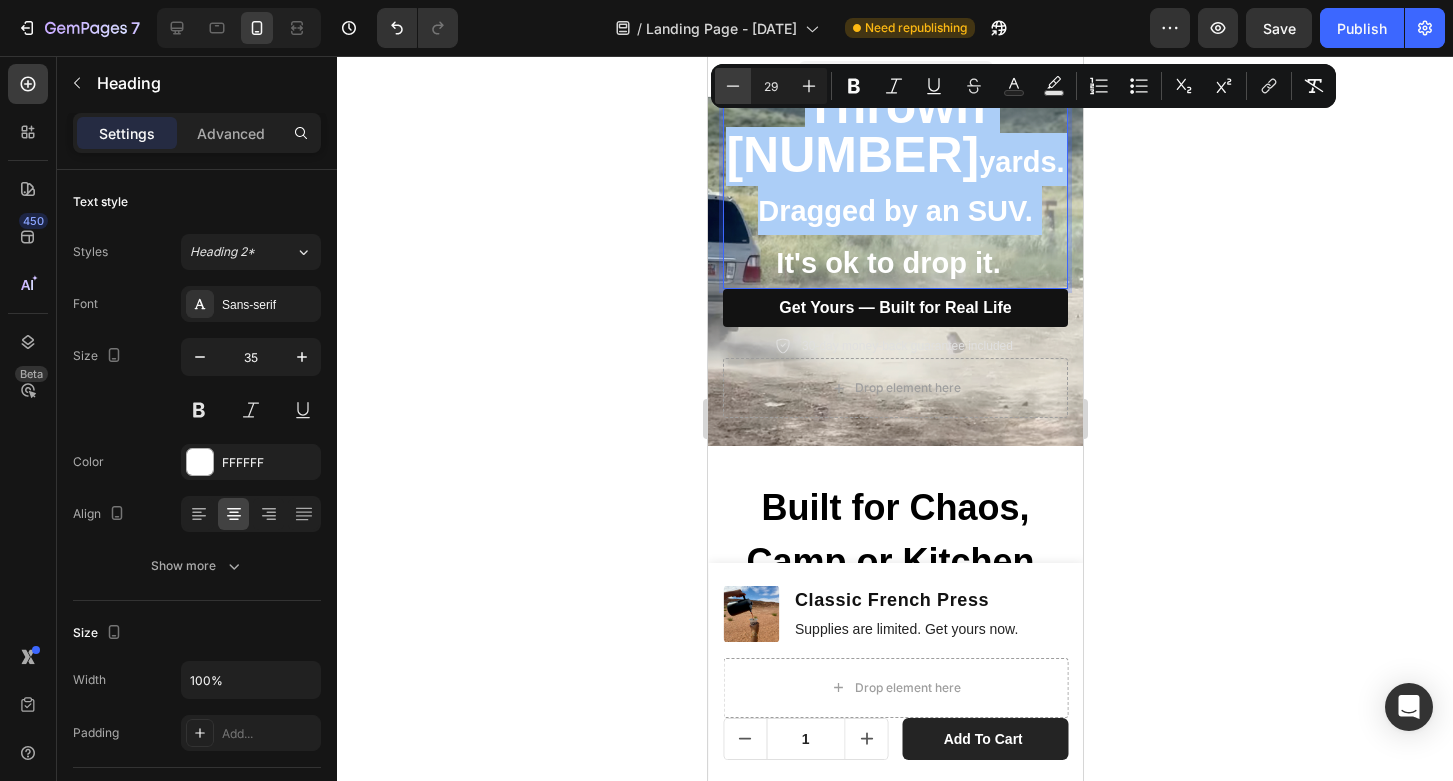 click on "Minus" at bounding box center (733, 86) 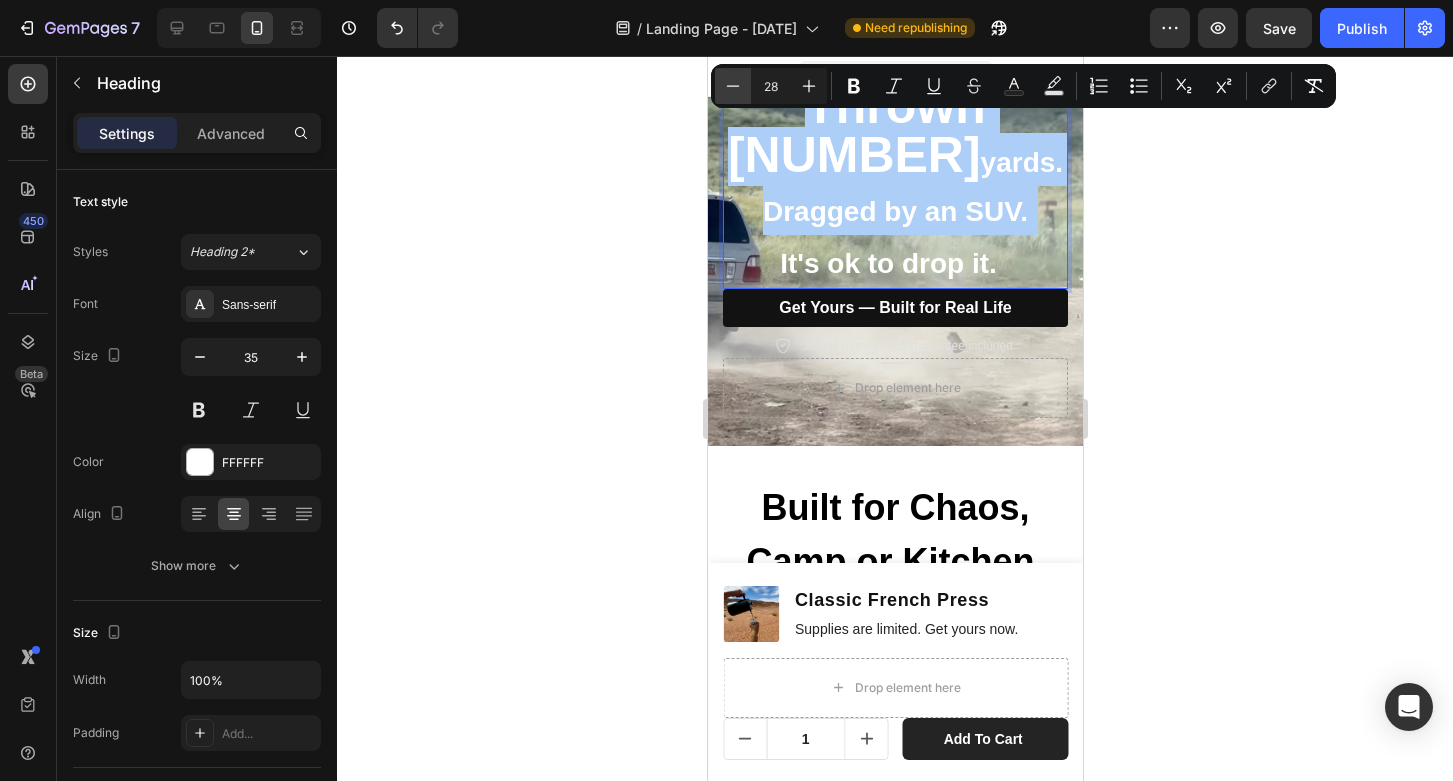 click on "Minus" at bounding box center [733, 86] 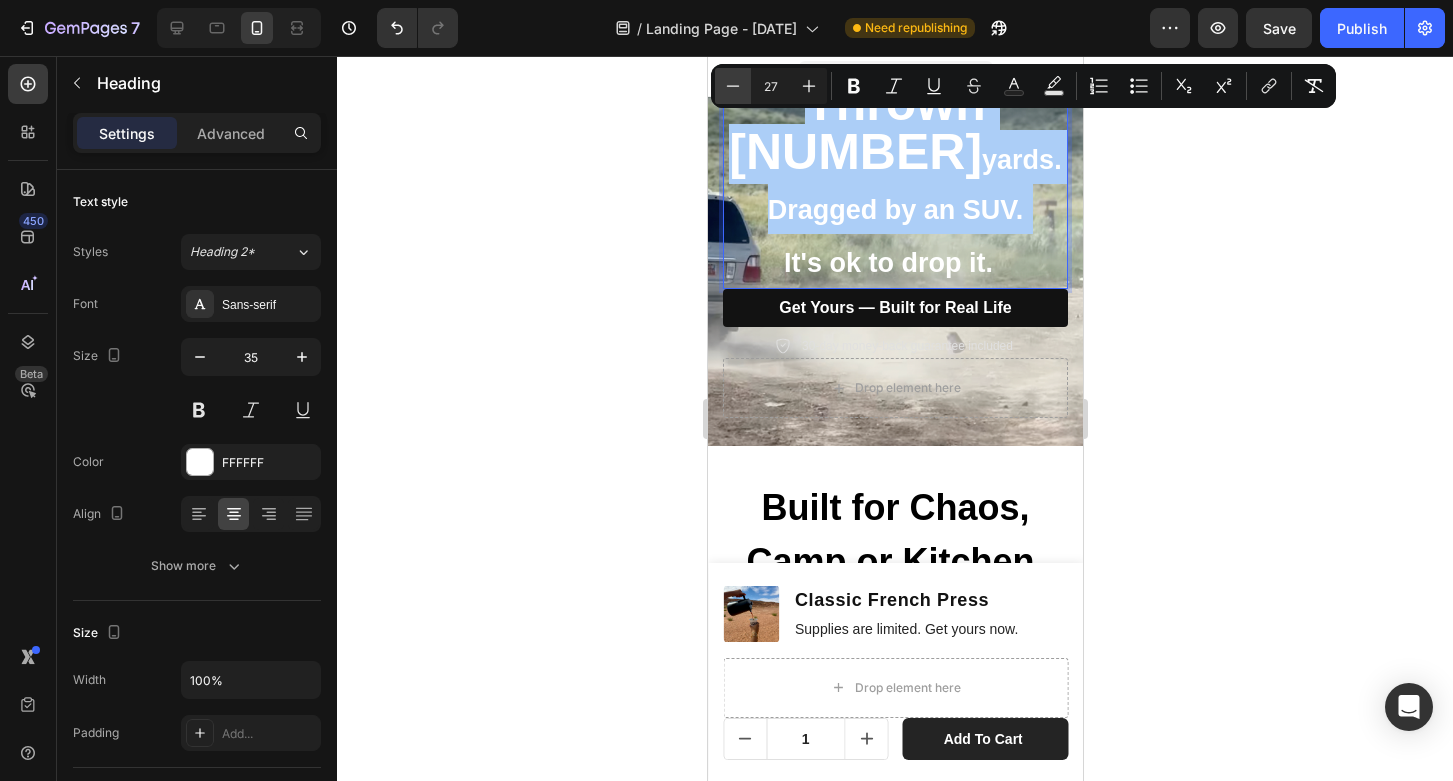 click on "Minus" at bounding box center (733, 86) 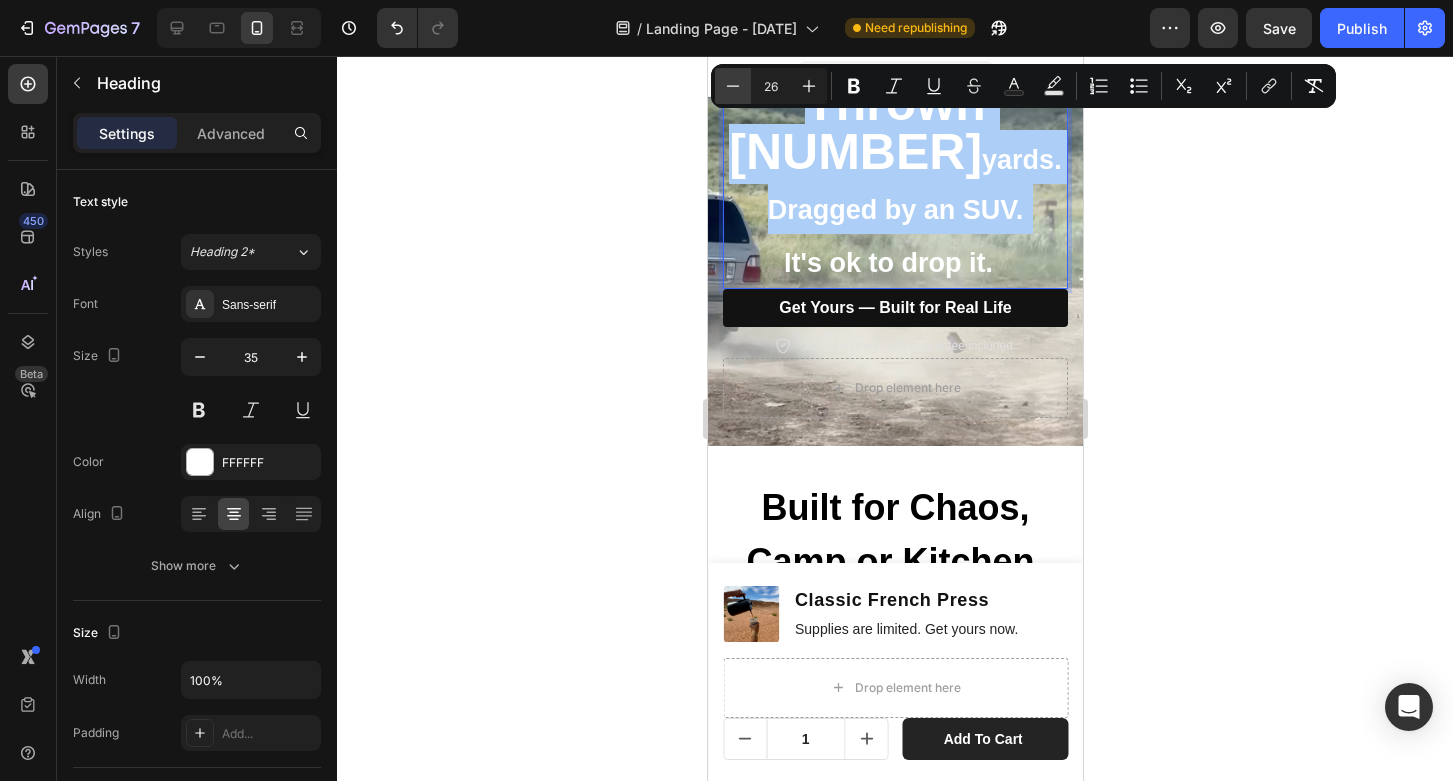 click on "Minus" at bounding box center [733, 86] 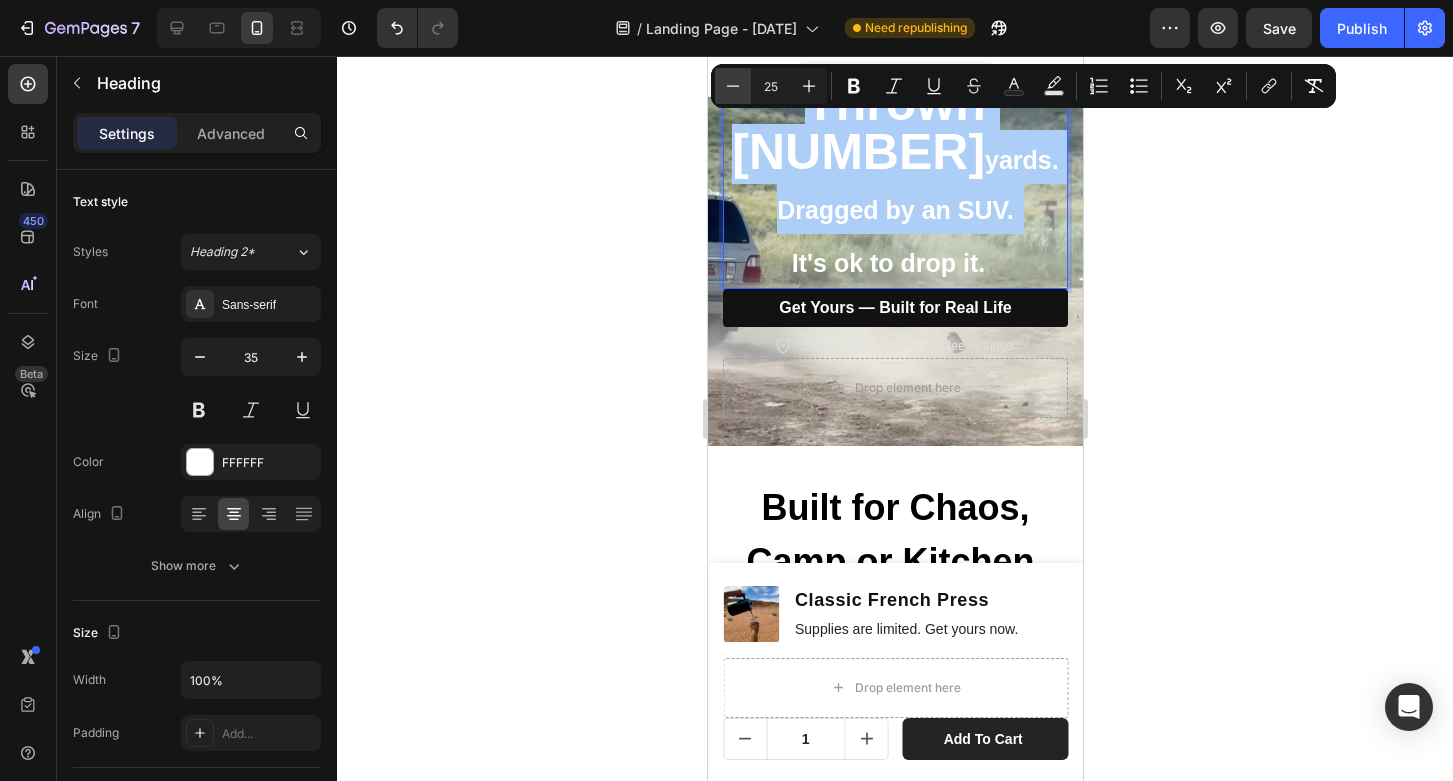 click on "Minus" at bounding box center [733, 86] 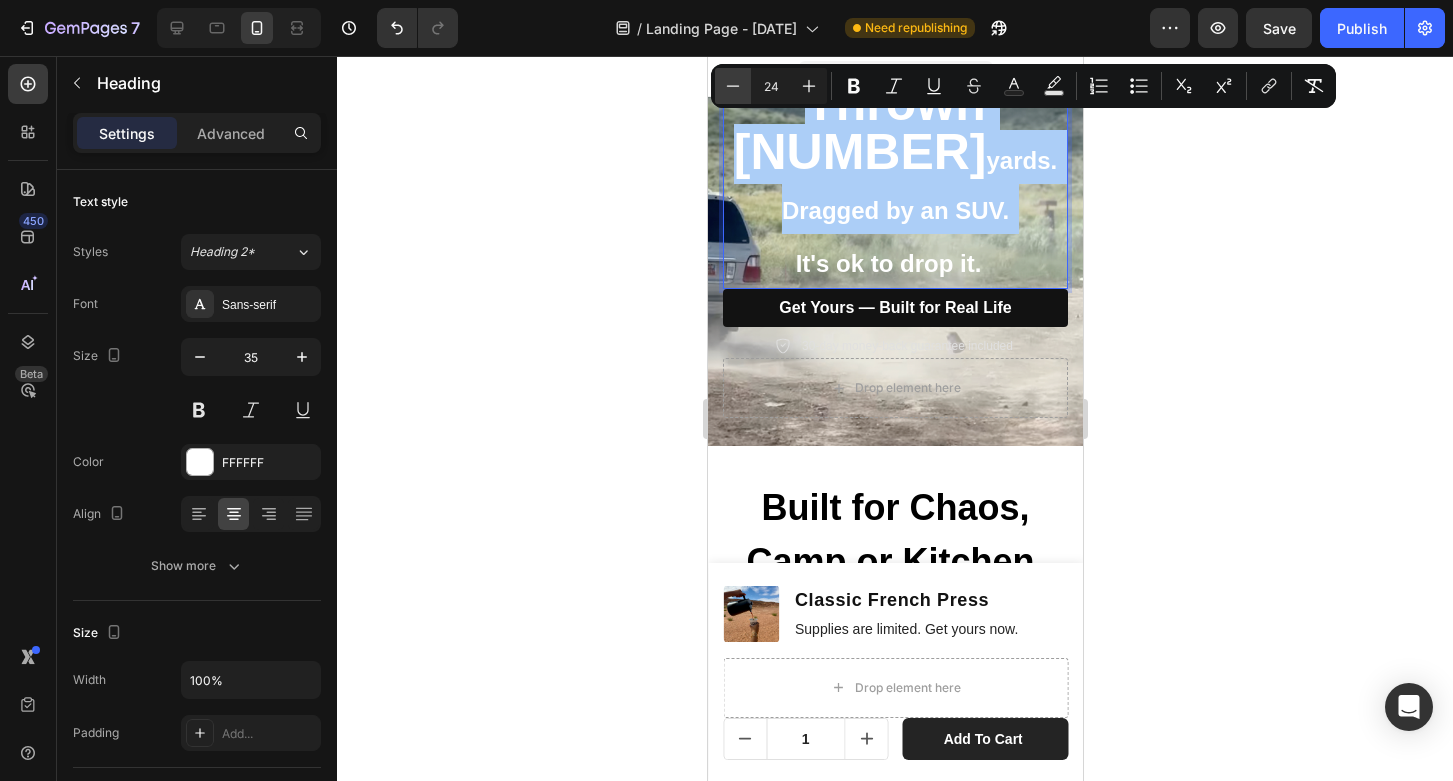 click on "Minus" at bounding box center (733, 86) 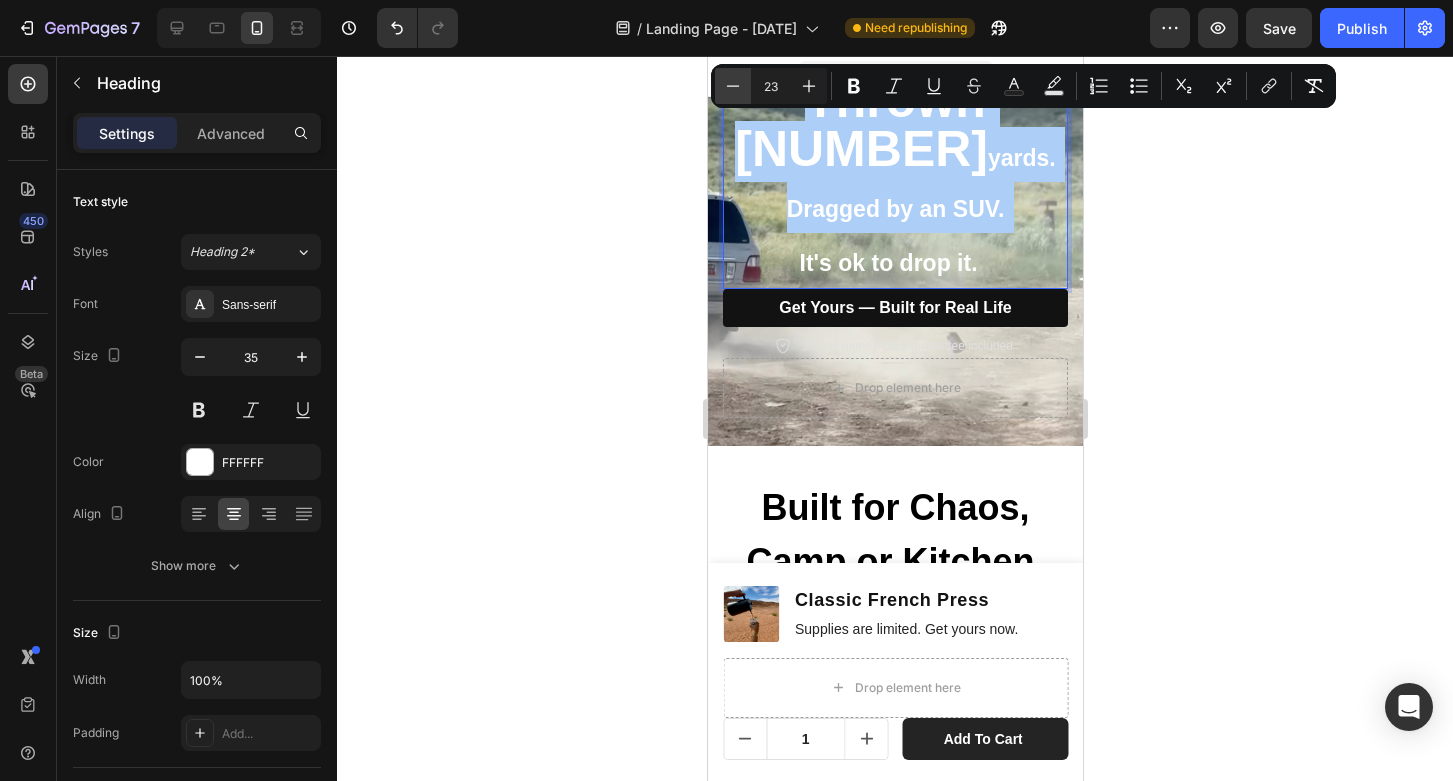 click on "Minus" at bounding box center [733, 86] 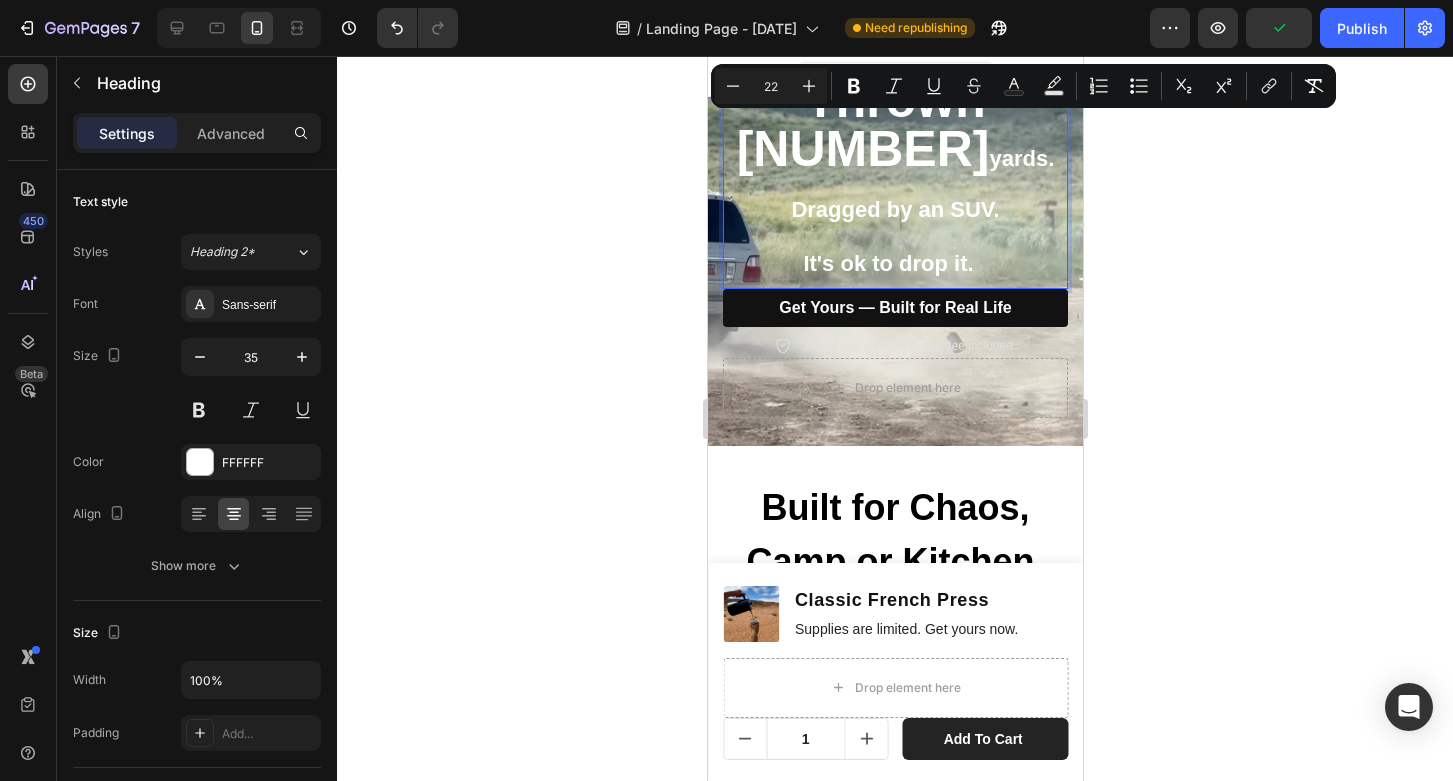 type on "50" 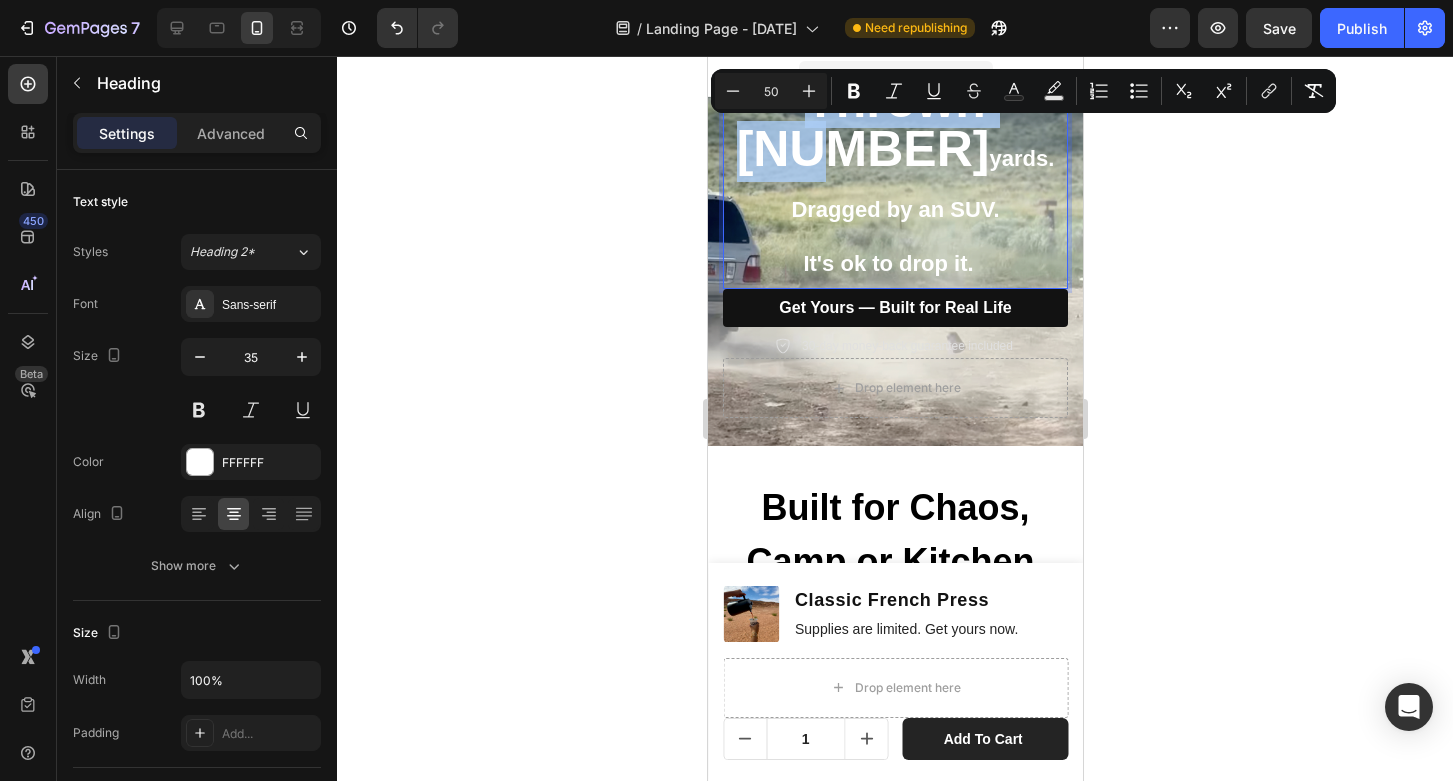 drag, startPoint x: 740, startPoint y: 158, endPoint x: 995, endPoint y: 163, distance: 255.04901 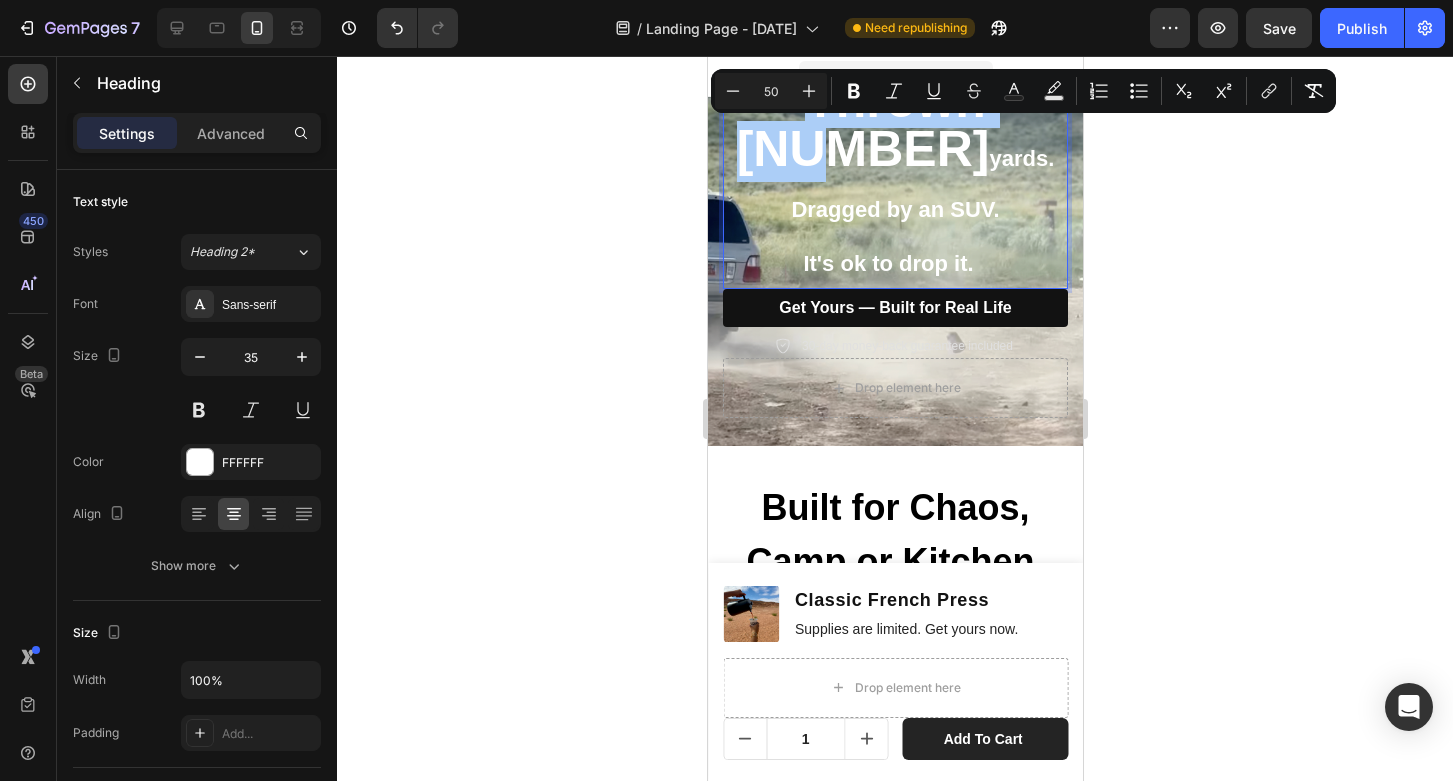 drag, startPoint x: 779, startPoint y: 91, endPoint x: 763, endPoint y: 91, distance: 16 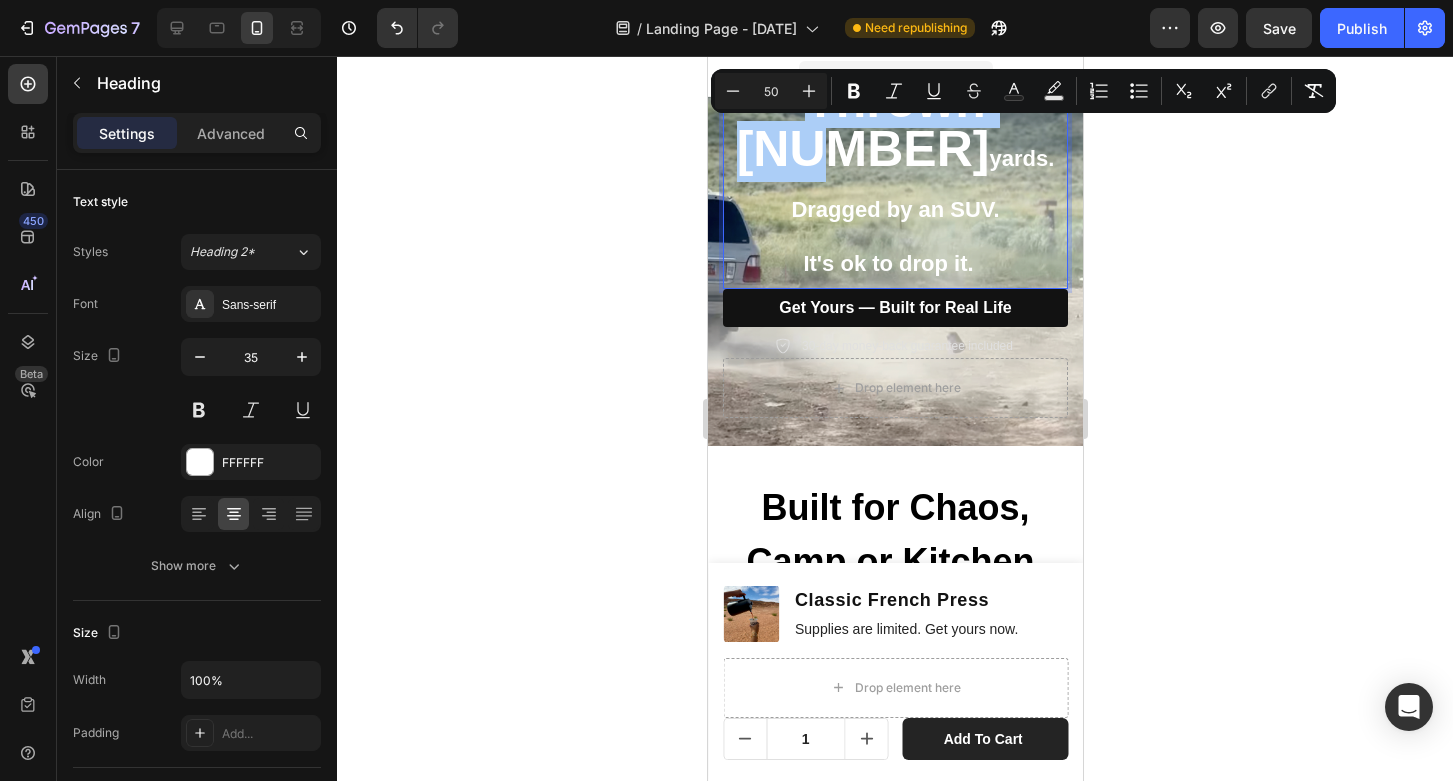 click on "50" at bounding box center (771, 91) 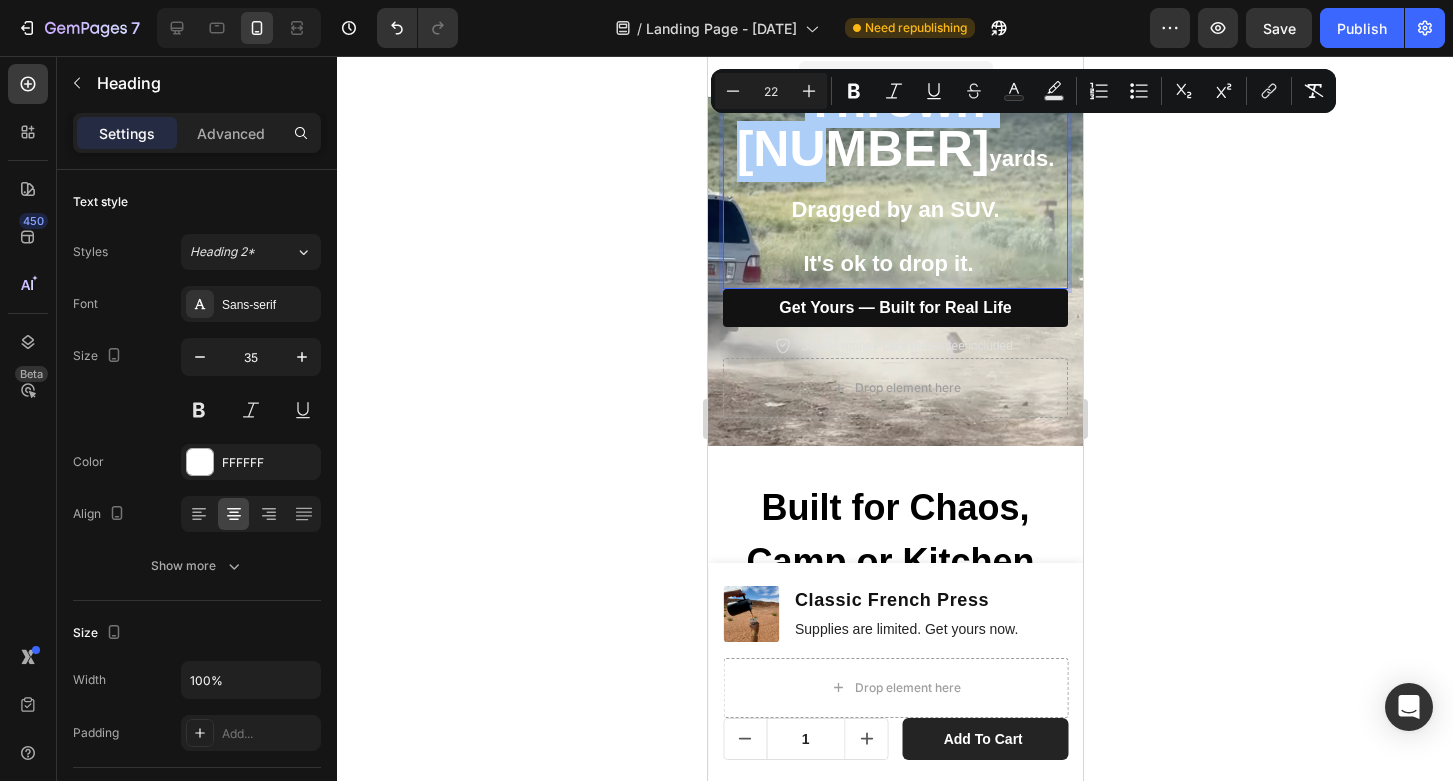 type on "22" 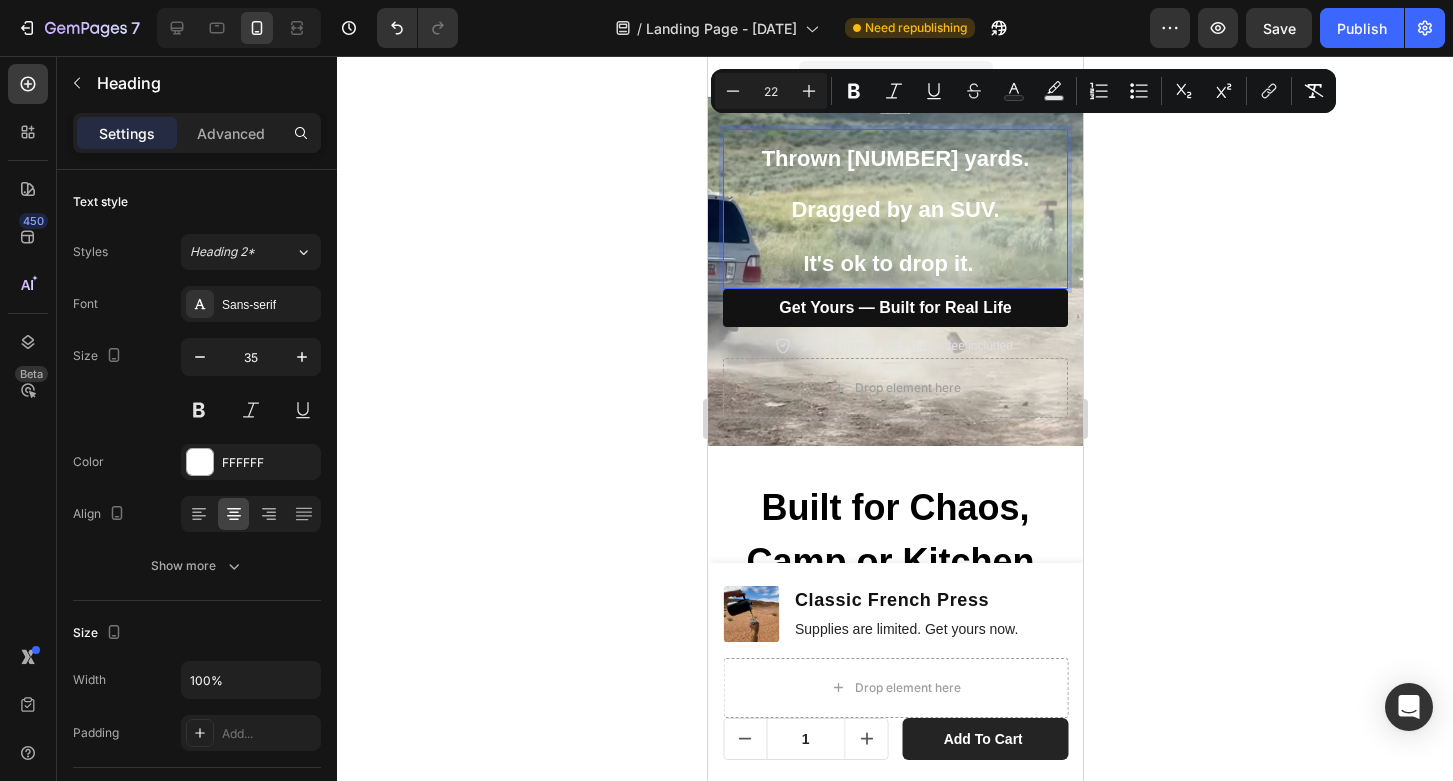 click on "Thrown 30 yards. Dragged by an SUV. It's ok to drop it." at bounding box center [894, 209] 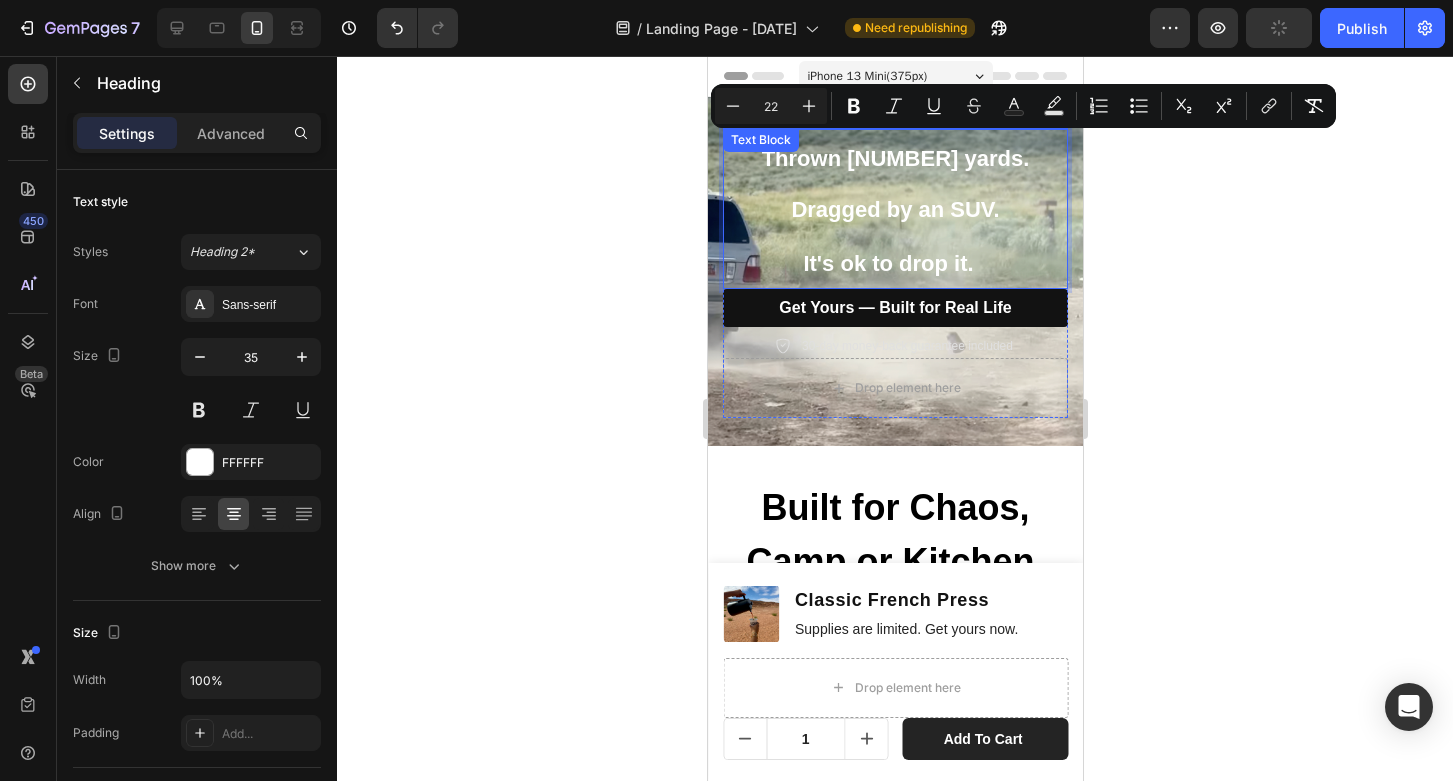 drag, startPoint x: 976, startPoint y: 268, endPoint x: 767, endPoint y: 131, distance: 249.89998 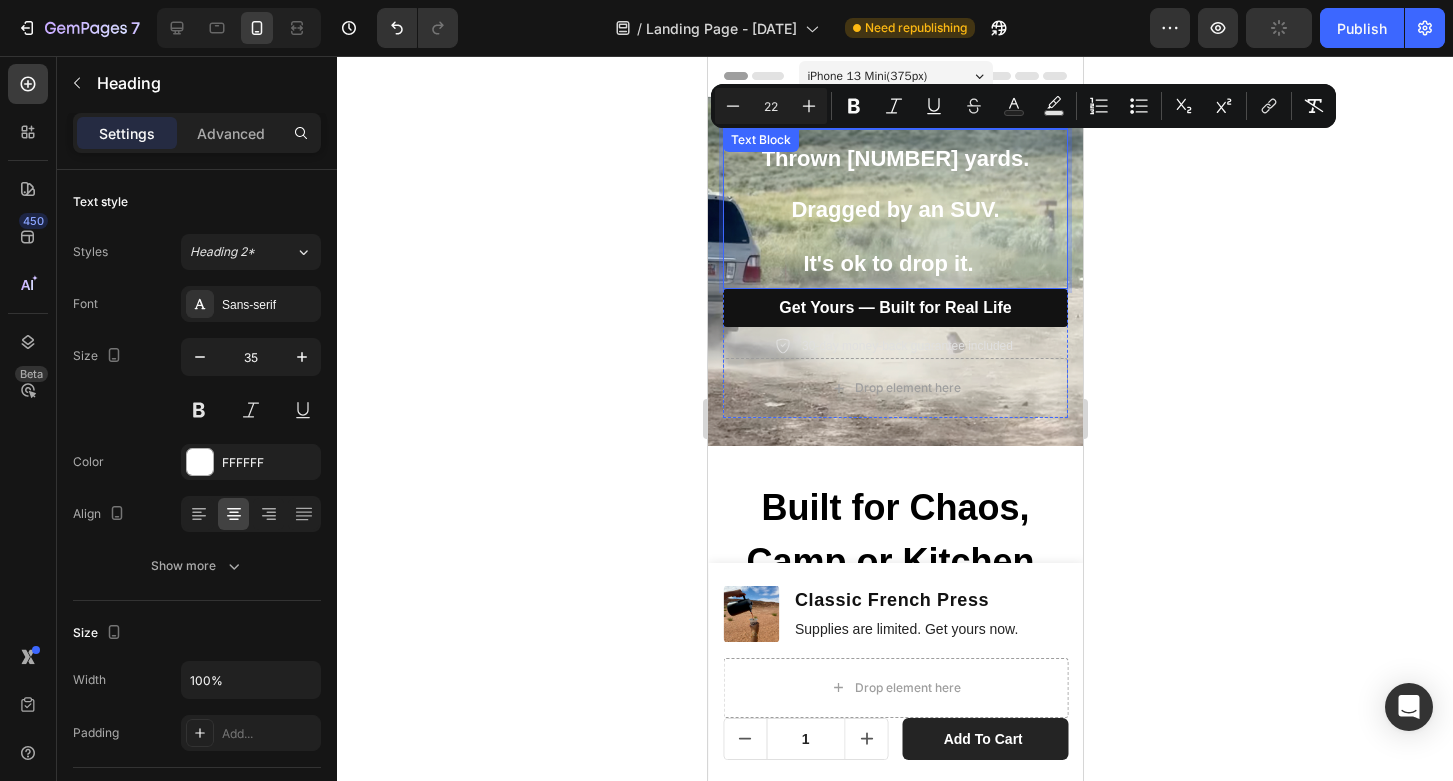 click on "Icon Icon Icon Icon Icon Icon List Rated [NUMBER]/[NUMBER]  Text Block Row Dropped [NUMBER] feet. Dragged behind a truck. Still brewing. Text Block Thrown [NUMBER] yards. Dragged by an SUV. It's ok to drop it.    Heading   [NUMBER] Get Yours — Built for Real Life Button
[NUMBER]-day money-back guarantee included  Item List" at bounding box center [894, 211] 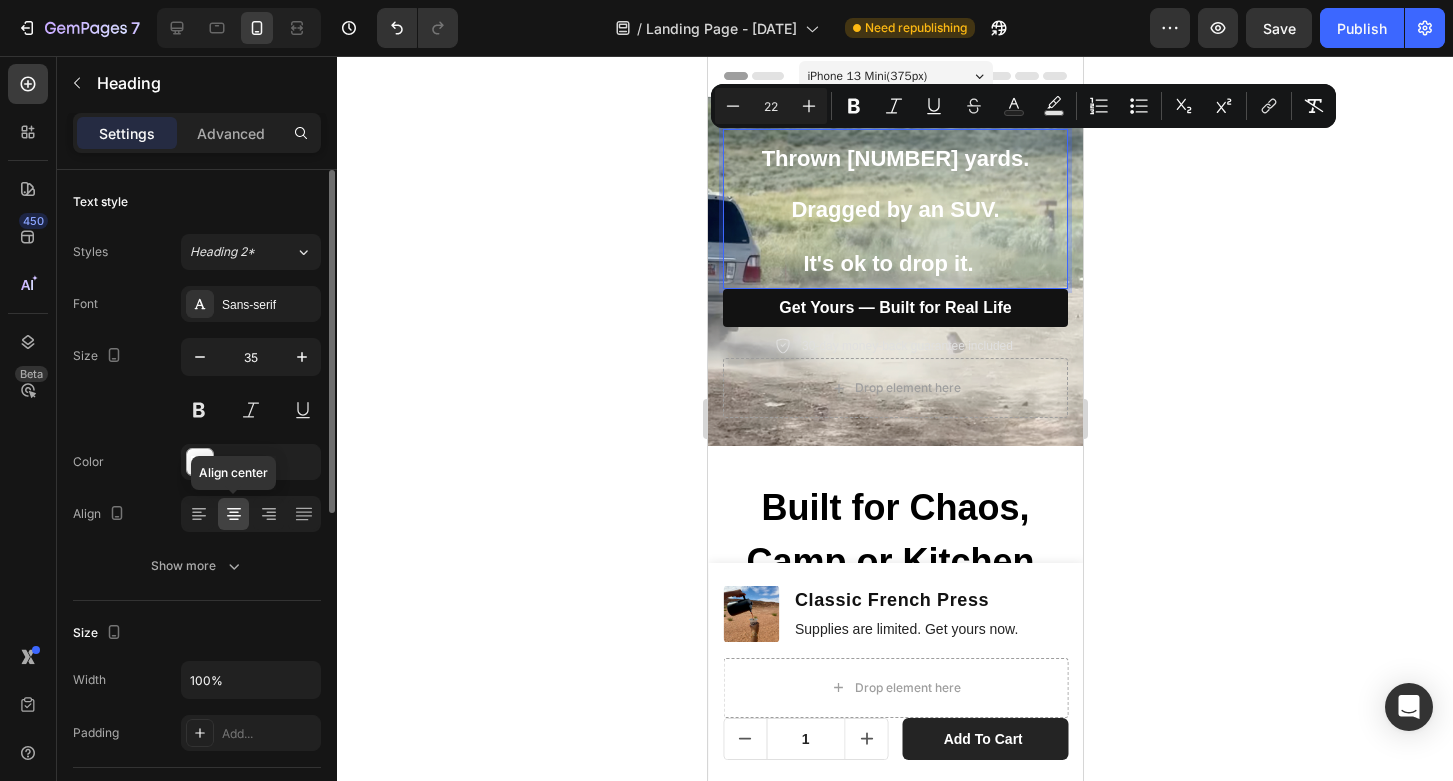 click 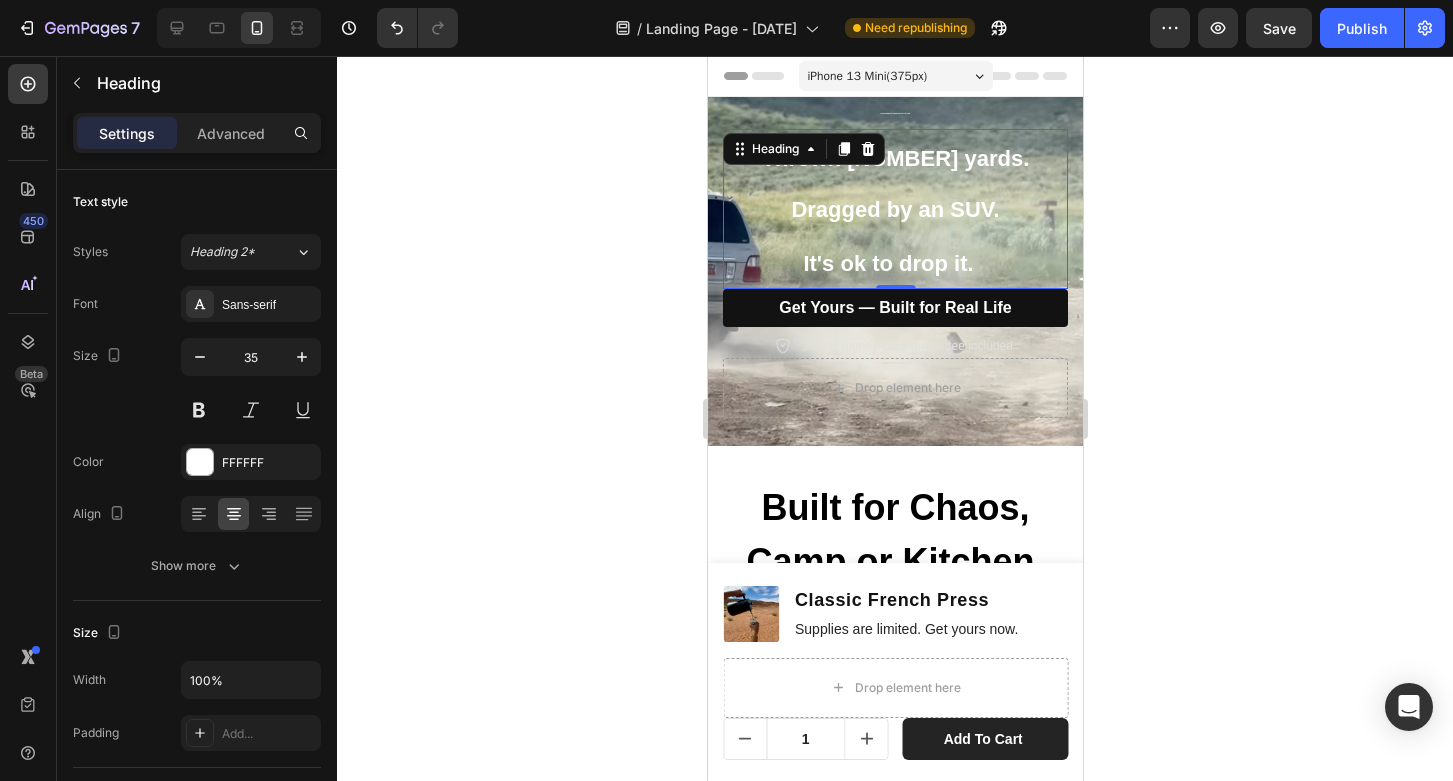 click on "Thrown 30 yards. Dragged by an SUV. It's ok to drop it." at bounding box center (894, 209) 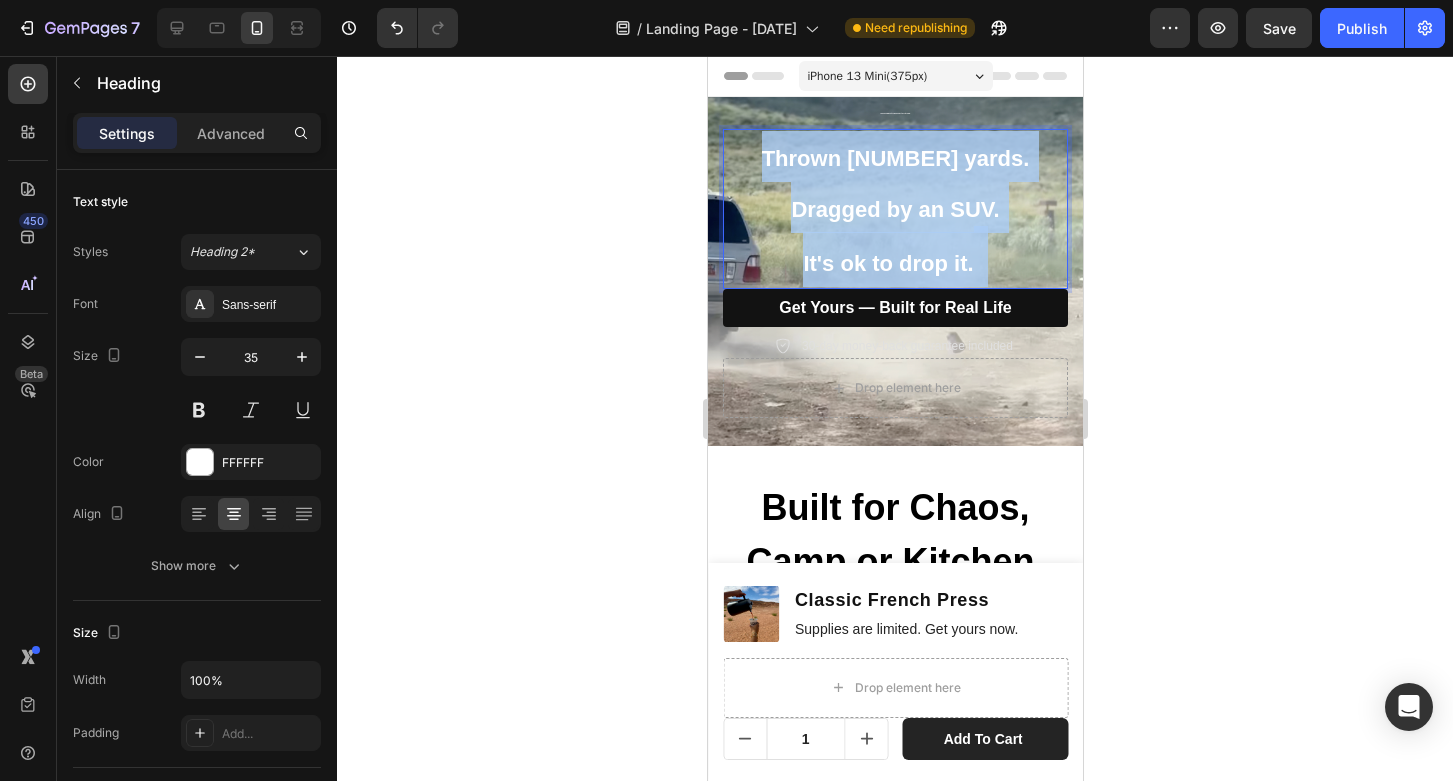 drag, startPoint x: 983, startPoint y: 261, endPoint x: 800, endPoint y: 161, distance: 208.54016 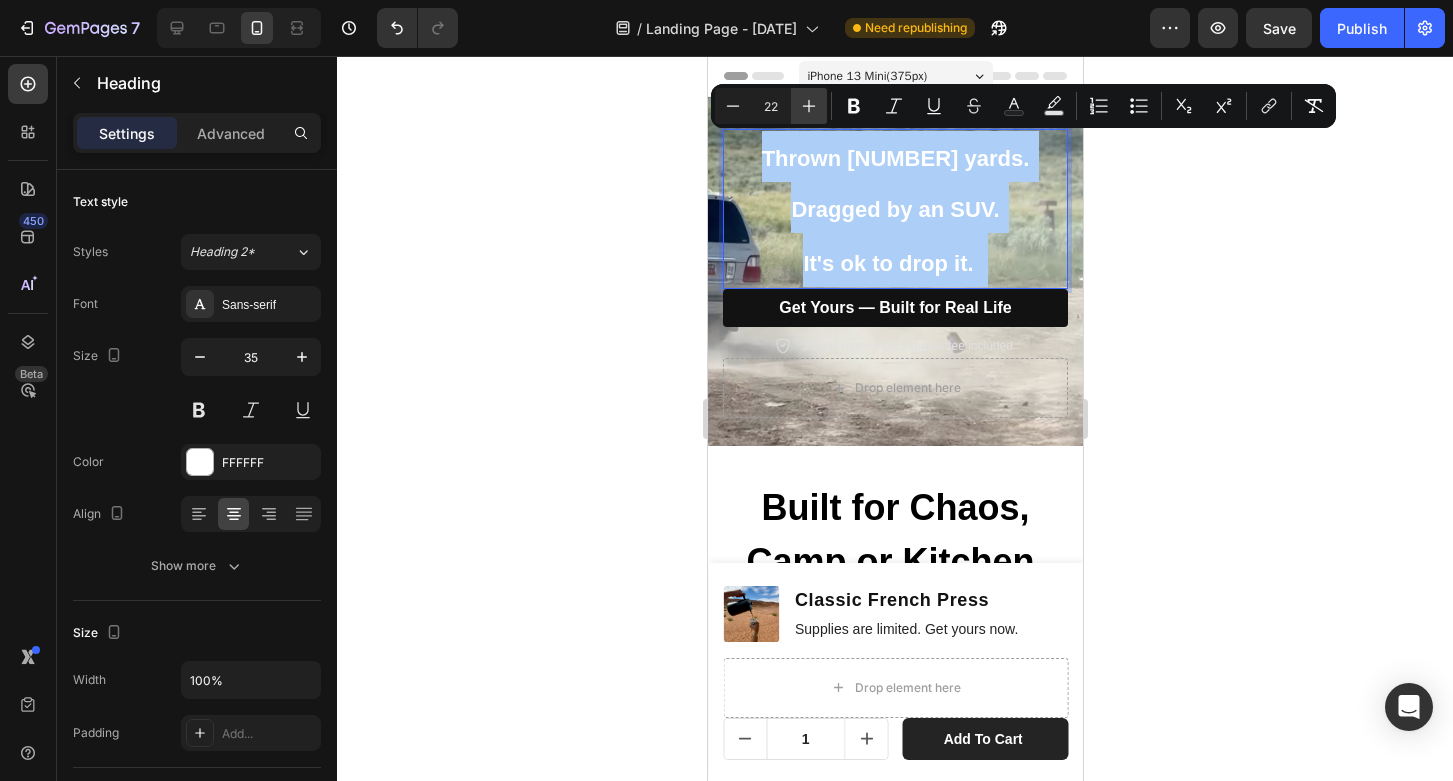 click on "Plus" at bounding box center [809, 106] 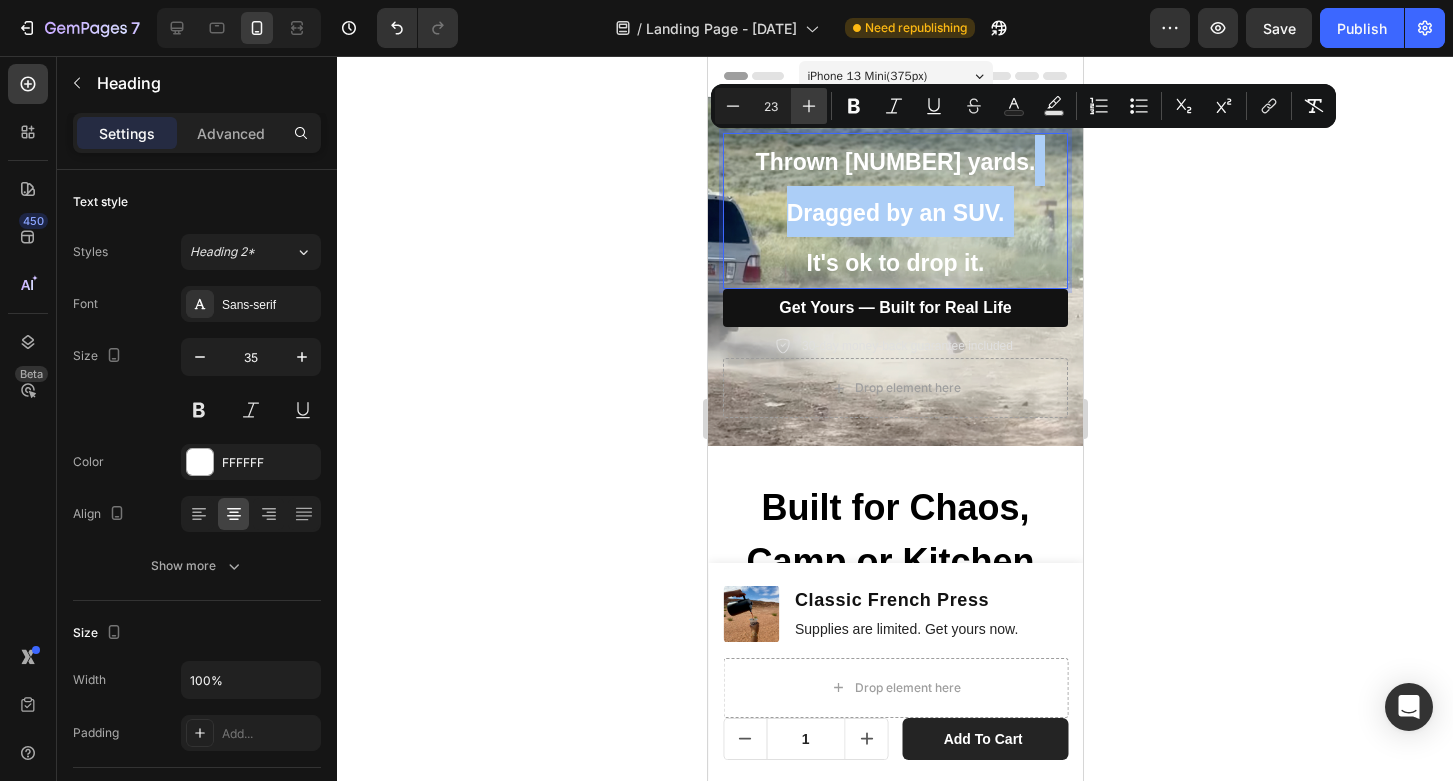 click 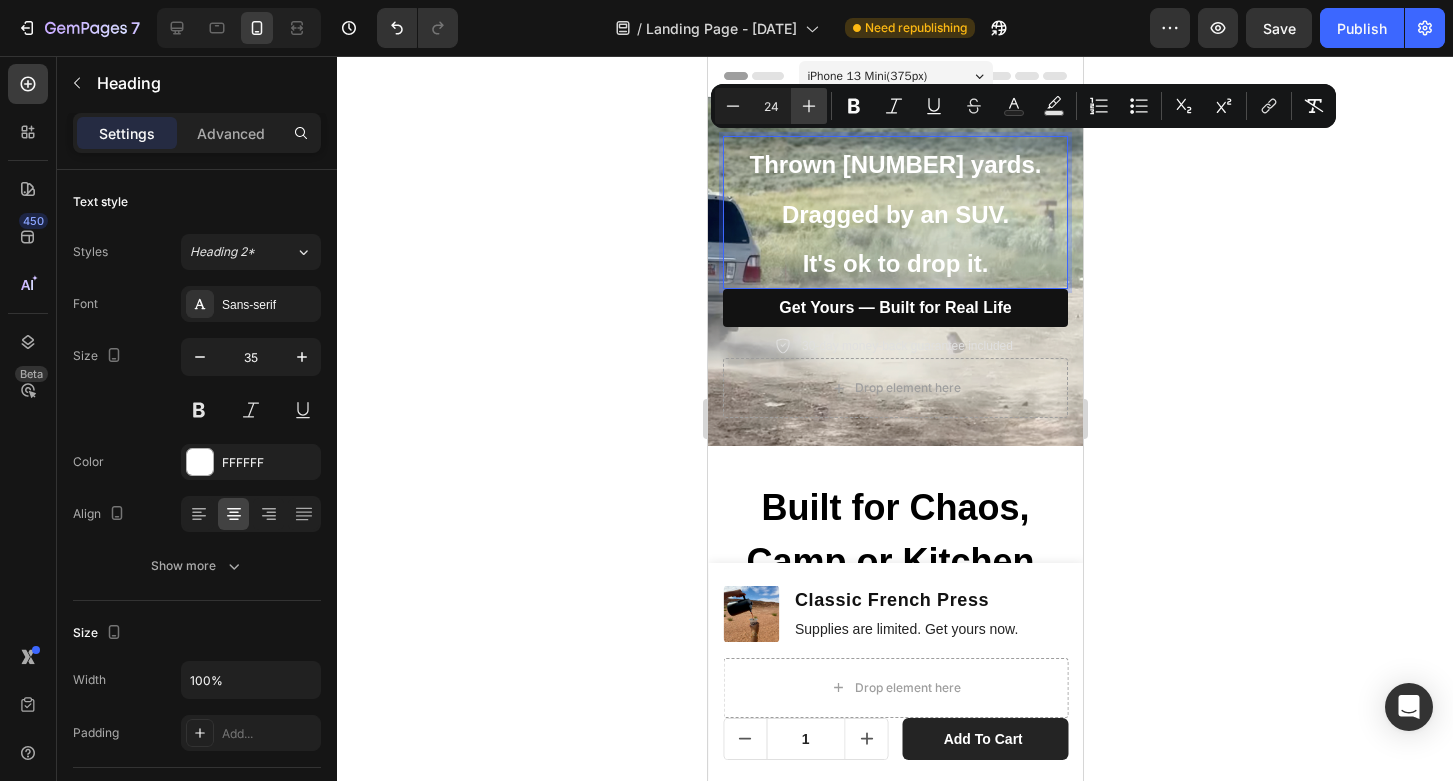 click 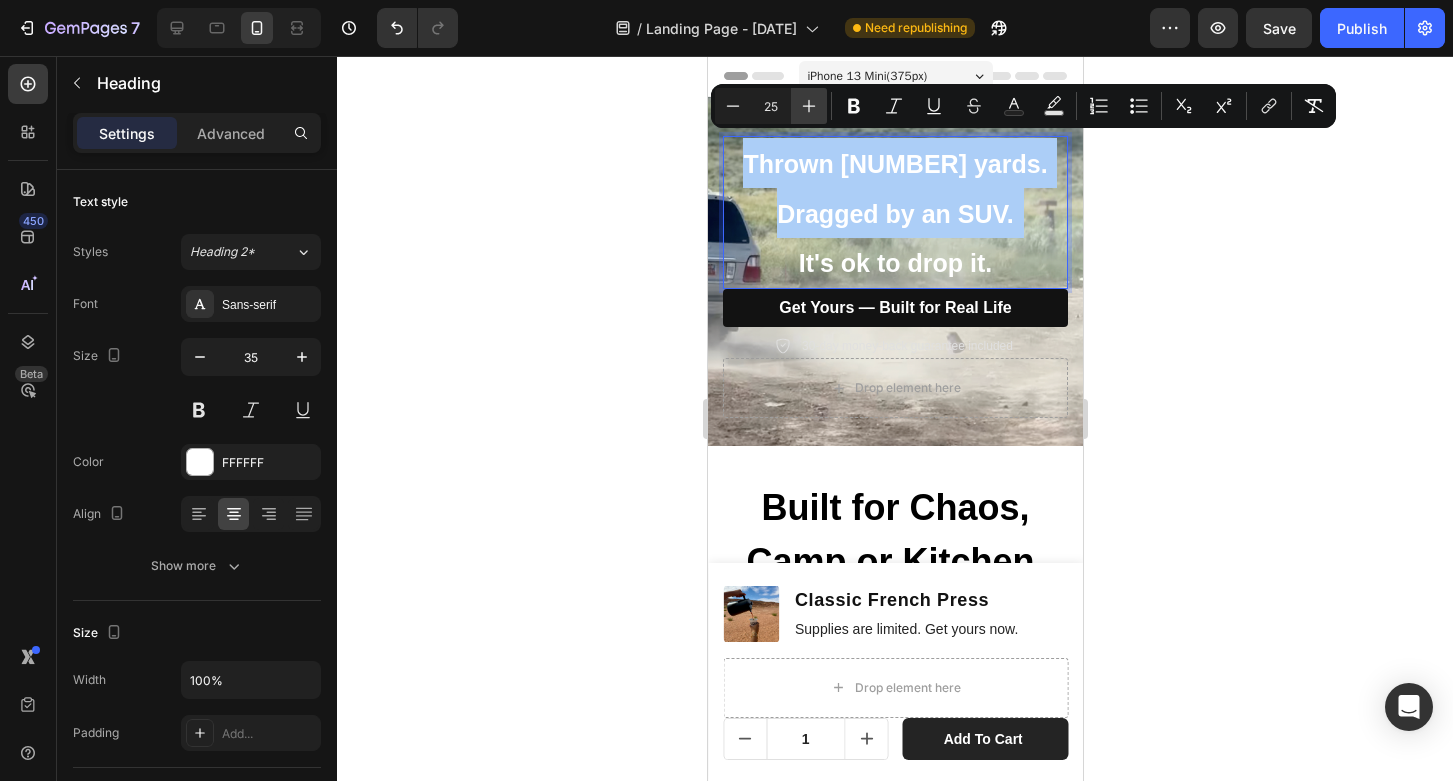 click 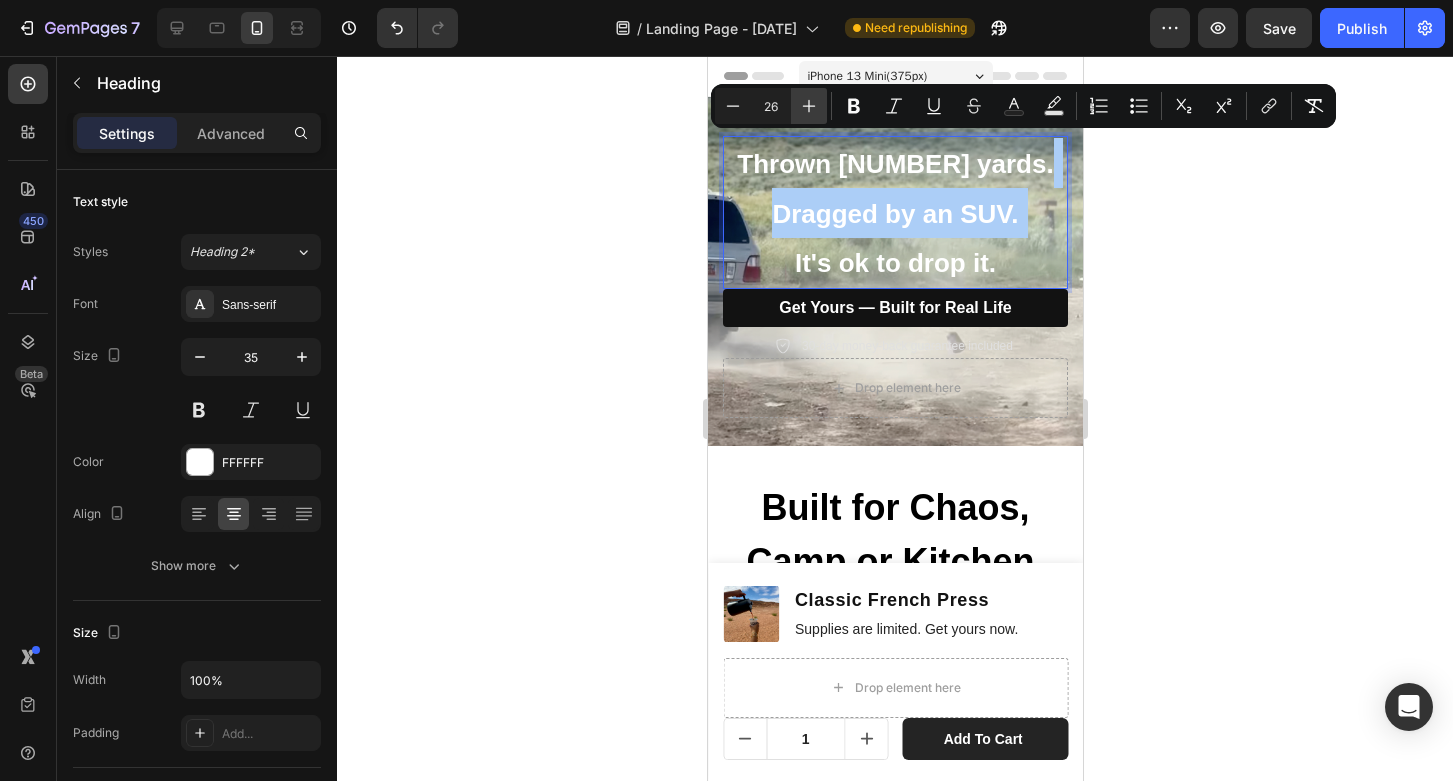 click 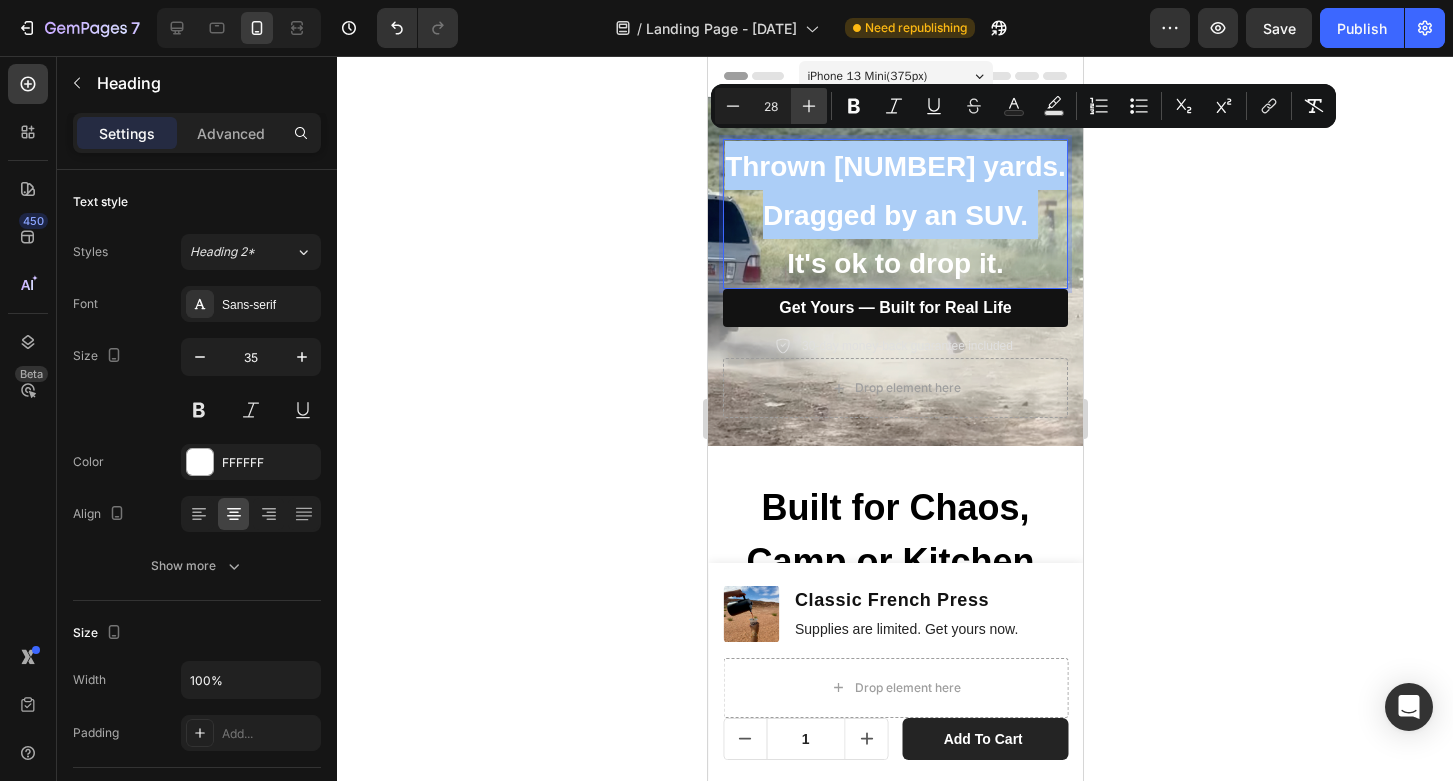 click 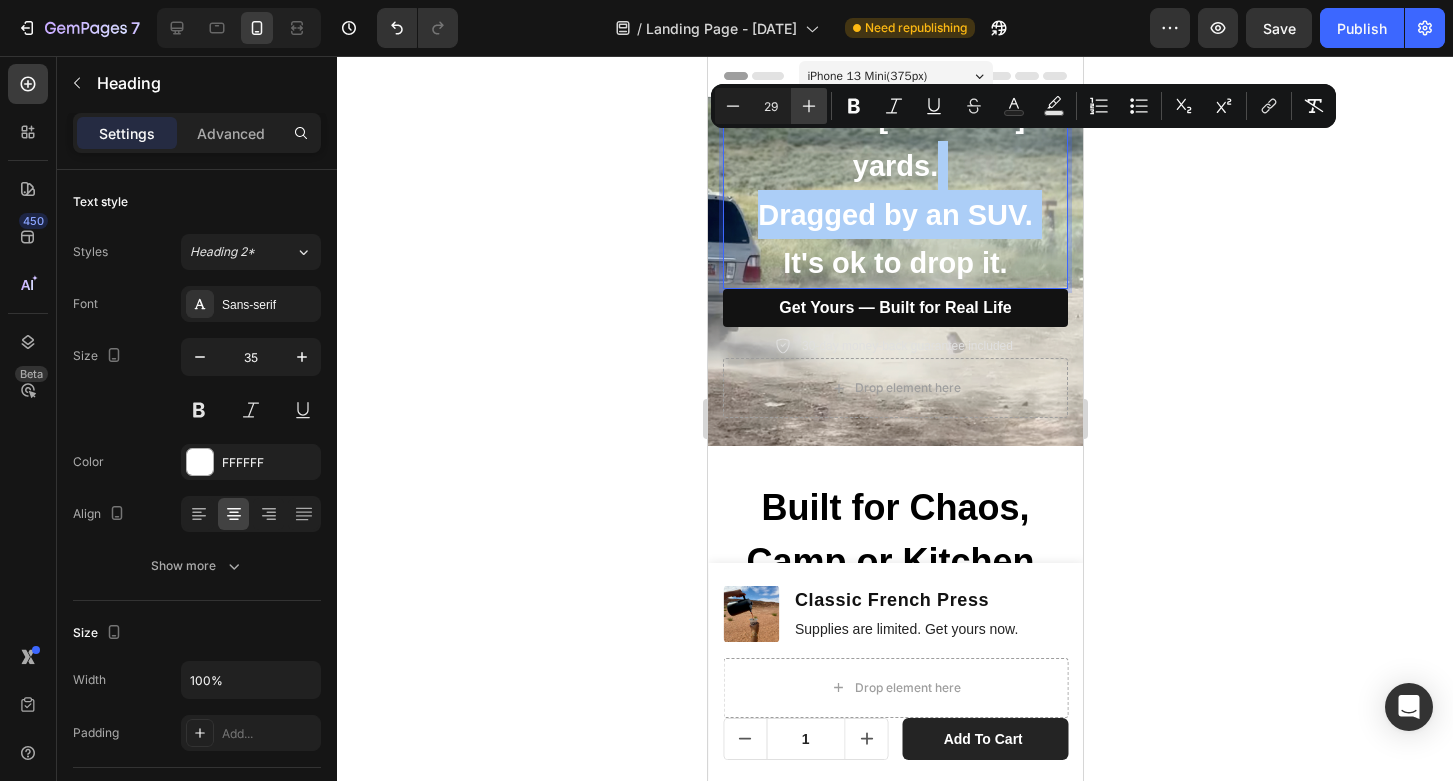 click 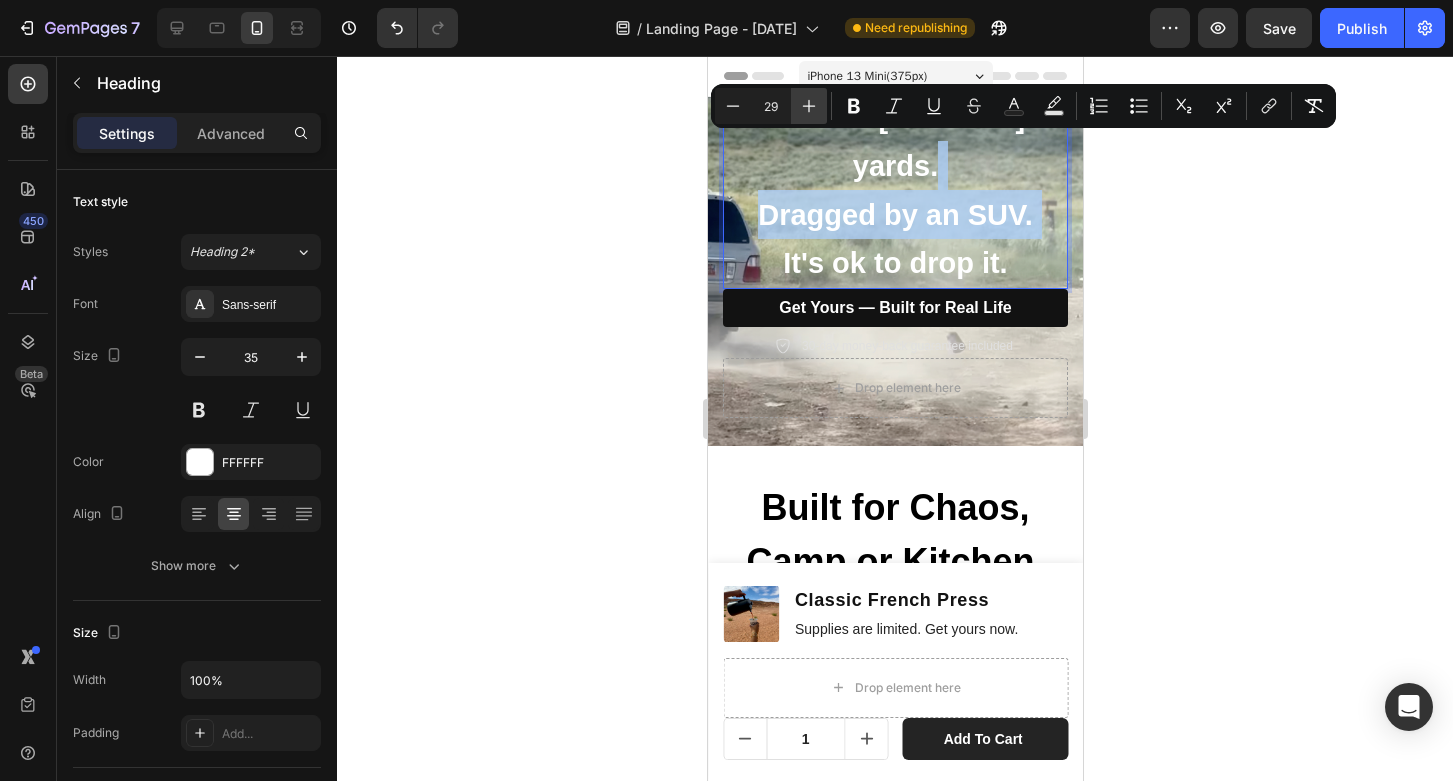 type on "30" 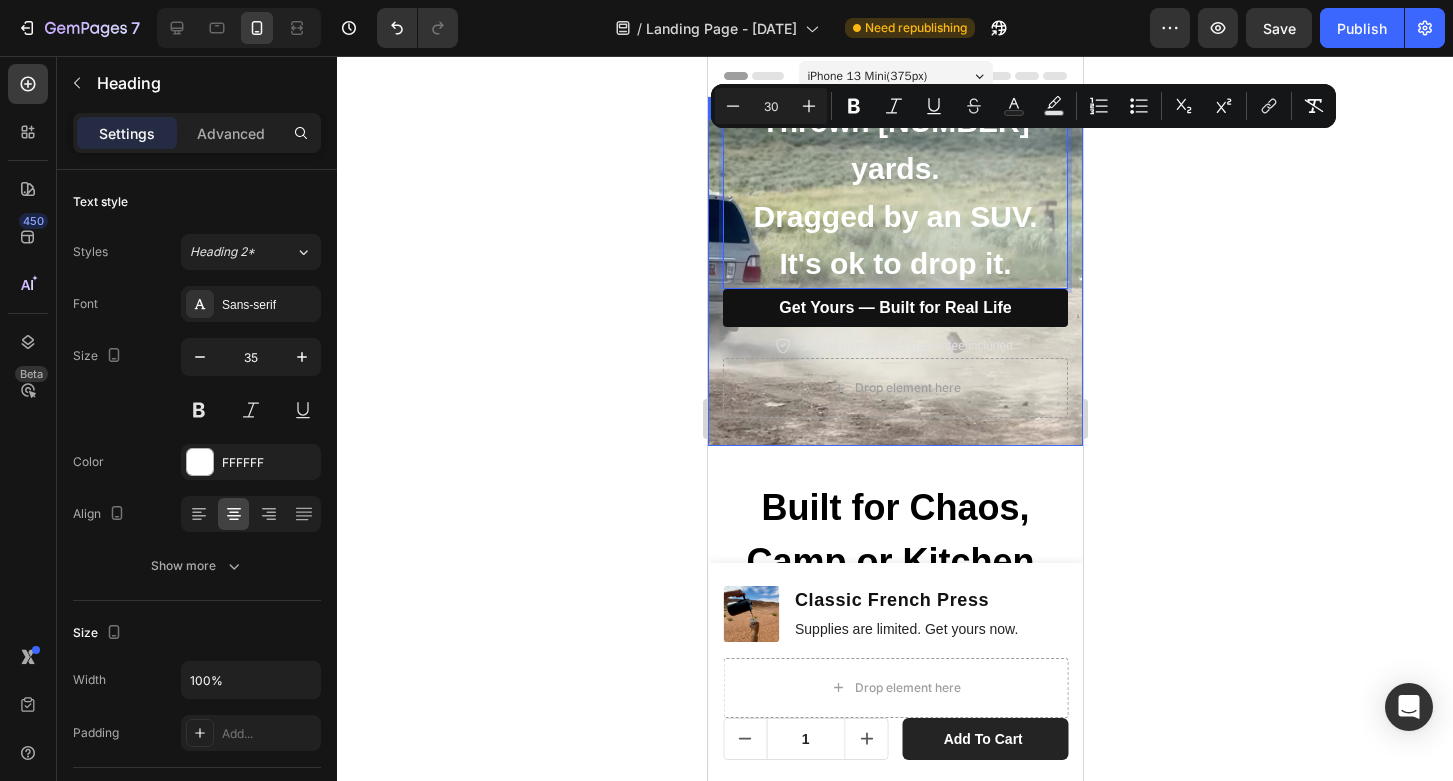 click 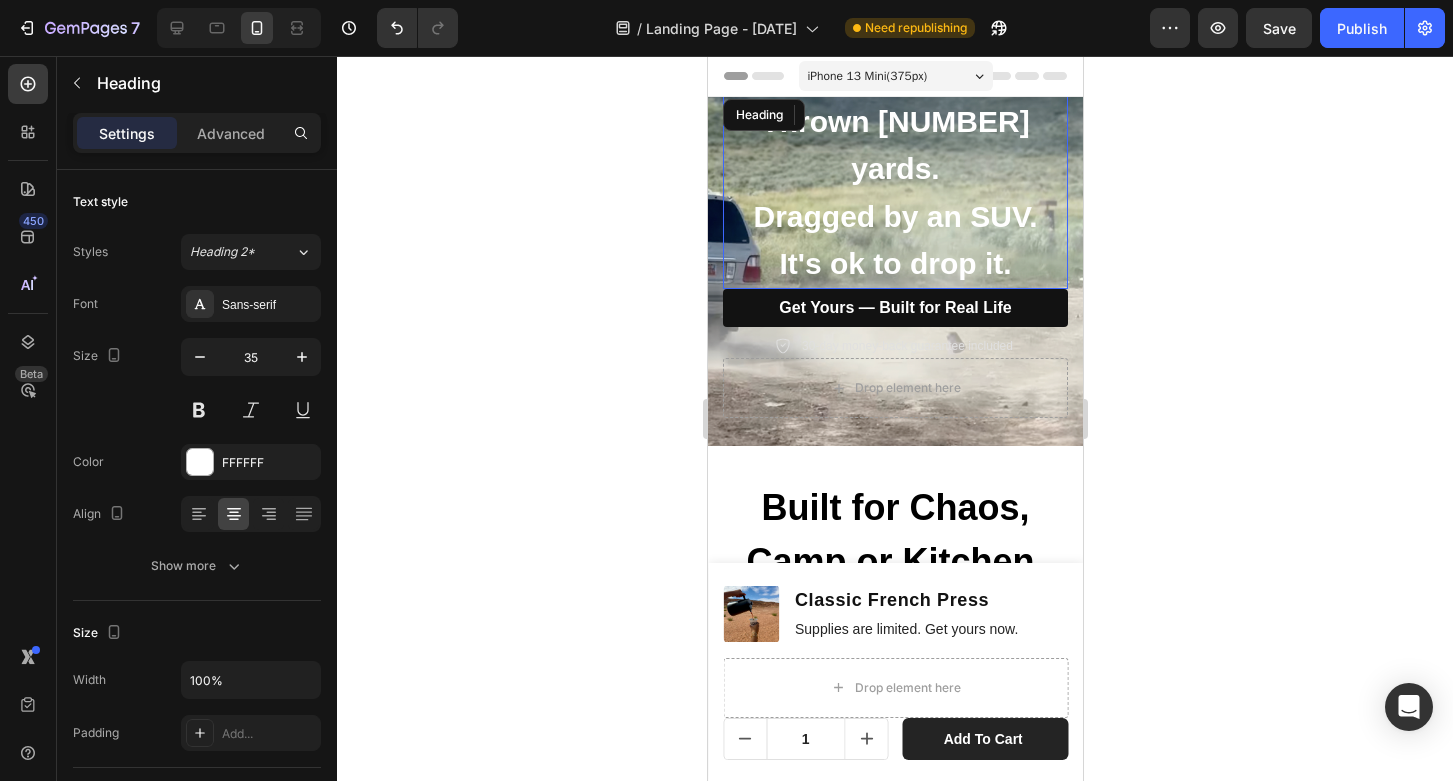 click on "It's ok to drop it." at bounding box center (894, 263) 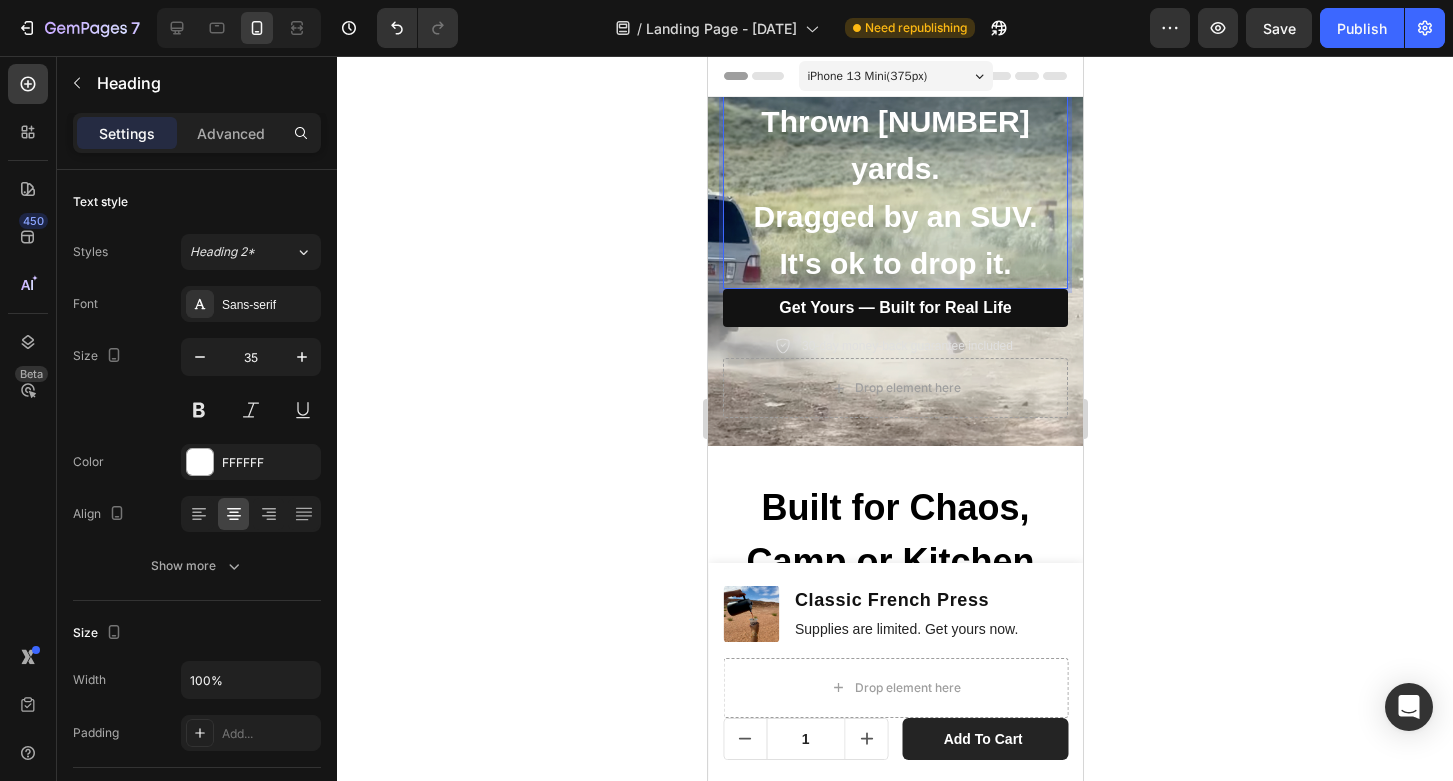 click on "It's ok to drop it." at bounding box center (894, 263) 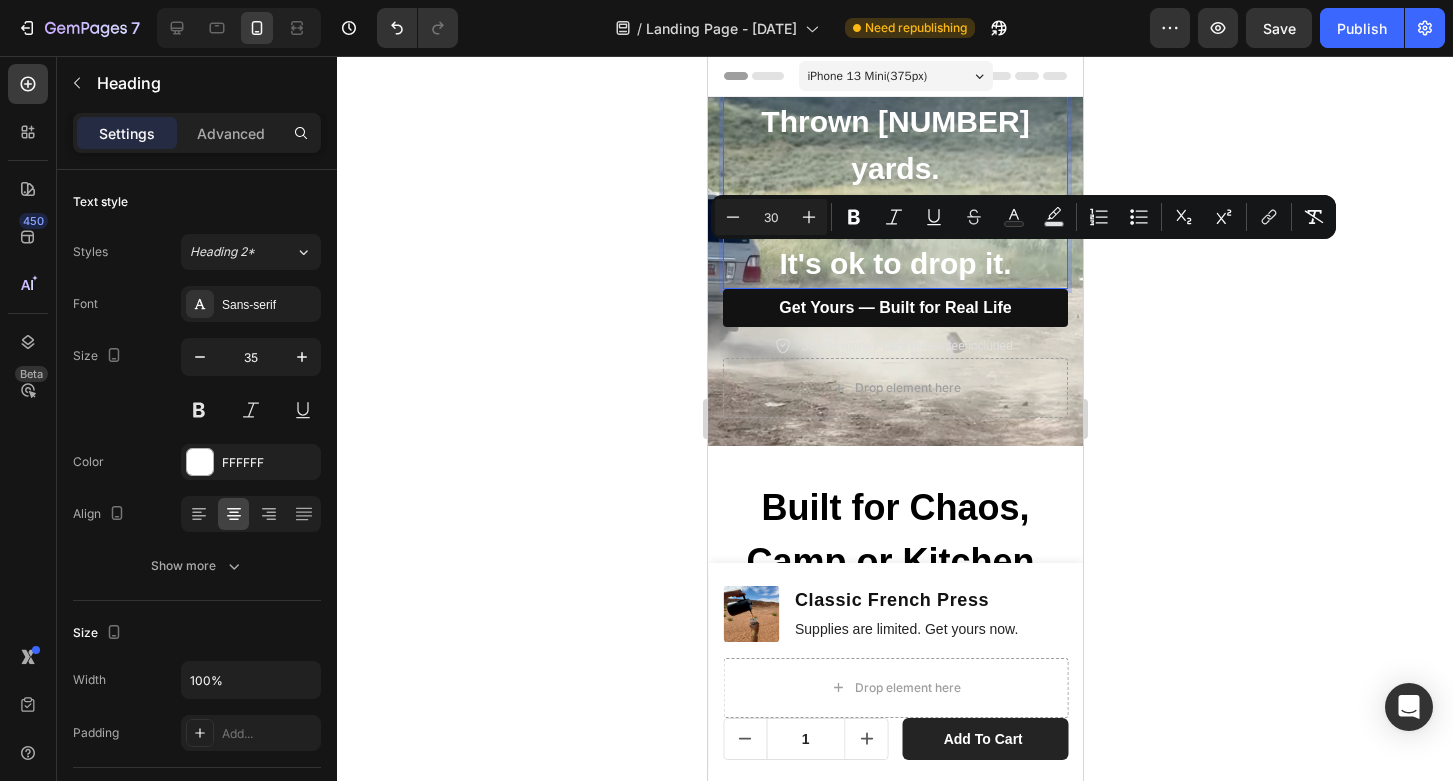 click on "It's ok to drop it." at bounding box center [894, 263] 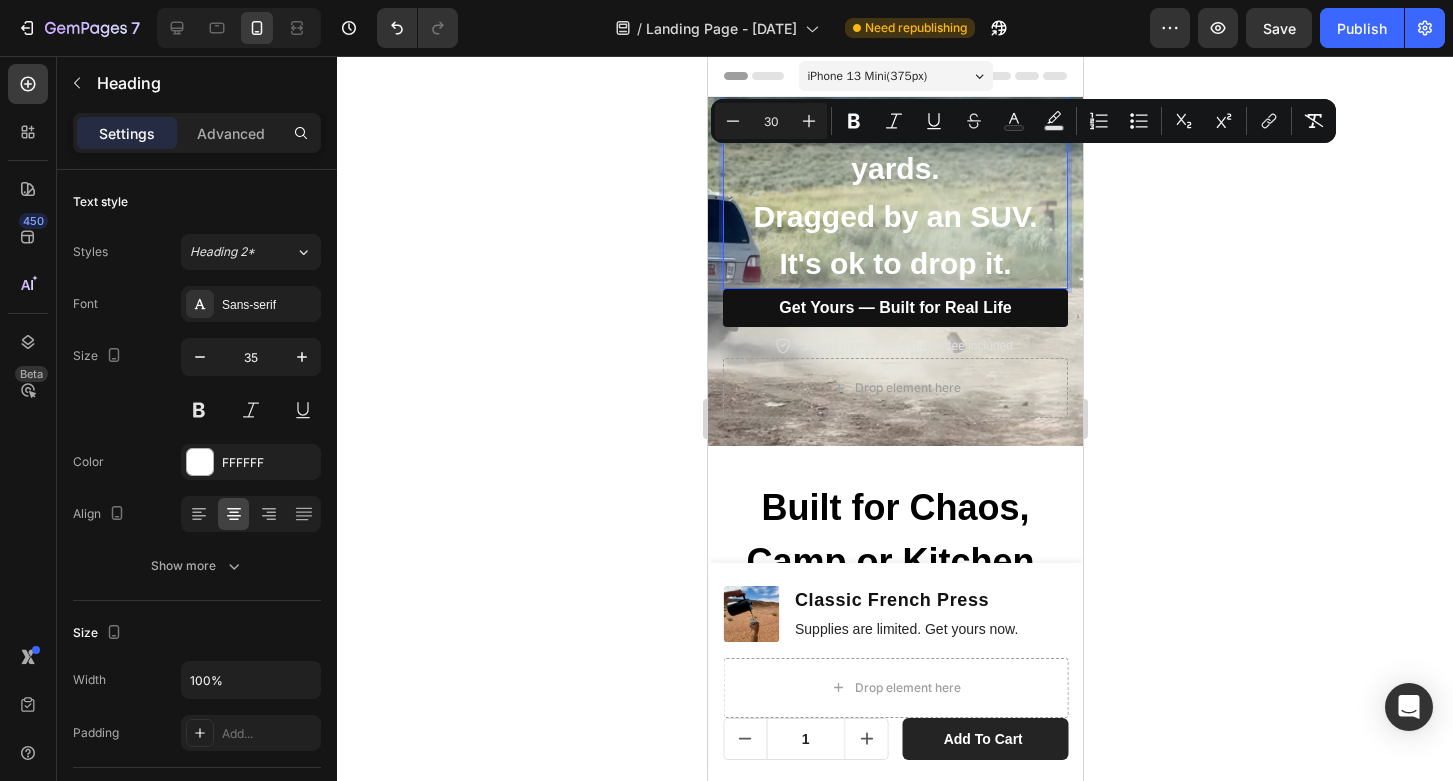 drag, startPoint x: 1008, startPoint y: 268, endPoint x: 769, endPoint y: 153, distance: 265.2282 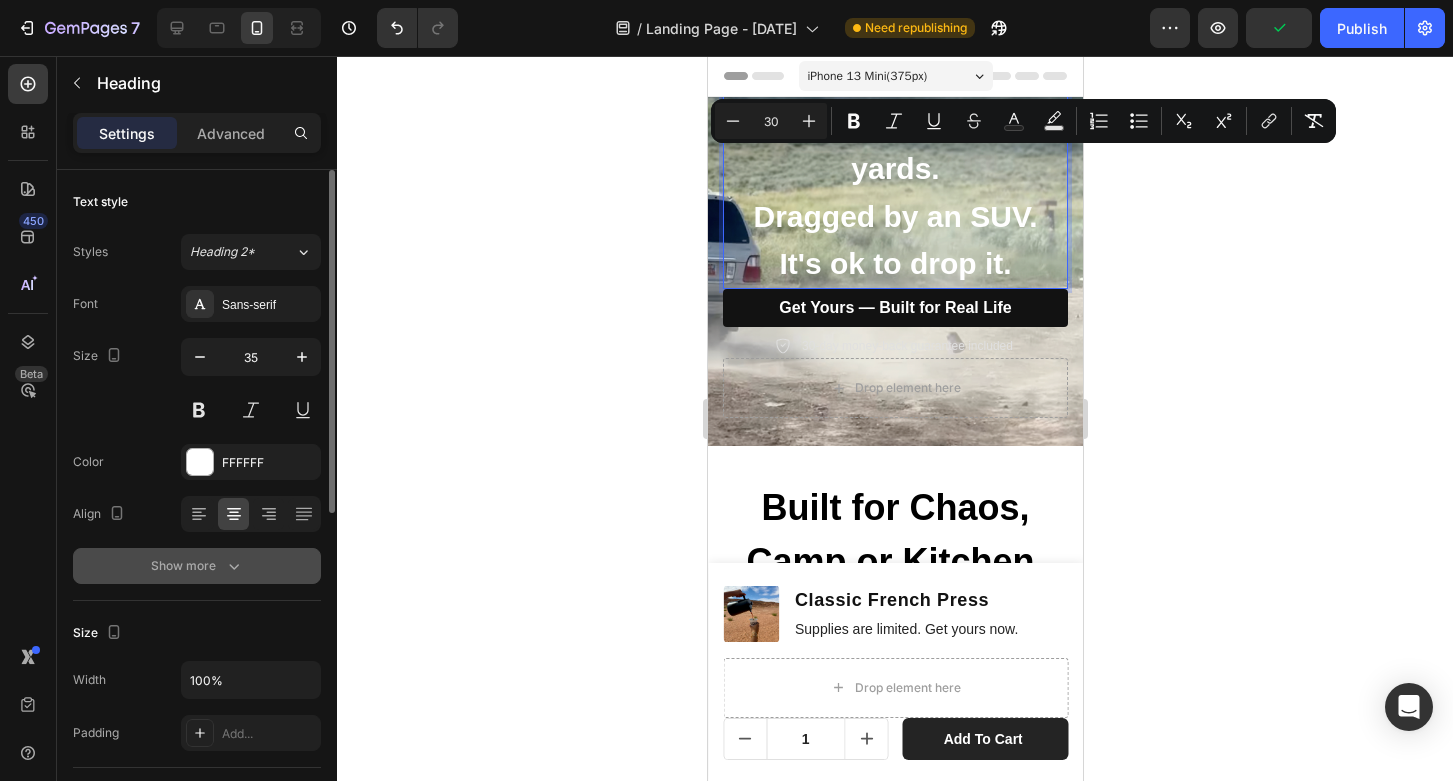 click on "Show more" at bounding box center (197, 566) 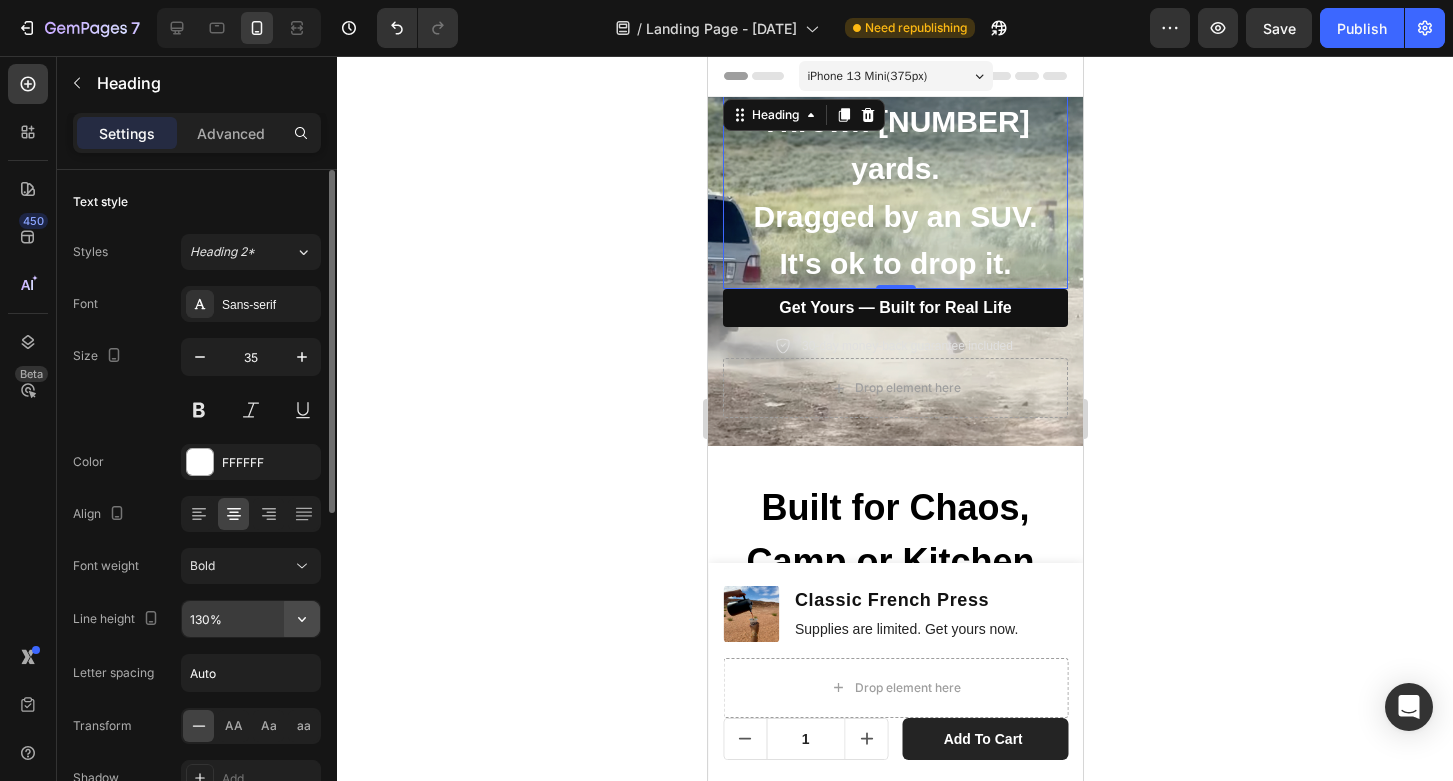 click 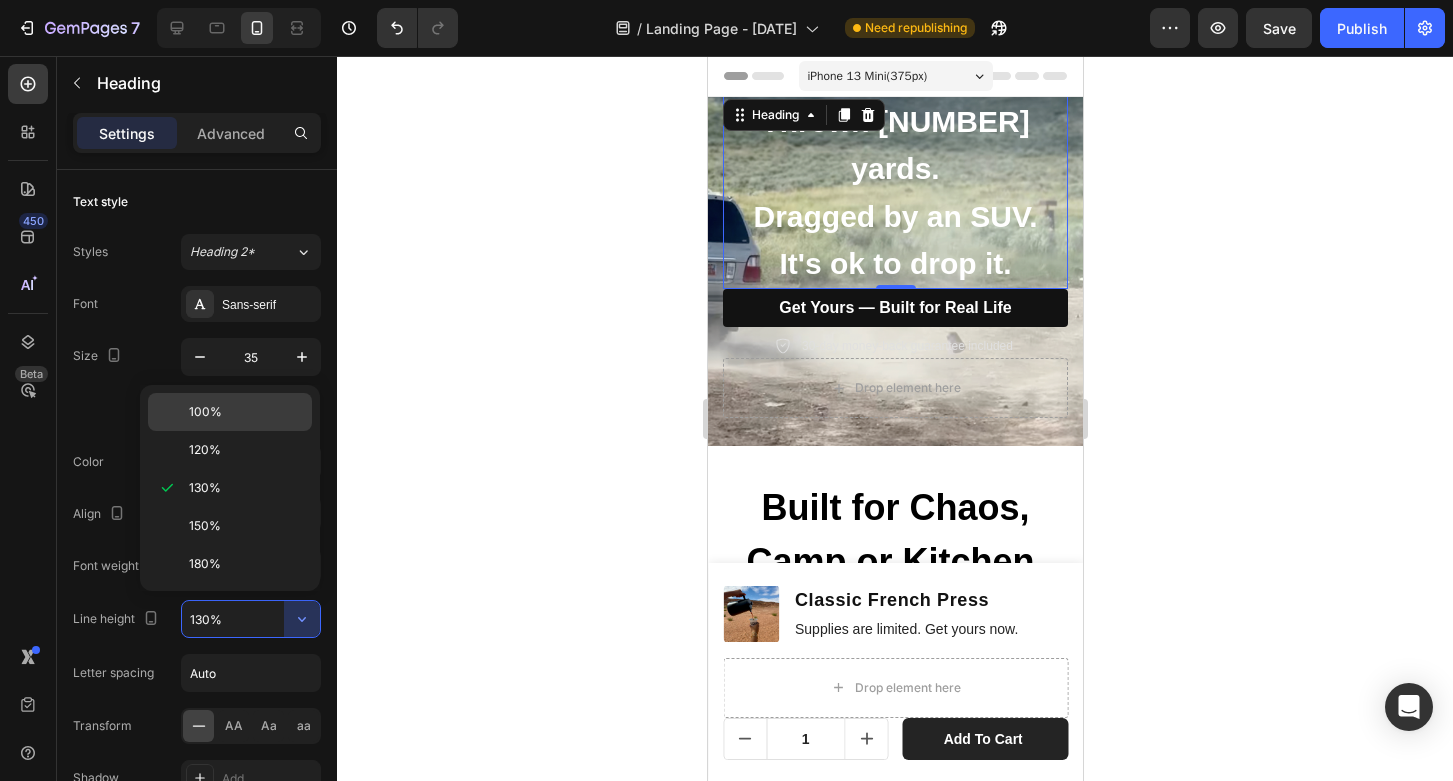 click on "100%" at bounding box center (246, 412) 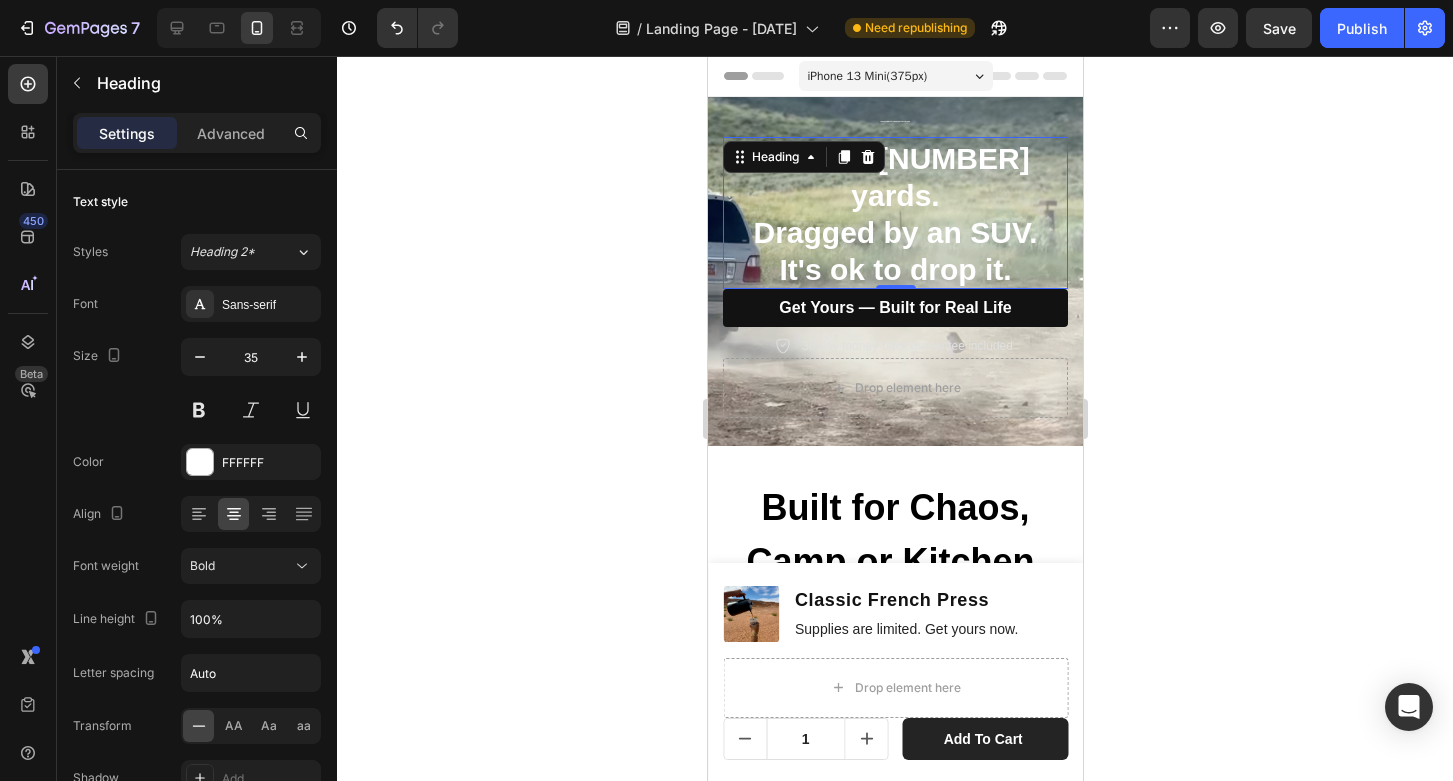 click 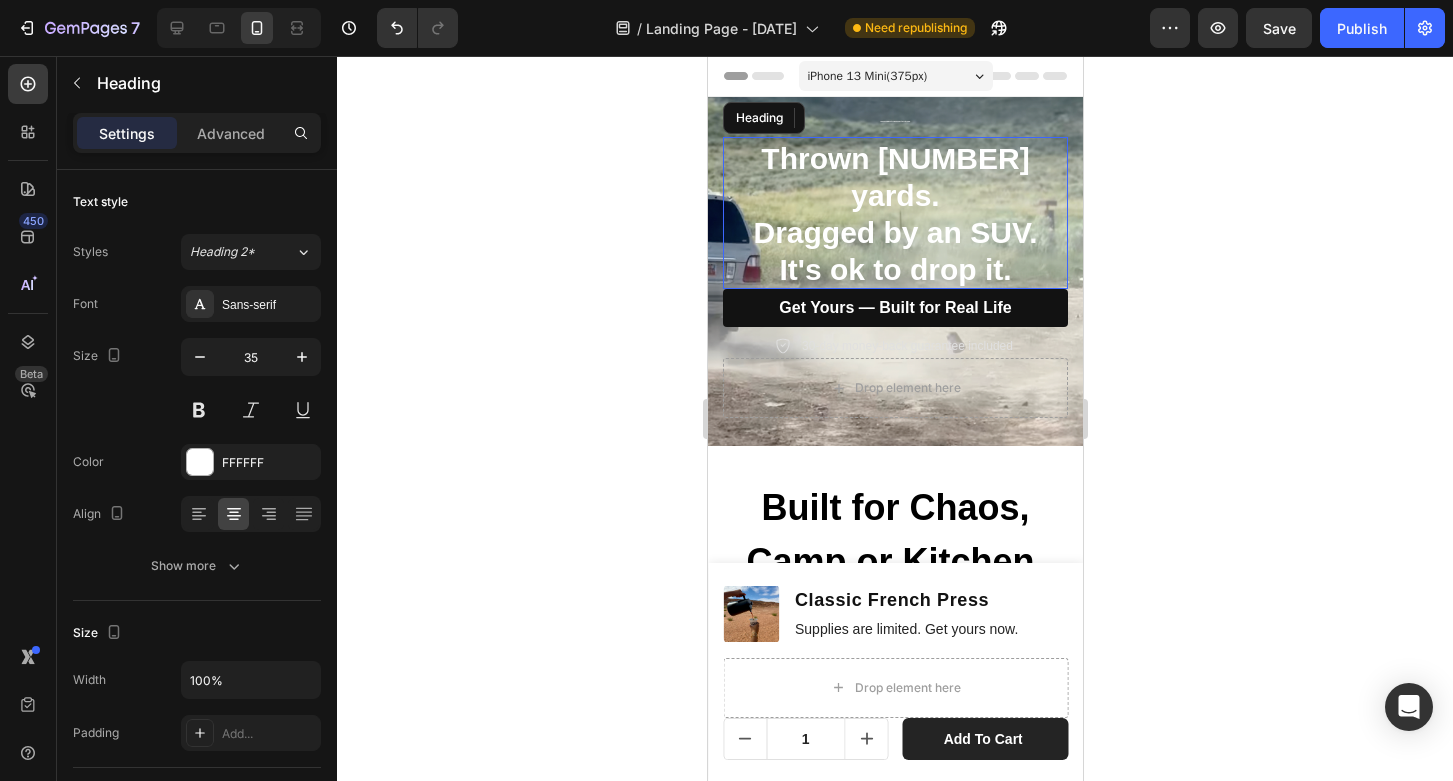 click on "Dragged by an SUV." at bounding box center (895, 232) 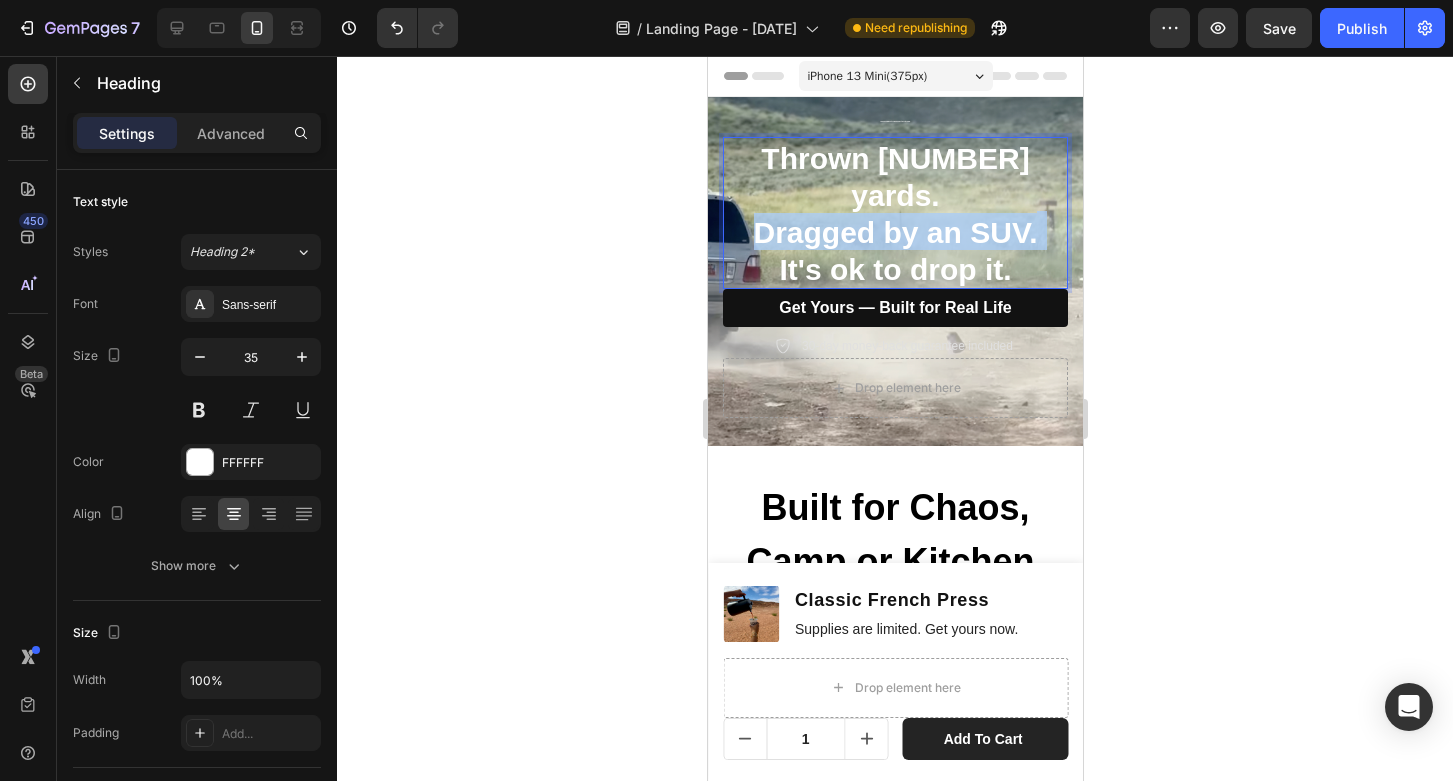 click on "Dragged by an SUV." at bounding box center [895, 232] 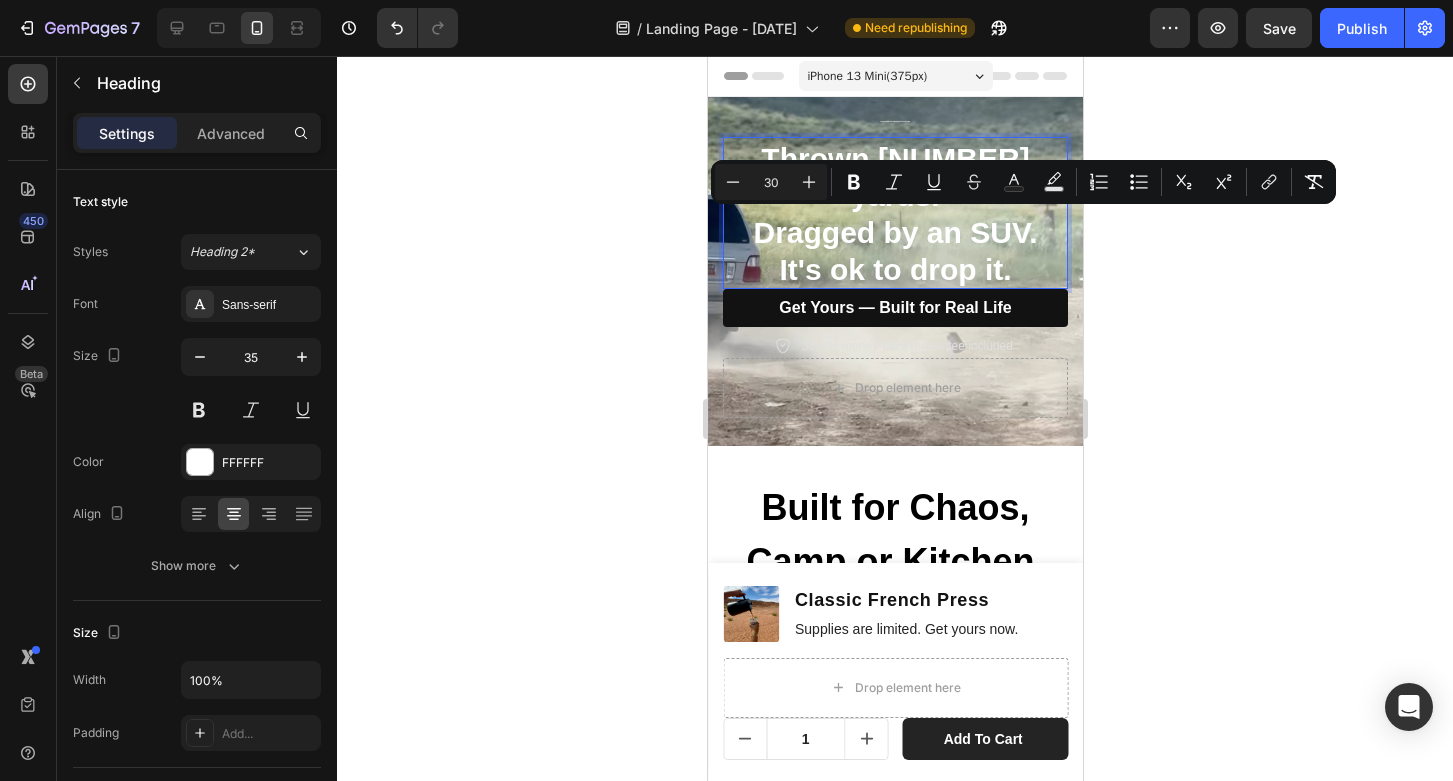 click on "It's ok to drop it." at bounding box center [894, 269] 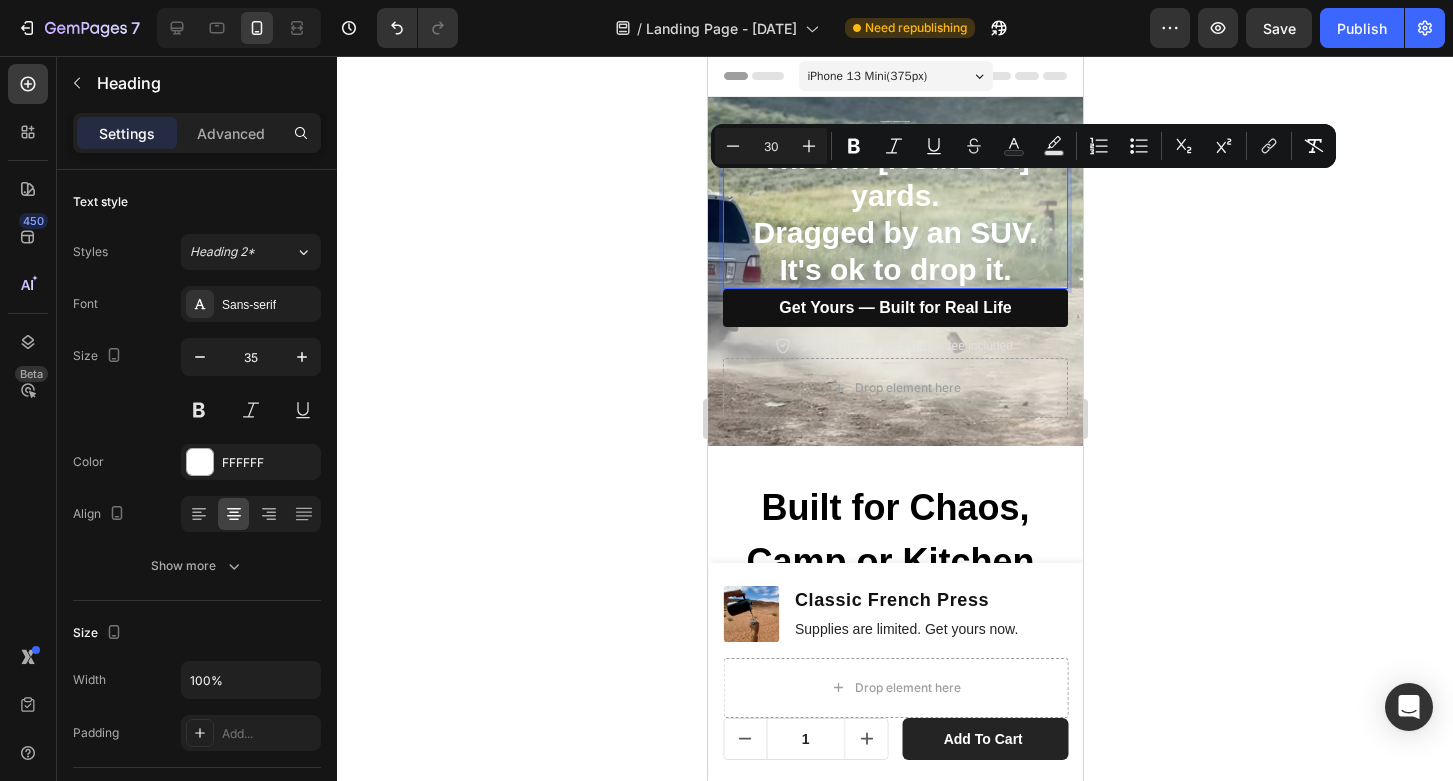 drag, startPoint x: 1005, startPoint y: 269, endPoint x: 775, endPoint y: 187, distance: 244.18027 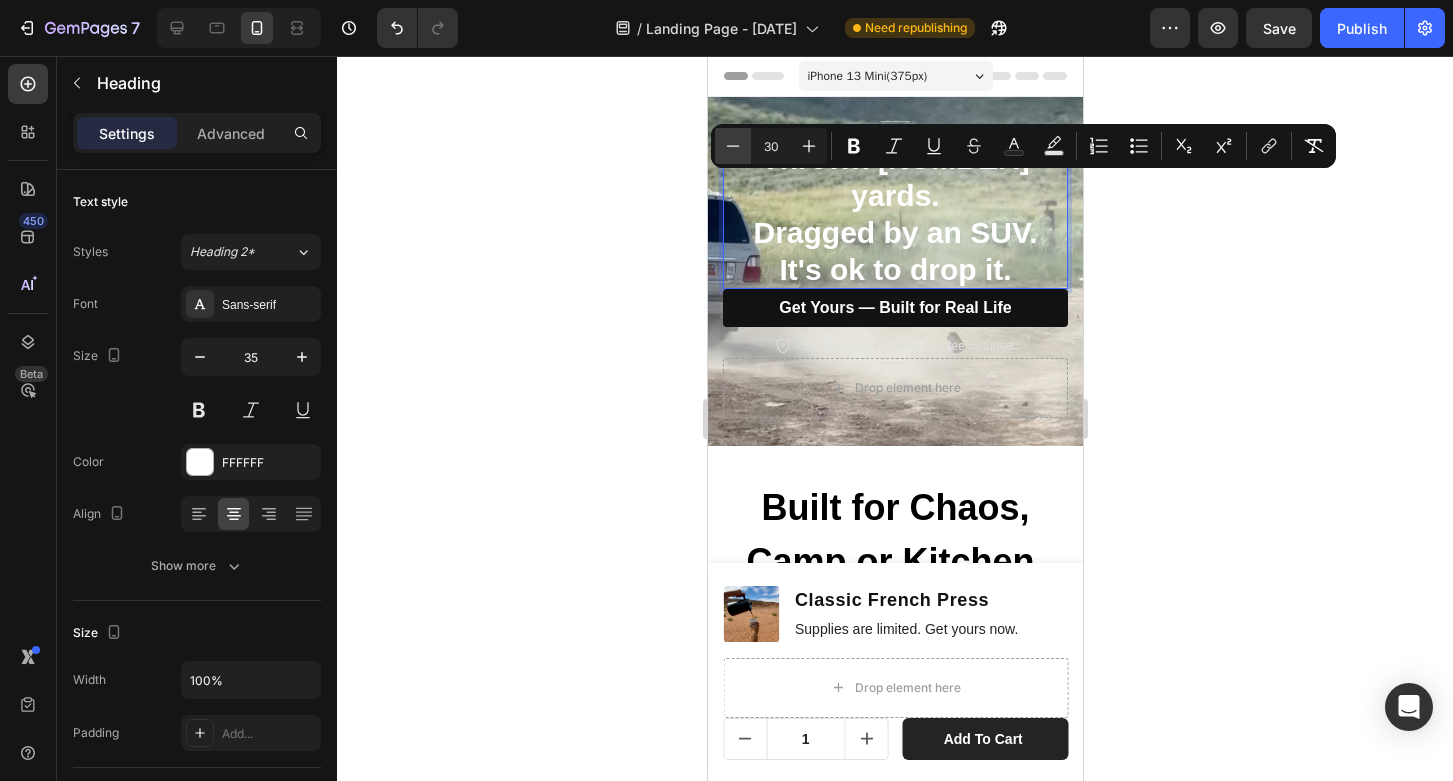 click on "Minus" at bounding box center [733, 146] 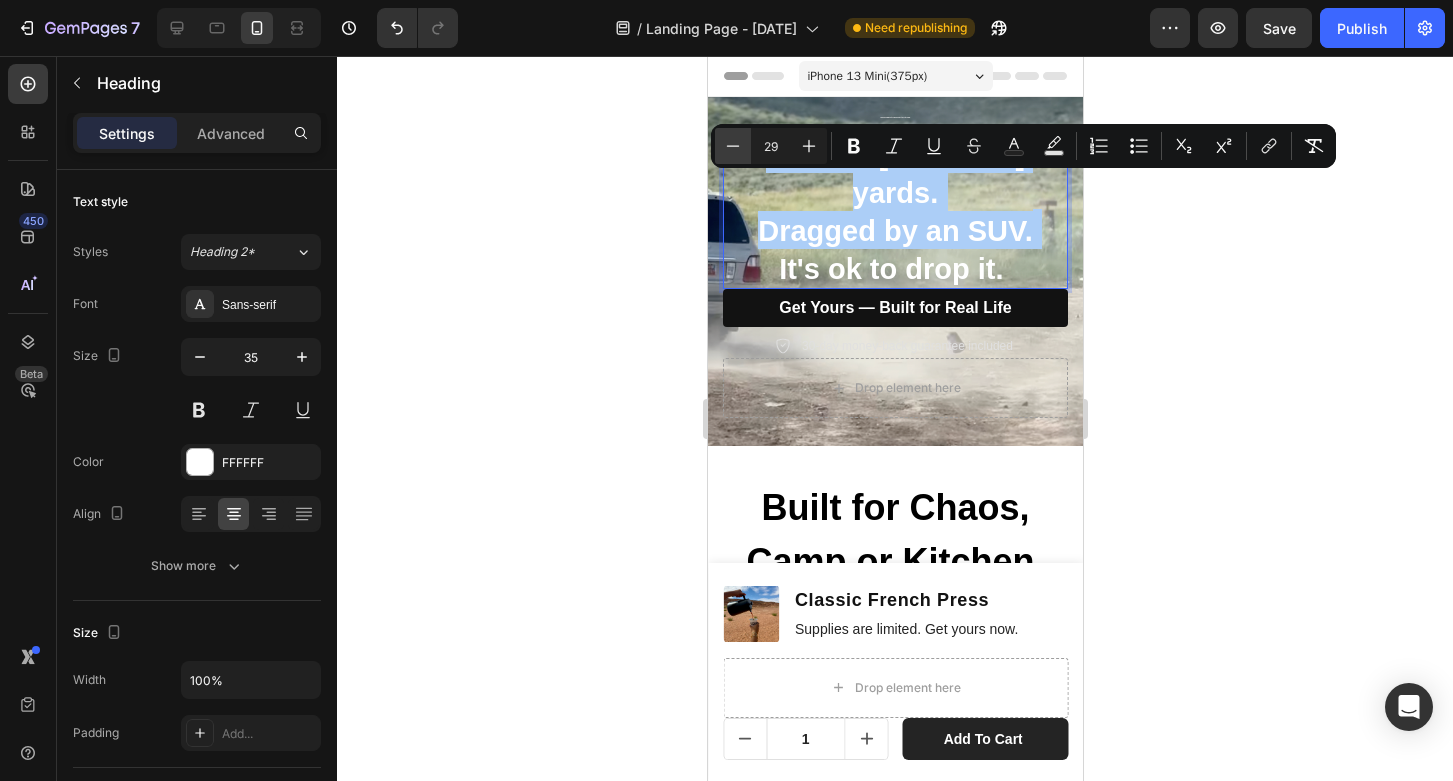 click 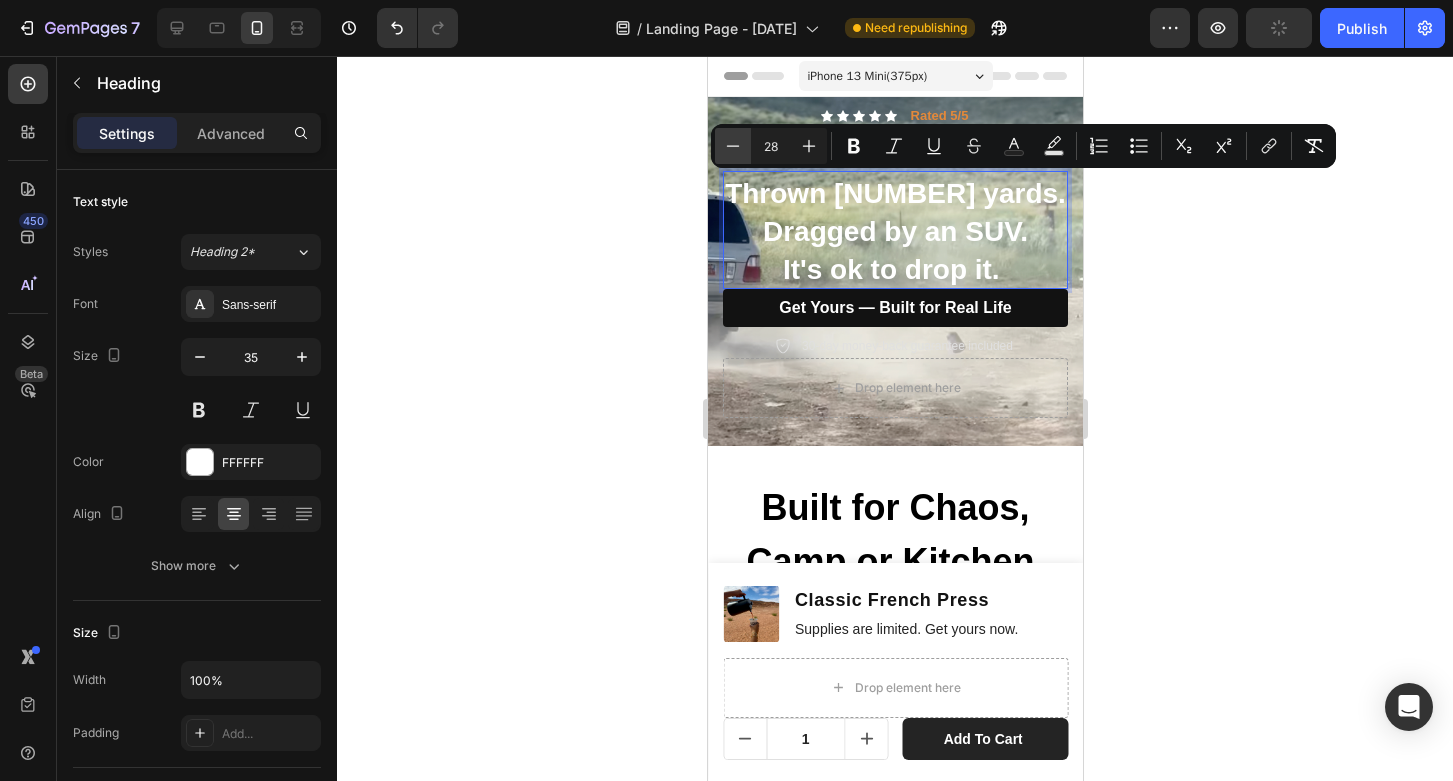 click 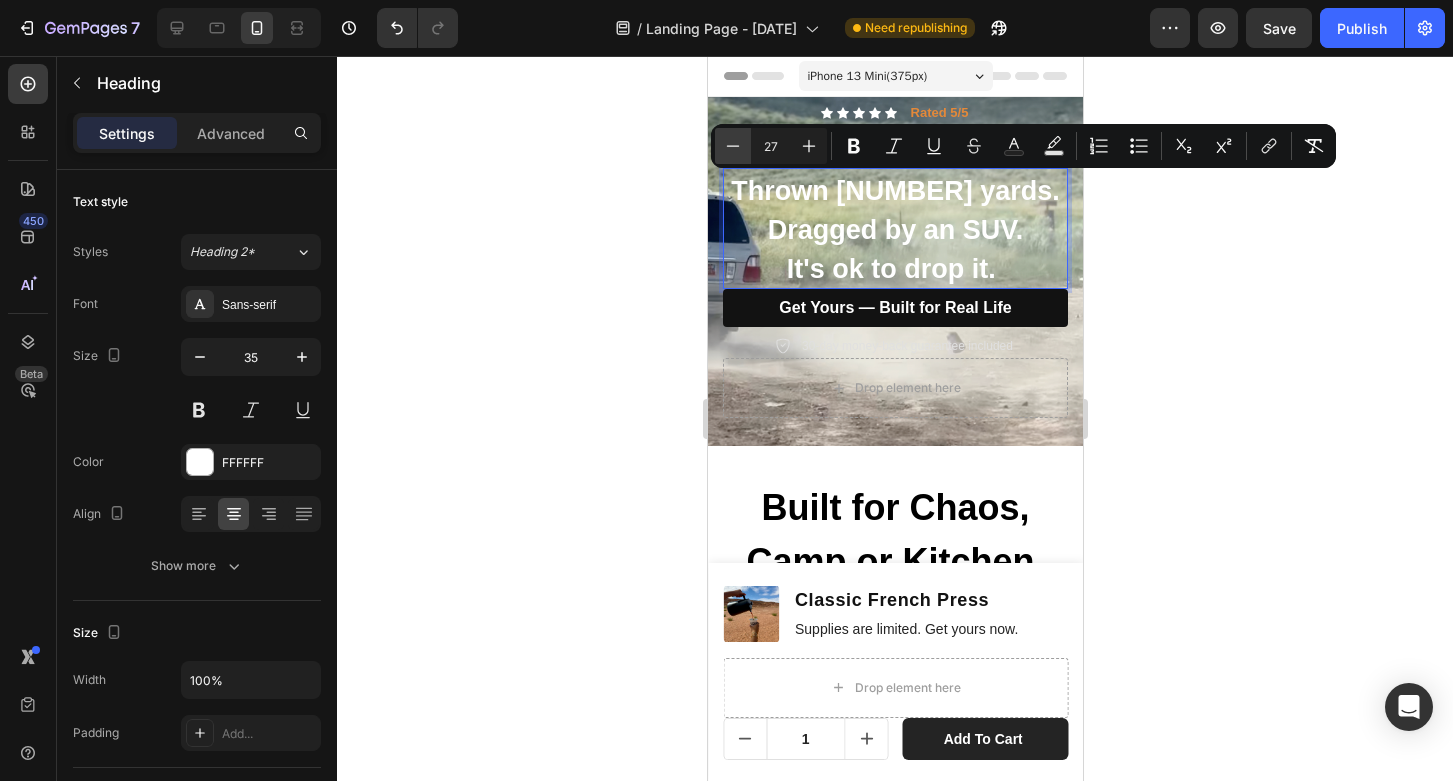 click 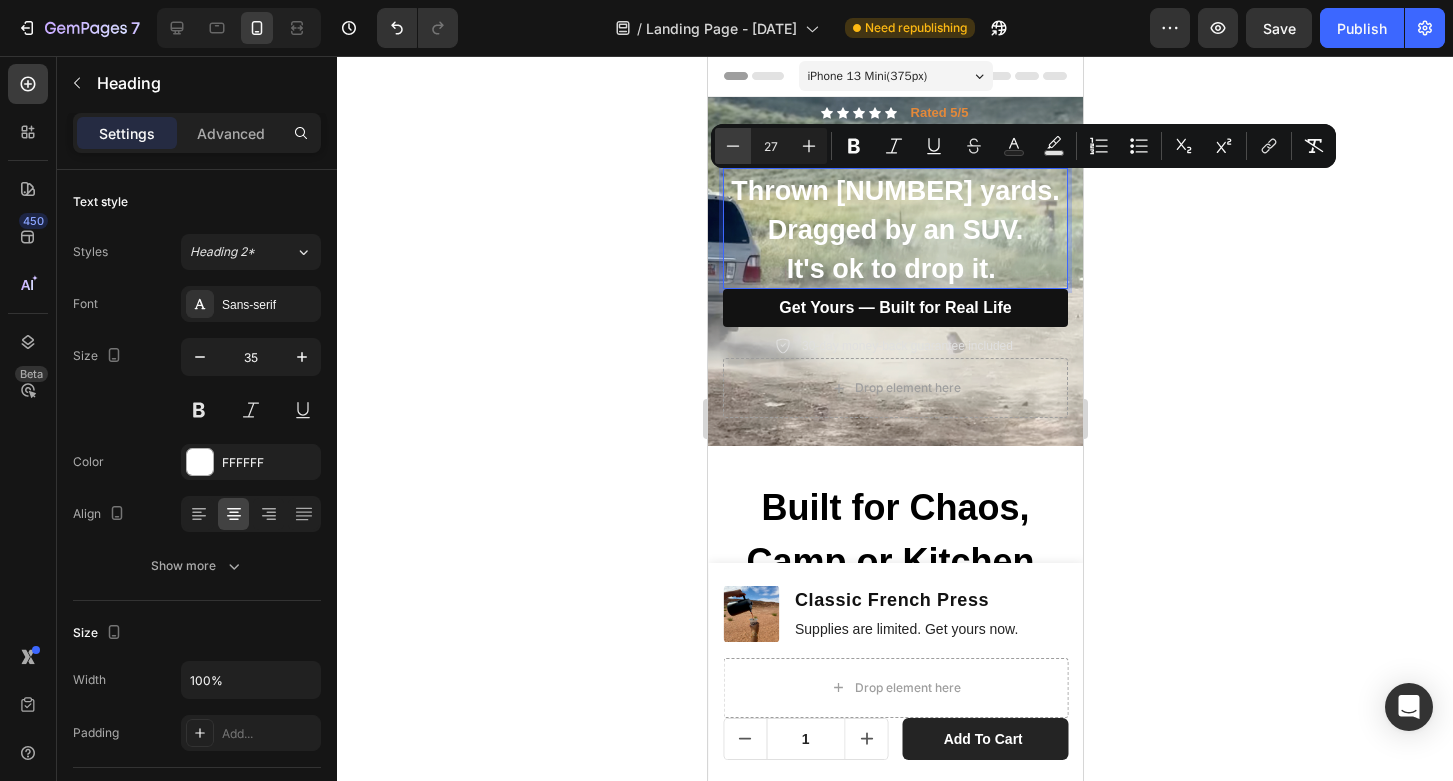 type on "26" 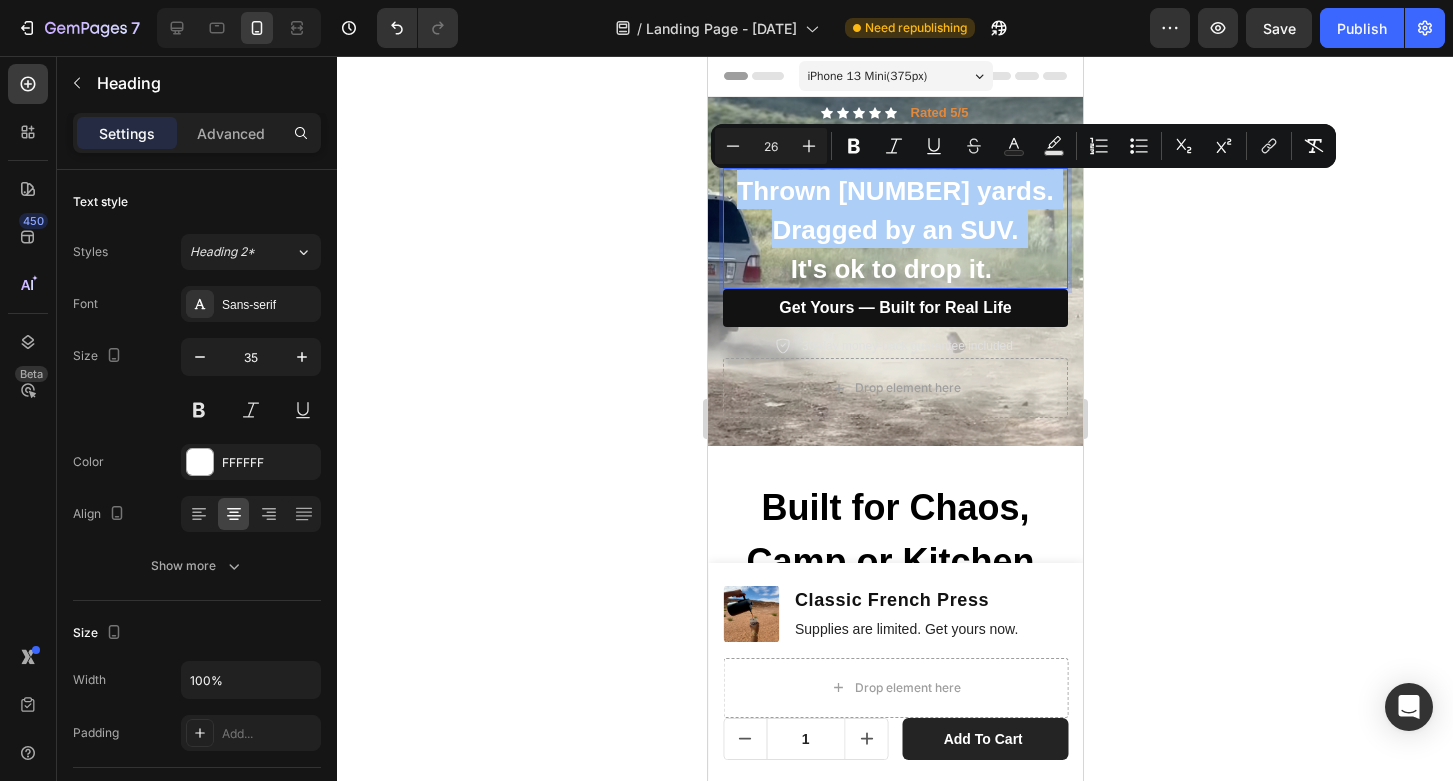 click 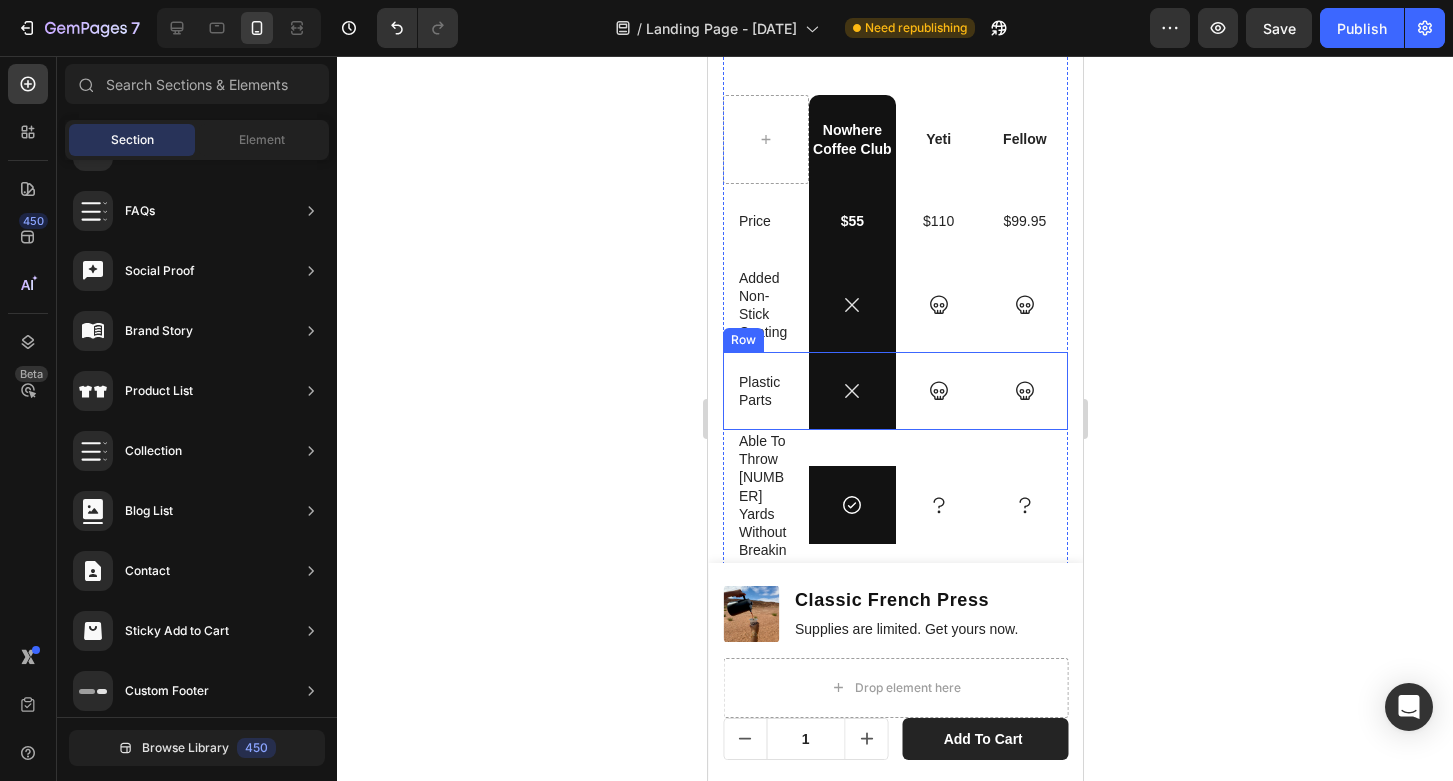 scroll, scrollTop: 1629, scrollLeft: 0, axis: vertical 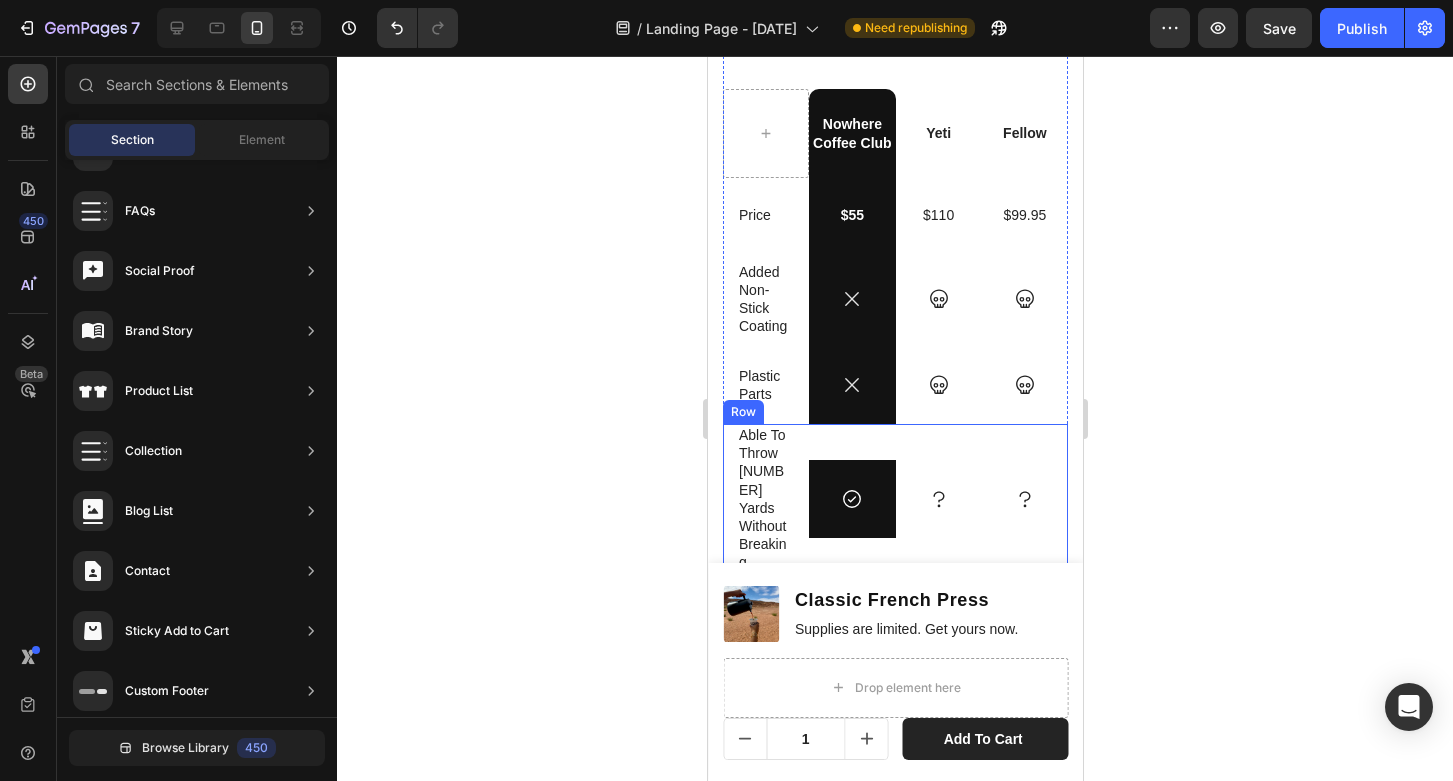 click on "Icon Row" at bounding box center (851, 499) 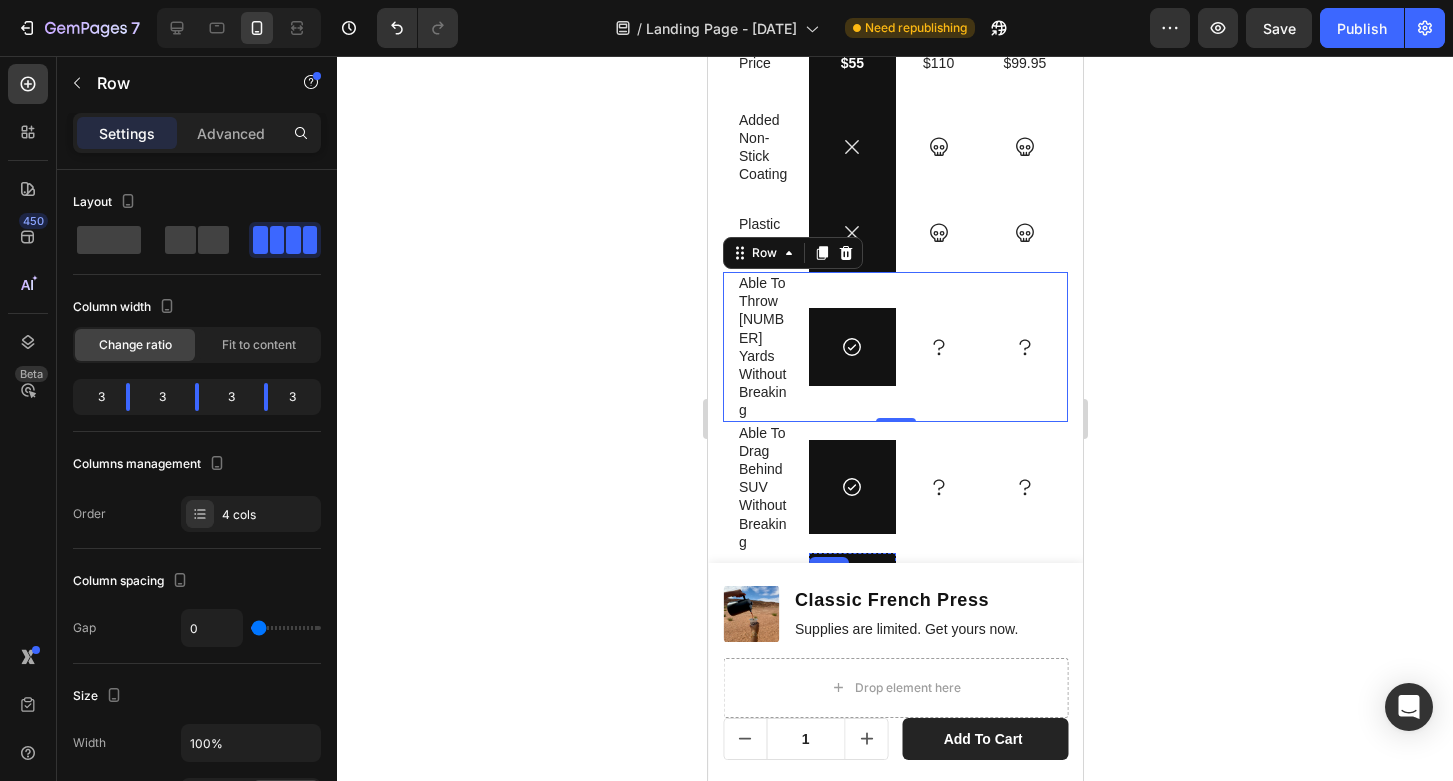 scroll, scrollTop: 1633, scrollLeft: 0, axis: vertical 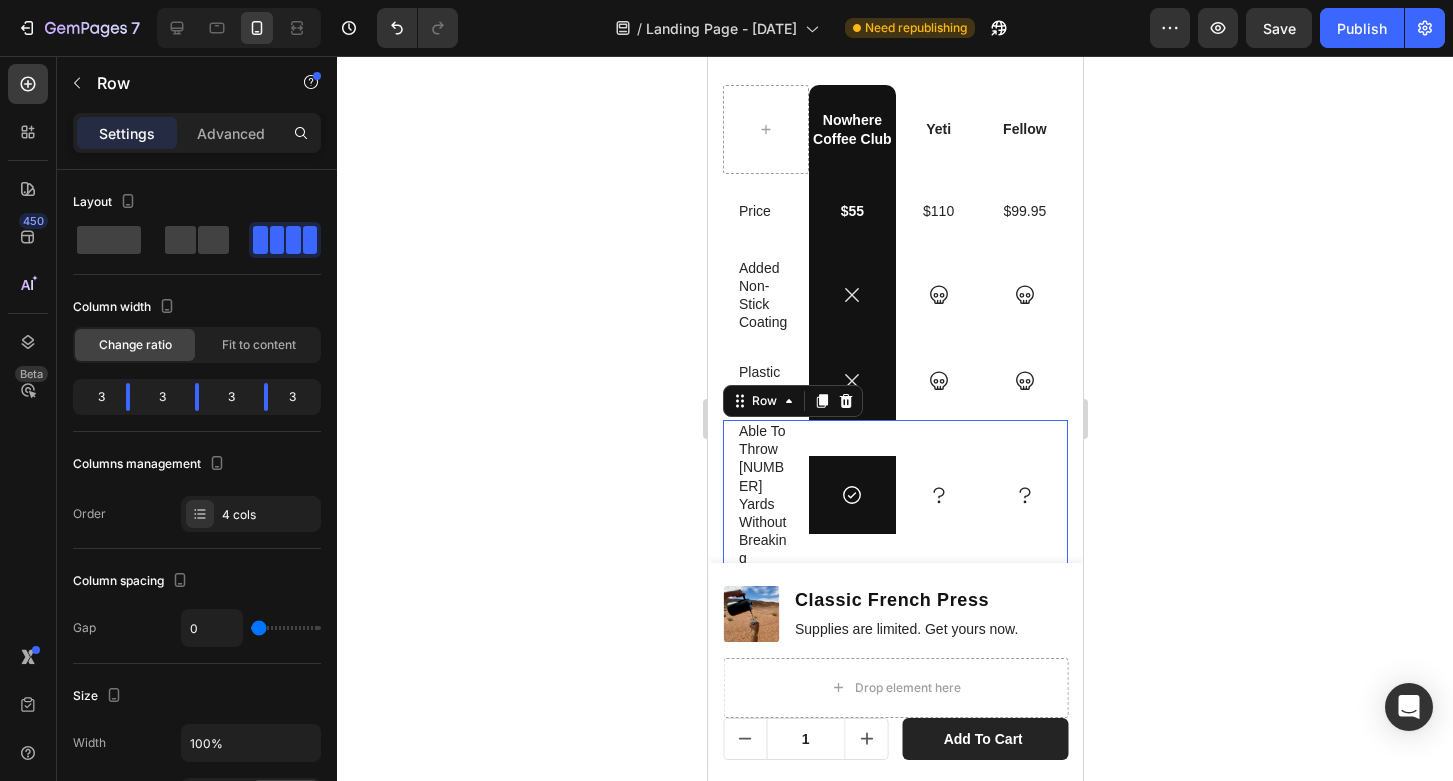 click on "Icon Row" at bounding box center [851, 495] 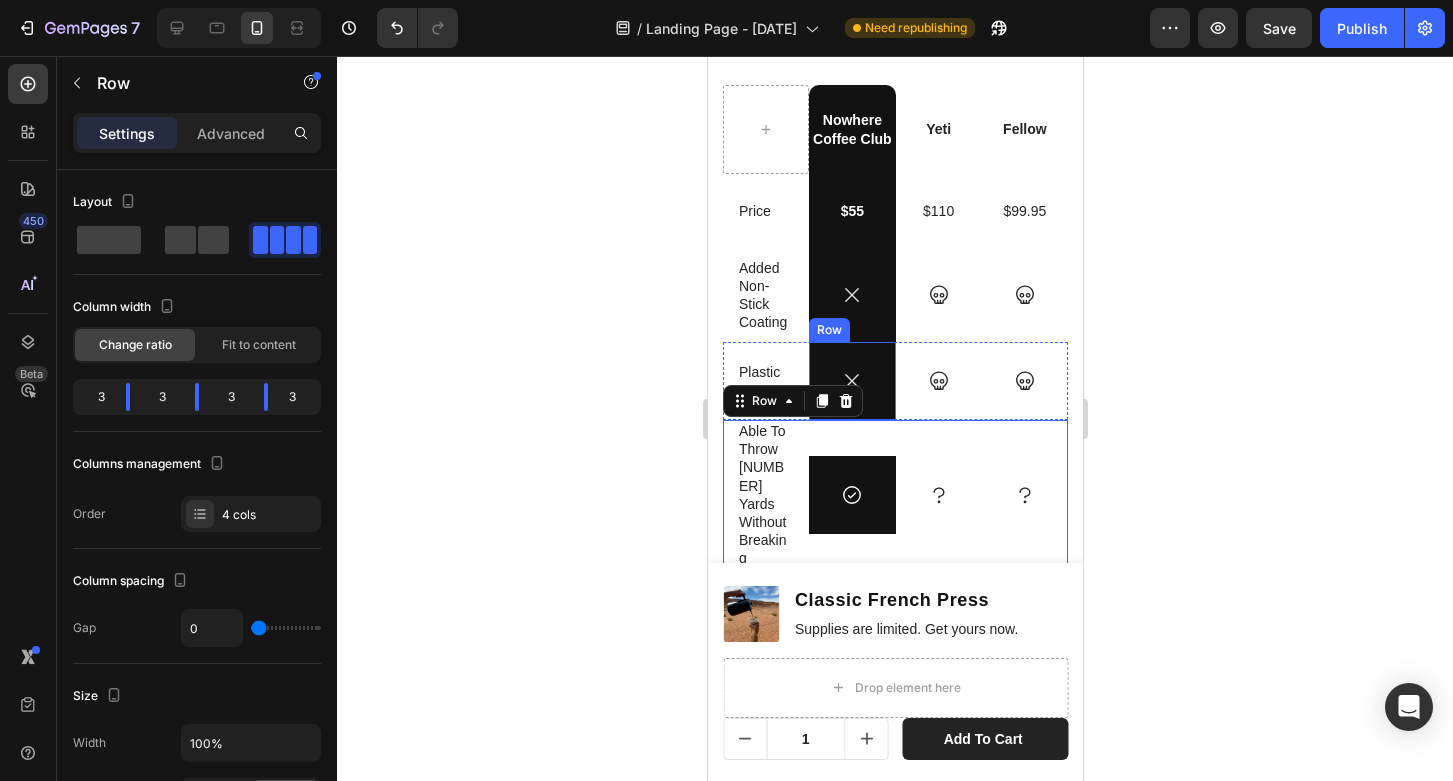 click on "Icon Row" at bounding box center [851, 381] 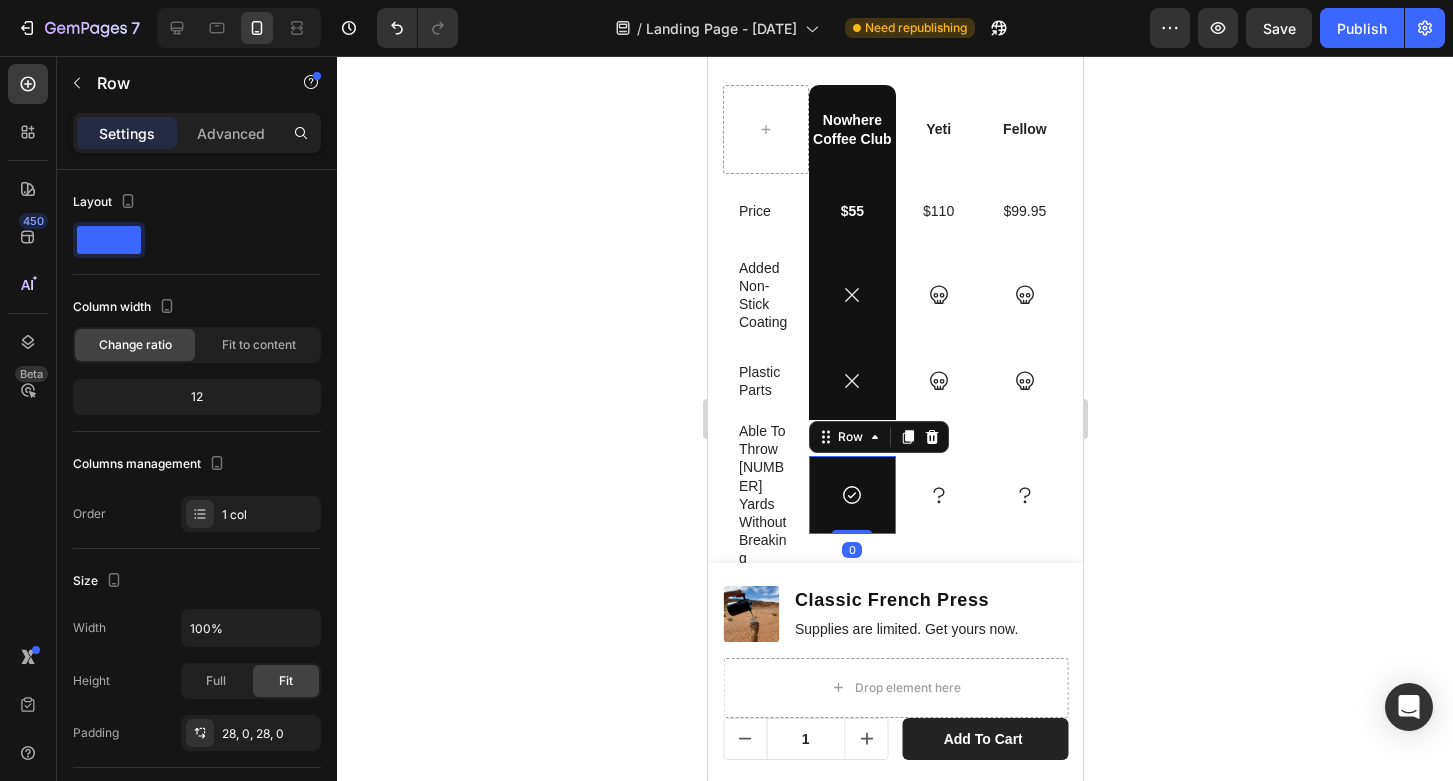 click on "Icon Row   0" at bounding box center [851, 495] 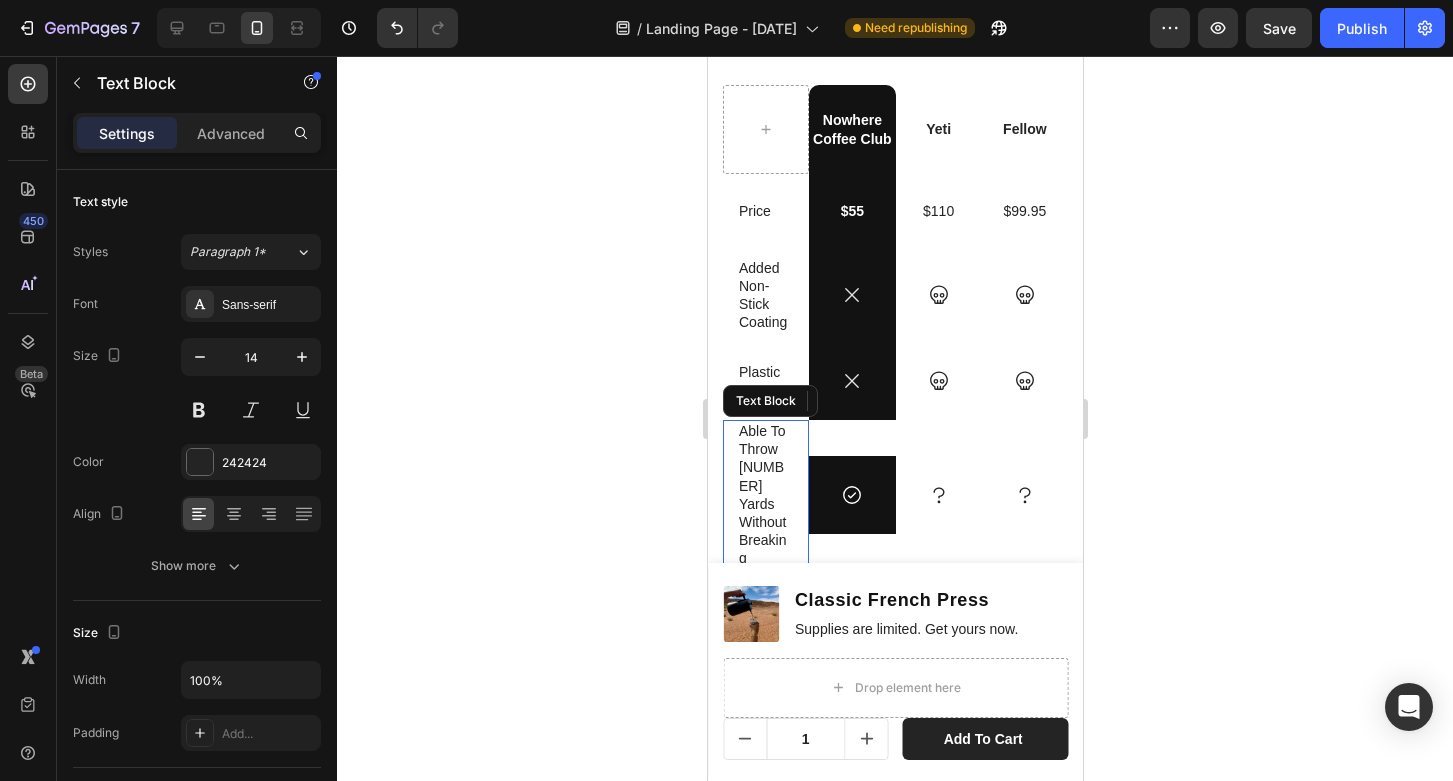 click on "Able To Throw [NUMBER] Yards Without Breaking Text Block" at bounding box center (765, 495) 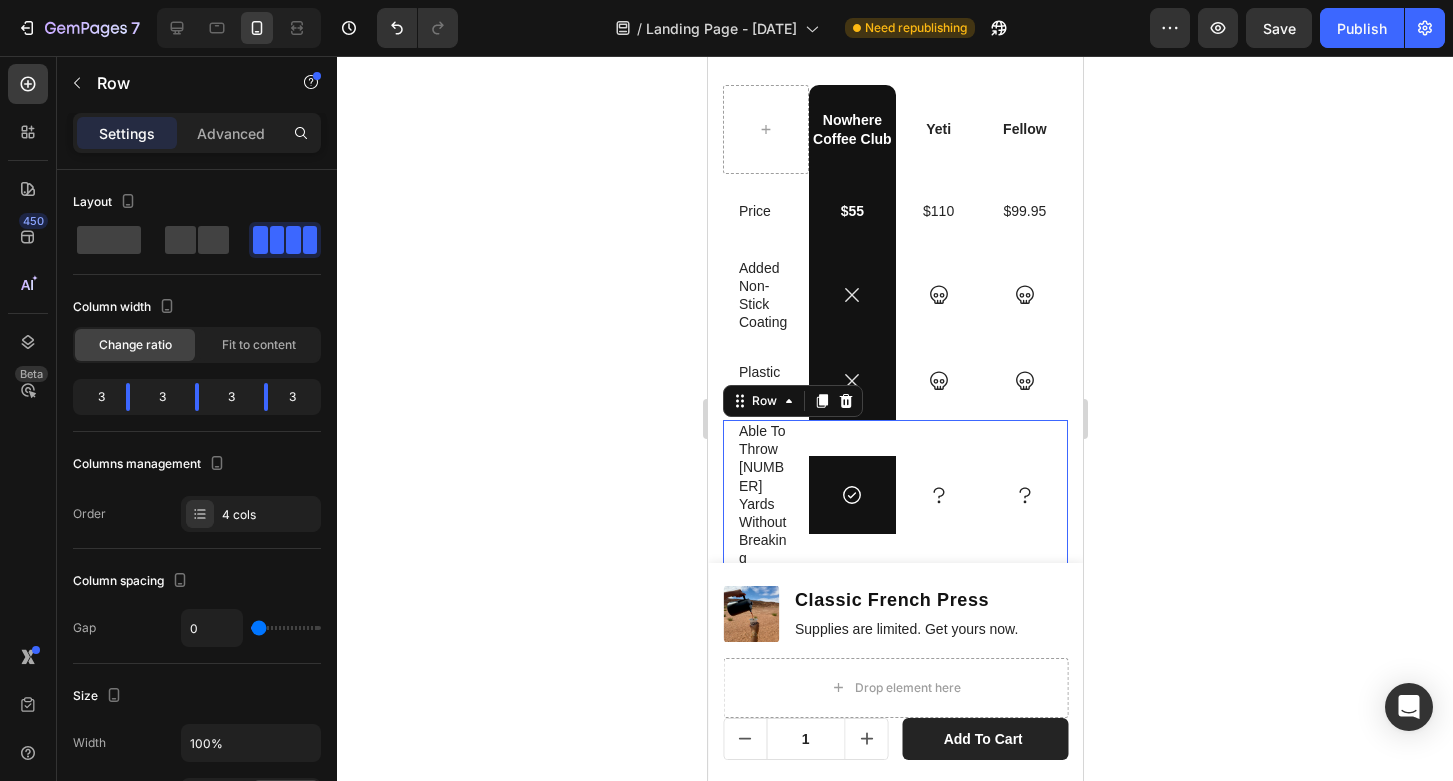 click on "Icon Row" at bounding box center [851, 495] 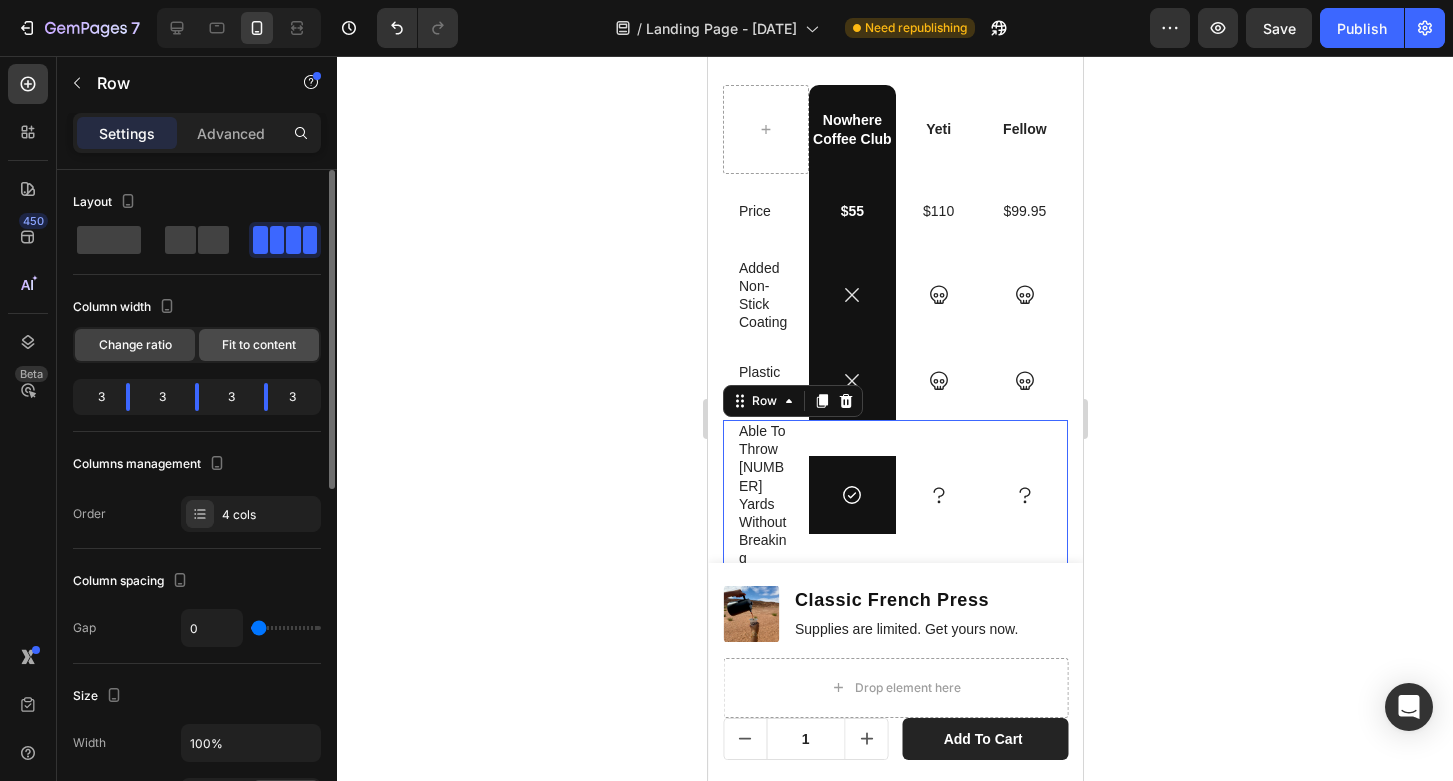 click on "Fit to content" 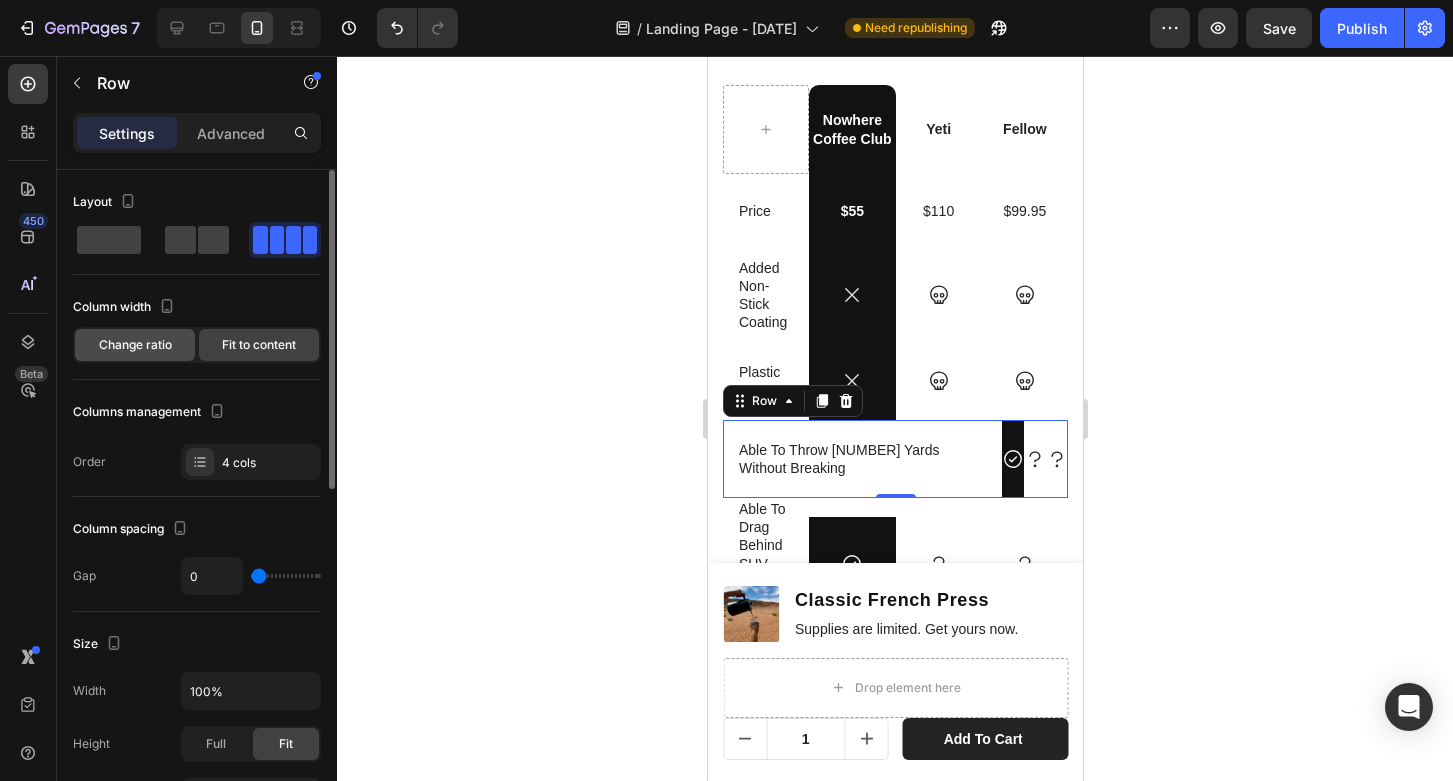 click on "Change ratio" 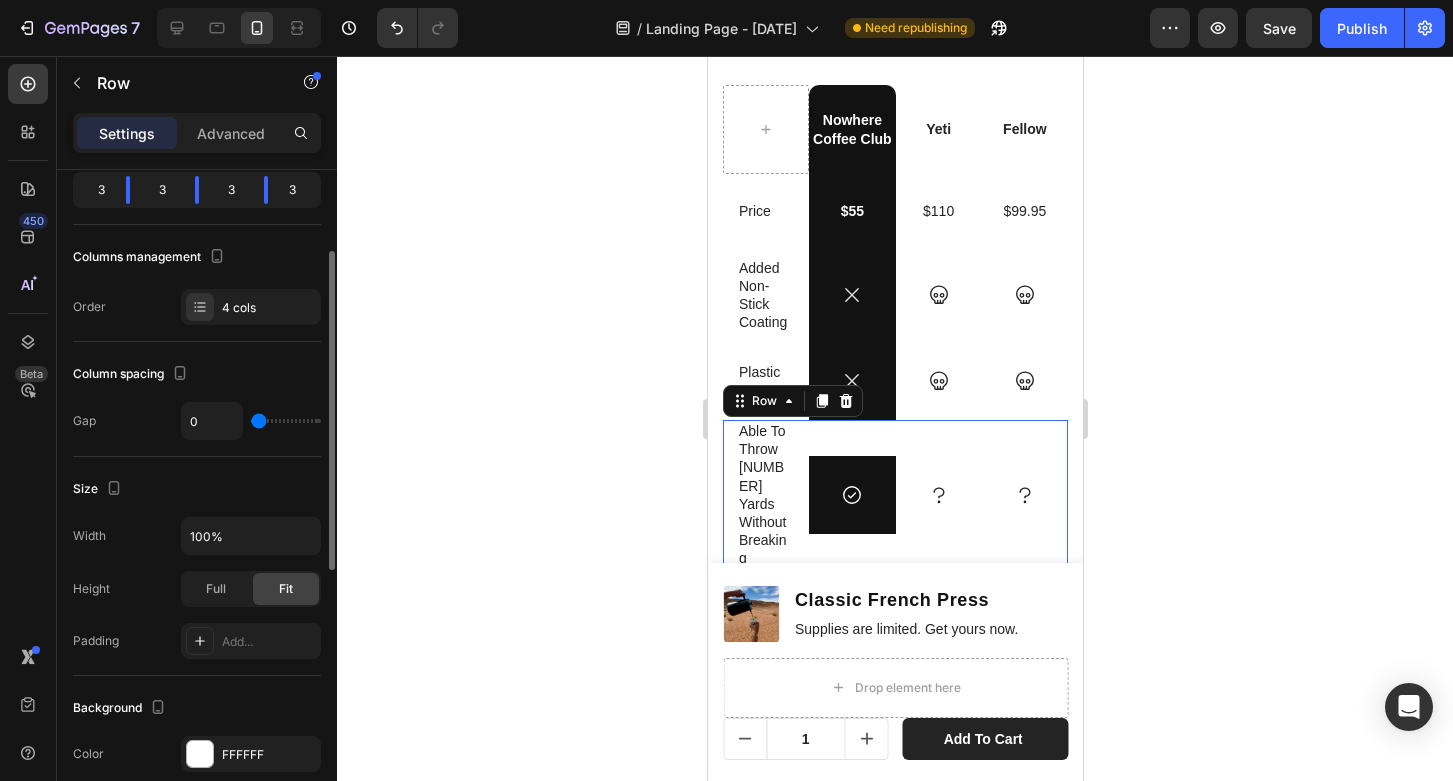 scroll, scrollTop: 211, scrollLeft: 0, axis: vertical 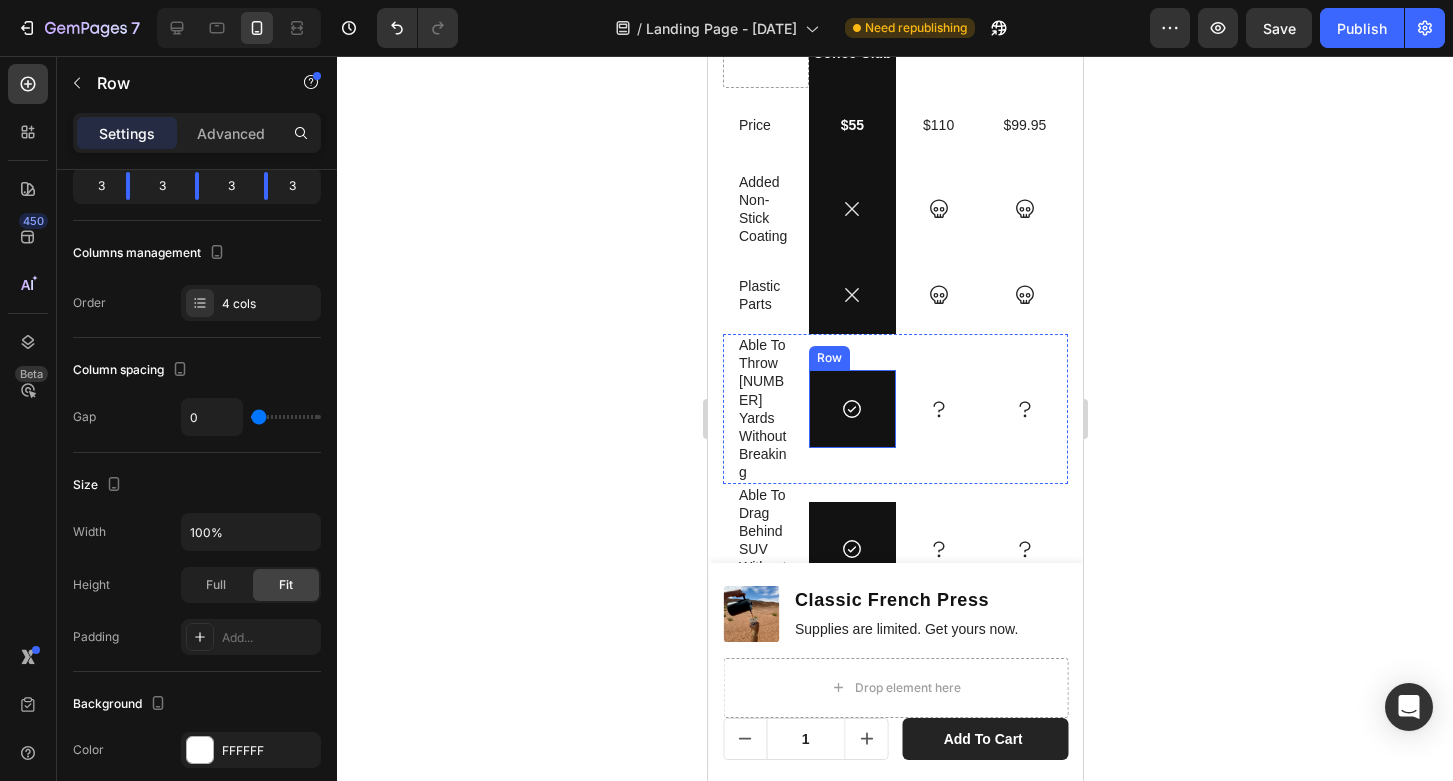 click on "Row" at bounding box center (828, 358) 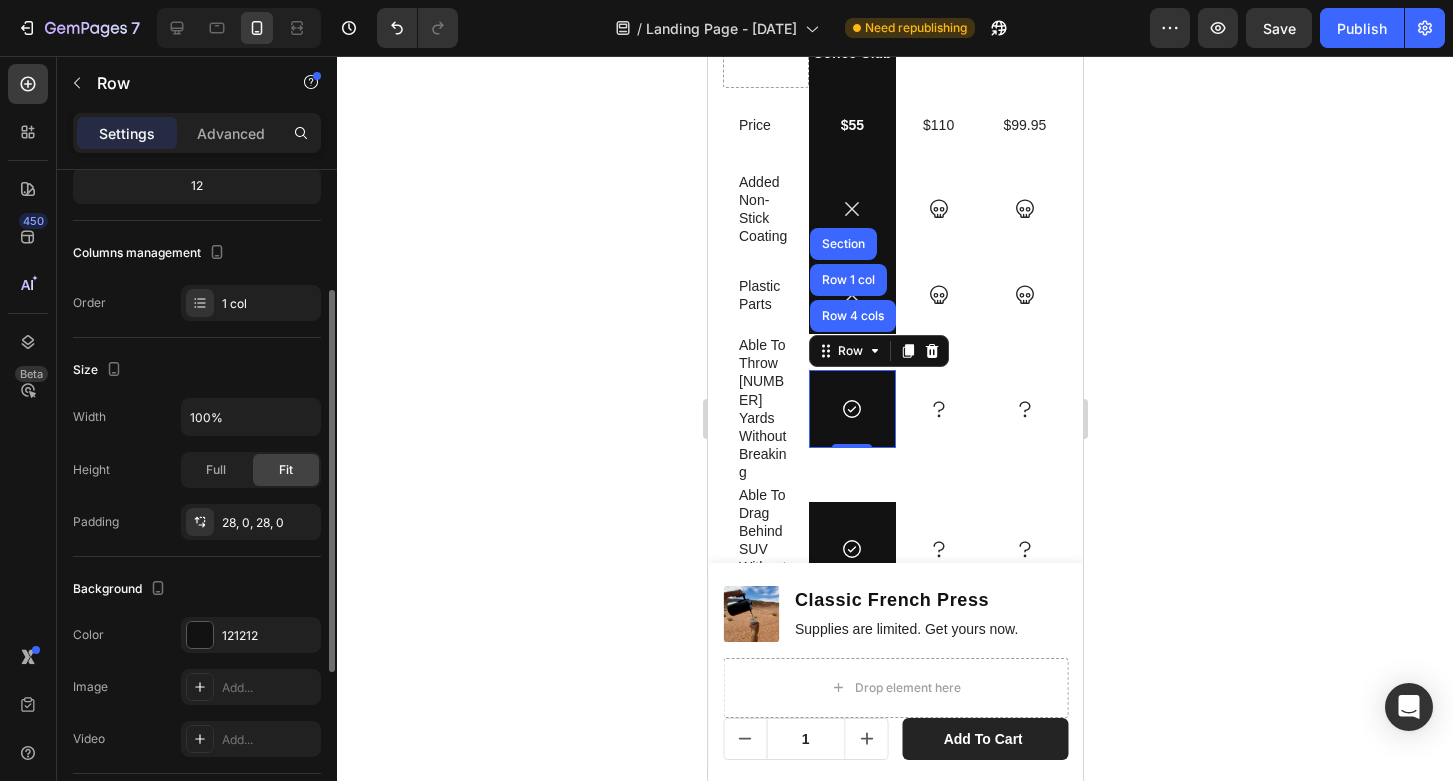 click on "12" 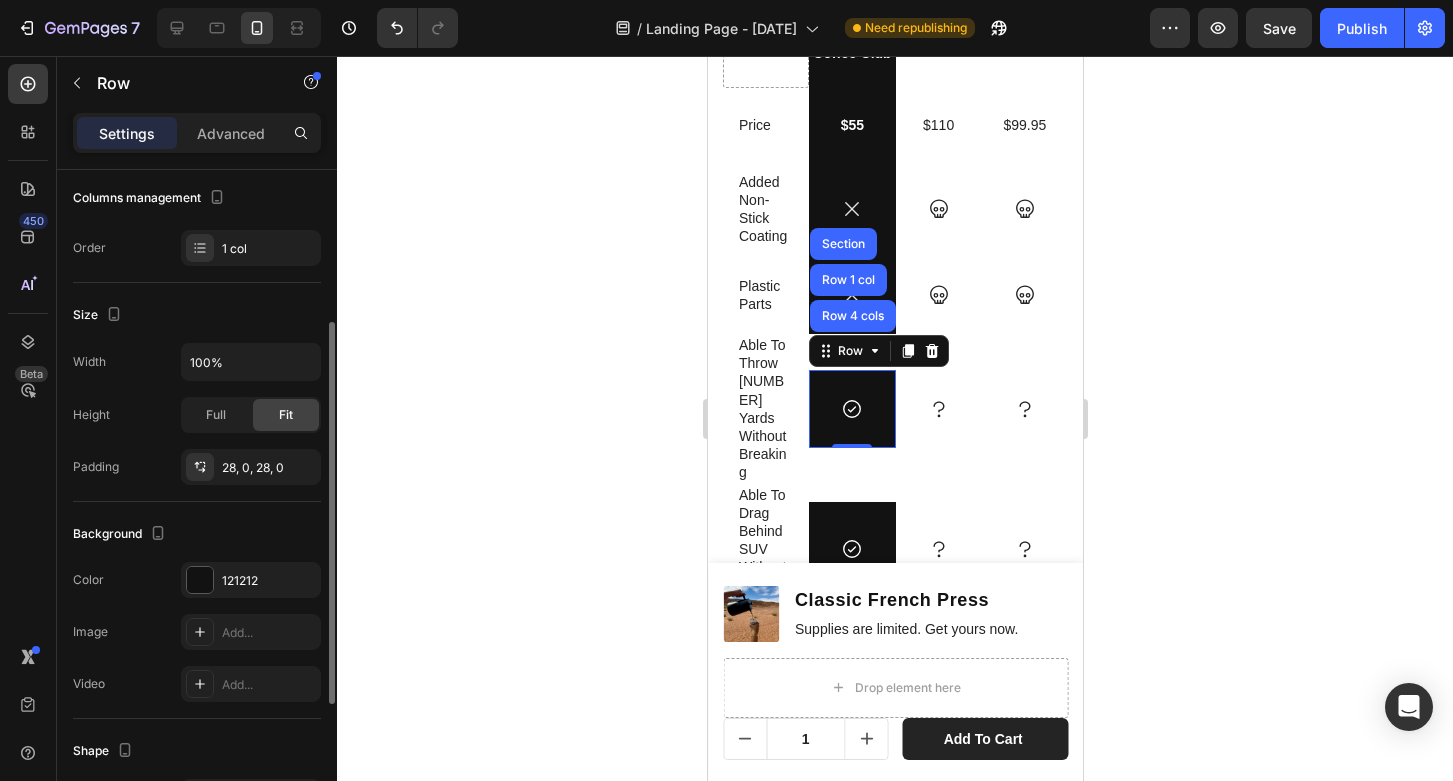 scroll, scrollTop: 266, scrollLeft: 0, axis: vertical 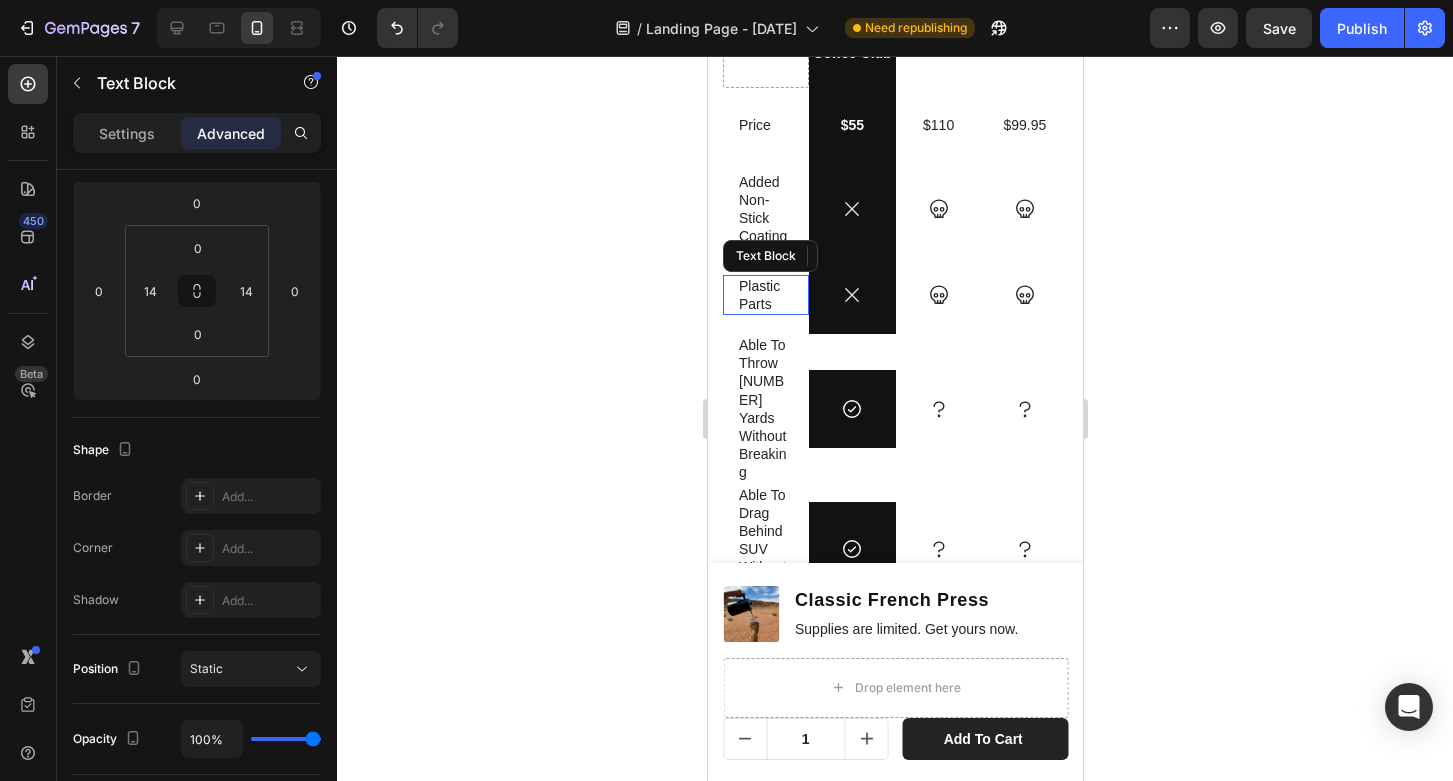 click on "Plastic Parts Text Block" at bounding box center [765, 295] 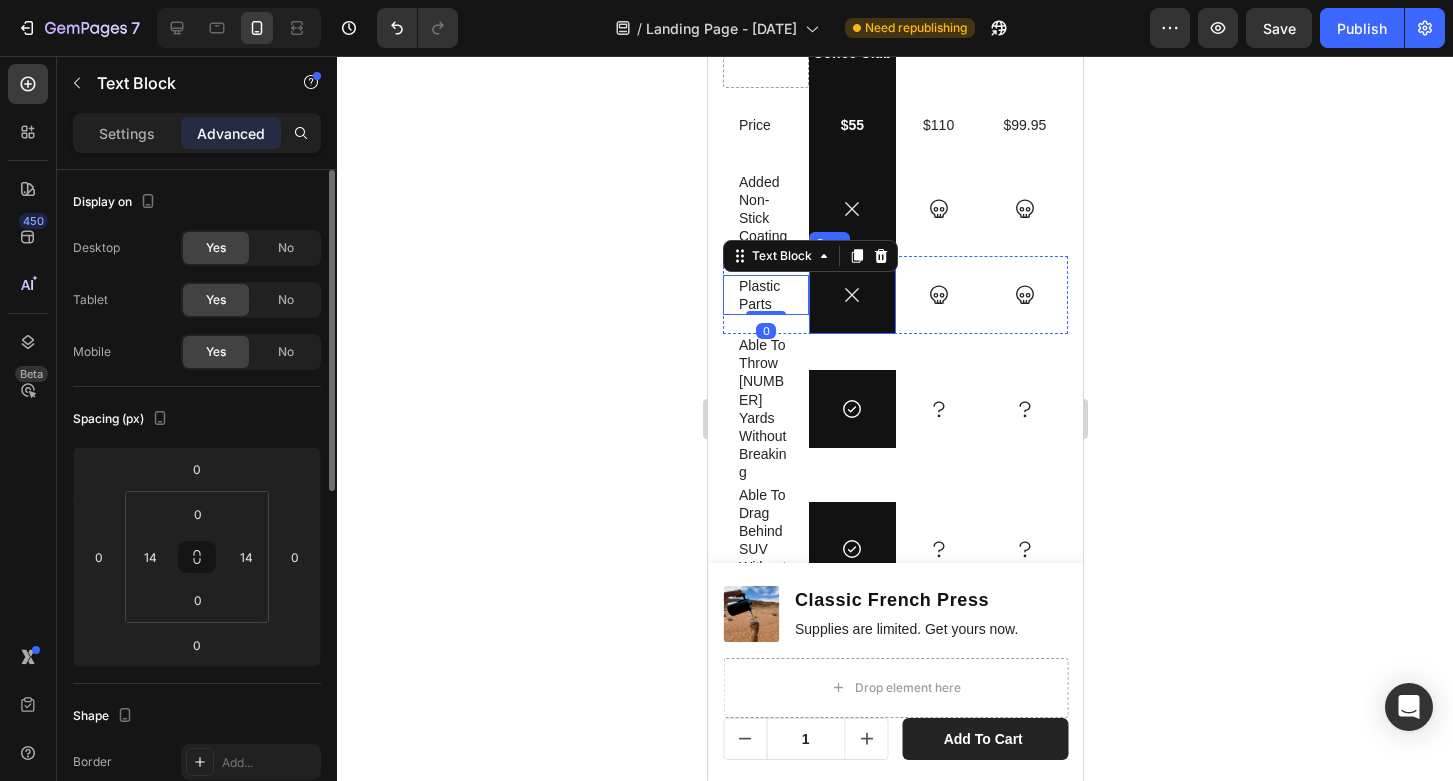 click on "Icon Row" at bounding box center [851, 295] 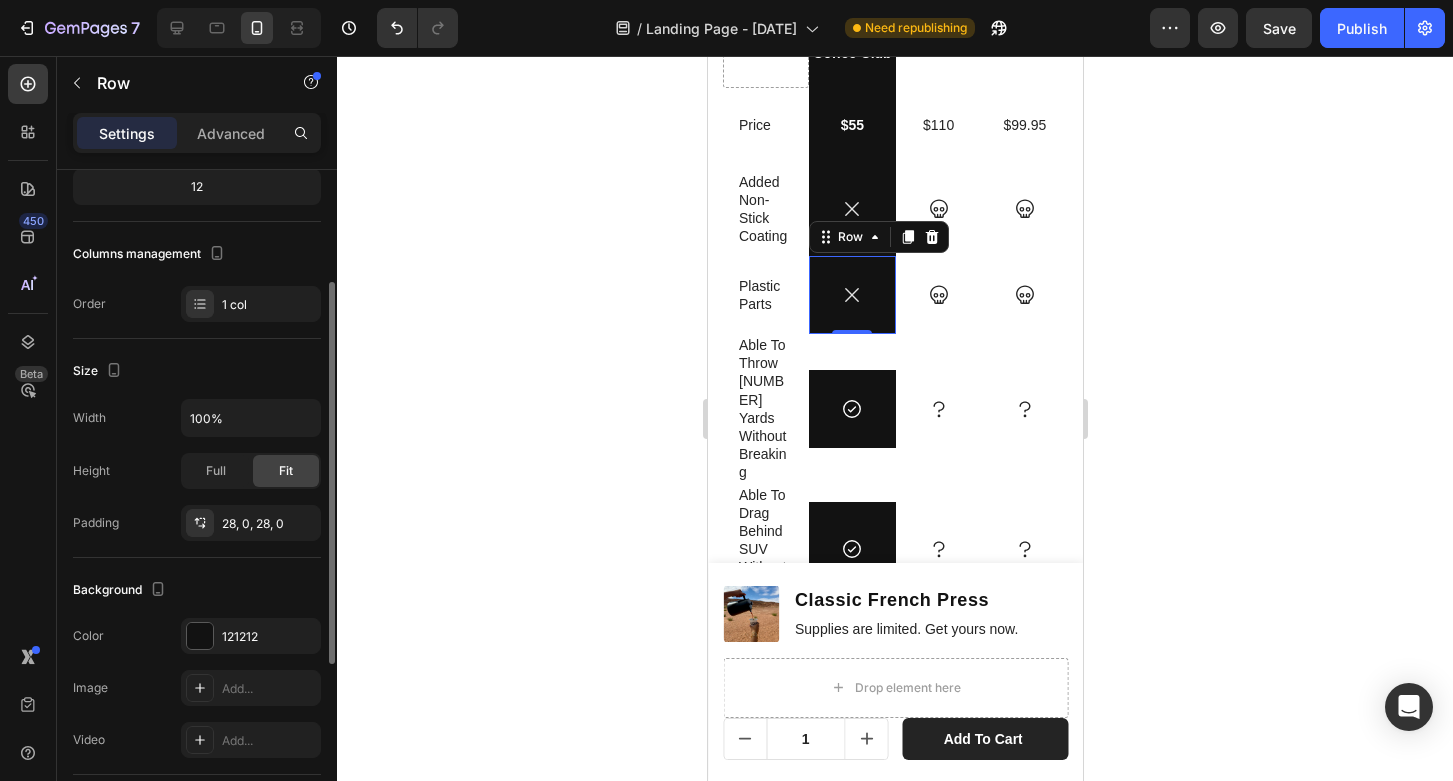 scroll, scrollTop: 211, scrollLeft: 0, axis: vertical 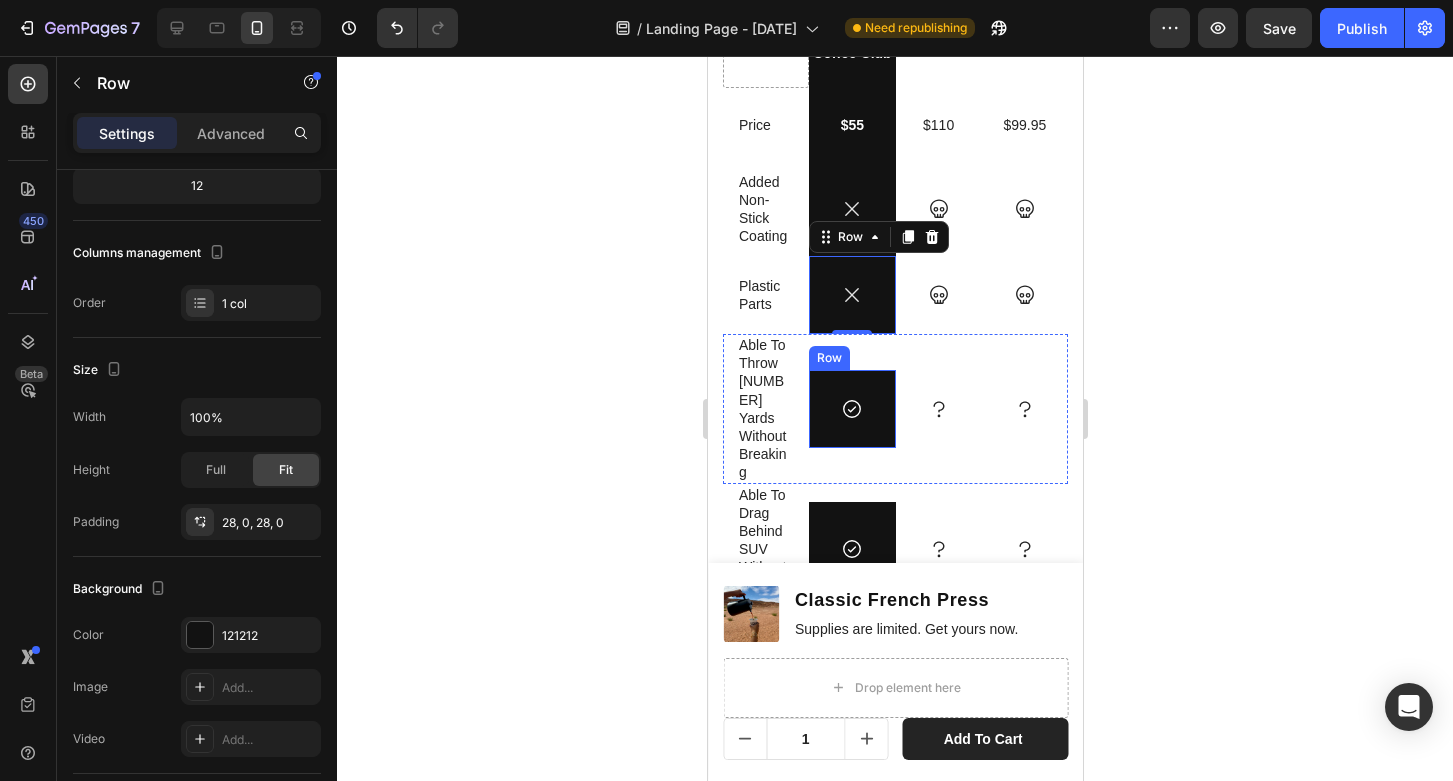 click on "Icon Row" at bounding box center (851, 409) 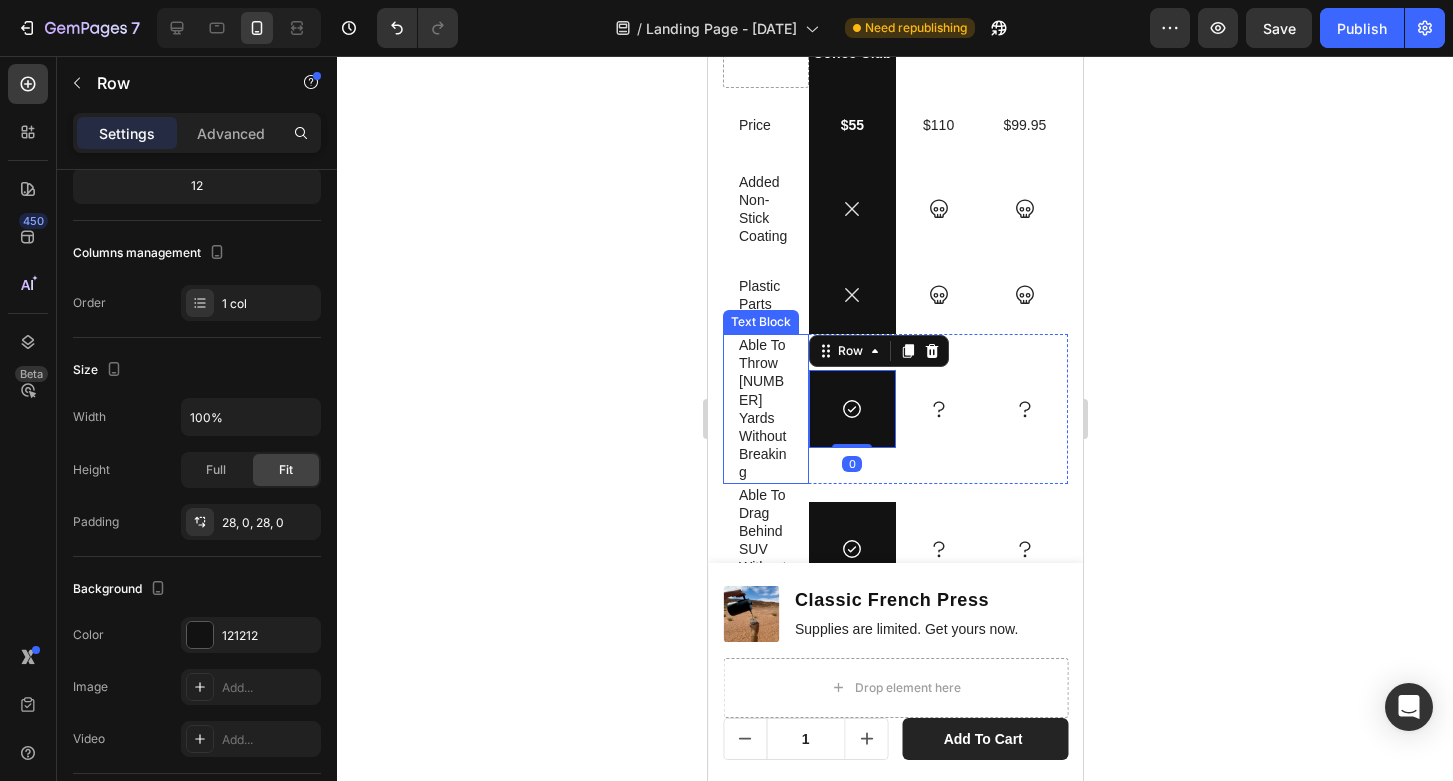 click on "Able To Throw [NUMBER] Yards Without Breaking Text Block" at bounding box center [765, 409] 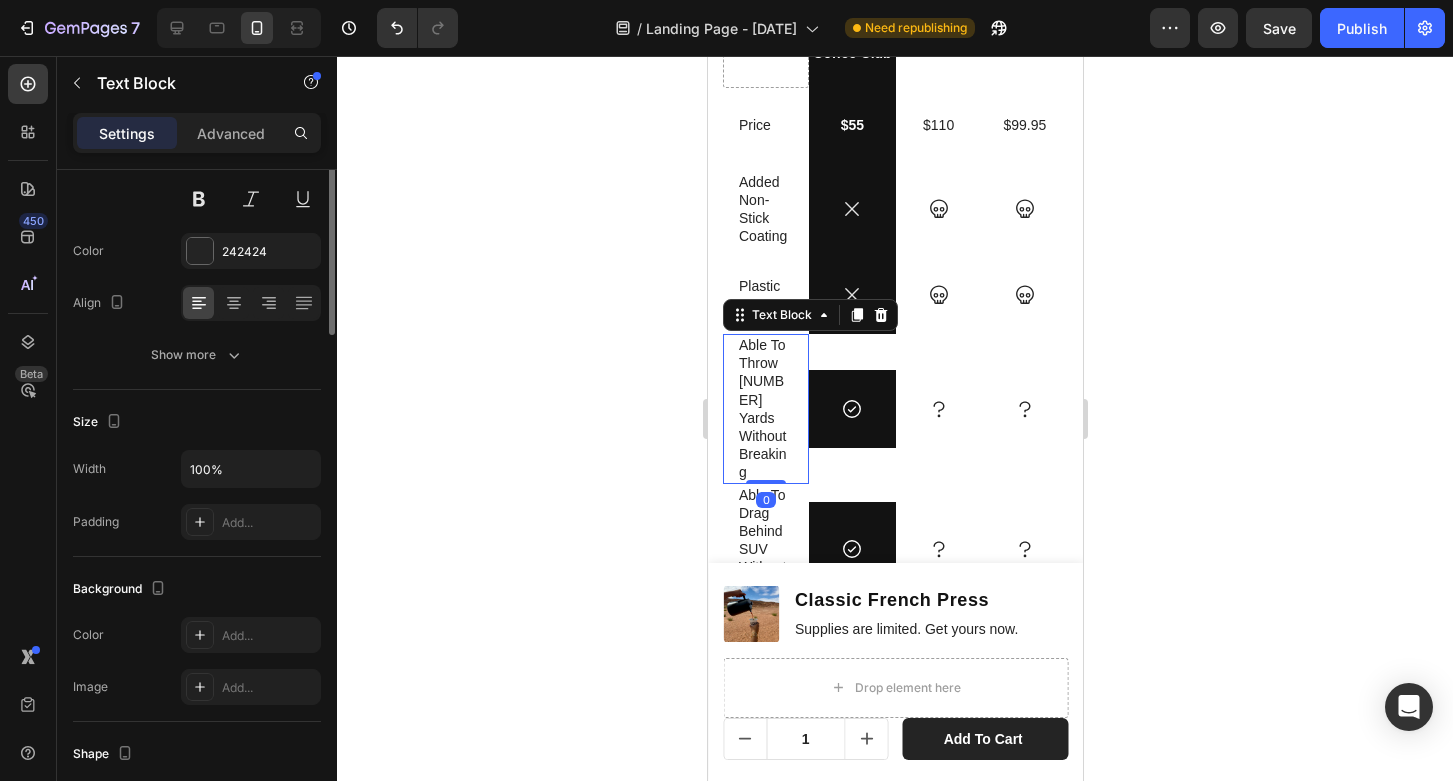 scroll, scrollTop: 0, scrollLeft: 0, axis: both 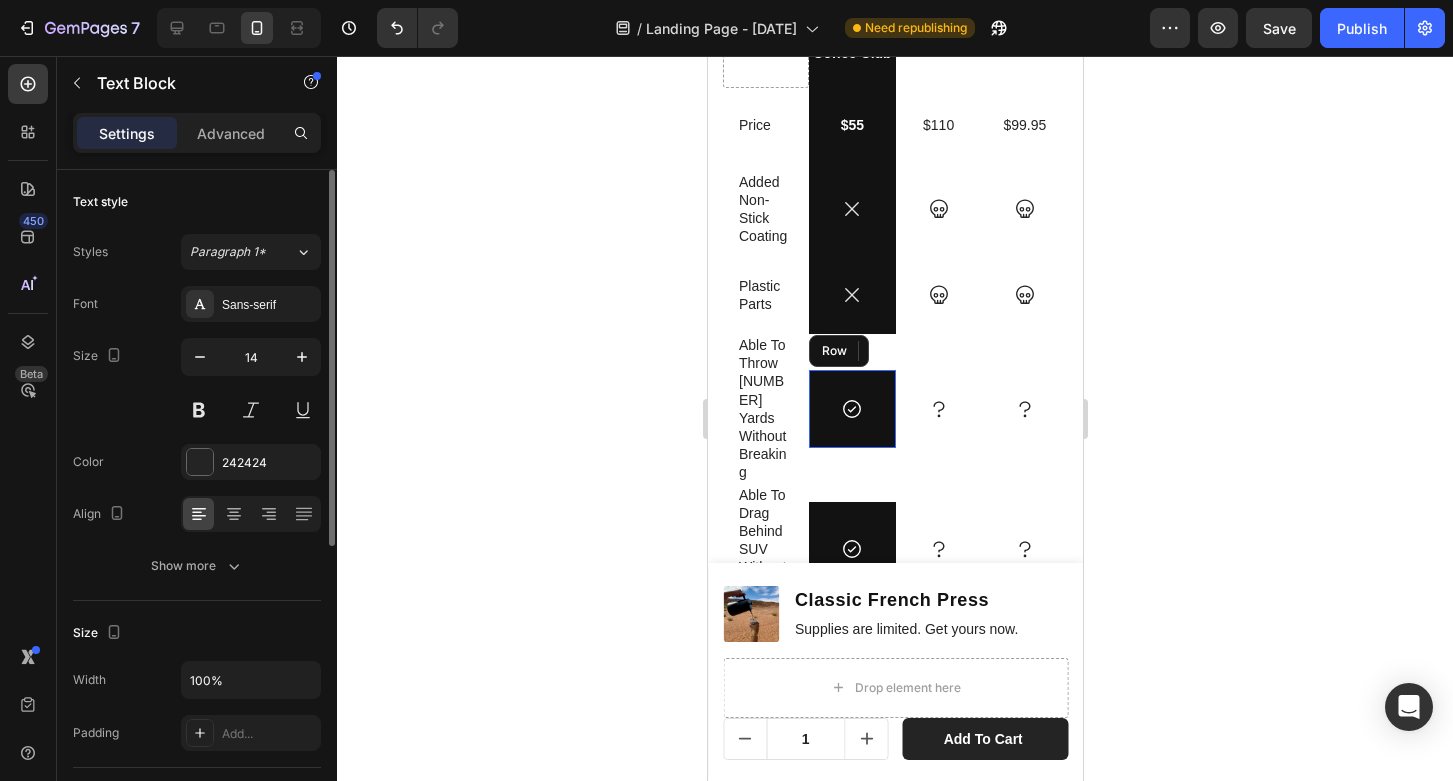 click on "Icon Row" at bounding box center (851, 409) 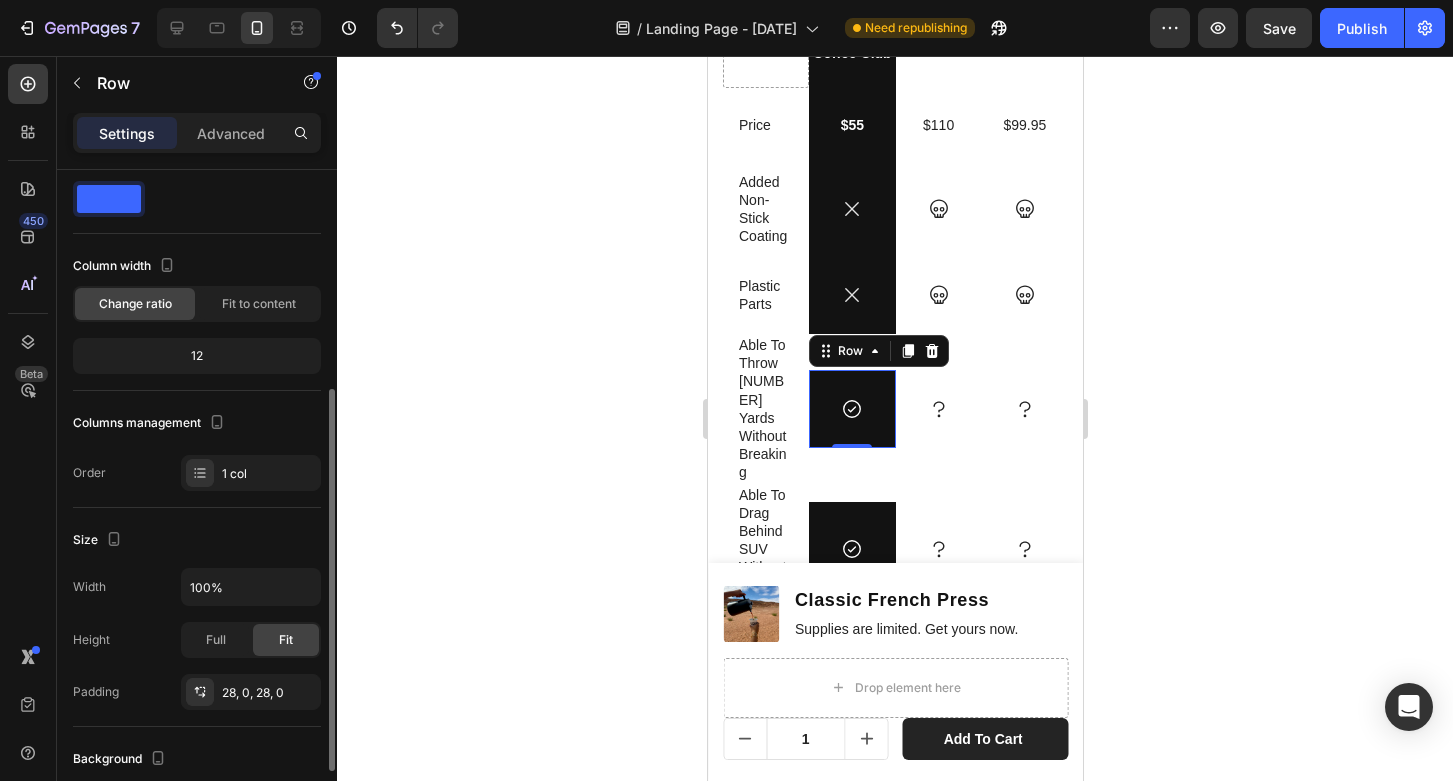scroll, scrollTop: 0, scrollLeft: 0, axis: both 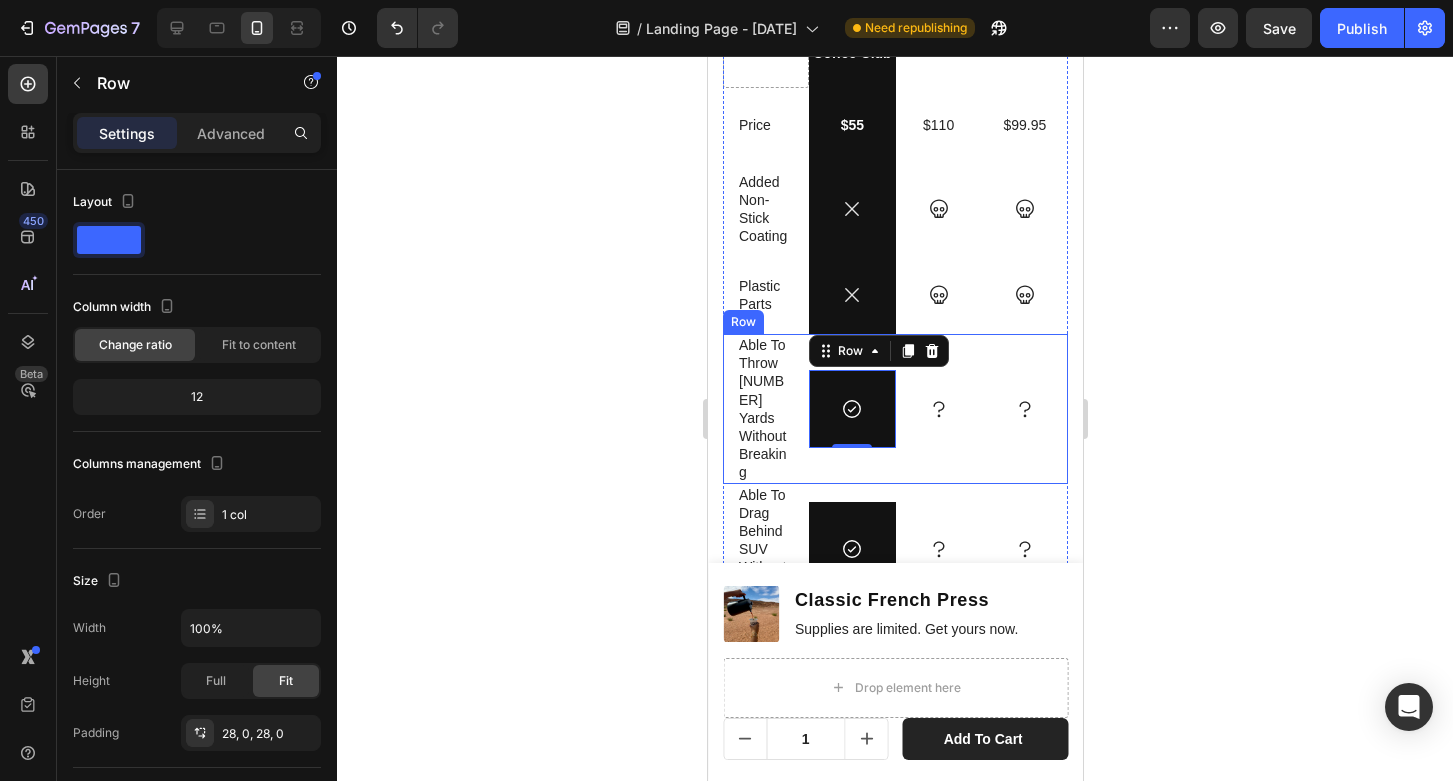 click on "Icon Row   0" at bounding box center [851, 409] 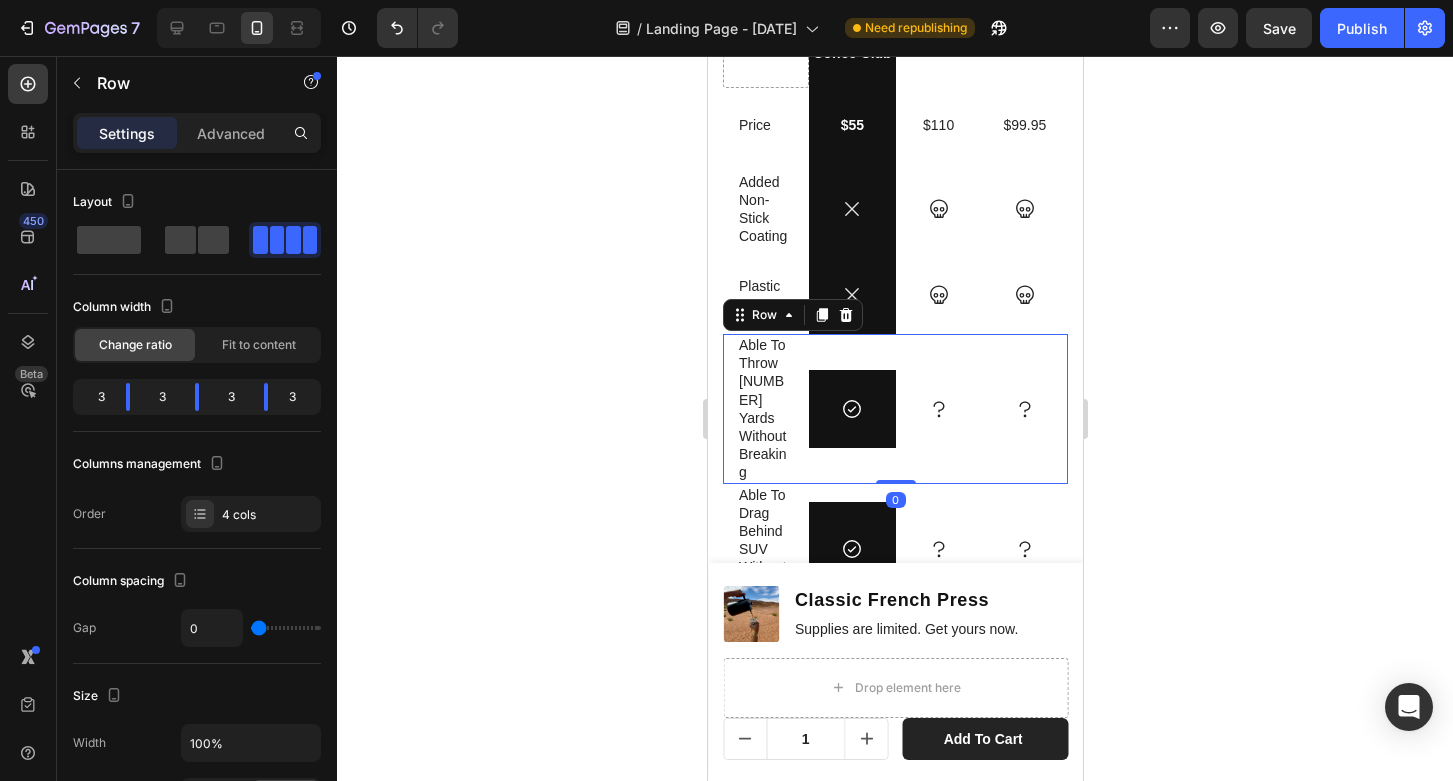 drag, startPoint x: 888, startPoint y: 459, endPoint x: 889, endPoint y: 431, distance: 28.01785 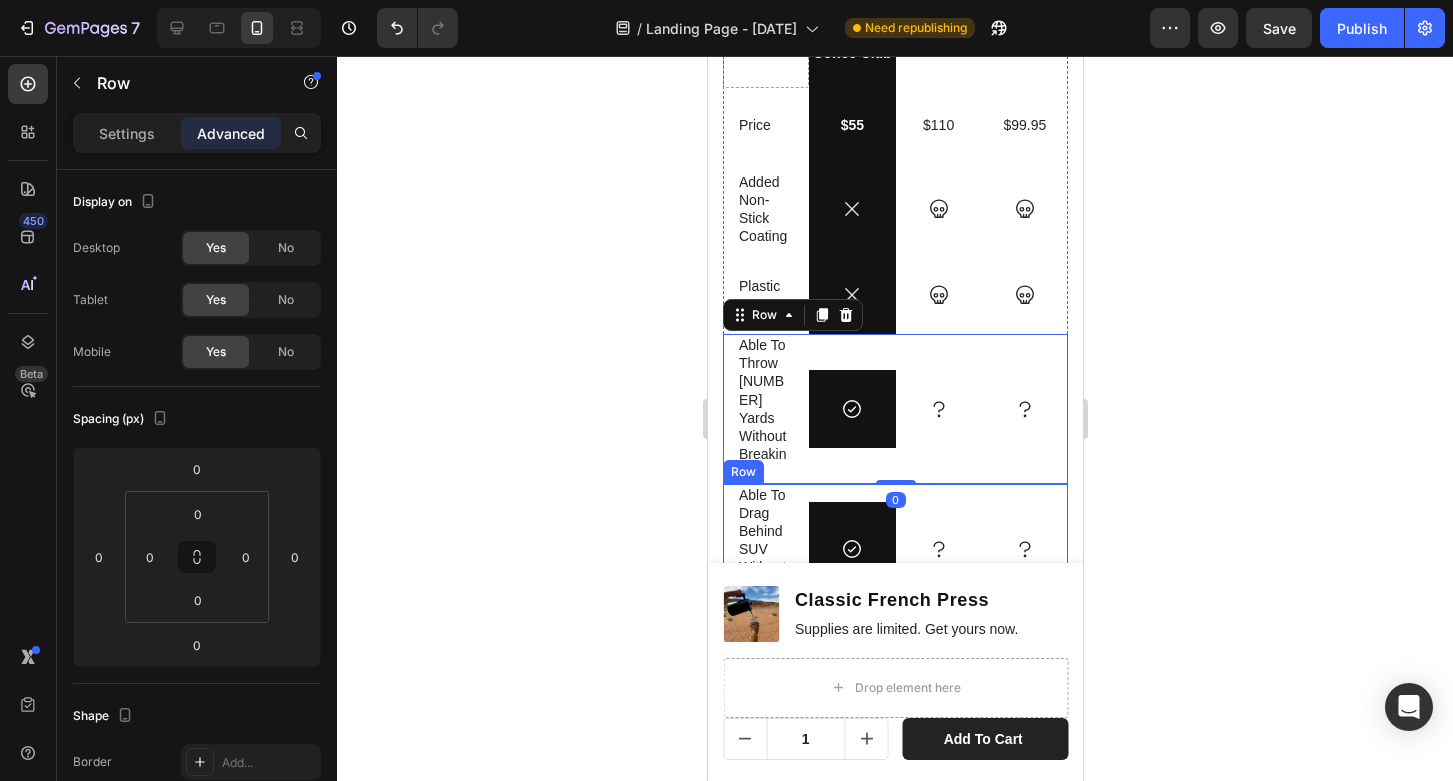 click on "Icon Row" at bounding box center (851, 549) 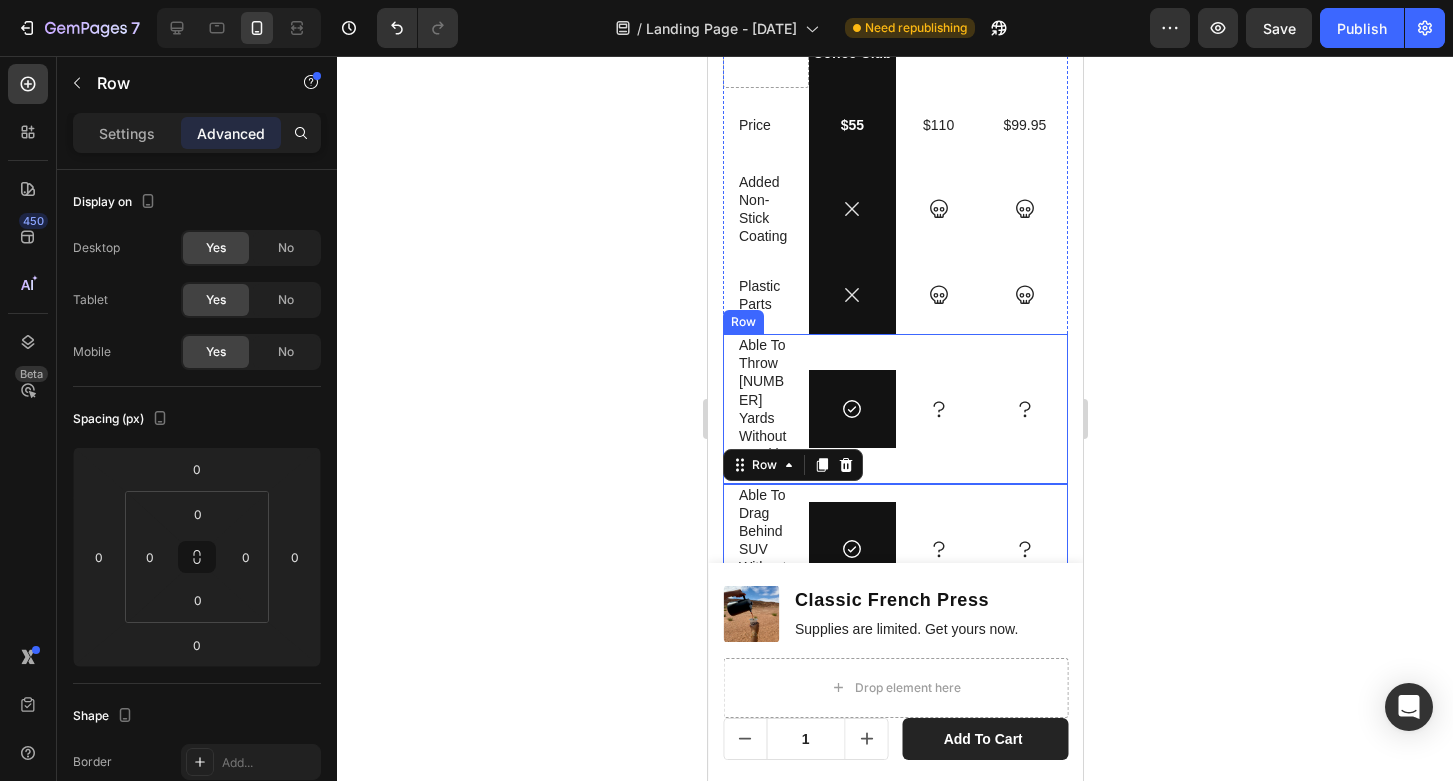 click on "Icon Row" at bounding box center (851, 409) 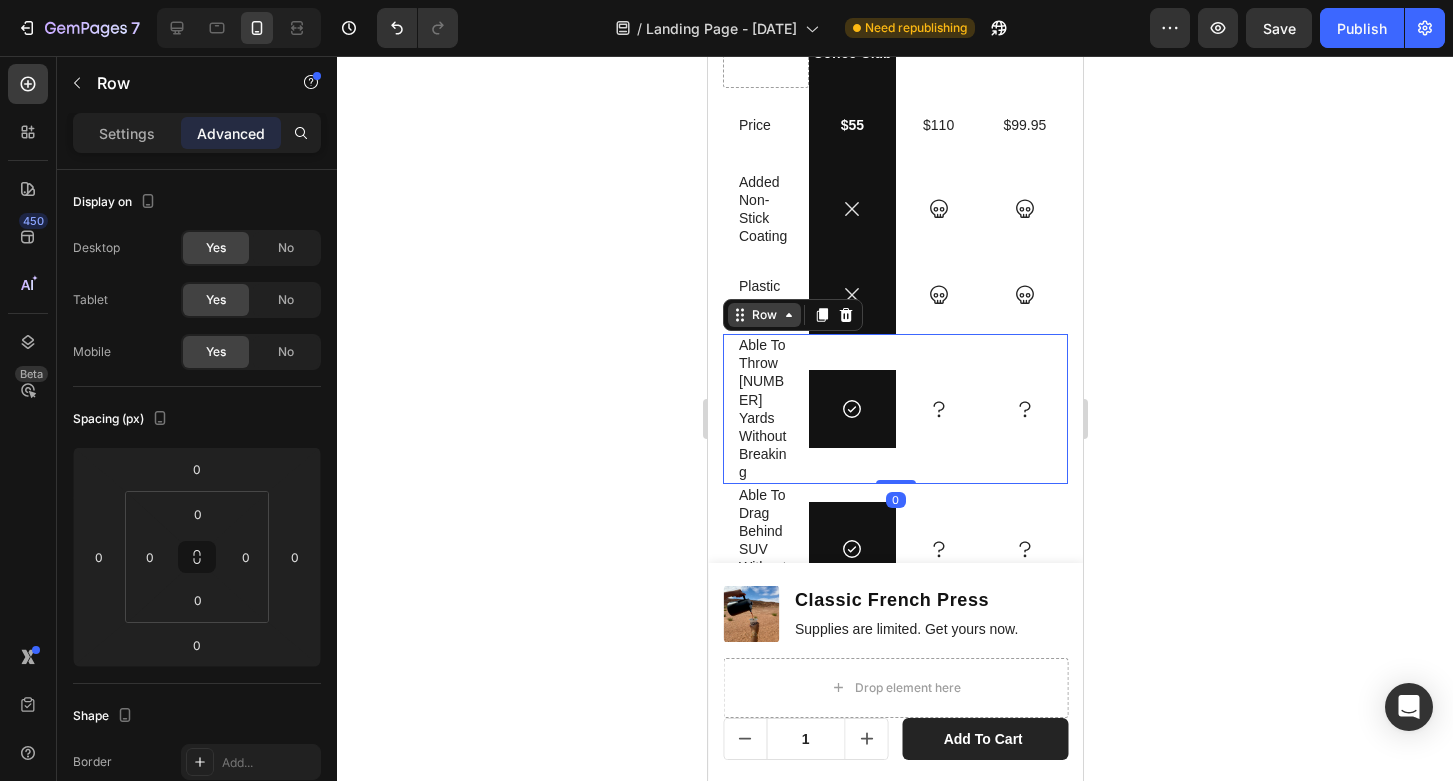 click on "Row" at bounding box center (763, 315) 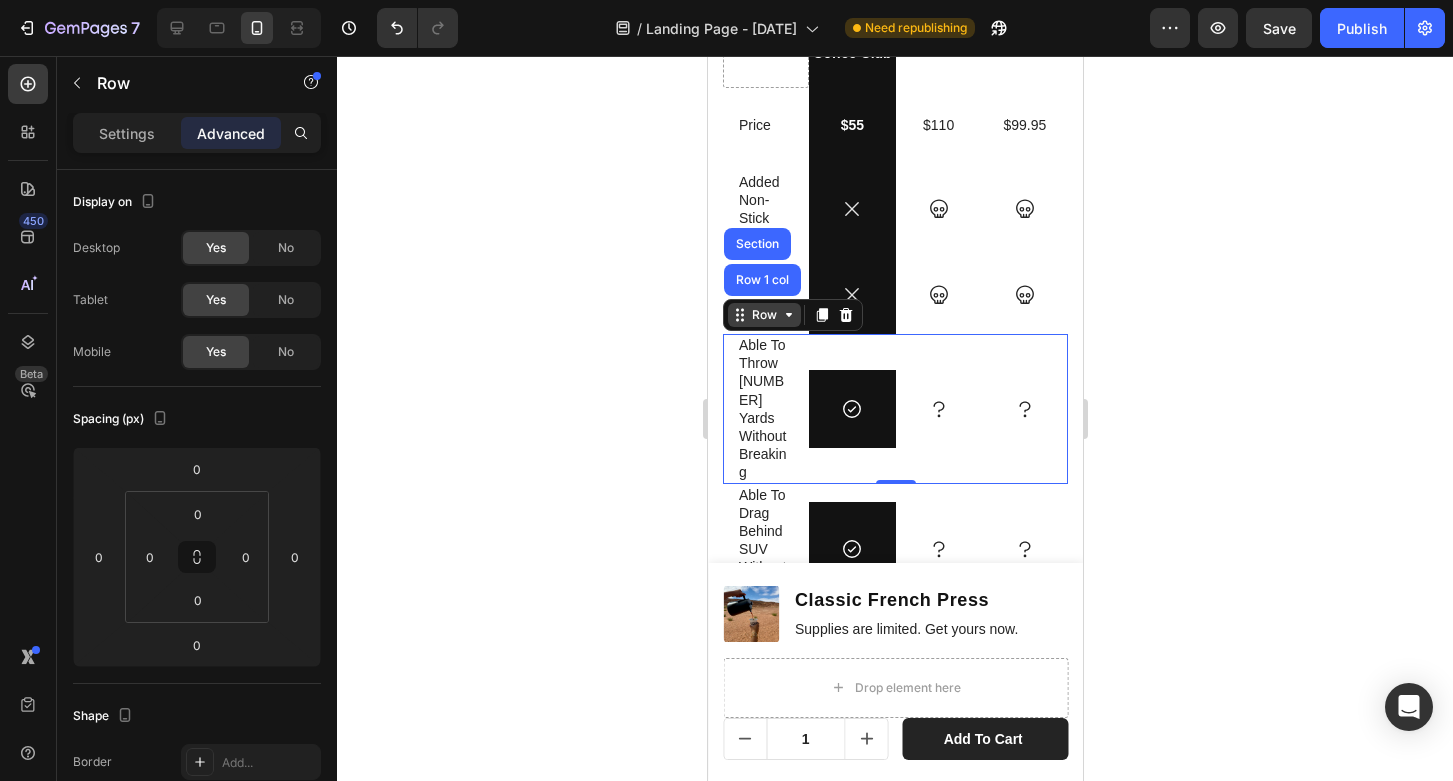 click 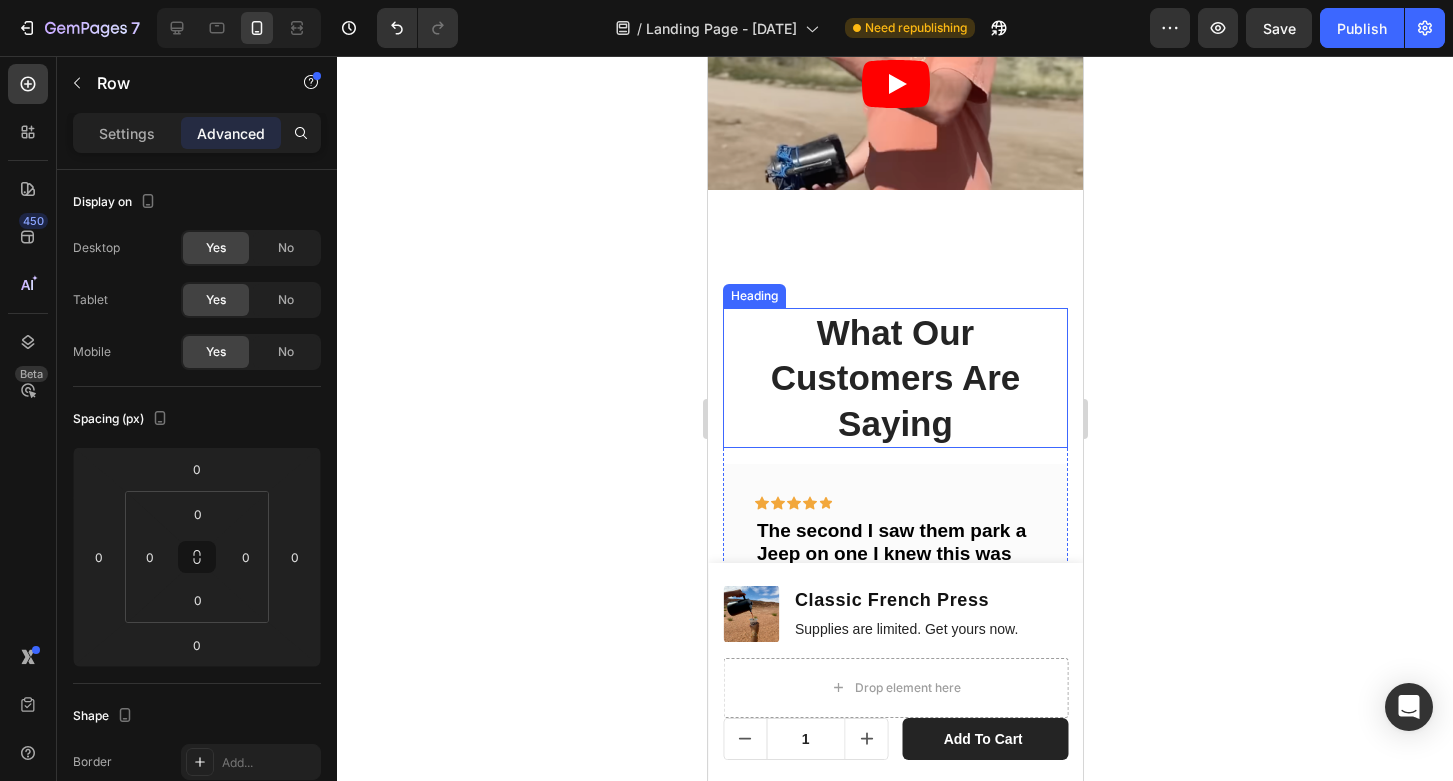 scroll, scrollTop: 2724, scrollLeft: 0, axis: vertical 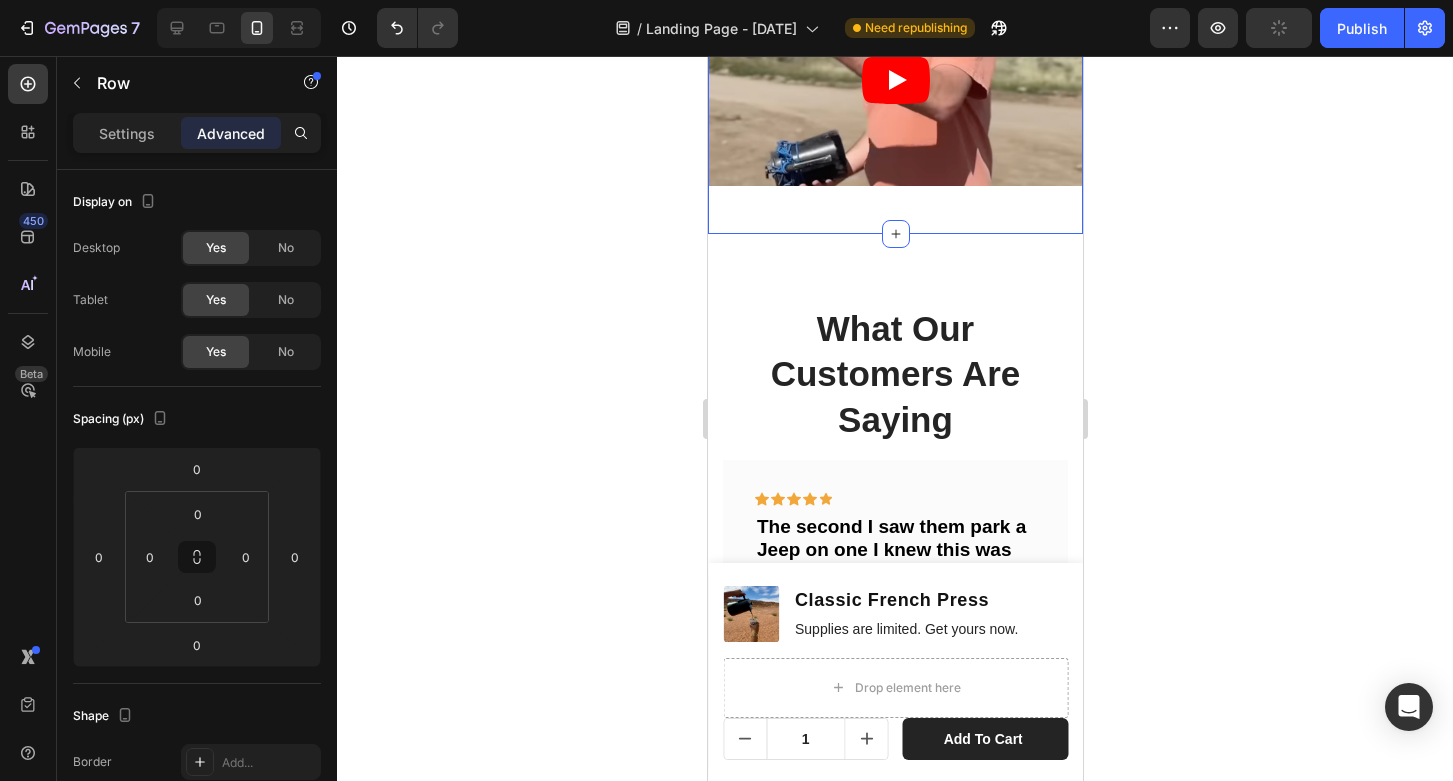 drag, startPoint x: 894, startPoint y: 232, endPoint x: 900, endPoint y: 205, distance: 27.658634 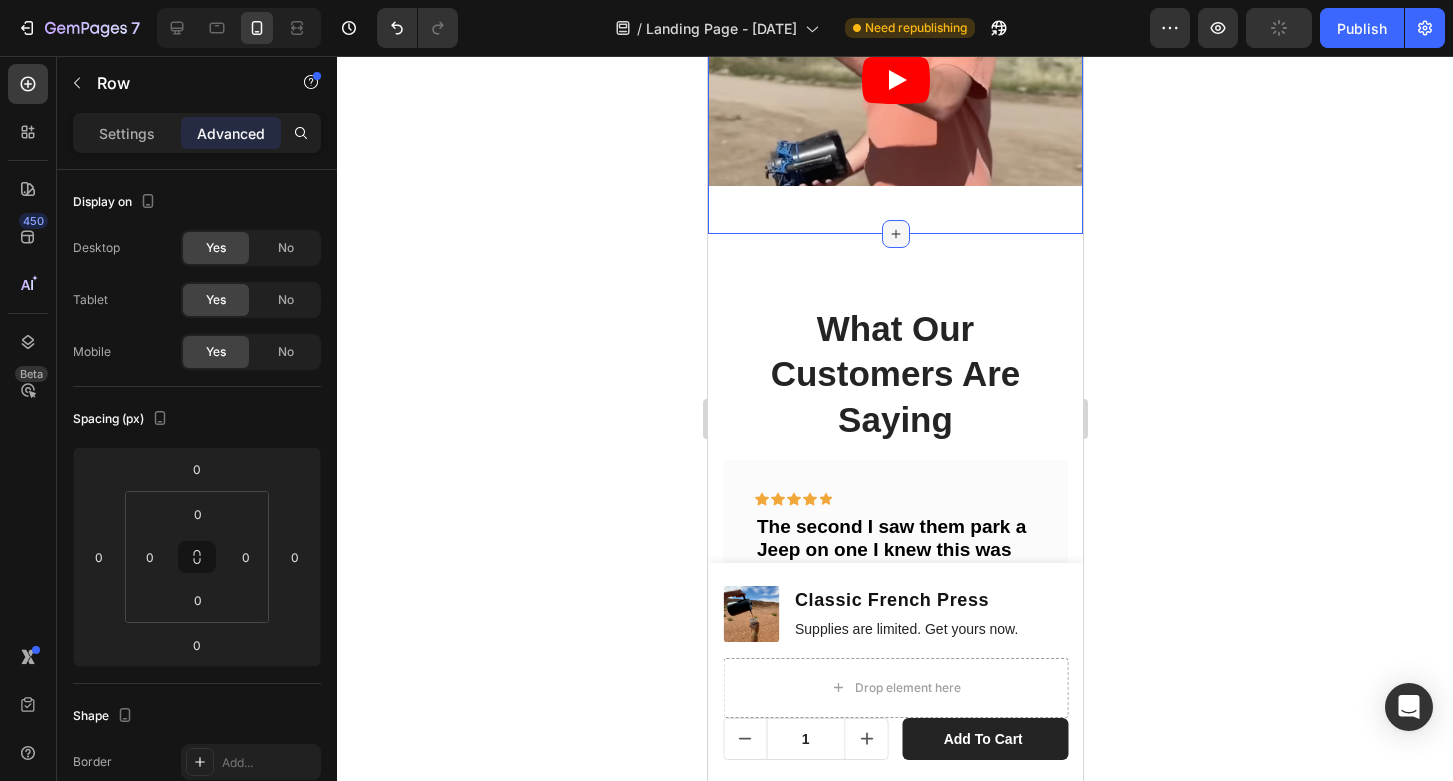click at bounding box center [895, 234] 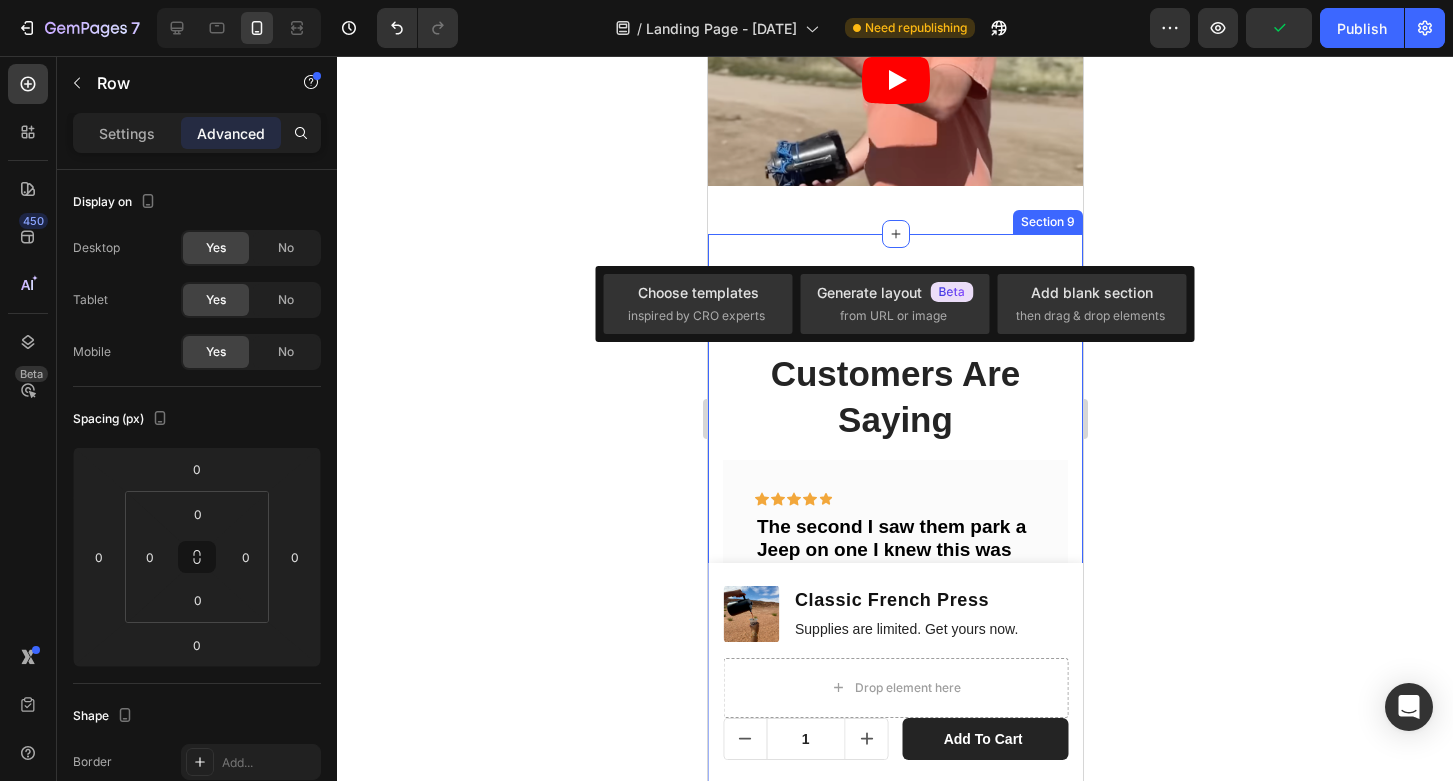 click on "What Our Customers Are Saying Heading
Icon
Icon
Icon
Icon
Icon Row The second I saw them park a Jeep on one I knew this was the French press for me Text block I am an avid overlander and I'm tired of glass or plastic coffee presses breaking as we travel. I wanted a sturdy French press that I could throw in the back of my Jeep and not worry if it would break while being rattled or jostled on trails. I'm very satisfied with the Nowhere Coffee Club French press. We make two large coffees out of it every morning. Text block - [LAST NAME] Text block Row
Icon
Icon
Icon
Icon
Icon Row Great Workshop Press Text block Text block - [LAST NAME] Text block Row
Icon
Icon
Icon
Icon
Icon Row The most practical and best looking French press I ever had Text block Text block - [LAST NAME] Text block Row" at bounding box center [894, 618] 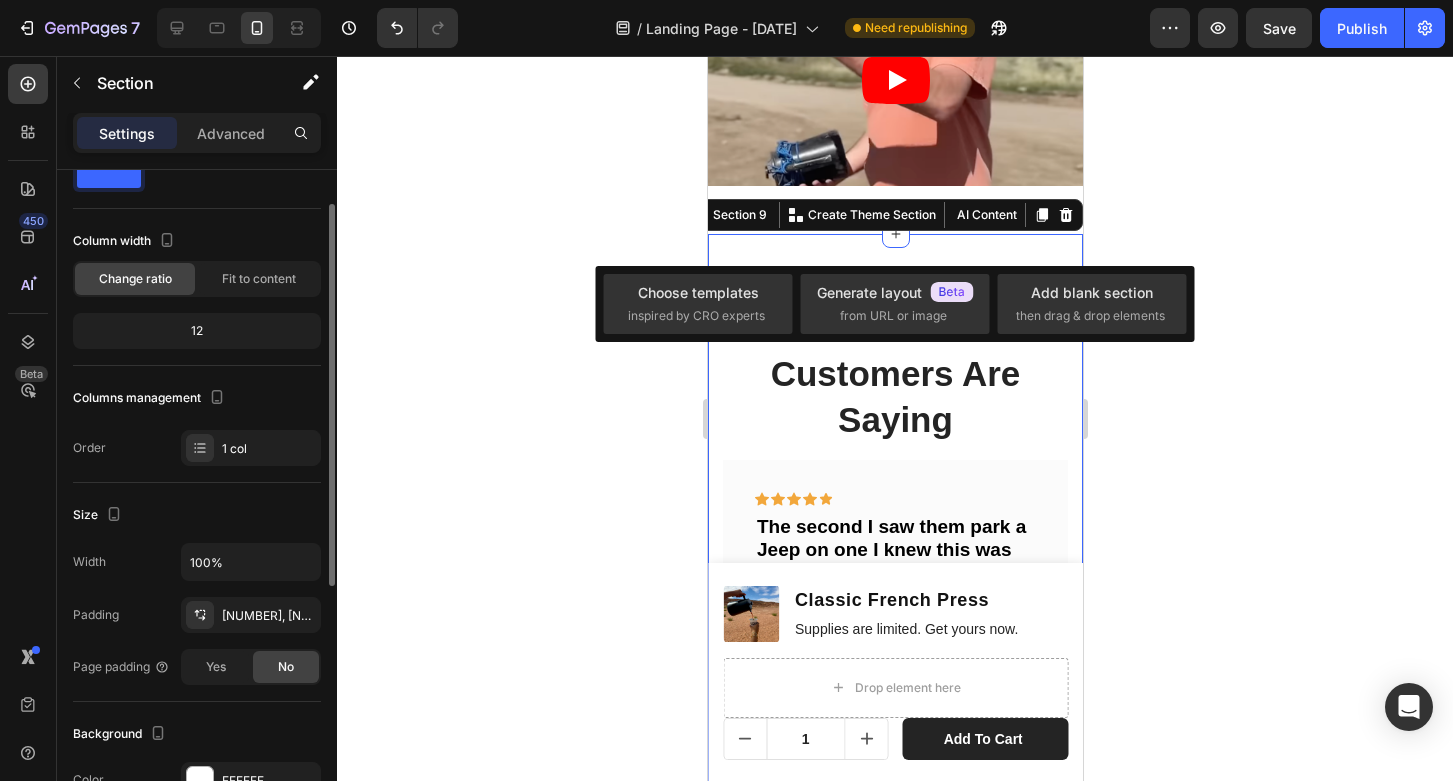 scroll, scrollTop: 66, scrollLeft: 0, axis: vertical 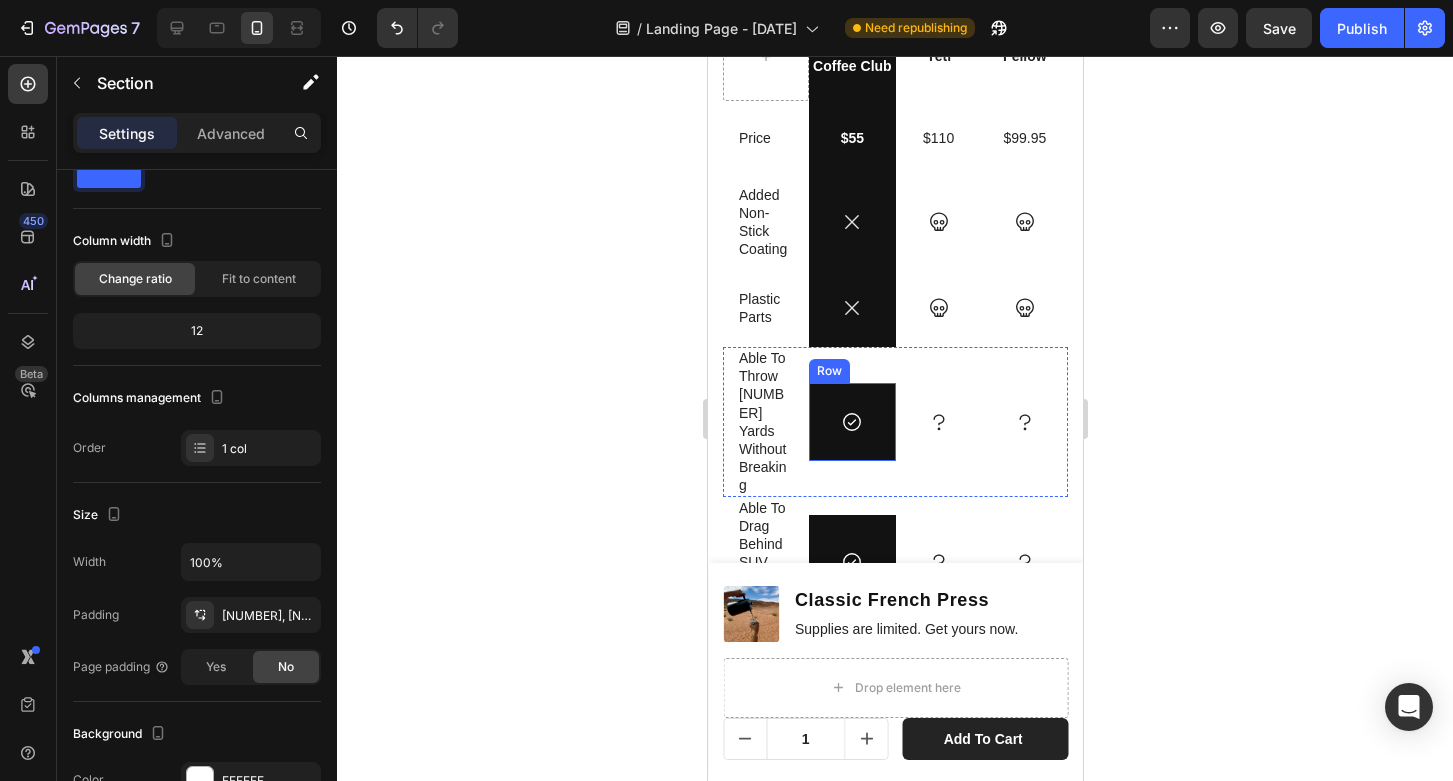 click on "Icon Row" at bounding box center [851, 422] 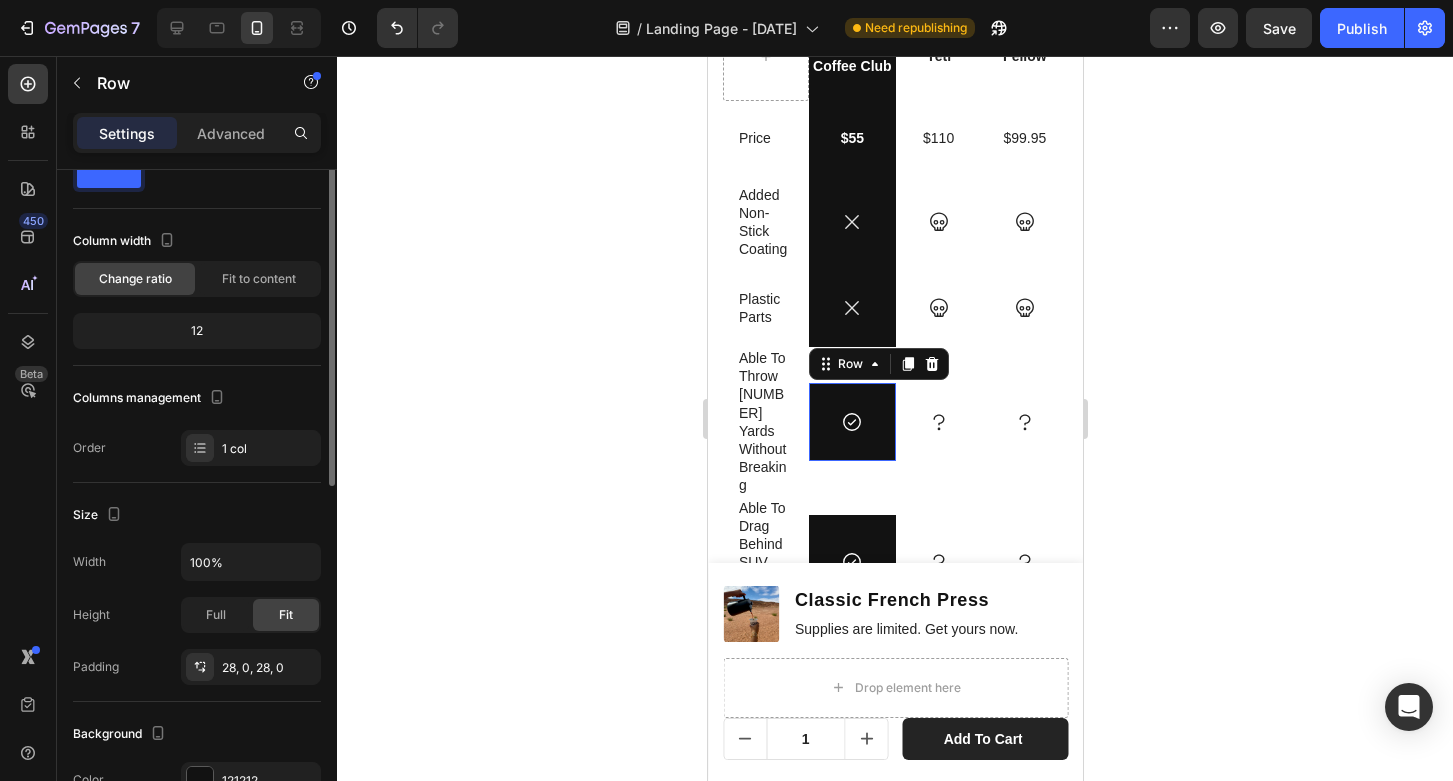 scroll, scrollTop: 0, scrollLeft: 0, axis: both 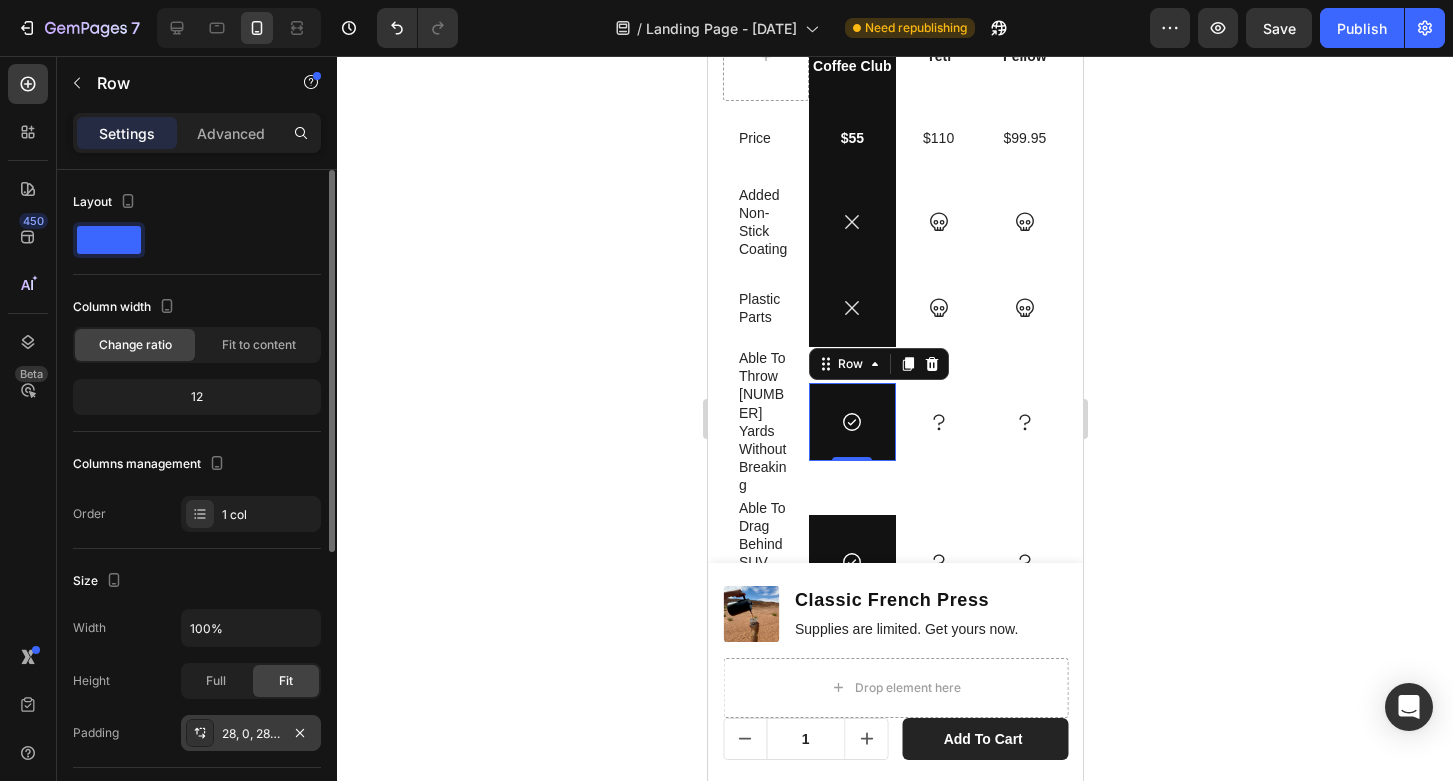 click on "28, 0, 28, 0" at bounding box center (251, 733) 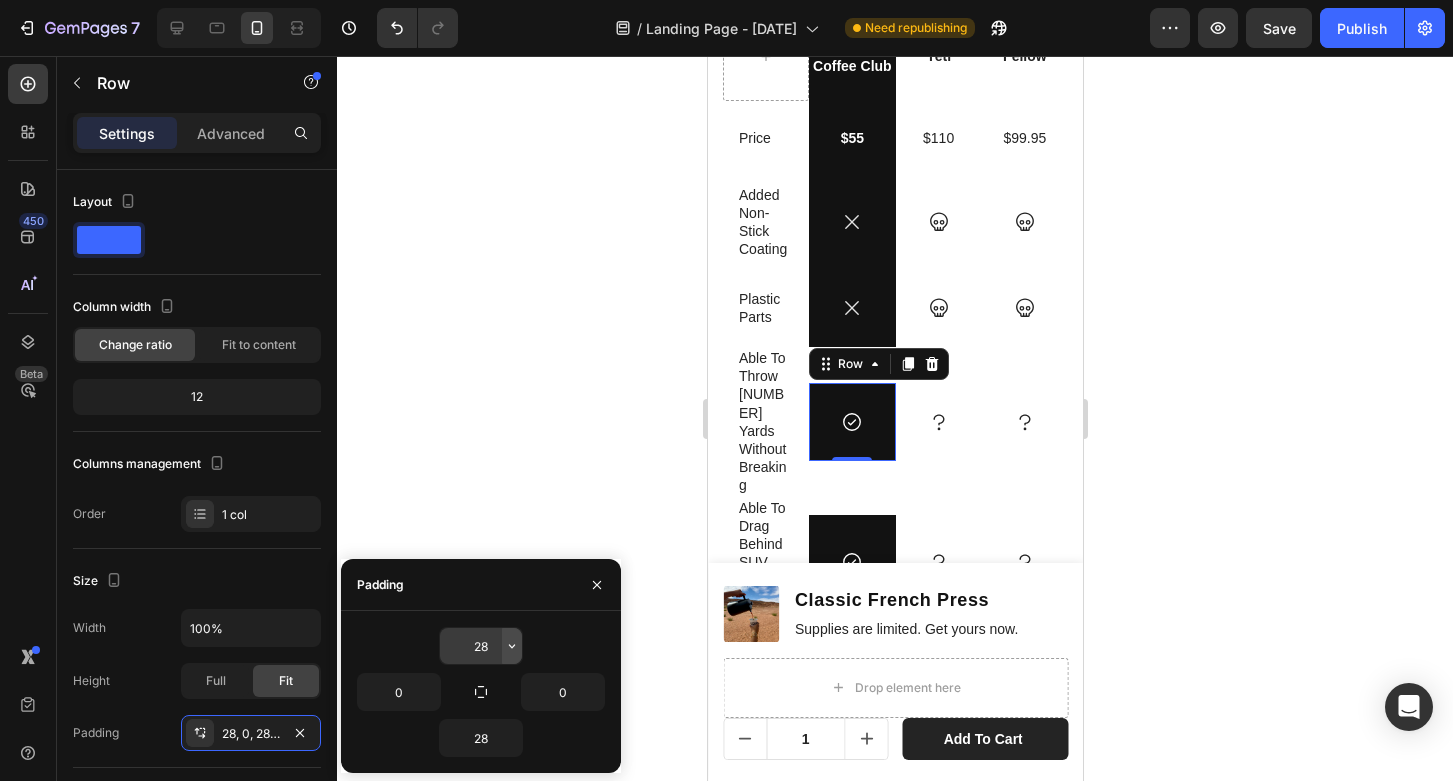 click 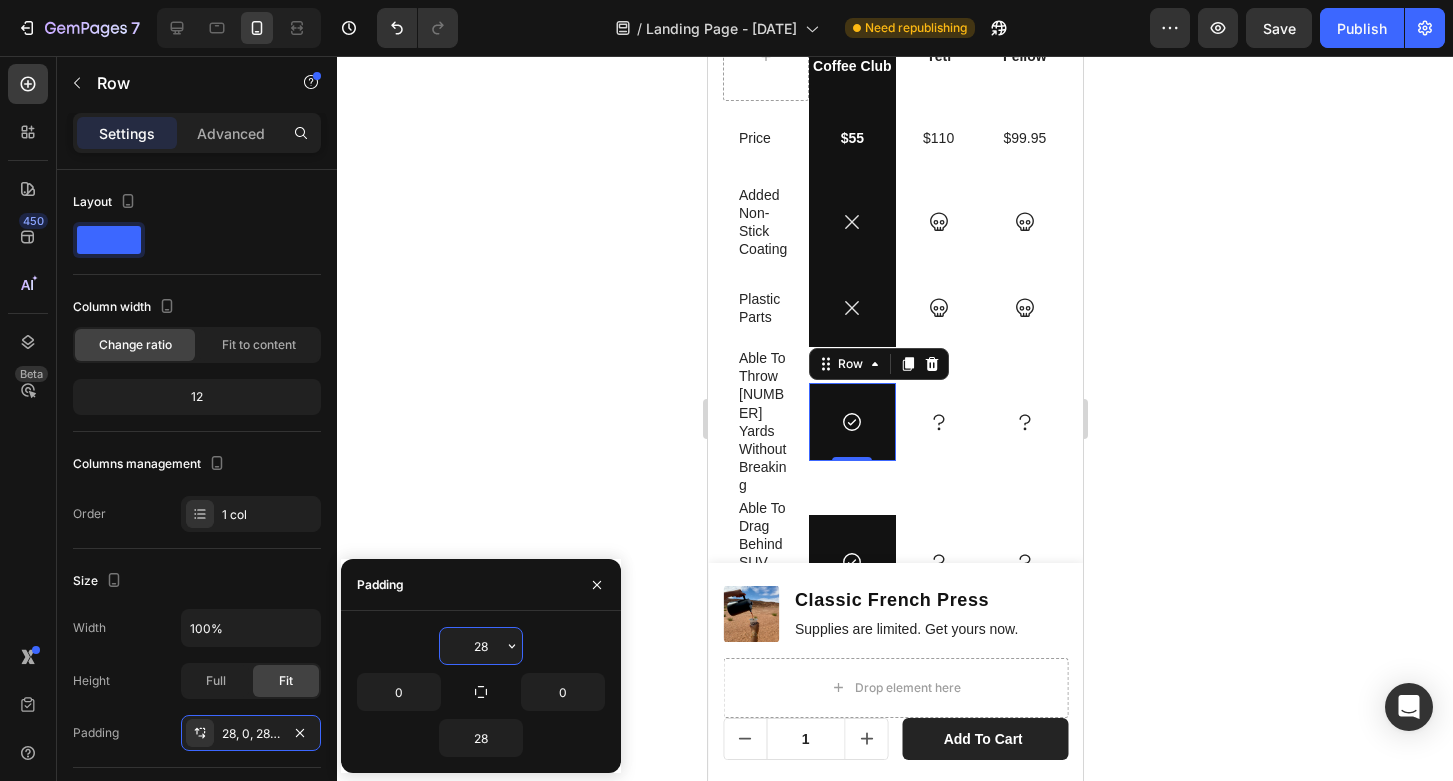 drag, startPoint x: 488, startPoint y: 645, endPoint x: 463, endPoint y: 645, distance: 25 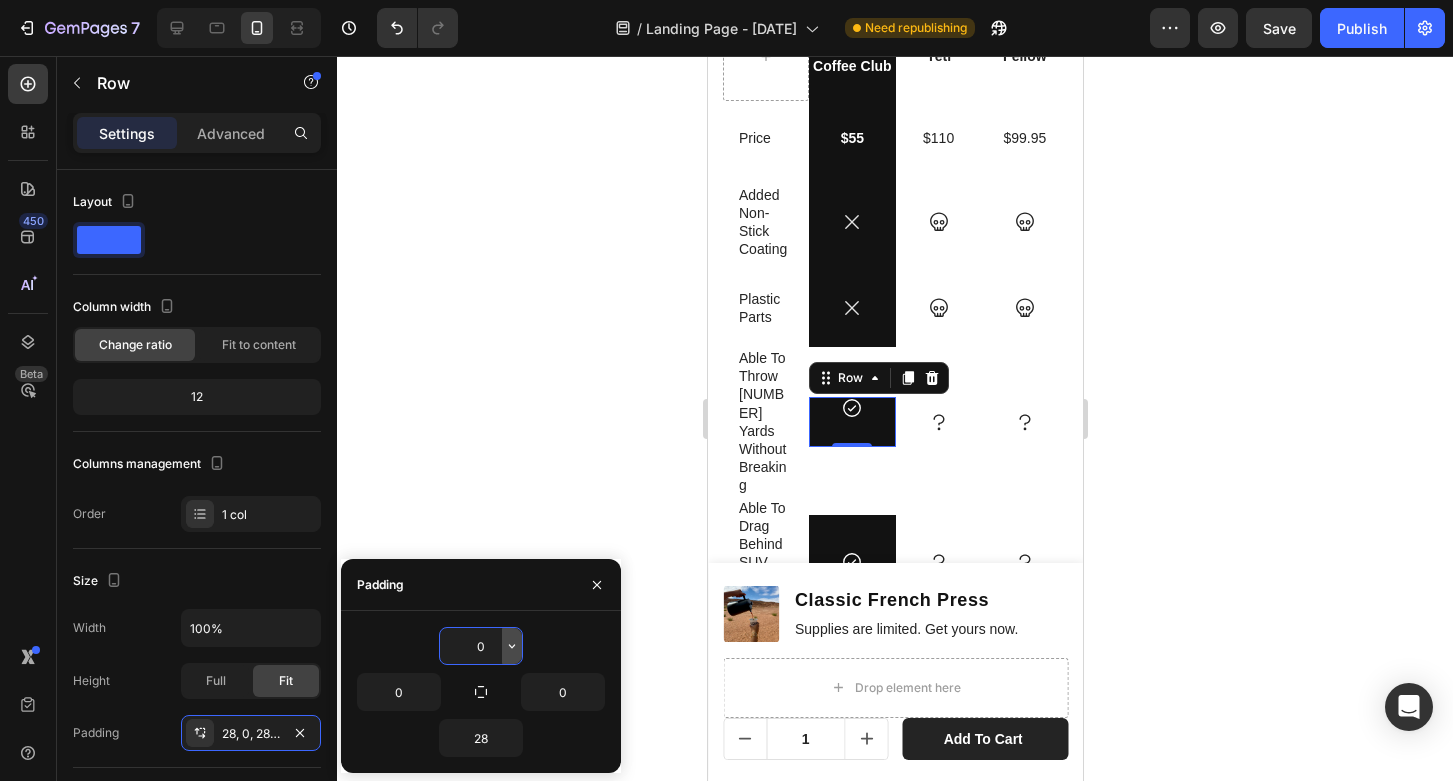 click 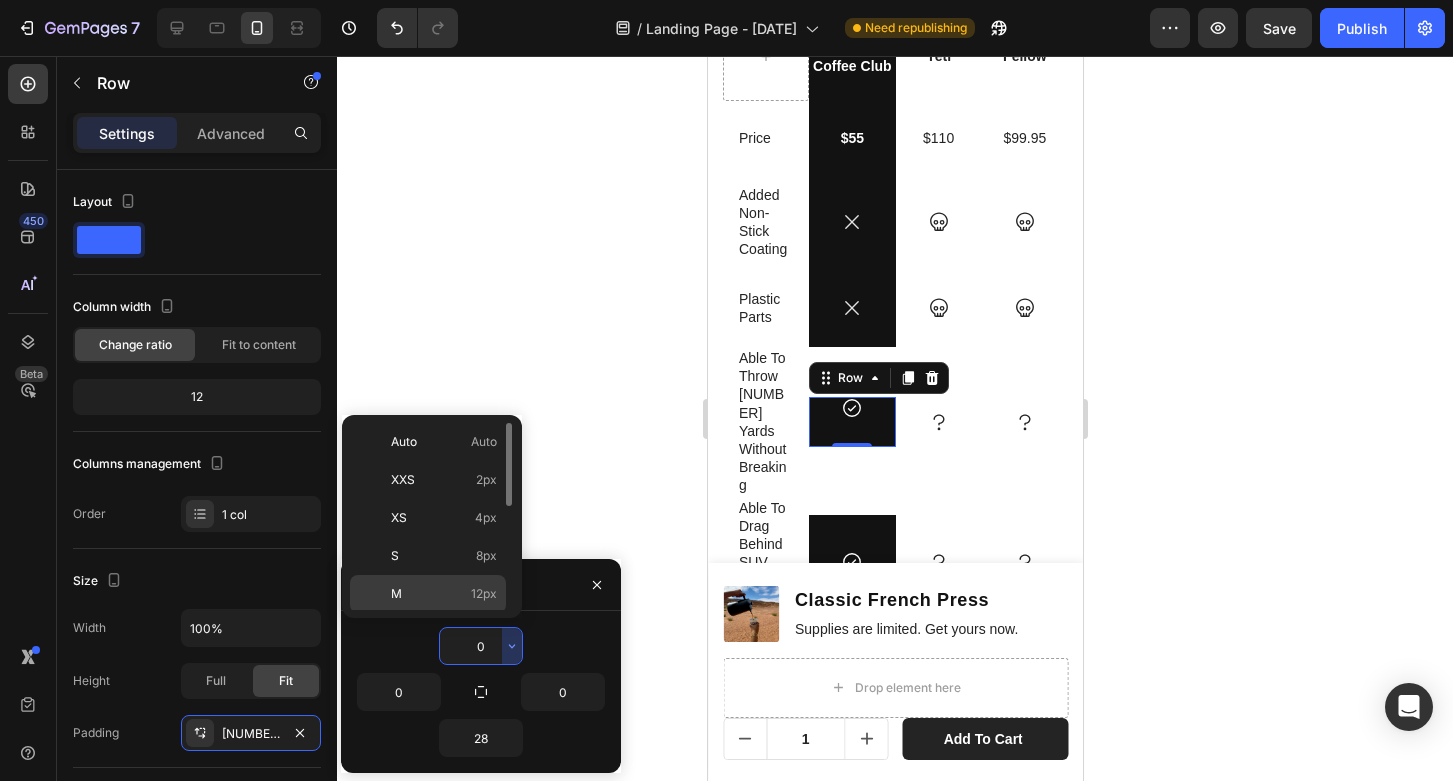 click on "M 12px" at bounding box center (444, 594) 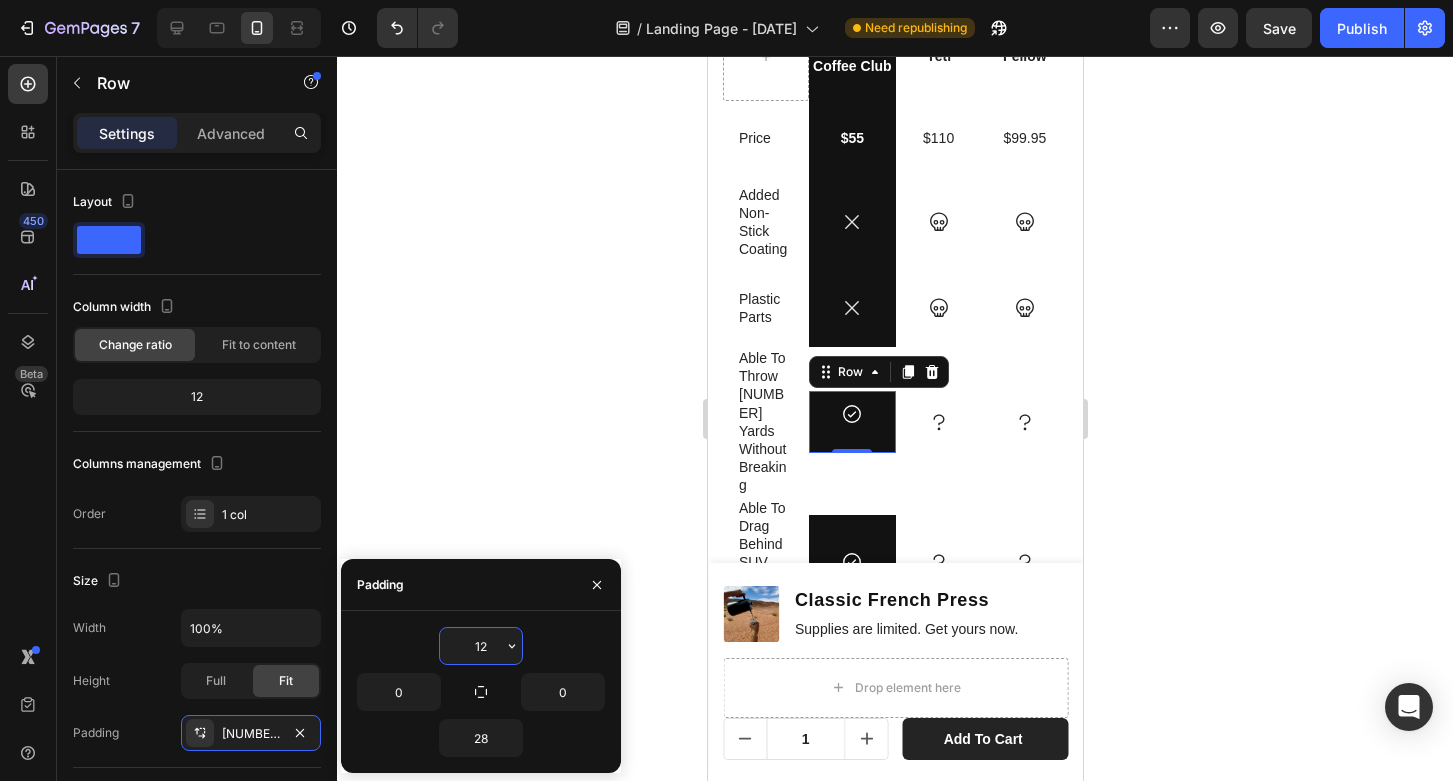 drag, startPoint x: 495, startPoint y: 643, endPoint x: 458, endPoint y: 642, distance: 37.01351 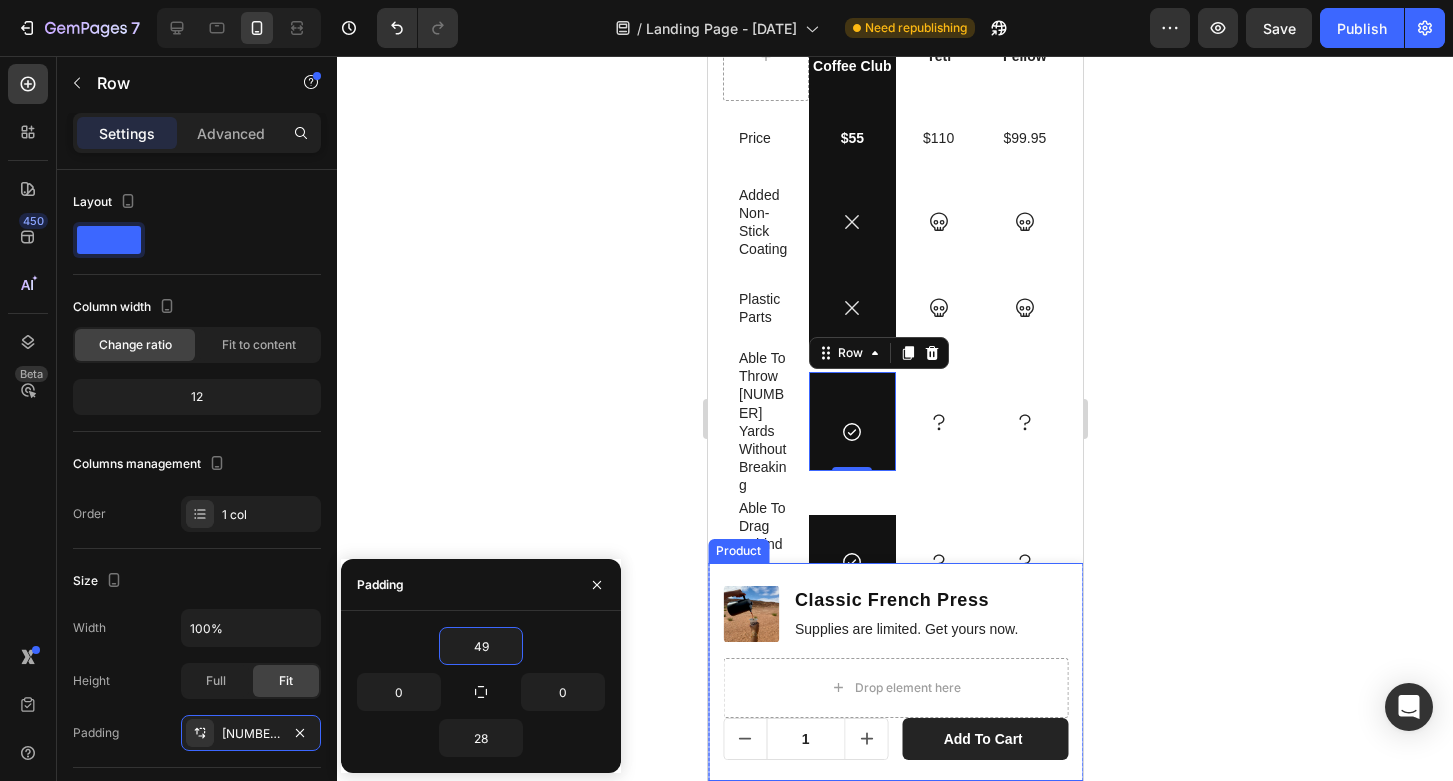 type on "4" 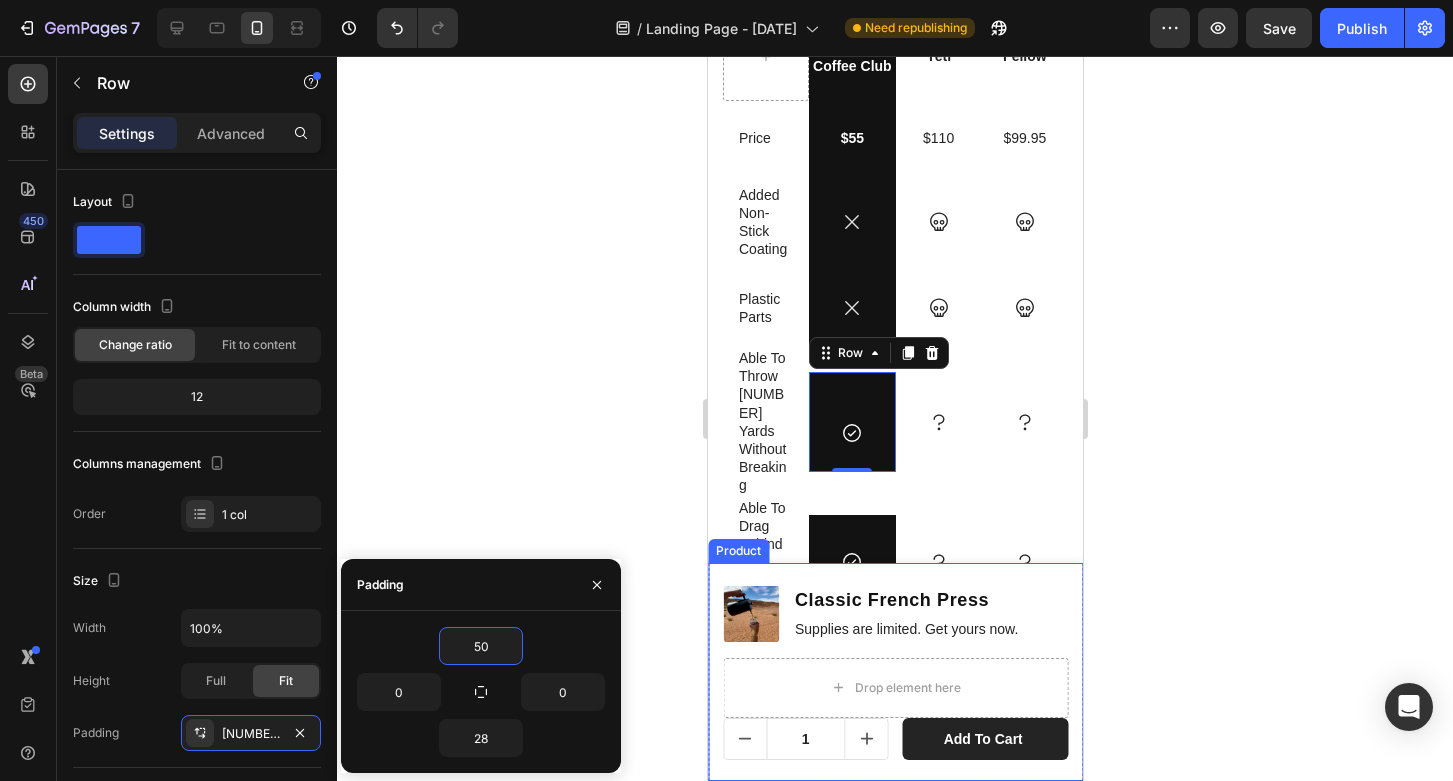 type on "5" 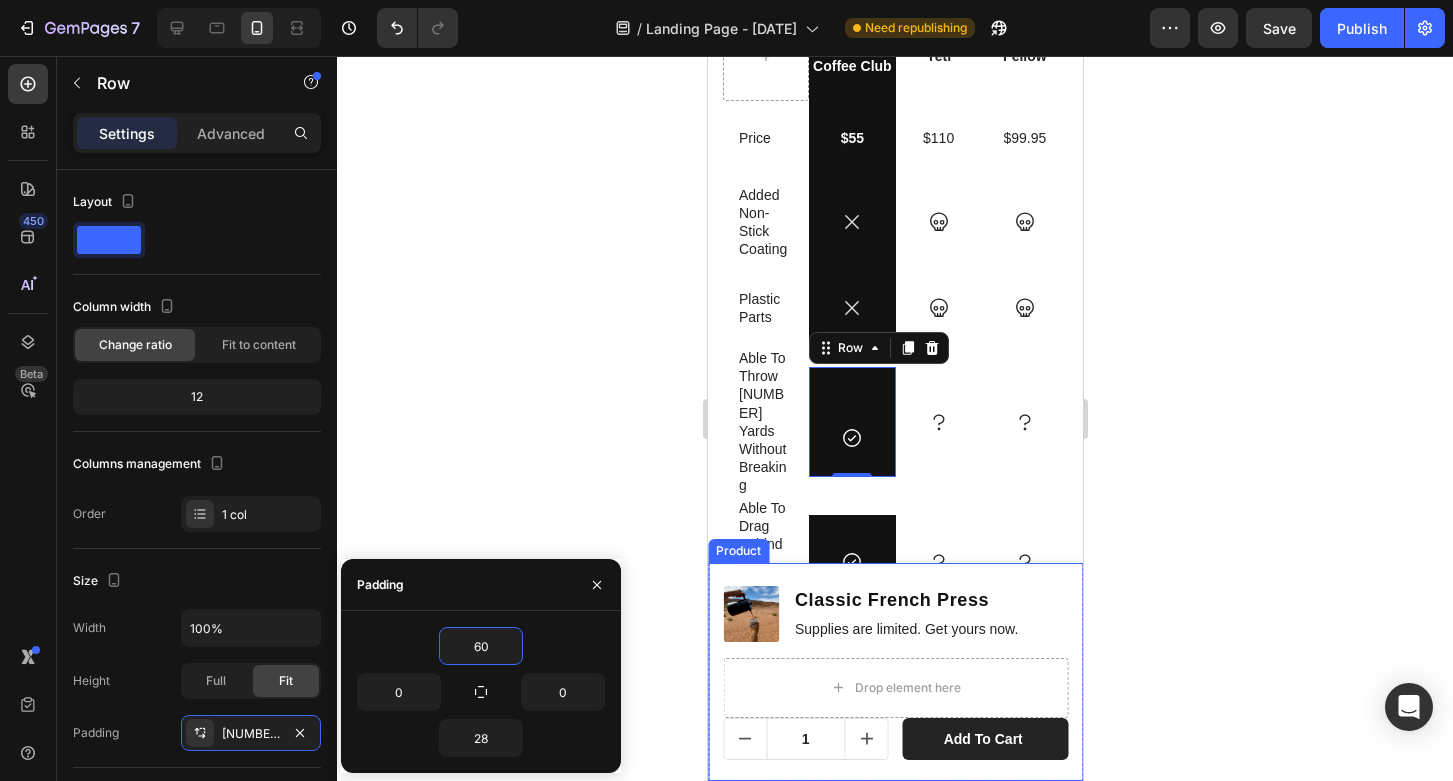 type on "6" 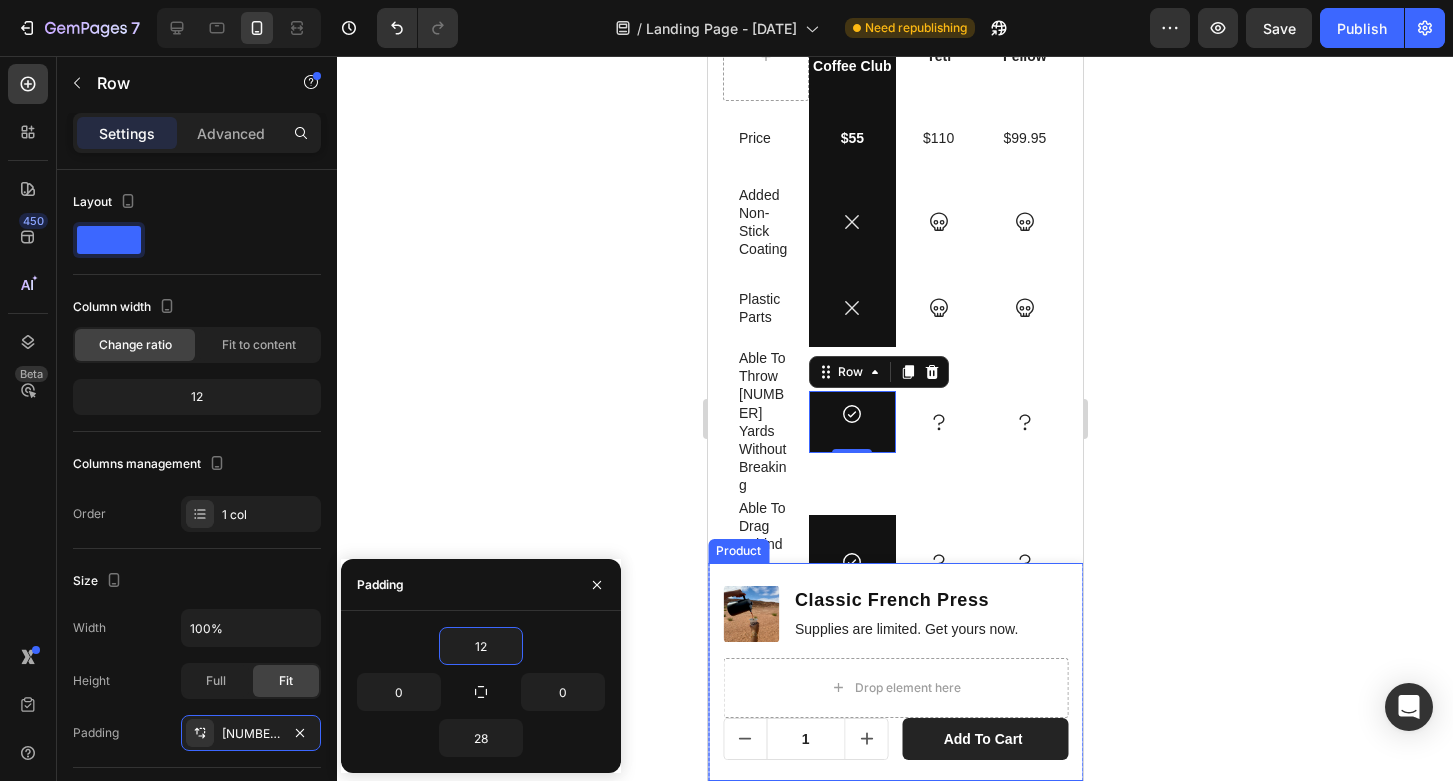type on "1" 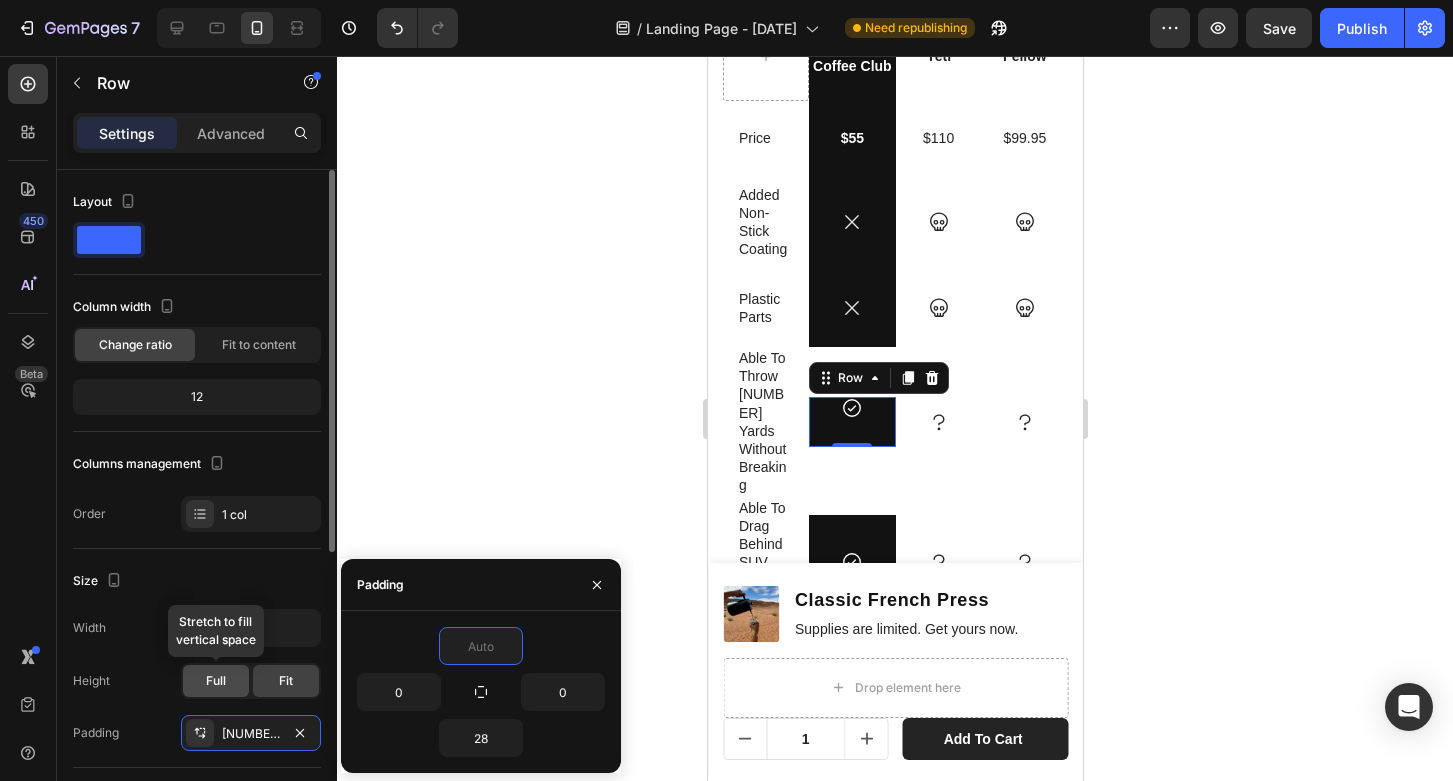 type on "0" 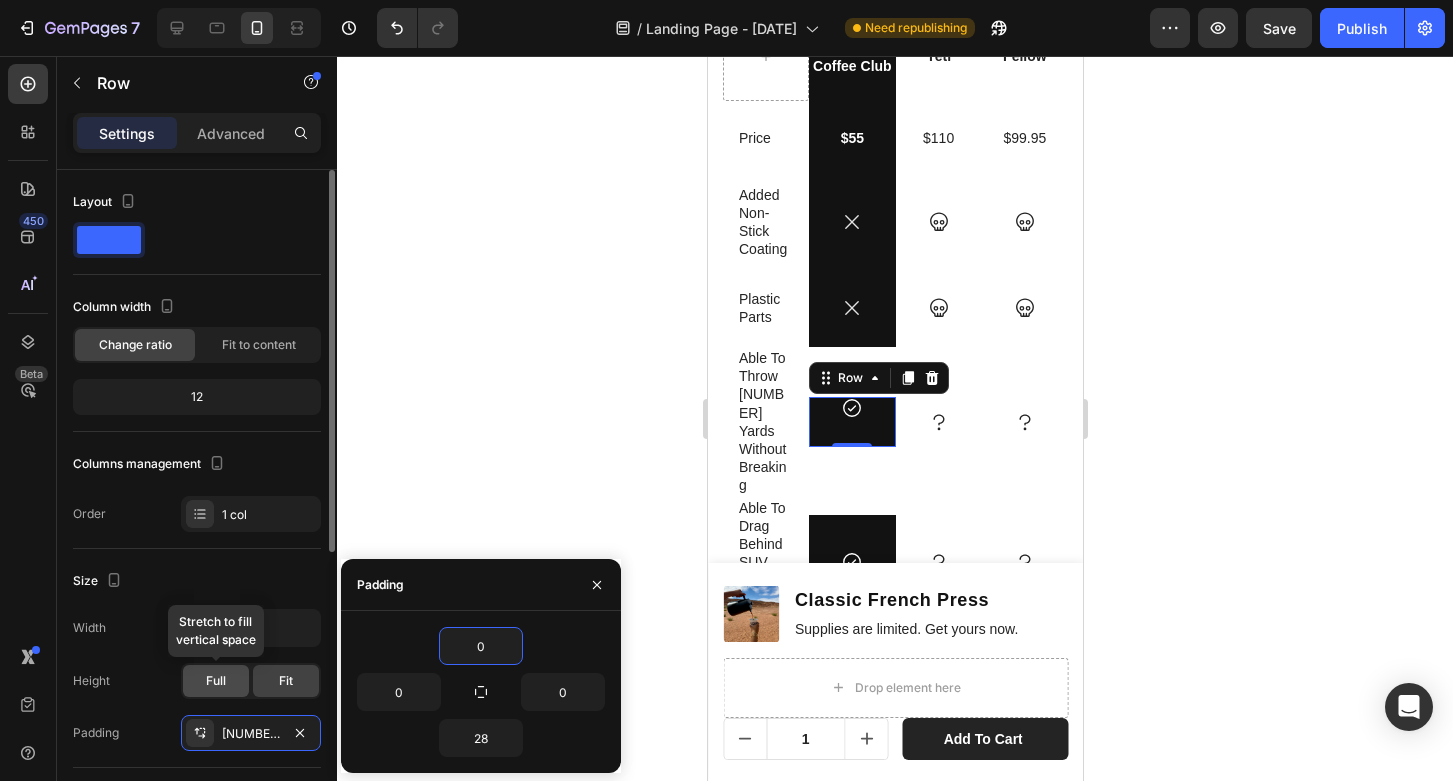 click on "Full" 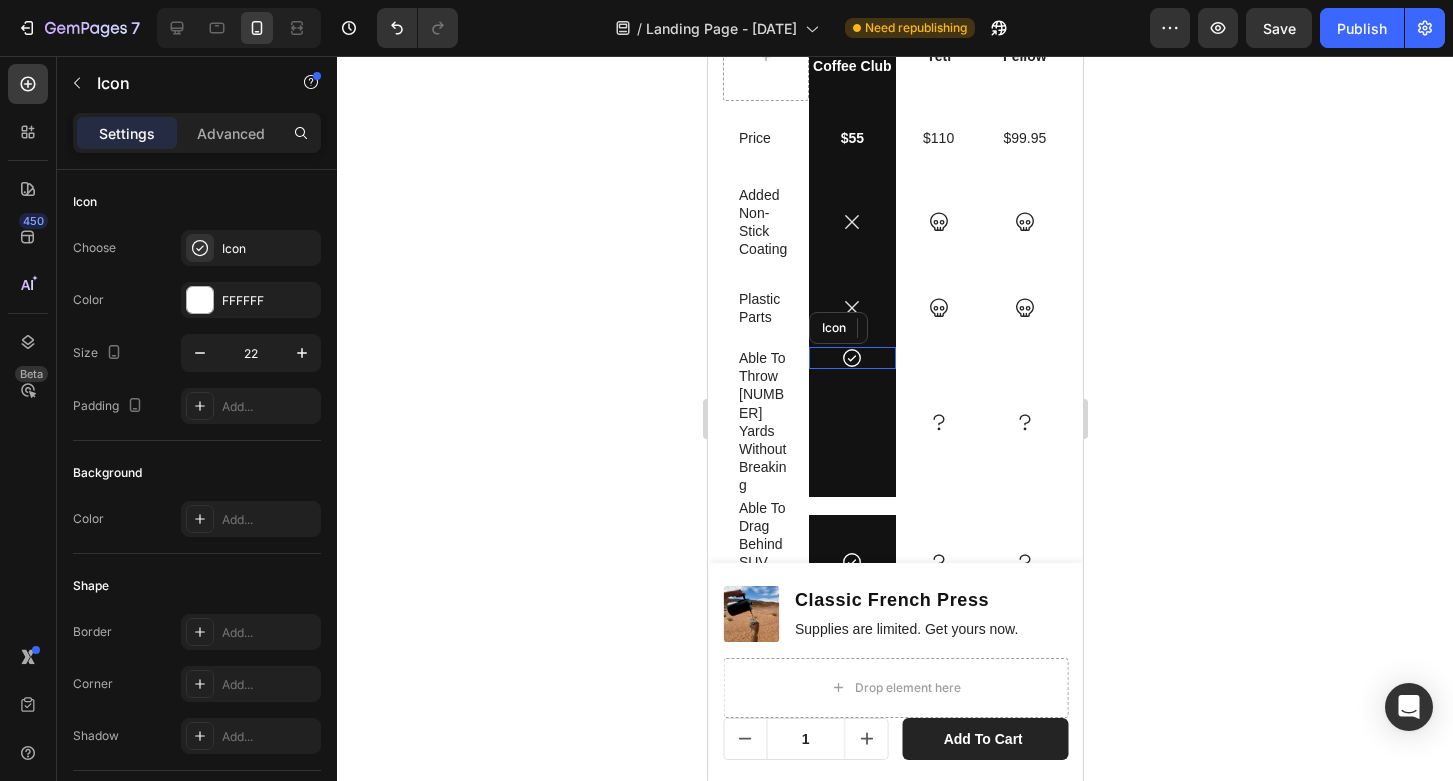 click 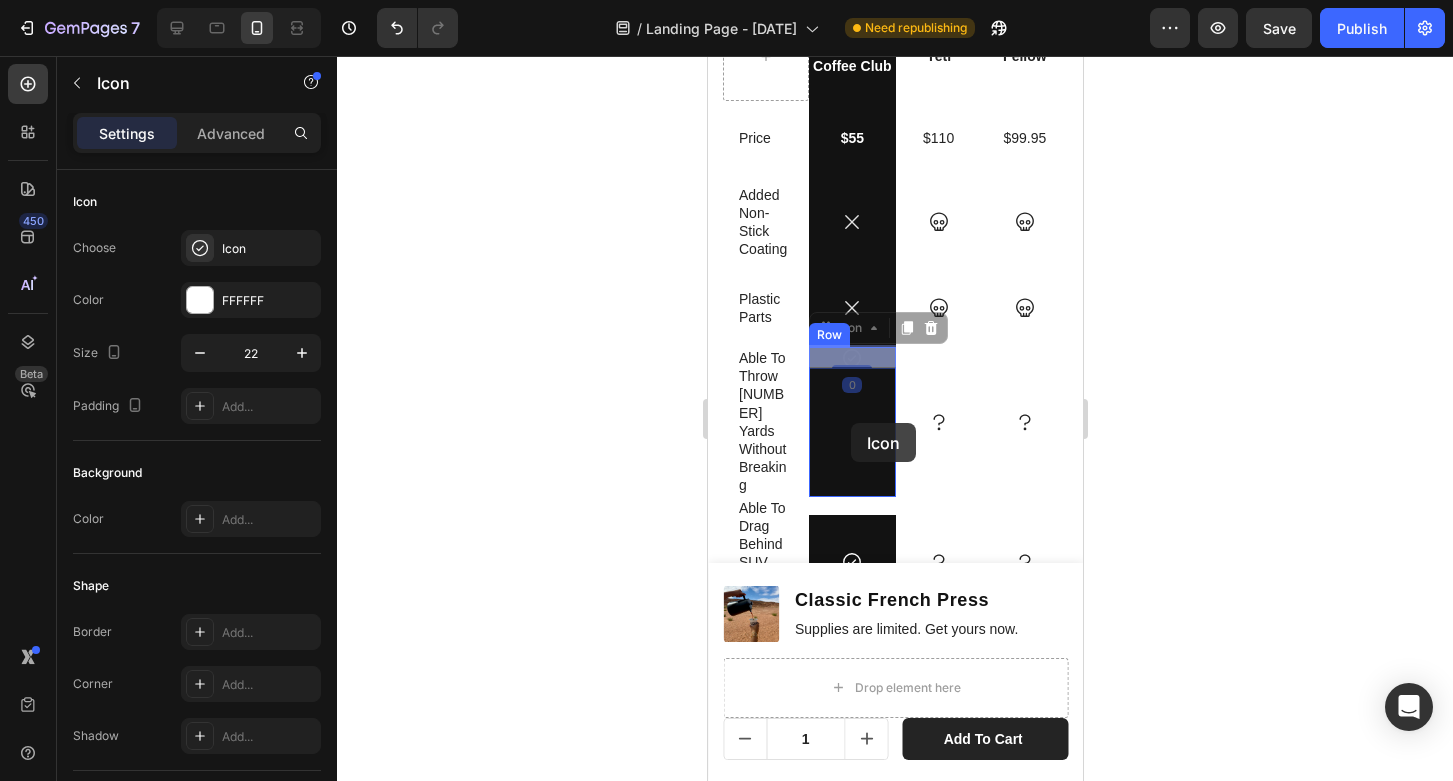 drag, startPoint x: 850, startPoint y: 358, endPoint x: 850, endPoint y: 423, distance: 65 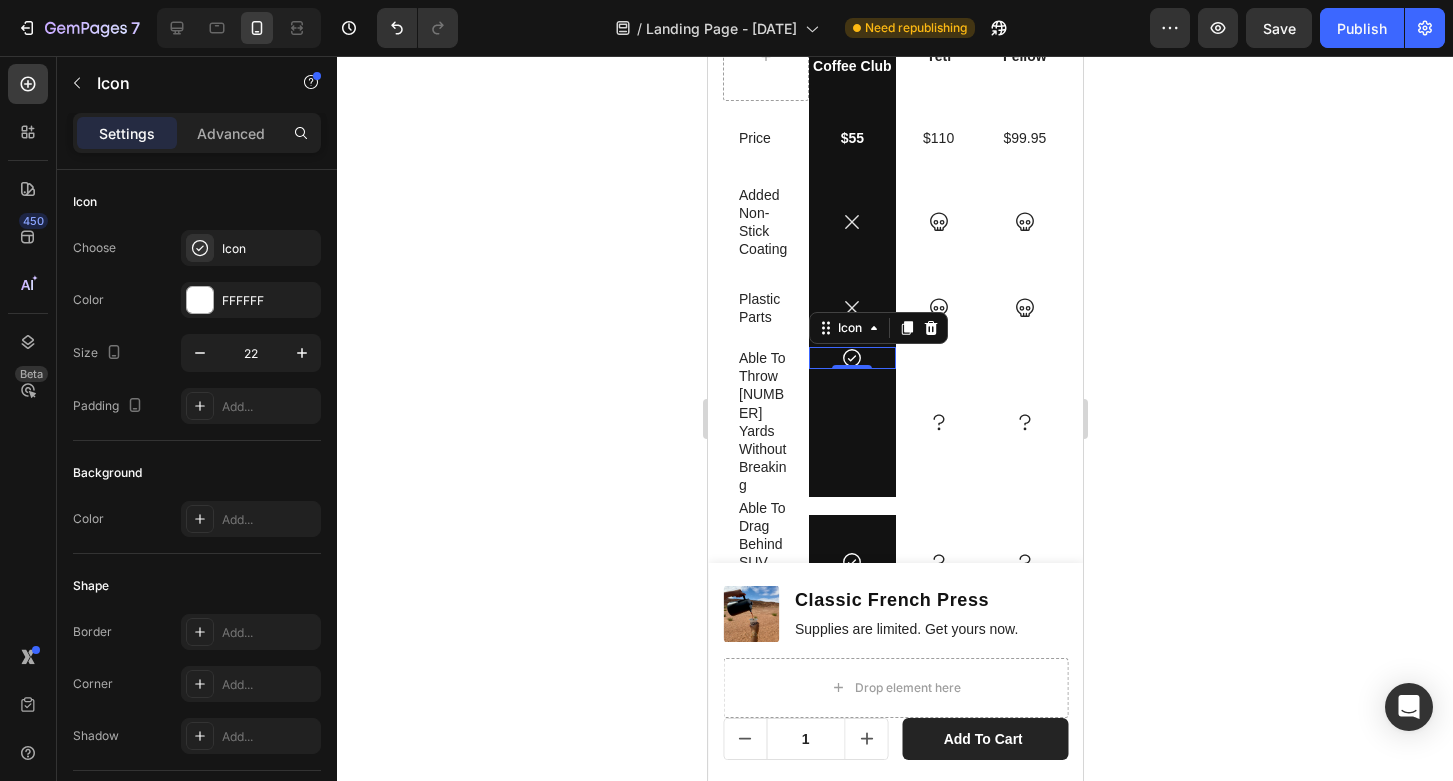 click on "Icon   0" at bounding box center [851, 358] 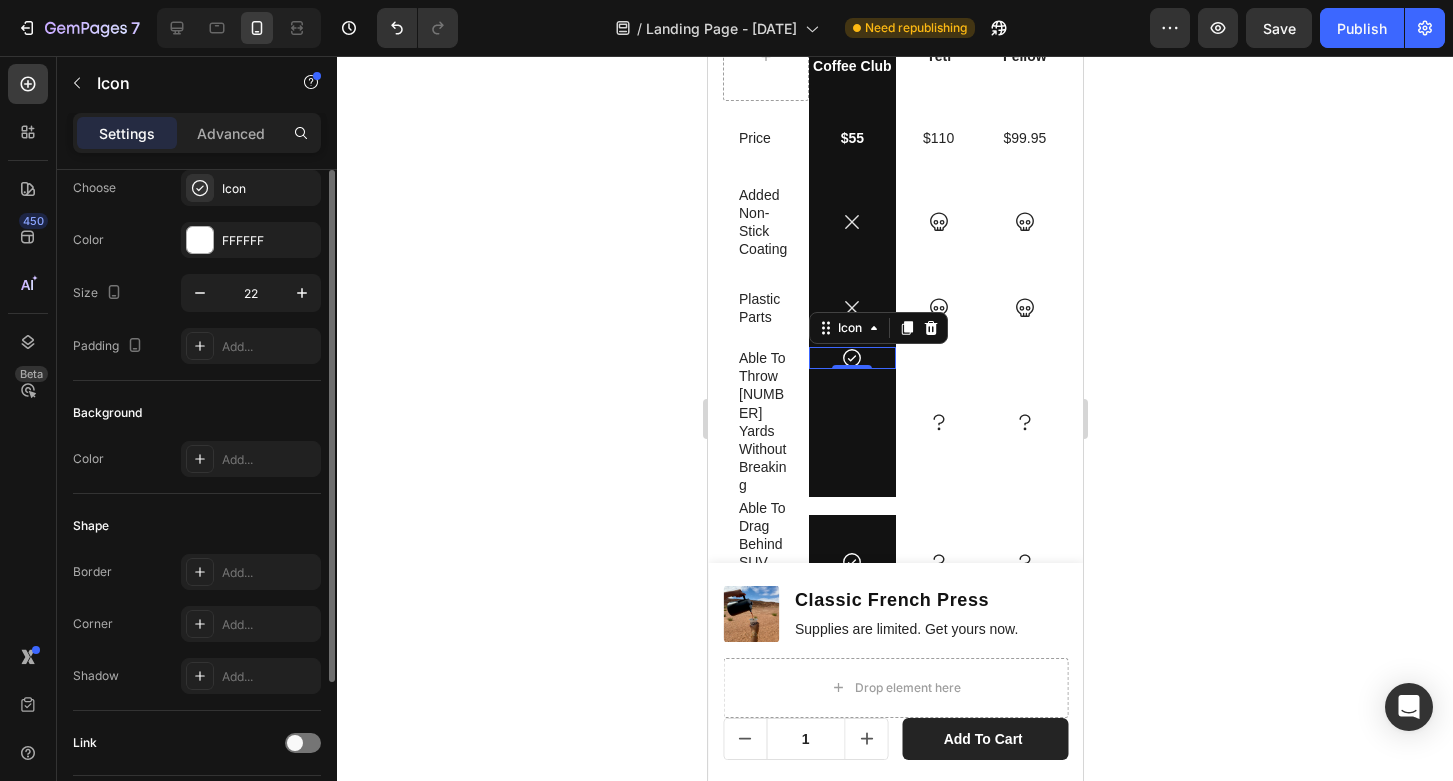 scroll, scrollTop: 0, scrollLeft: 0, axis: both 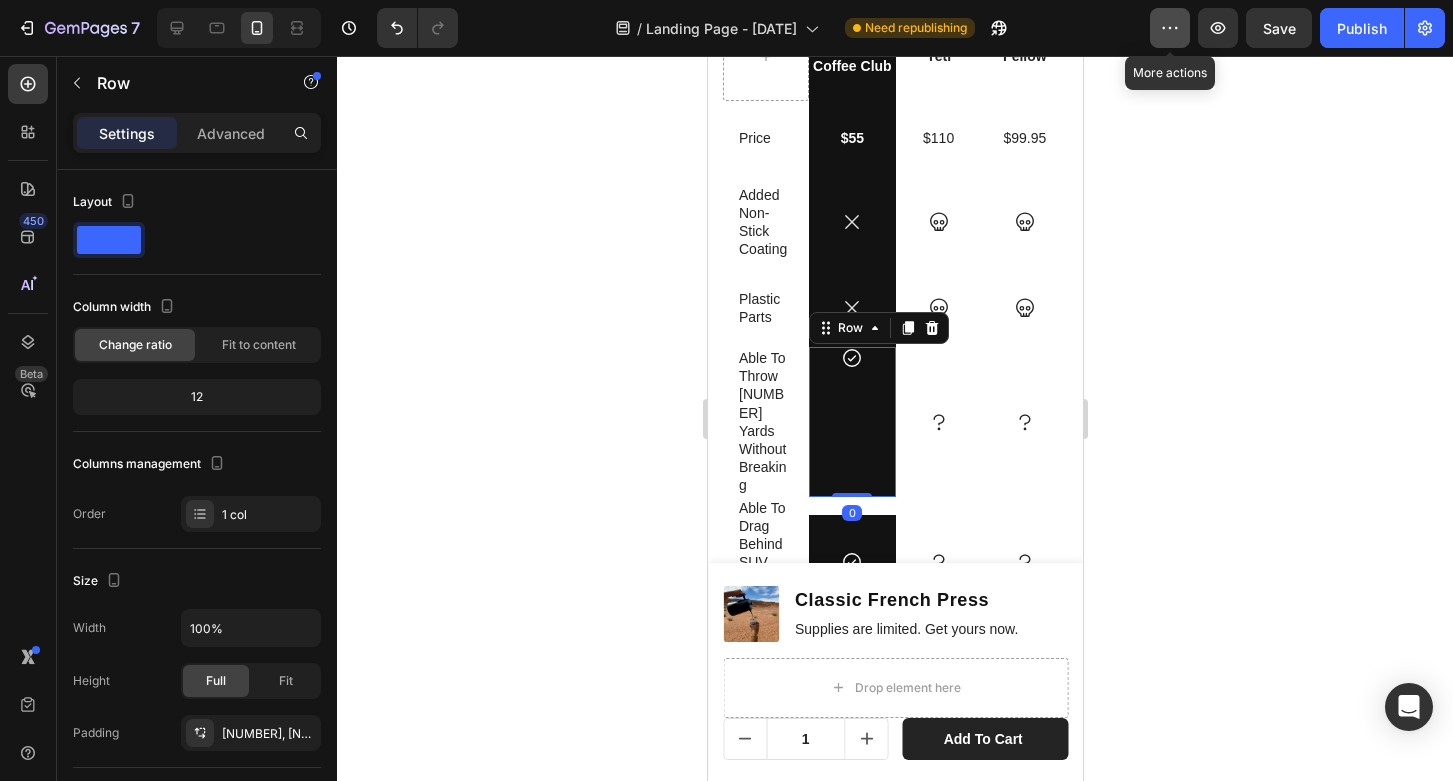 click 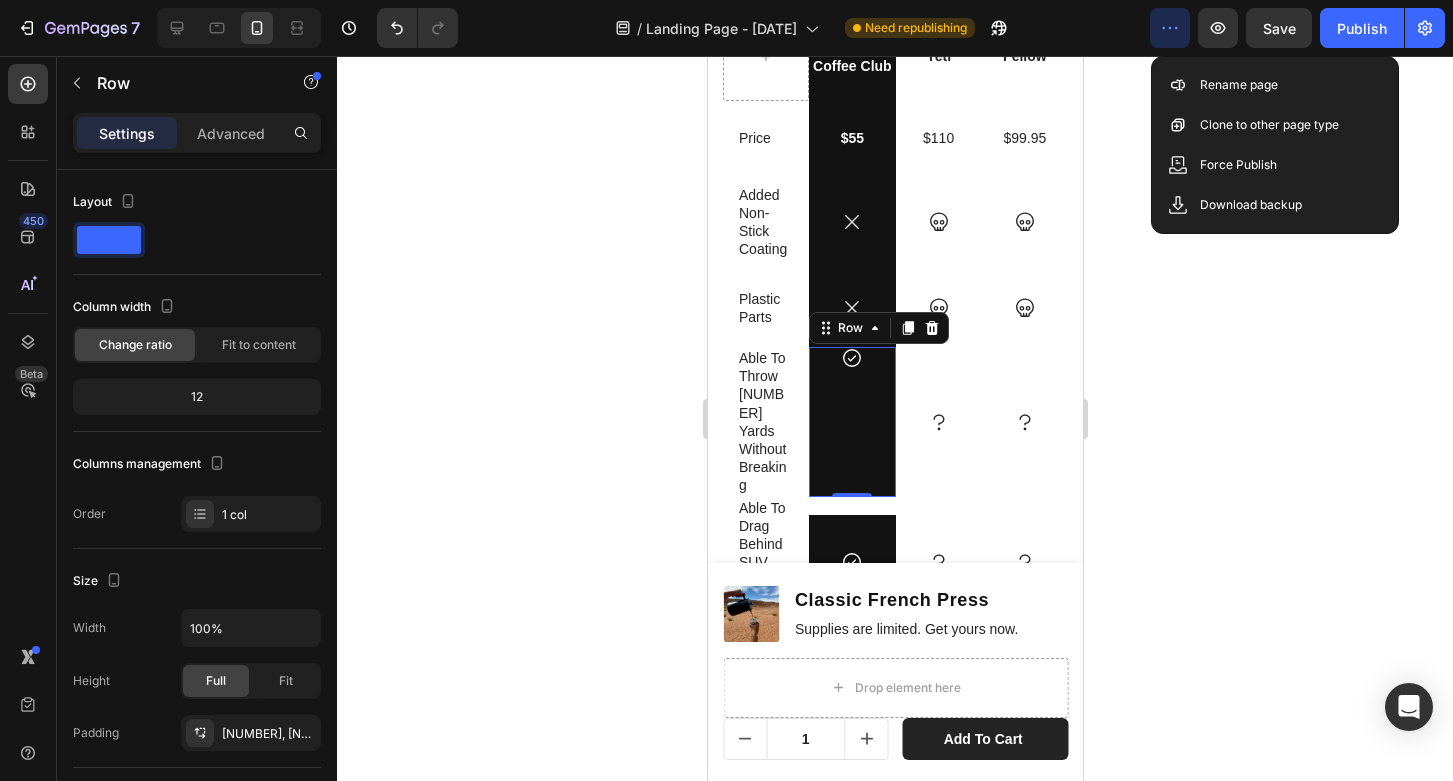 click 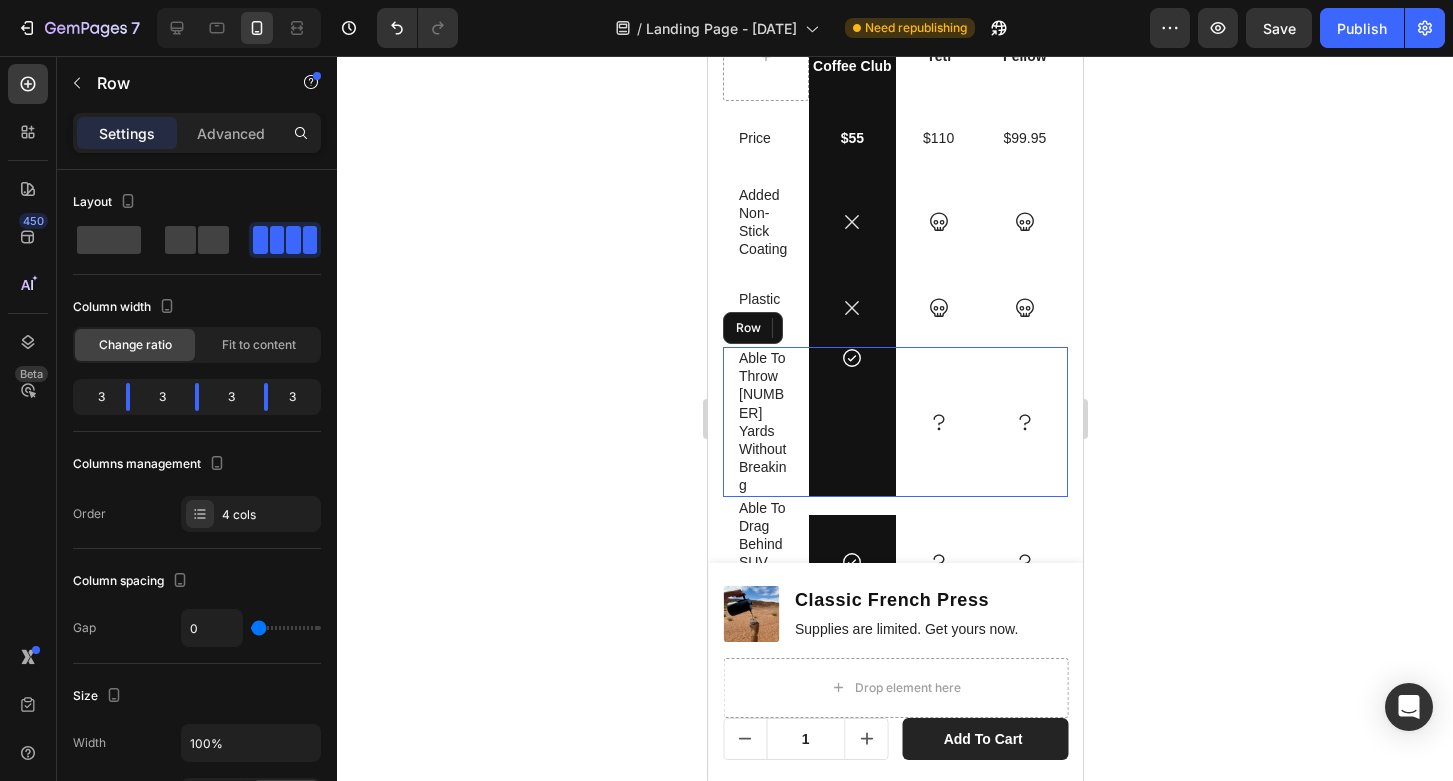 click on "Icon" at bounding box center (938, 422) 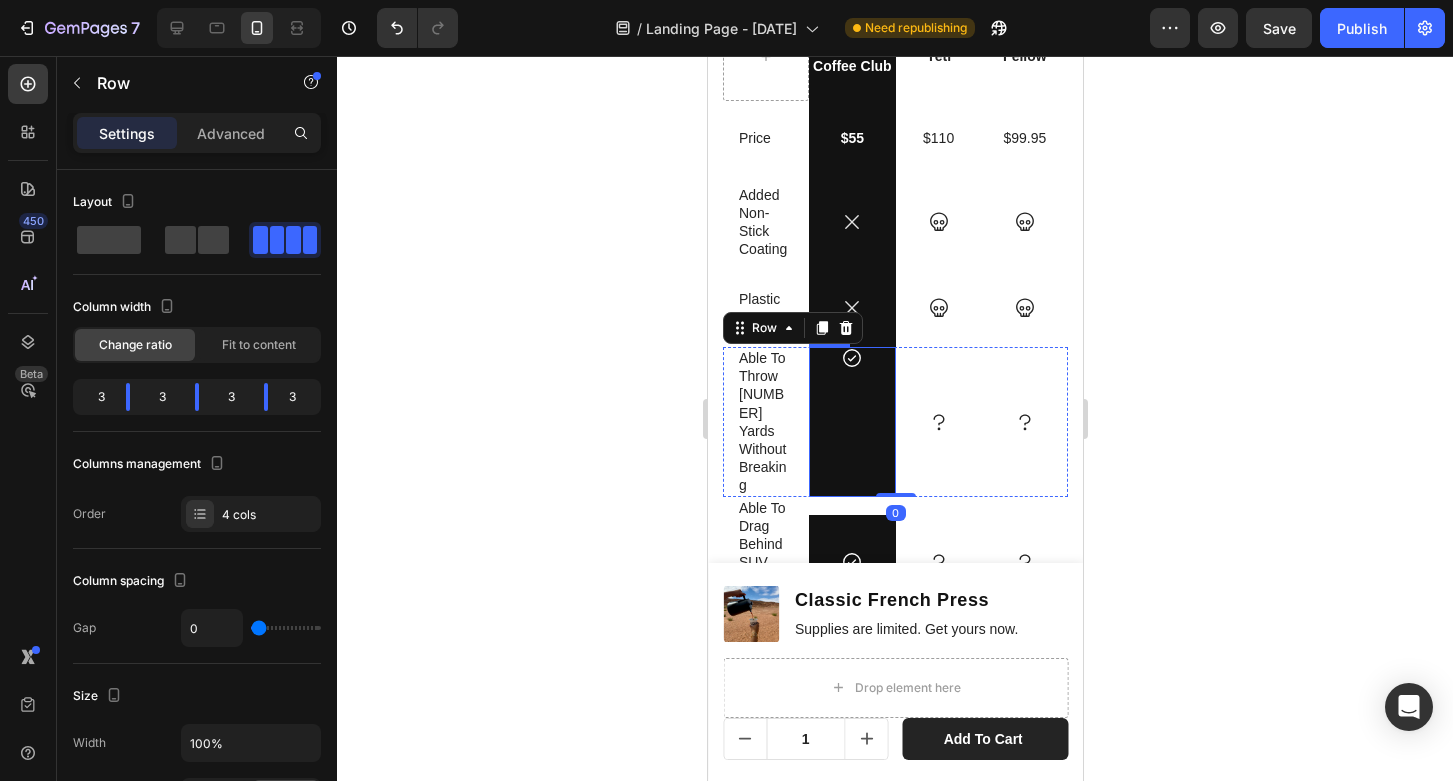 click on "Icon" at bounding box center [851, 408] 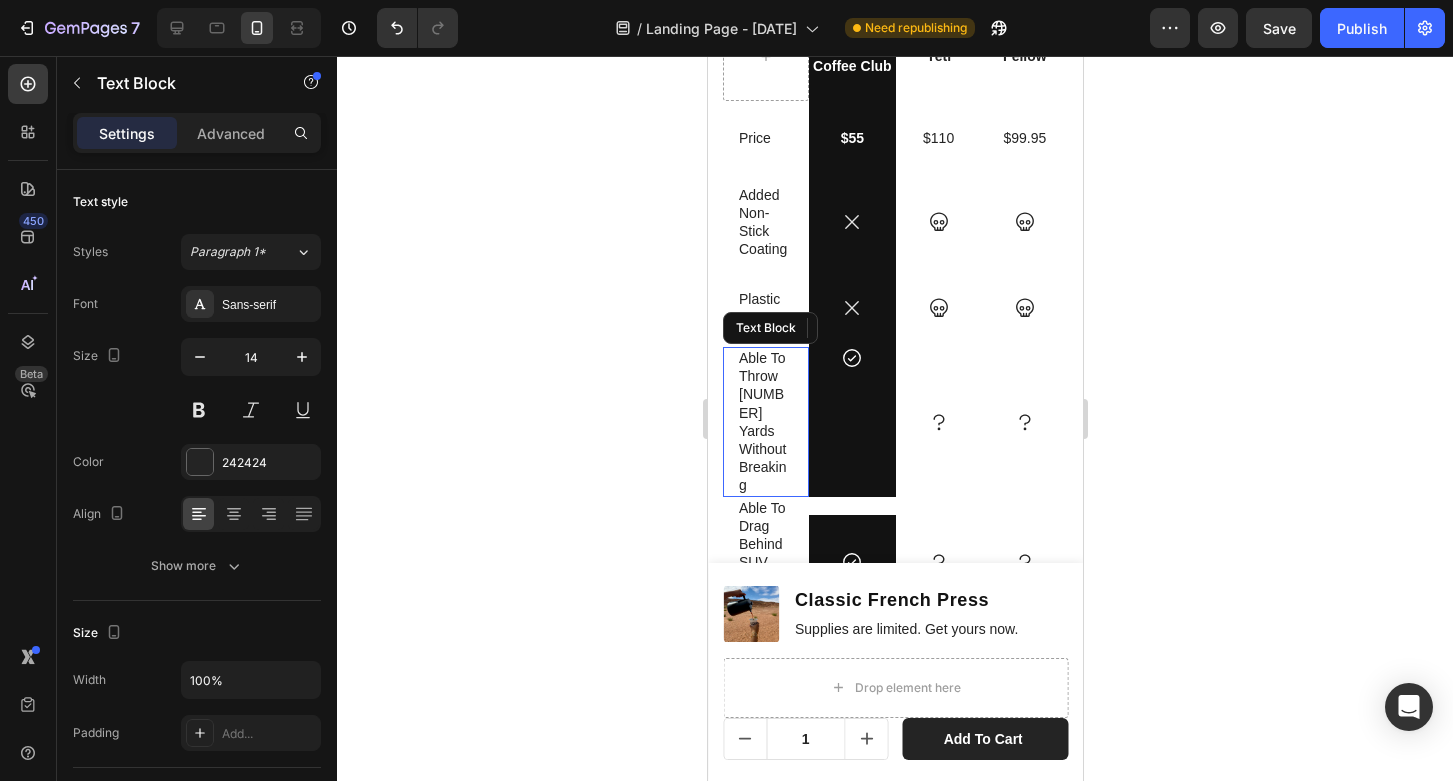 click on "Able To Throw [NUMBER] Yards Without Breaking Text Block" at bounding box center [765, 422] 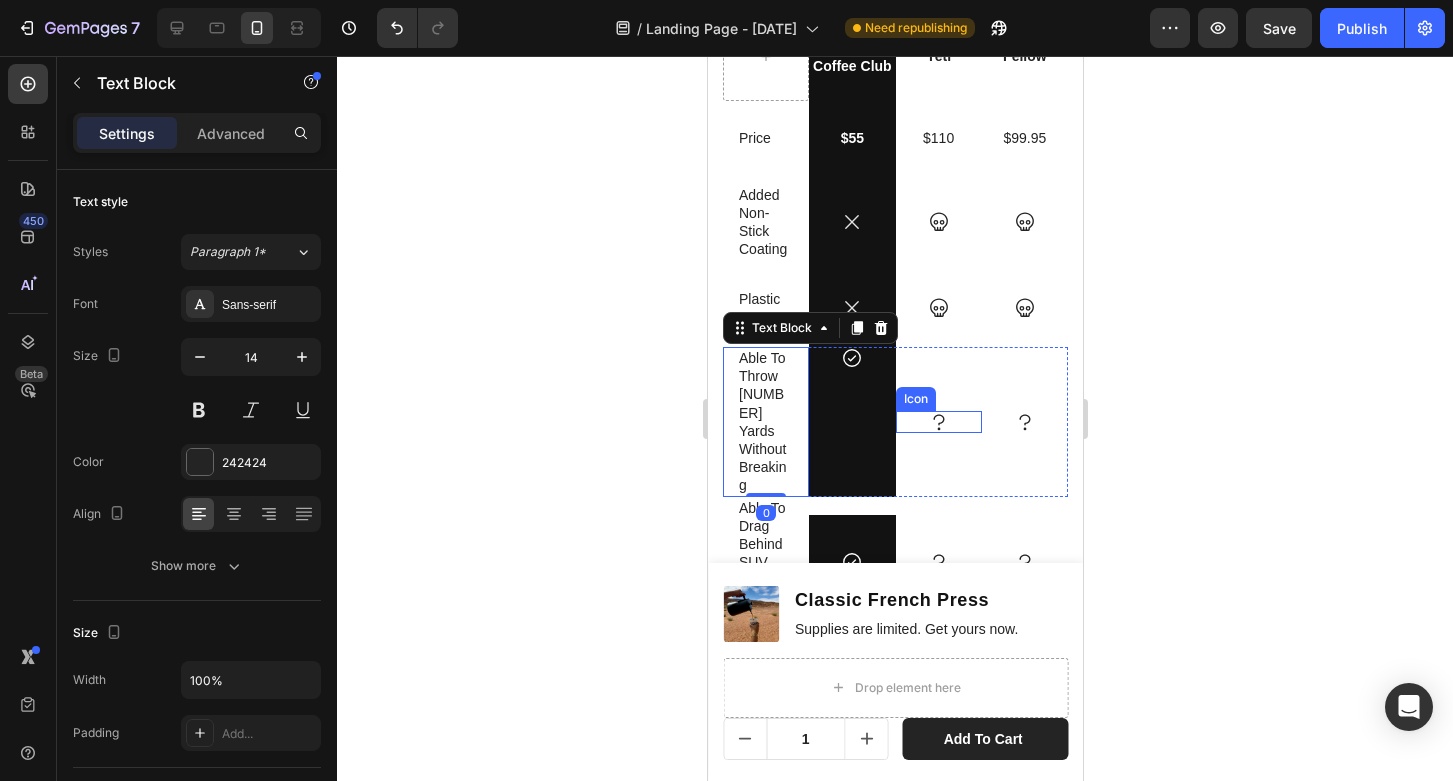 click on "Icon" at bounding box center (938, 422) 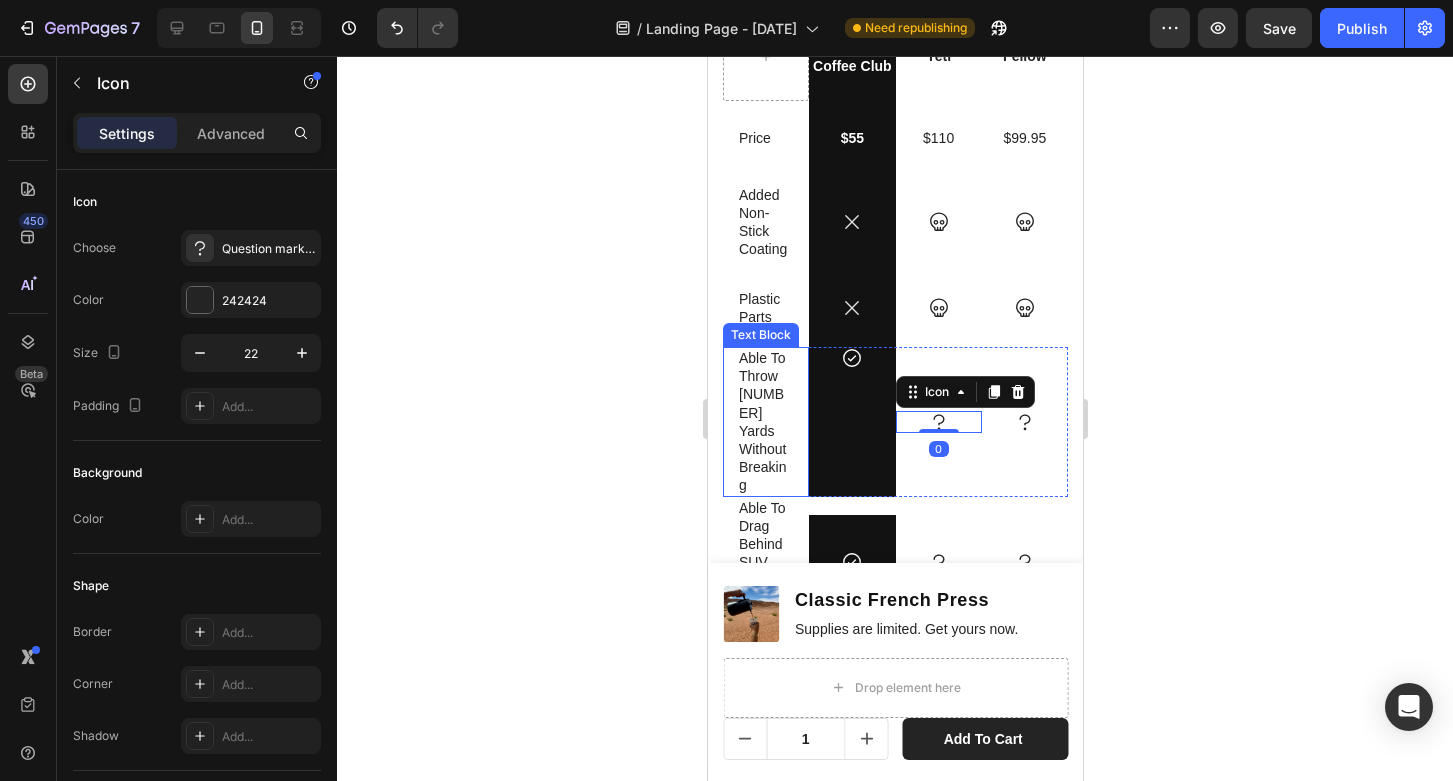 click on "Able To Throw [NUMBER] Yards Without Breaking" at bounding box center [765, 422] 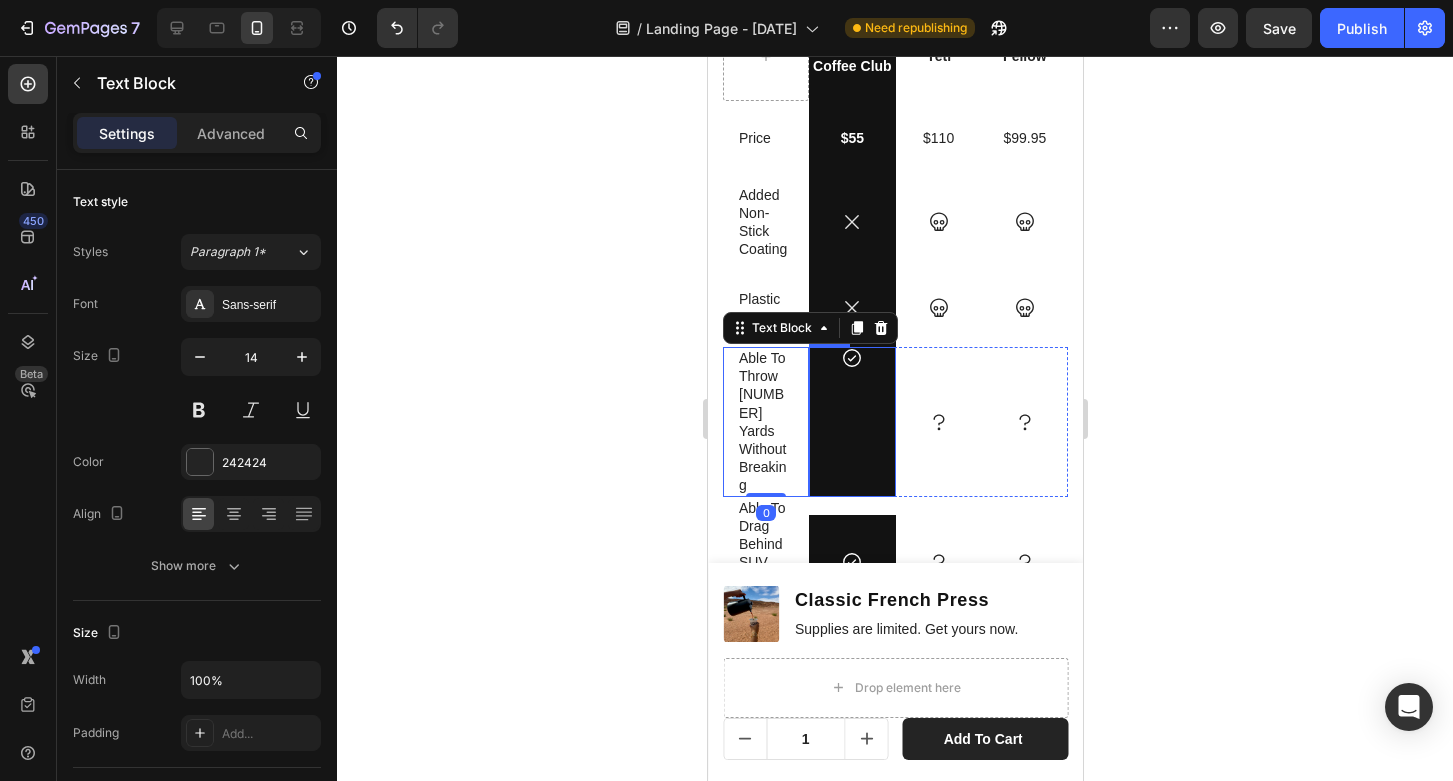 click on "Icon" at bounding box center [851, 408] 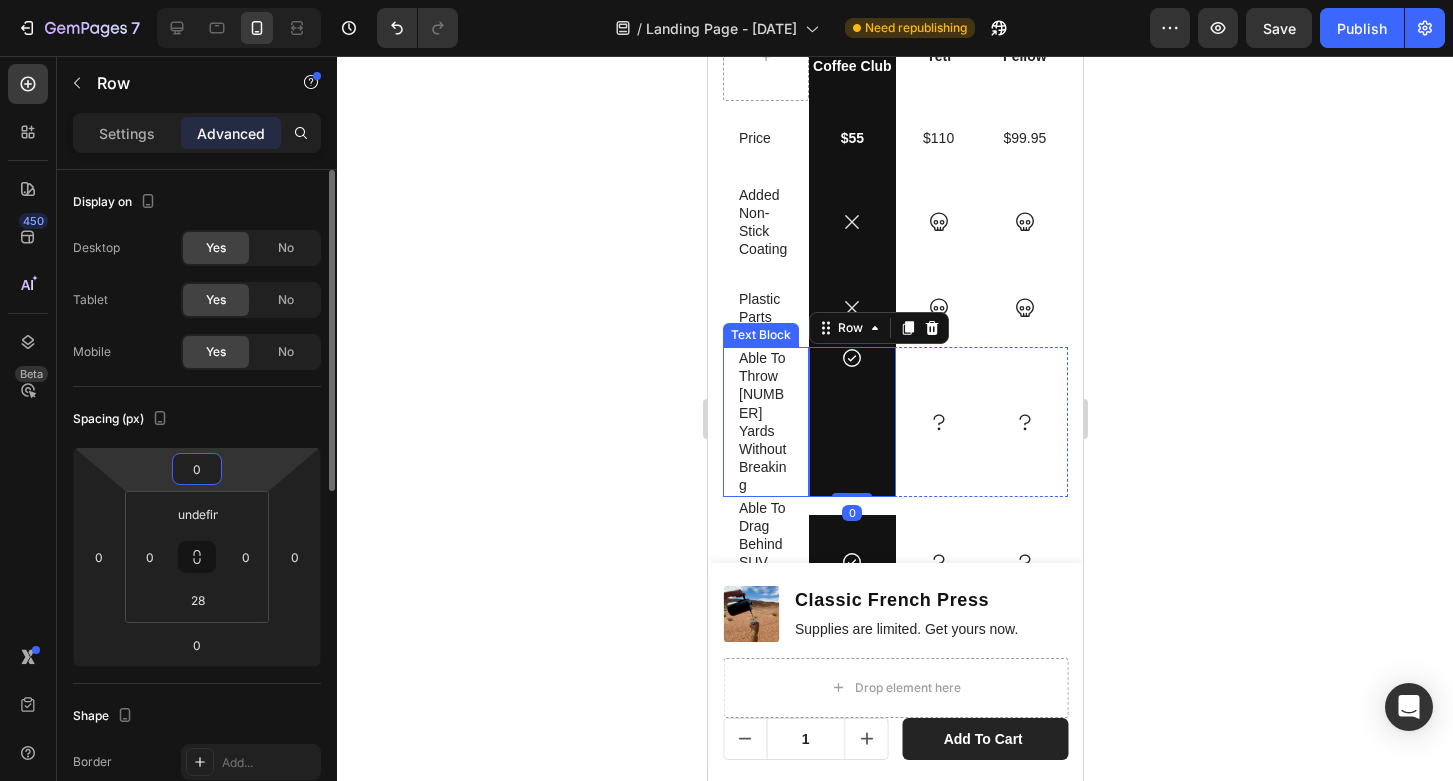 click on "0" at bounding box center (197, 469) 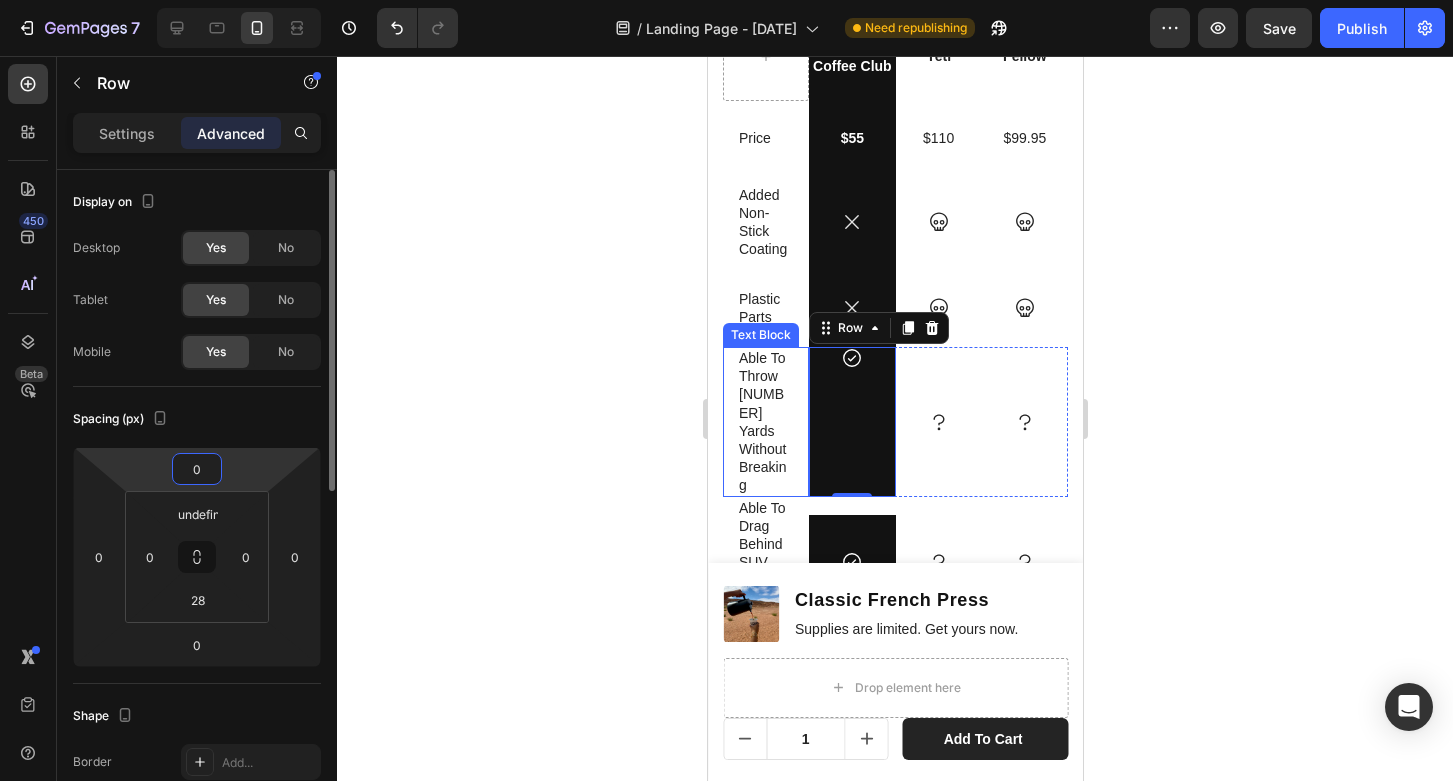 drag, startPoint x: 208, startPoint y: 473, endPoint x: 193, endPoint y: 472, distance: 15.033297 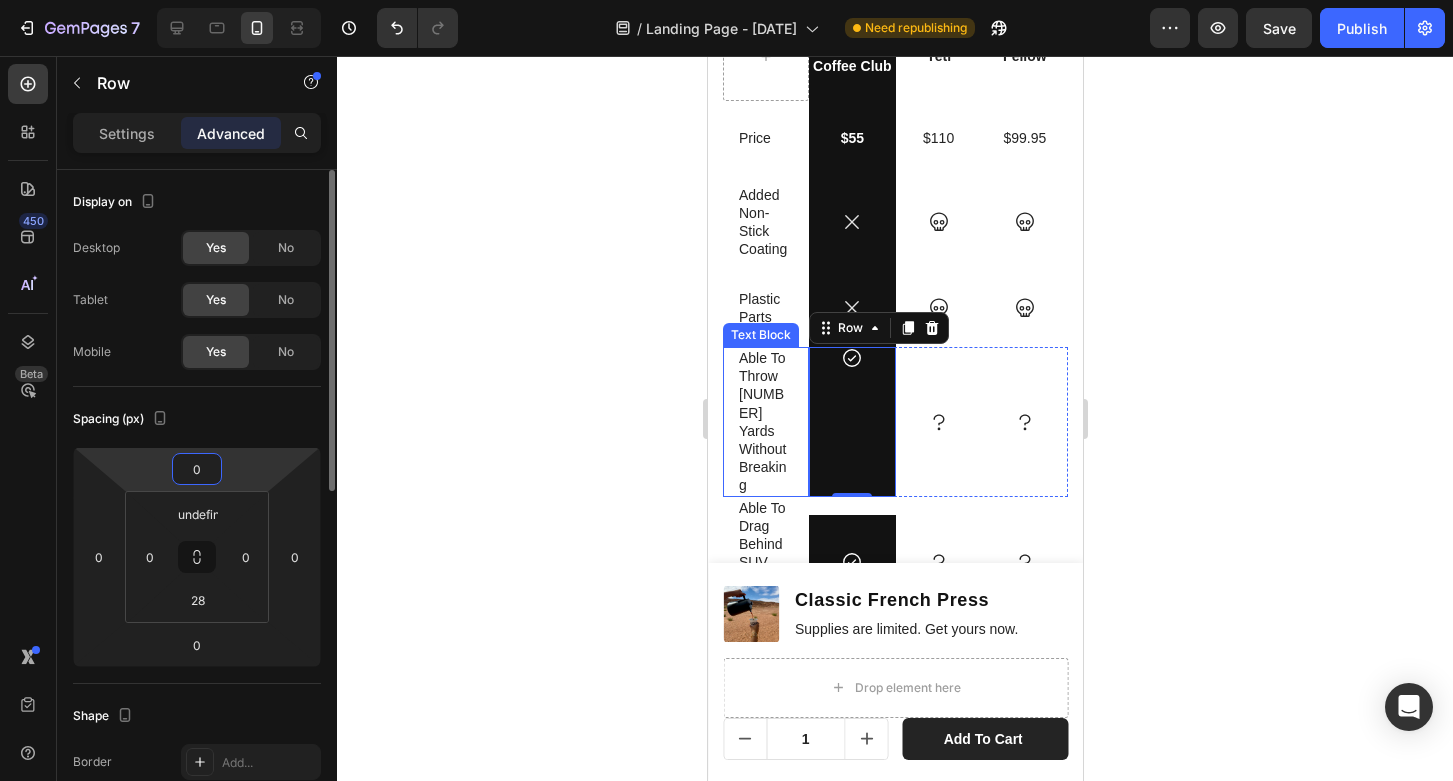 click on "0" at bounding box center [197, 469] 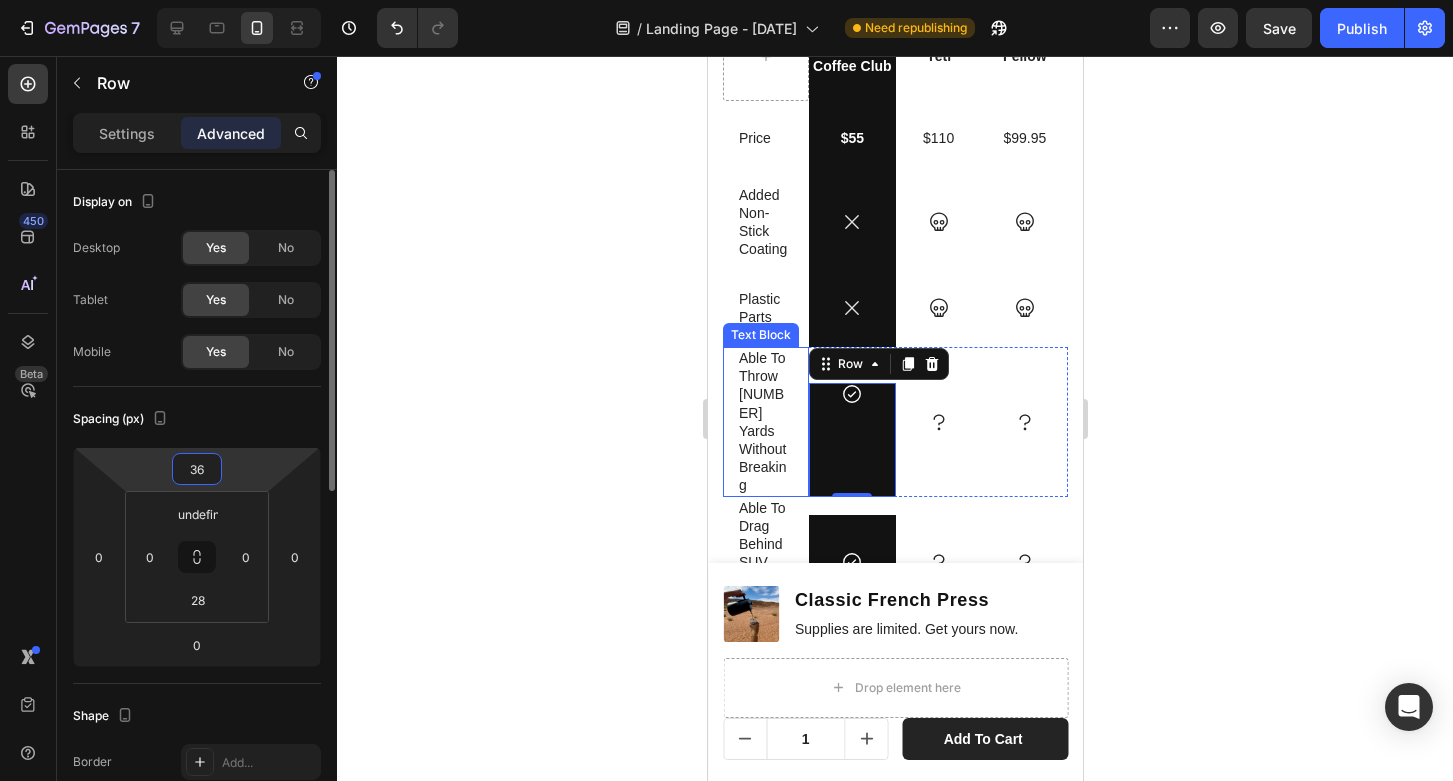 type on "3" 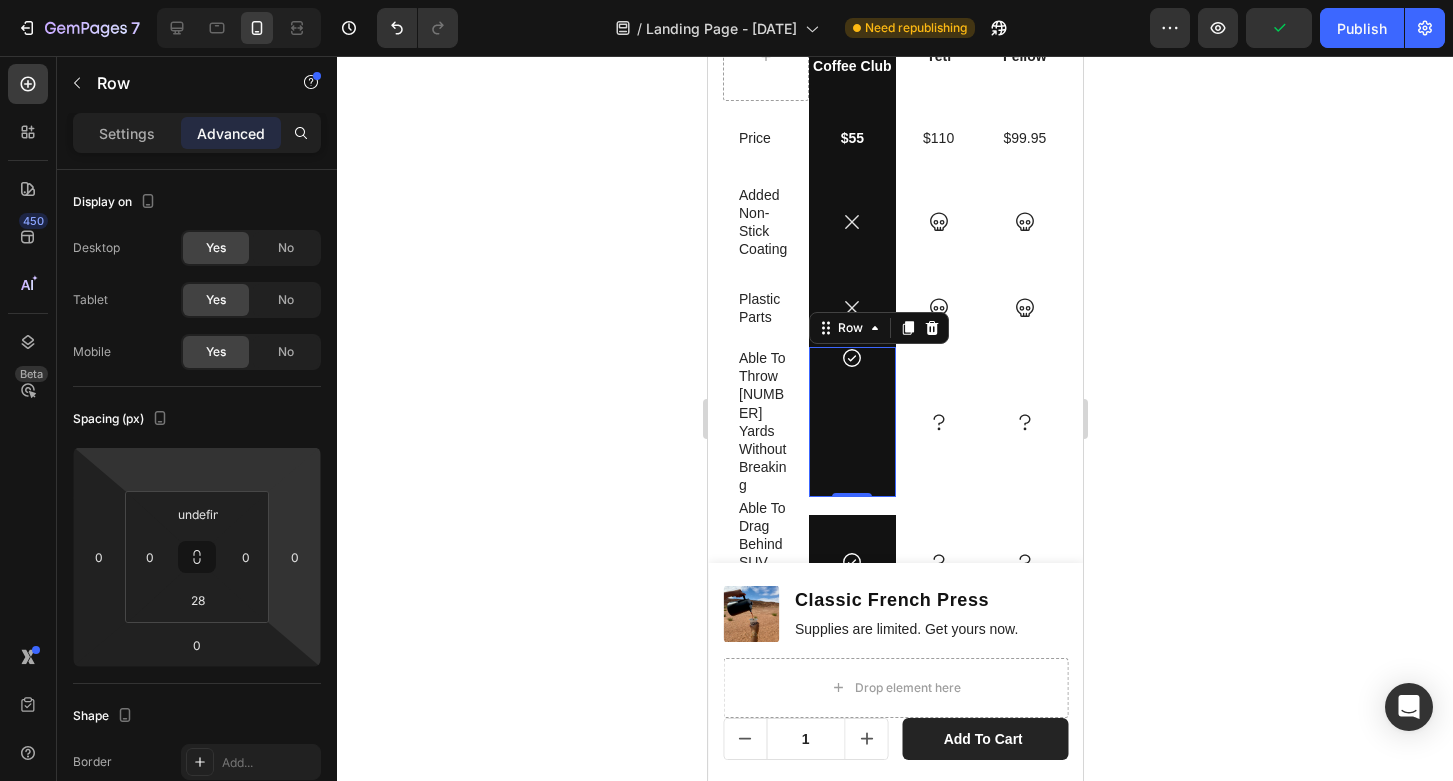 type on "0" 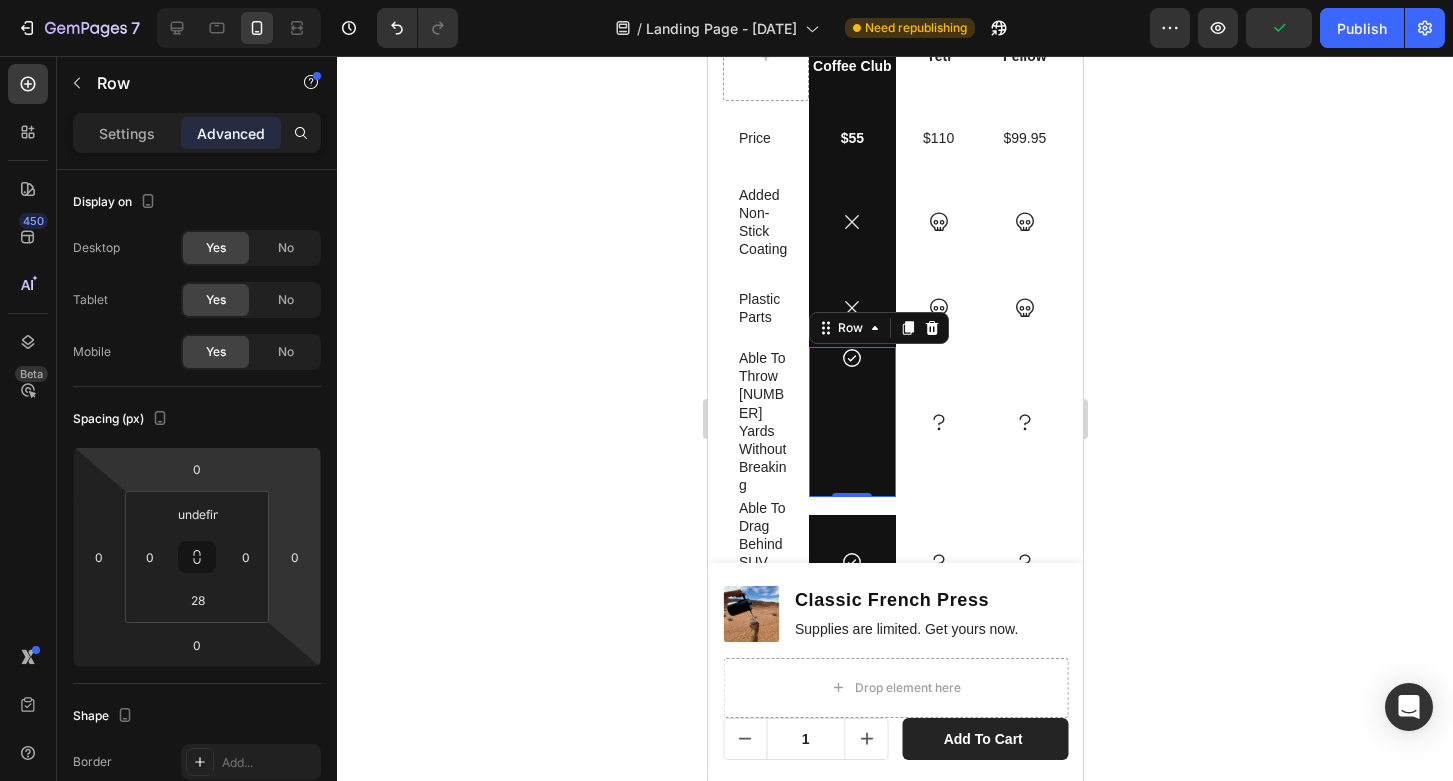 click on "Icon" at bounding box center (851, 408) 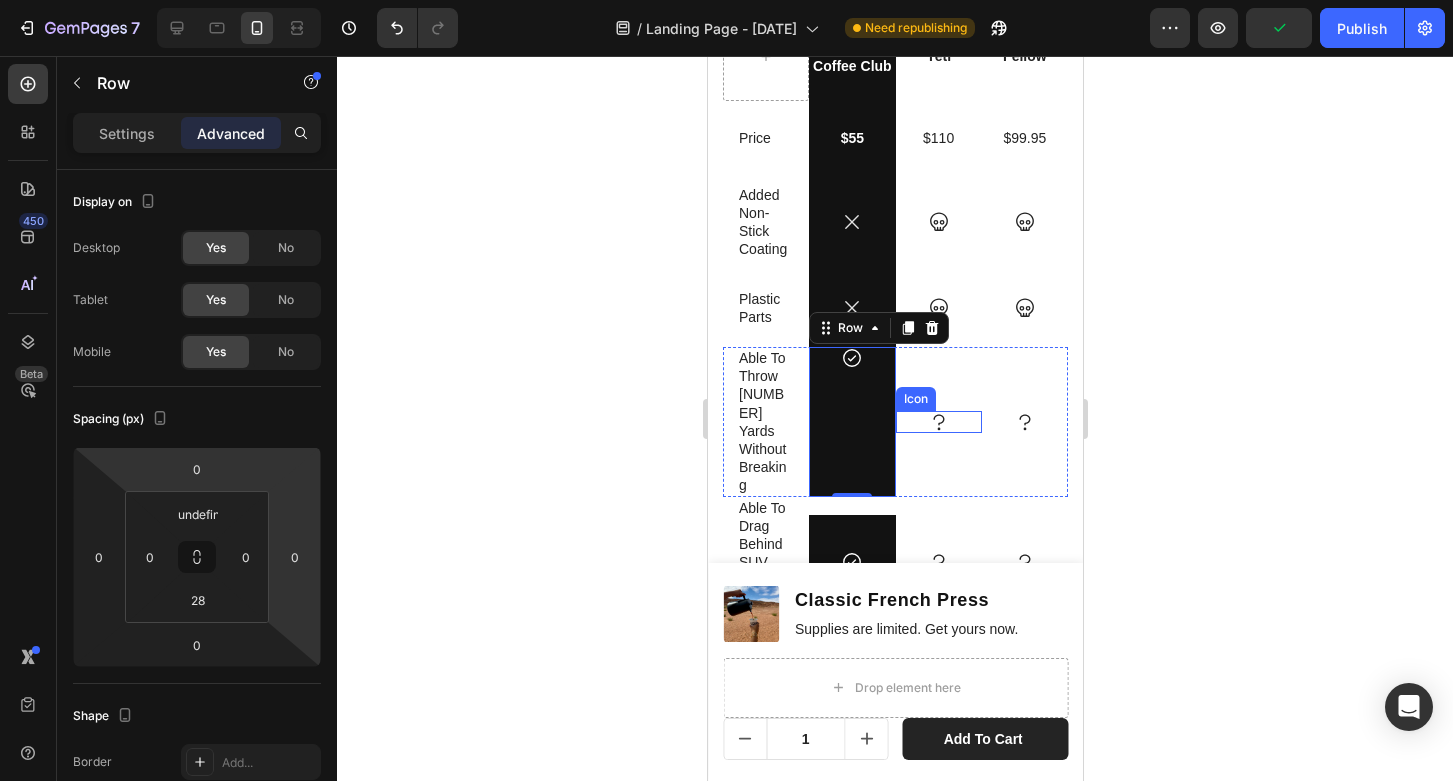 click on "Icon" at bounding box center [938, 422] 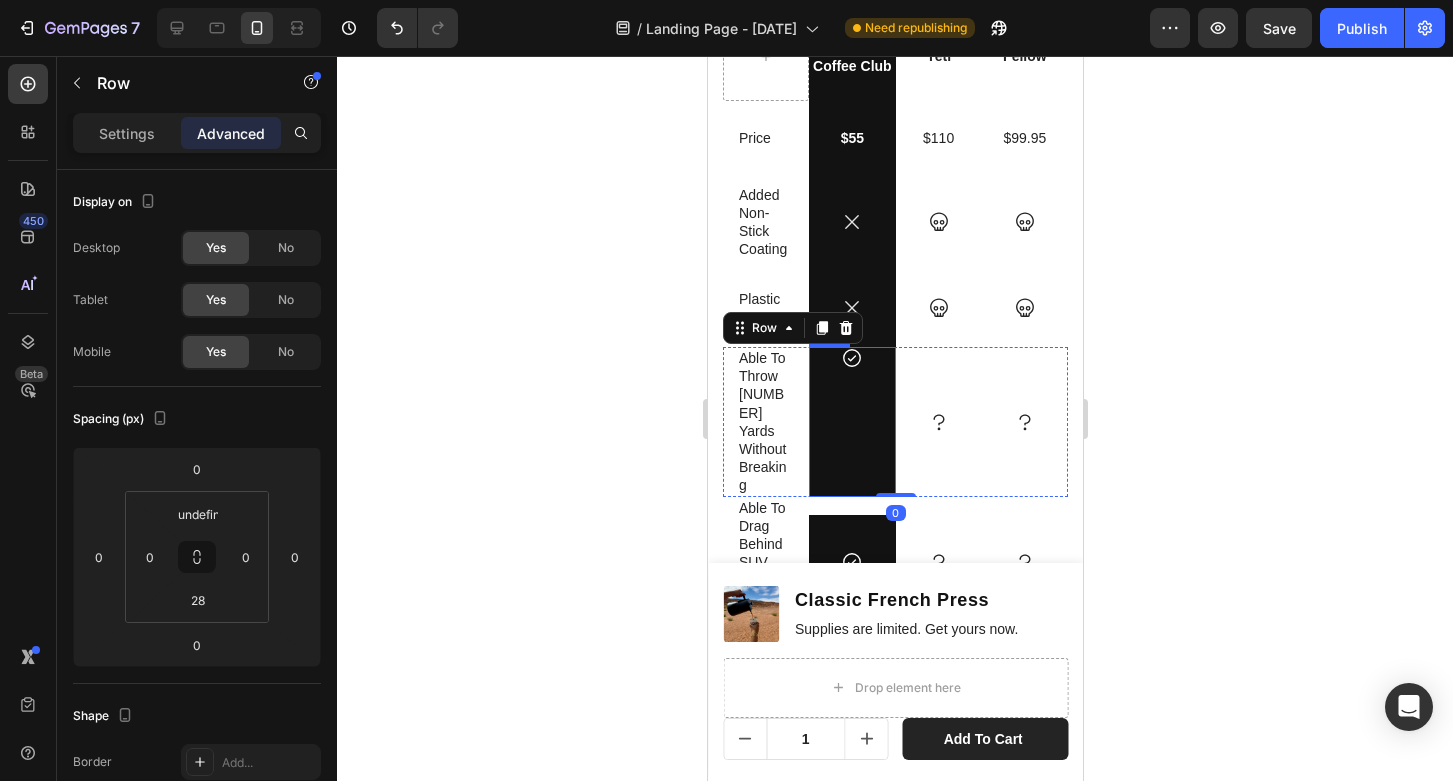 click on "Icon" at bounding box center (851, 408) 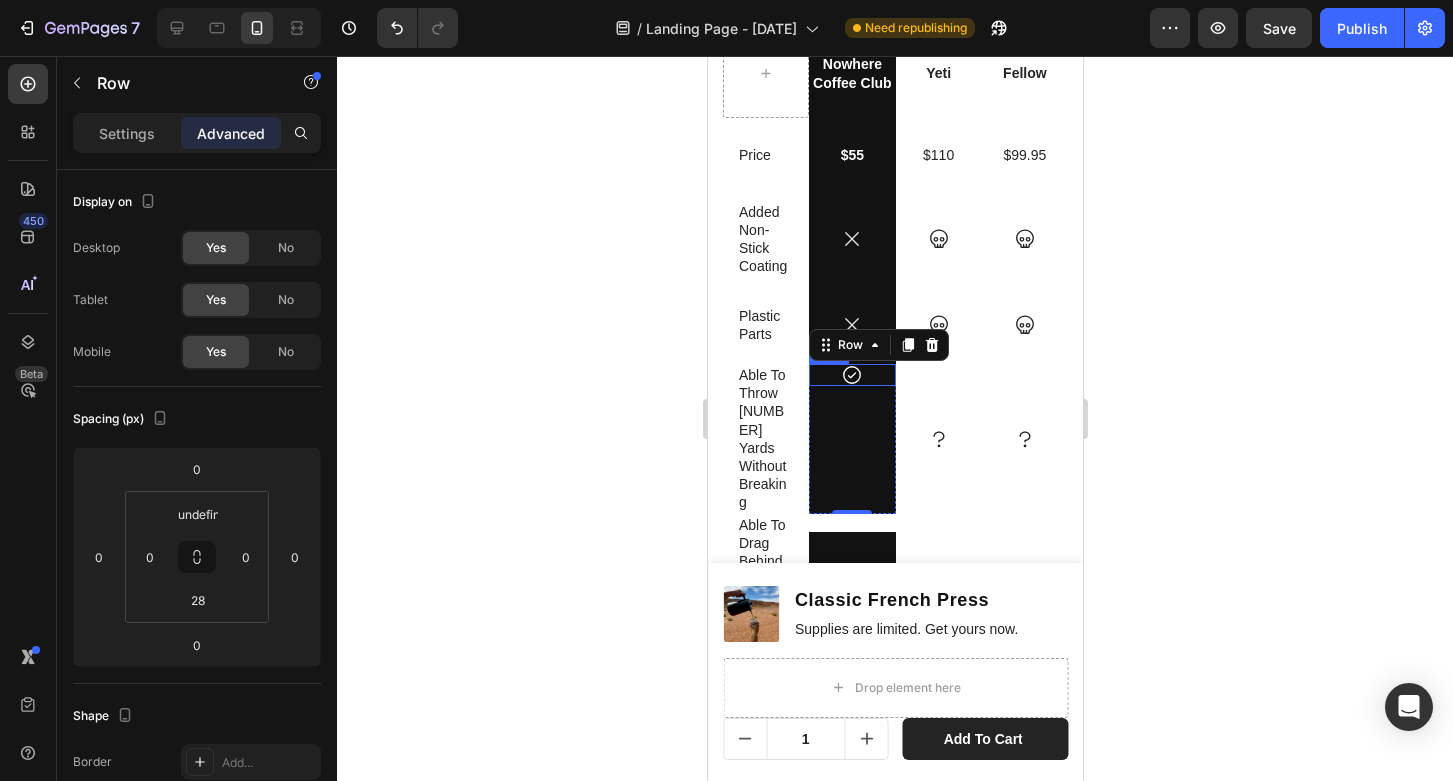scroll, scrollTop: 1740, scrollLeft: 0, axis: vertical 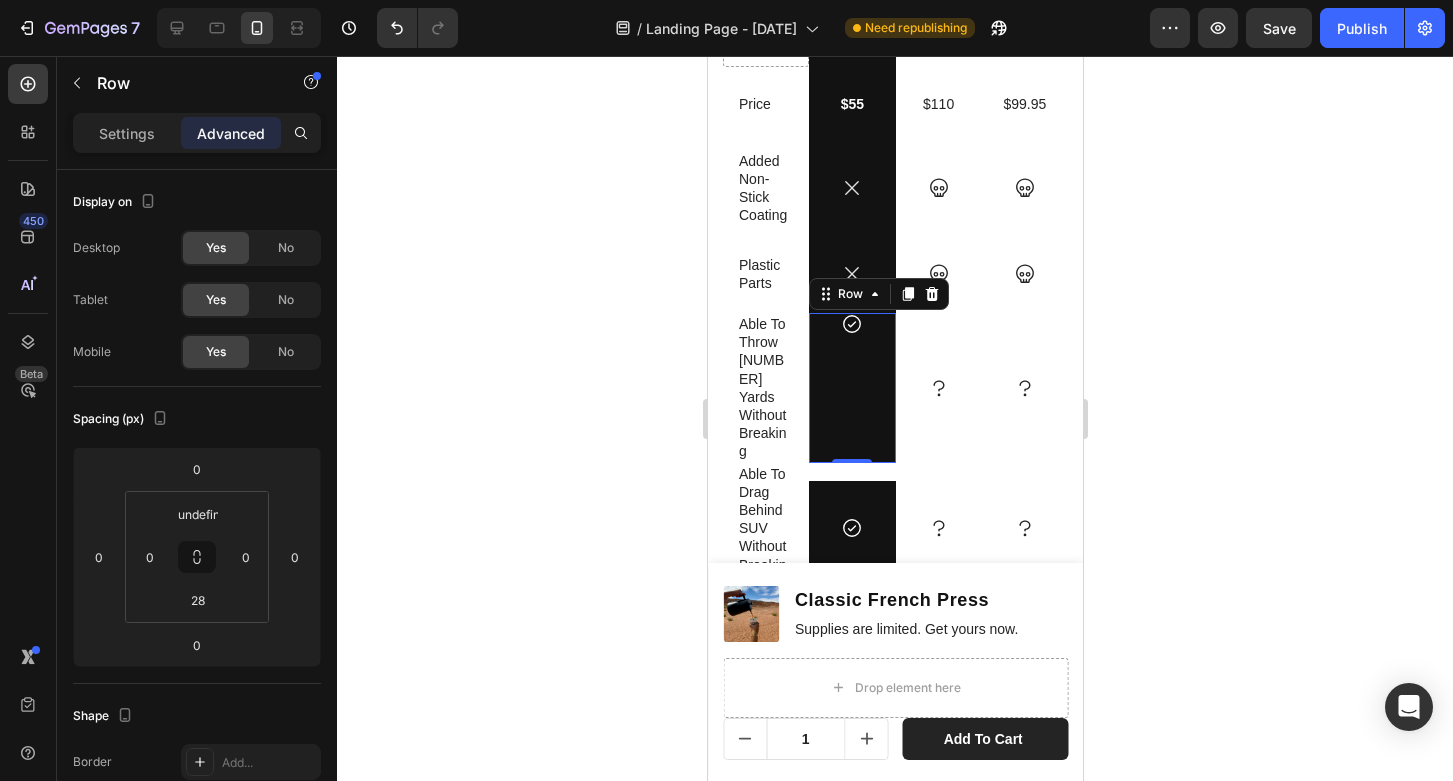 click on "Icon" at bounding box center [851, 374] 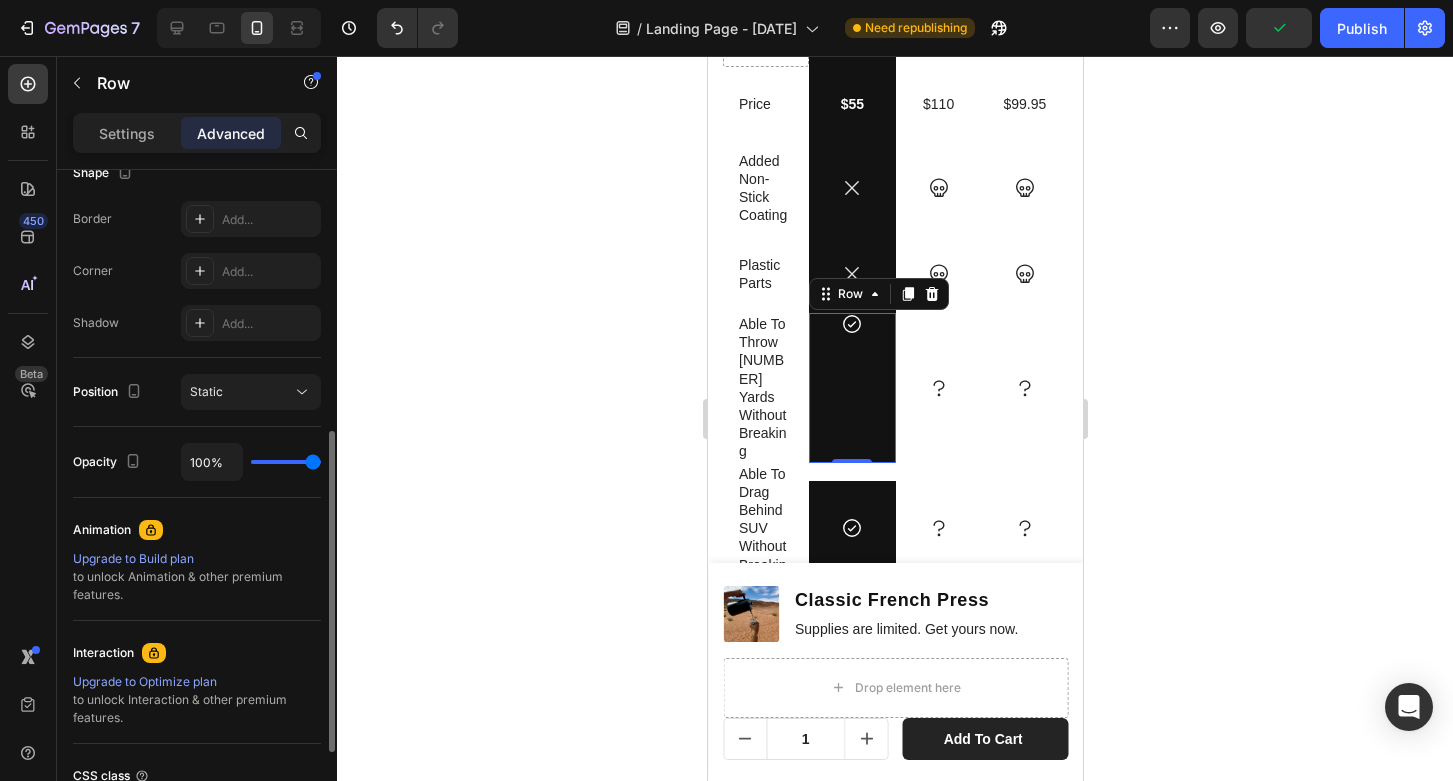 scroll, scrollTop: 557, scrollLeft: 0, axis: vertical 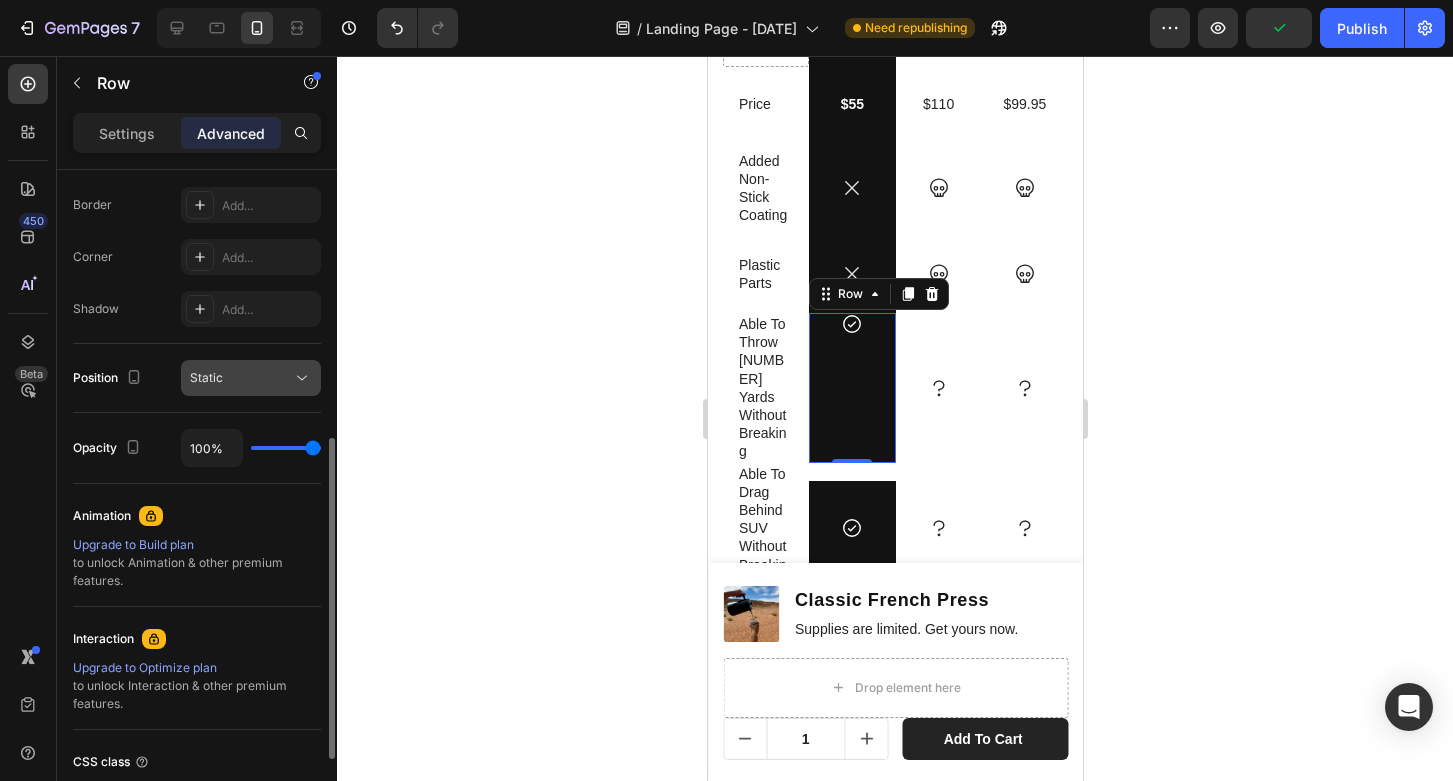 click on "Static" 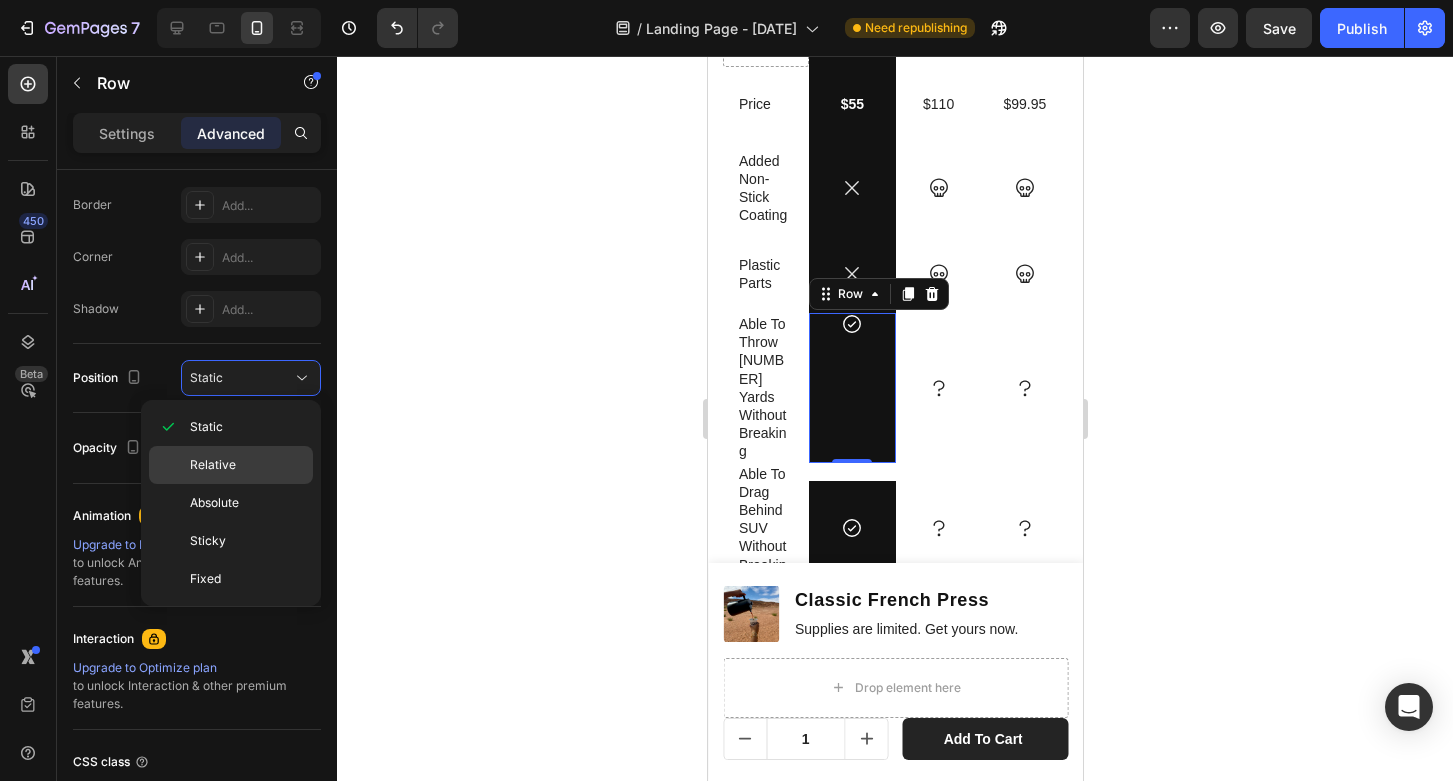 click on "Relative" 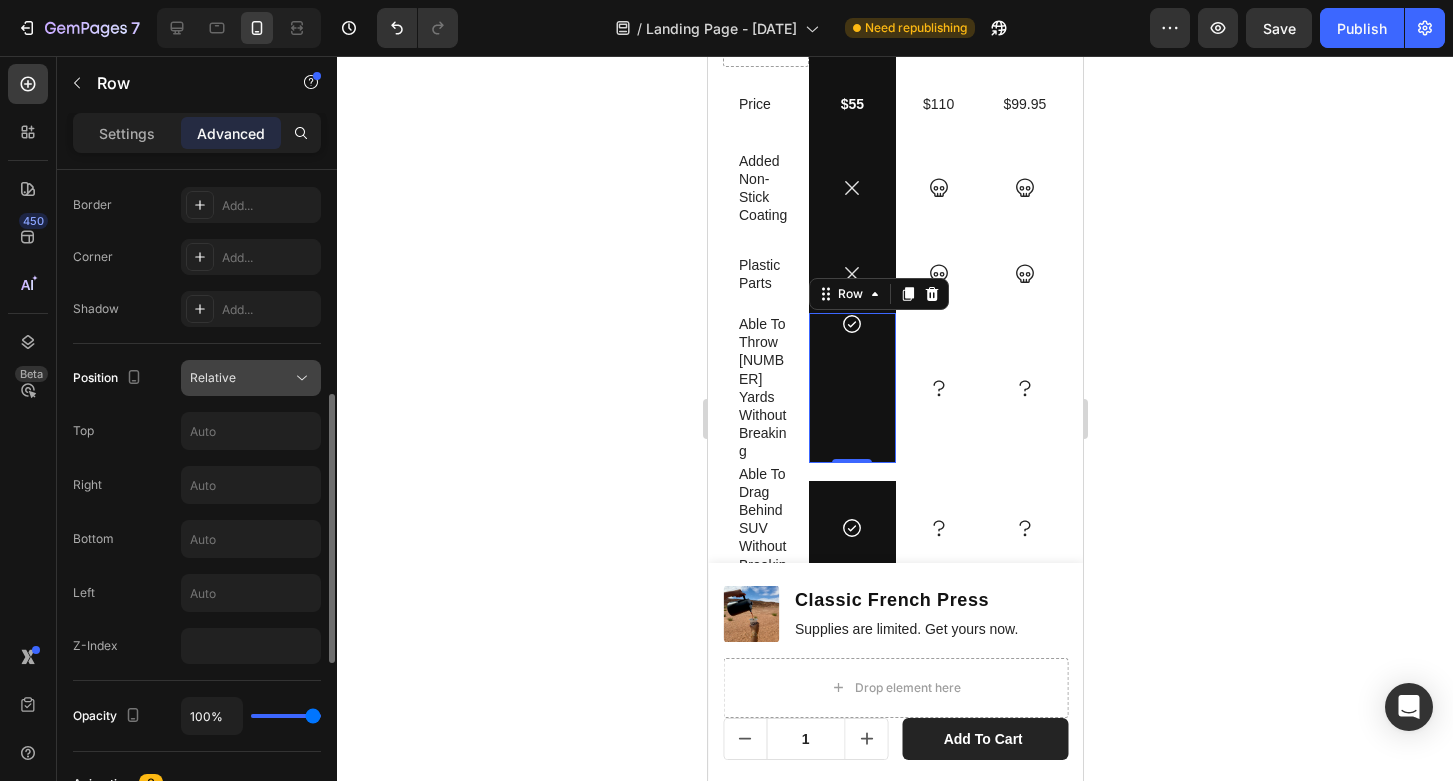 click on "Relative" at bounding box center (241, 378) 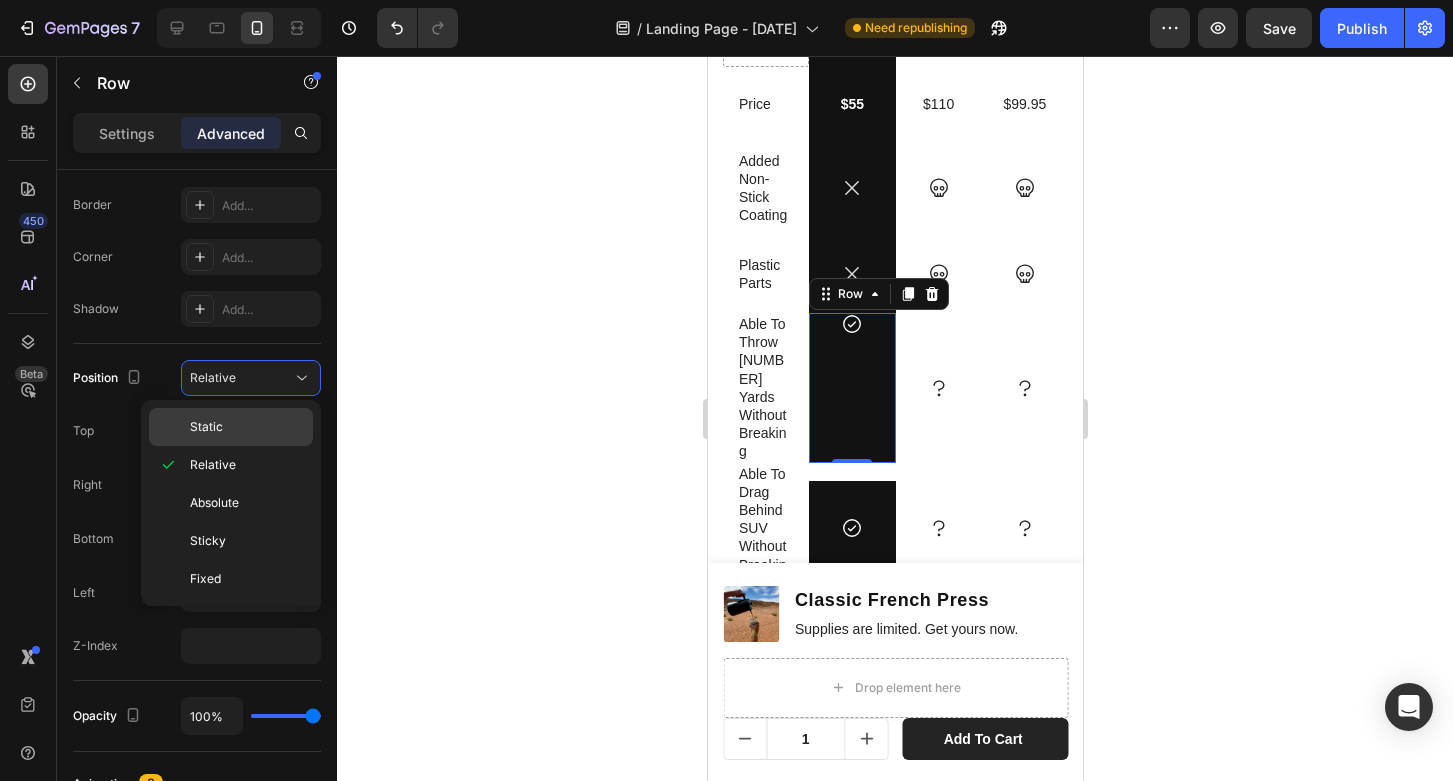 click on "Static" at bounding box center (247, 427) 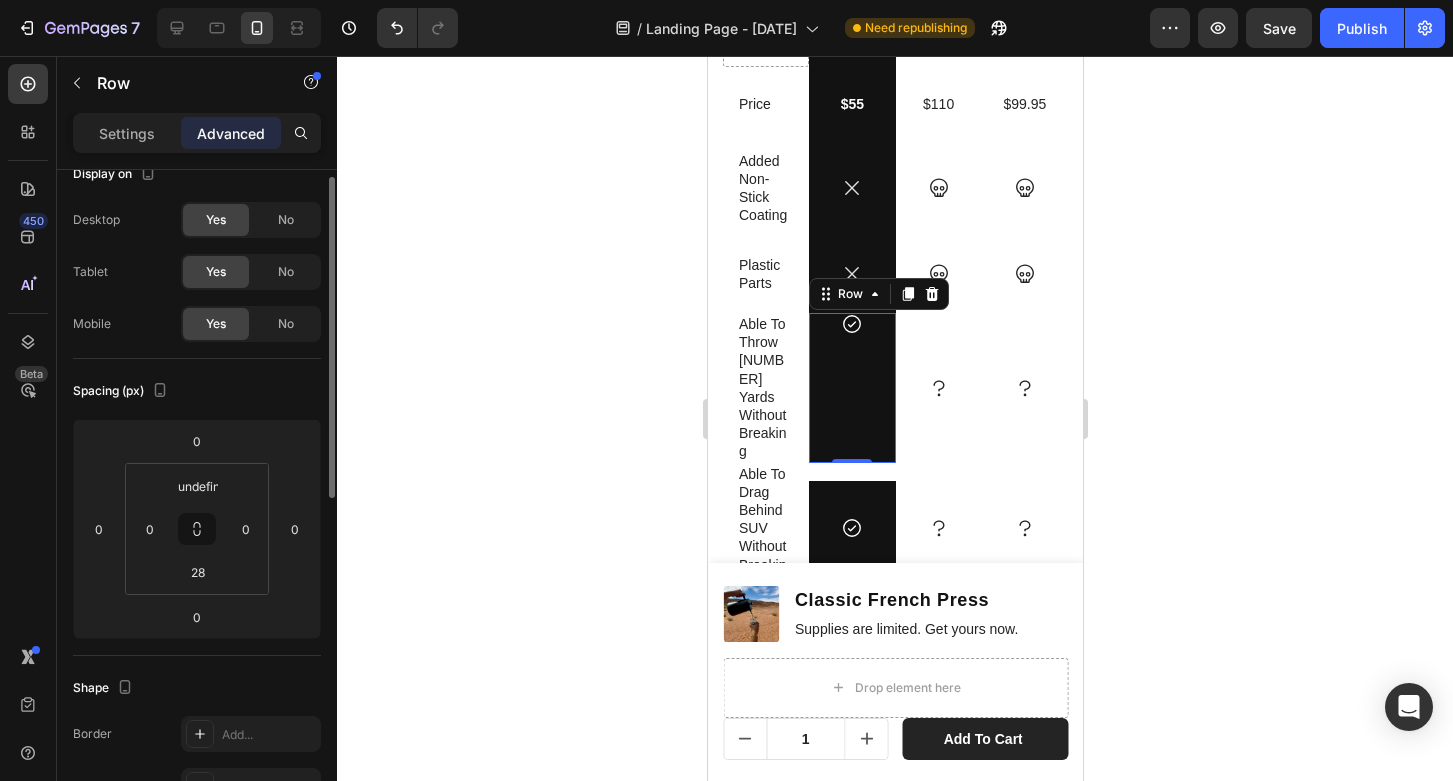 scroll, scrollTop: 28, scrollLeft: 0, axis: vertical 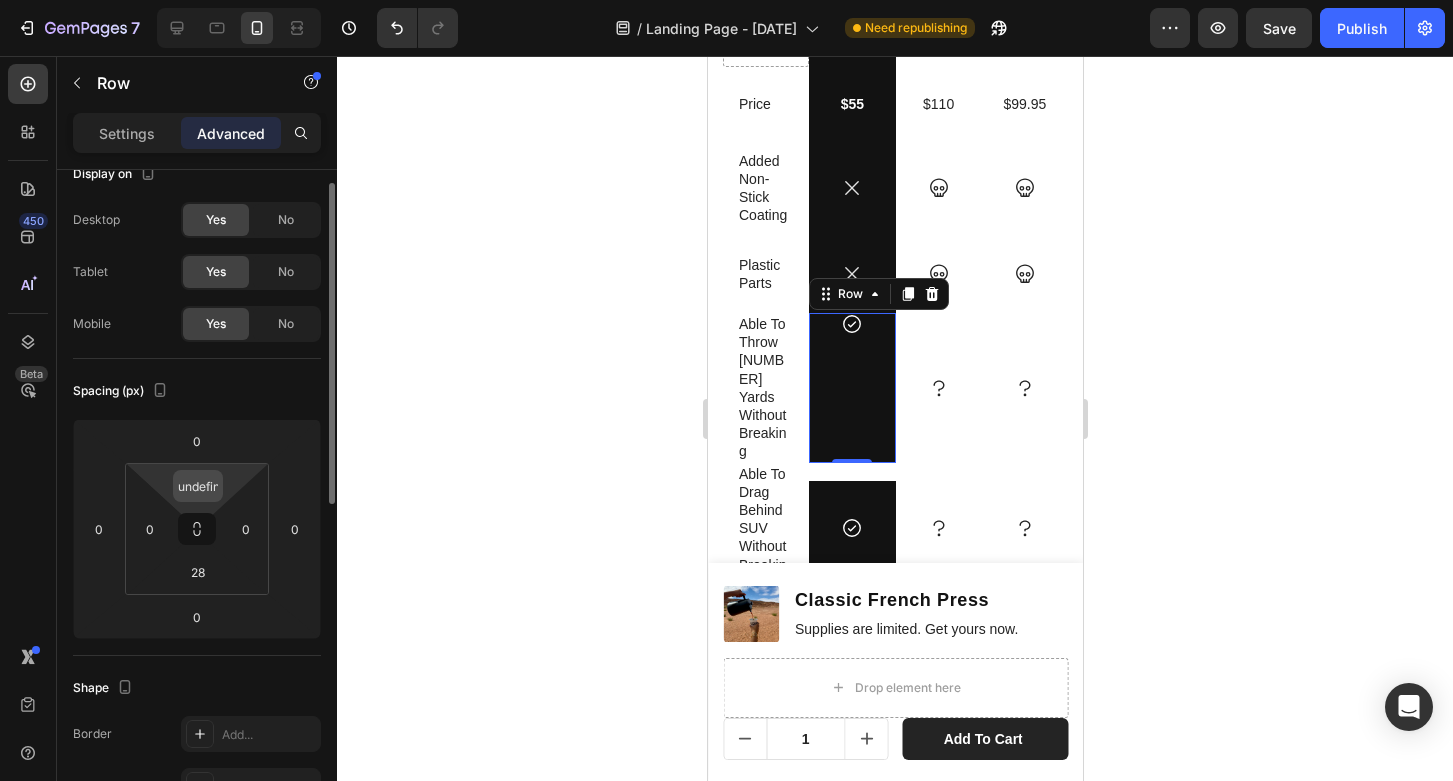 click on "undefined" at bounding box center (198, 486) 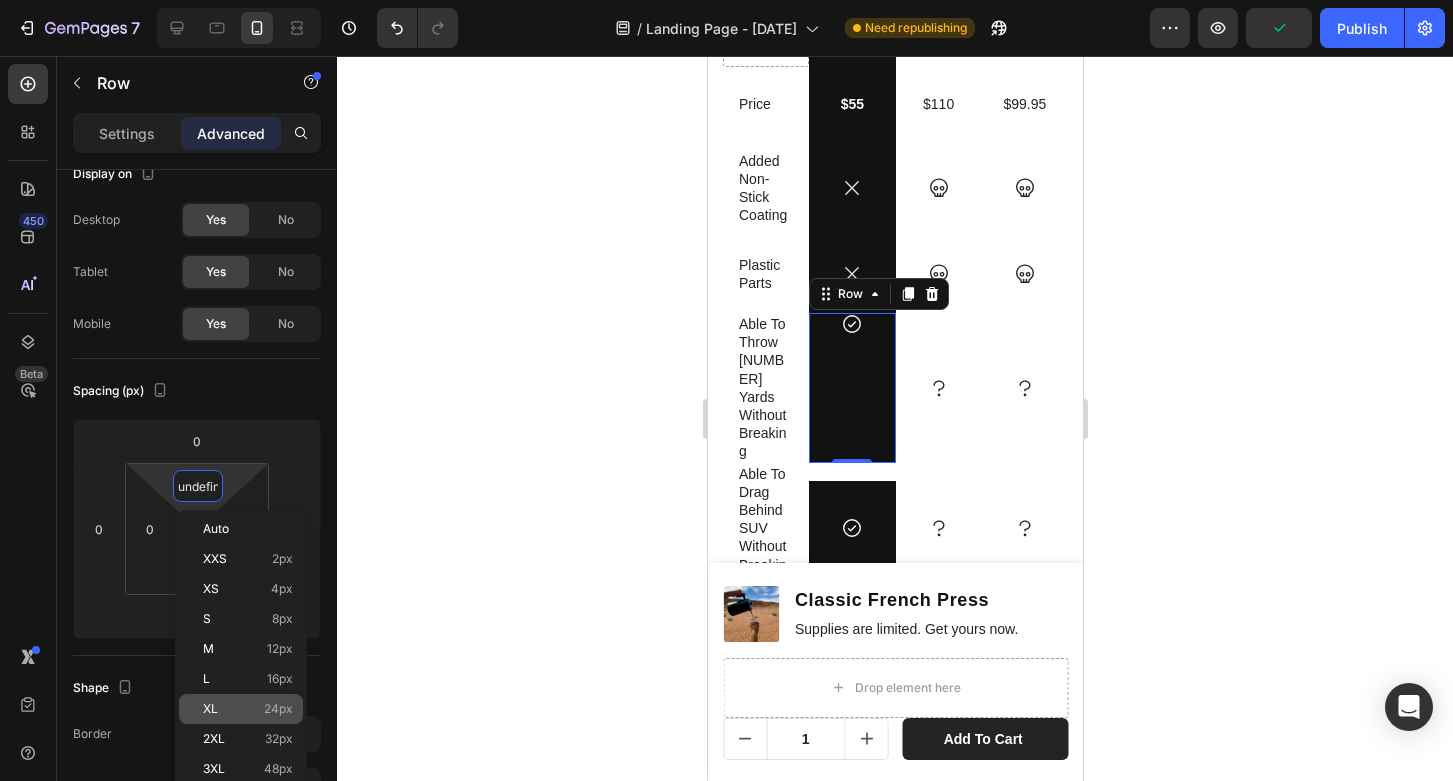 click on "XL 24px" 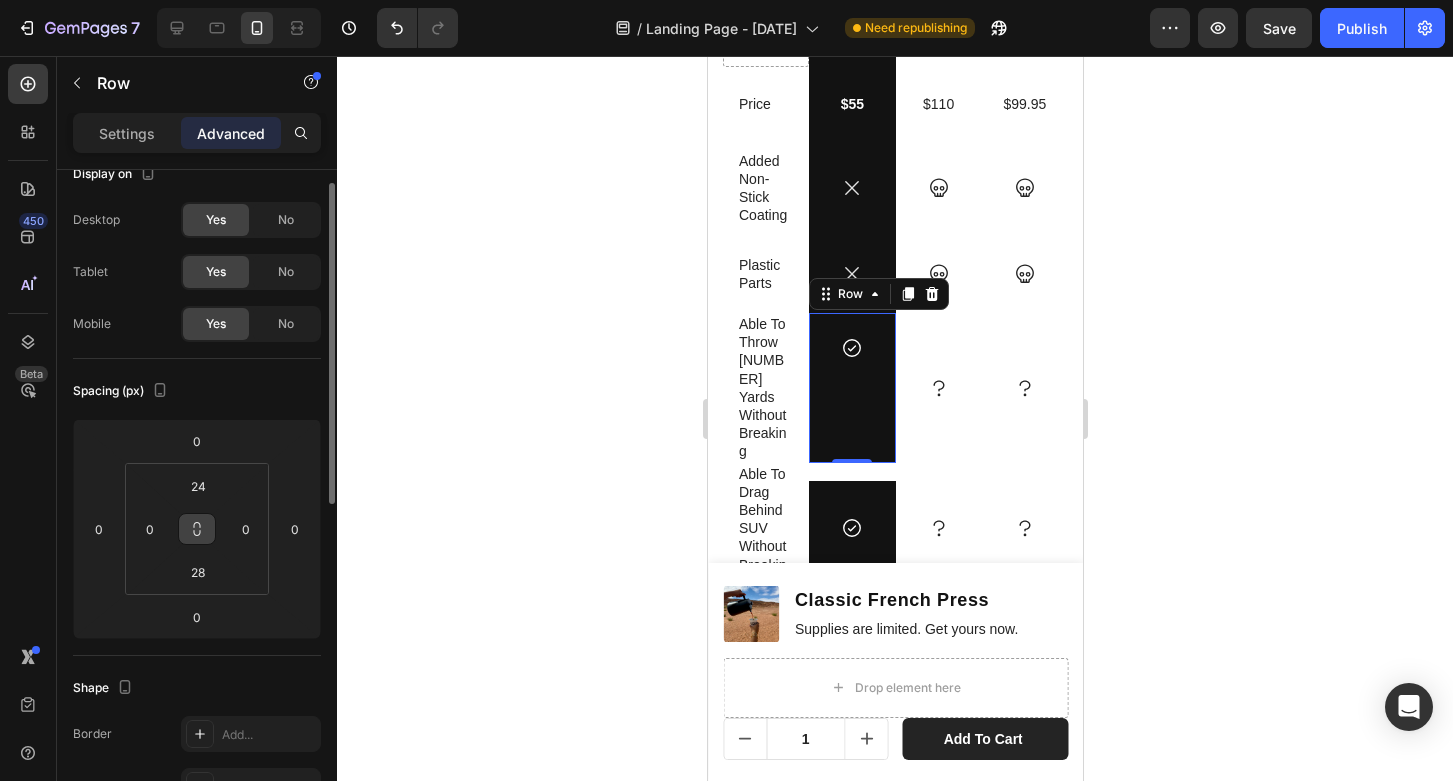 click 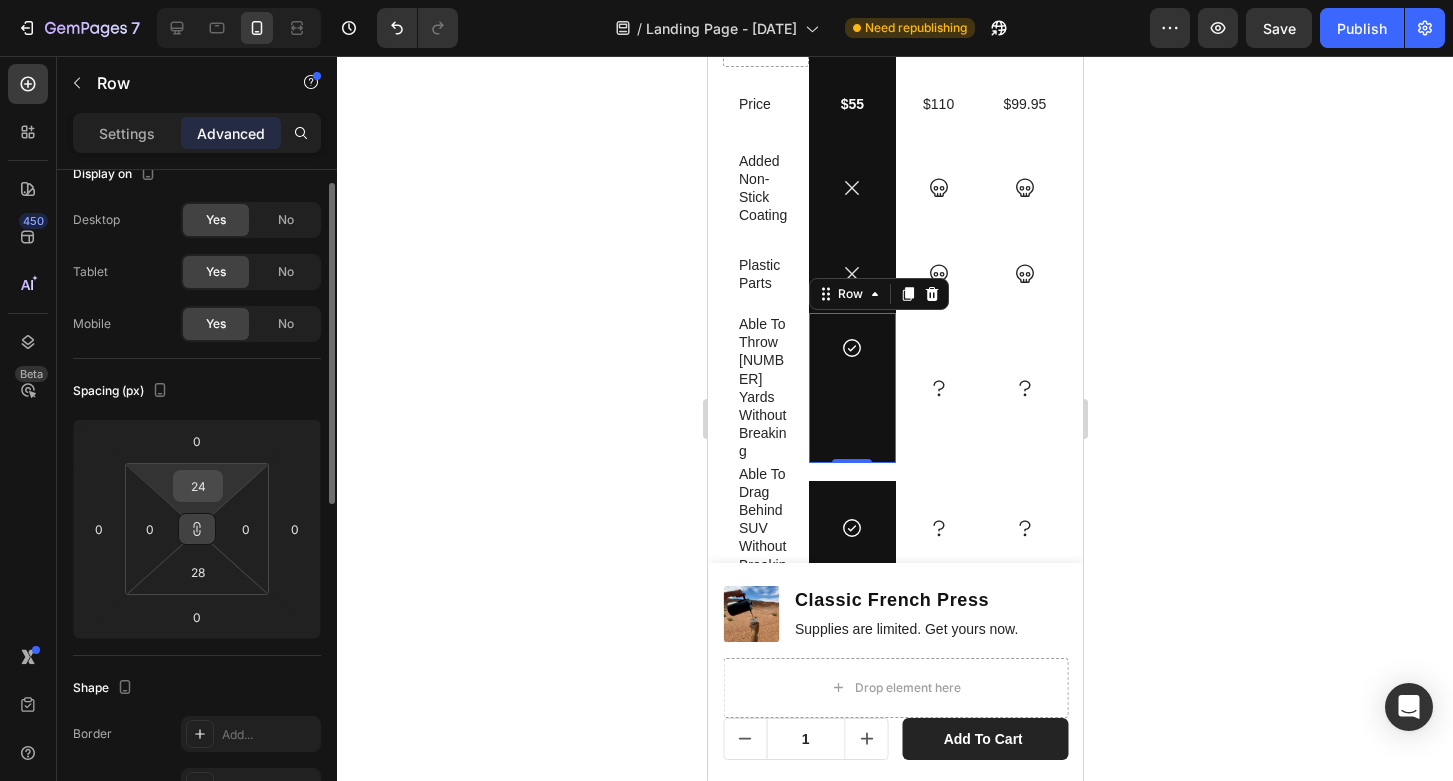 click on "24" at bounding box center (198, 486) 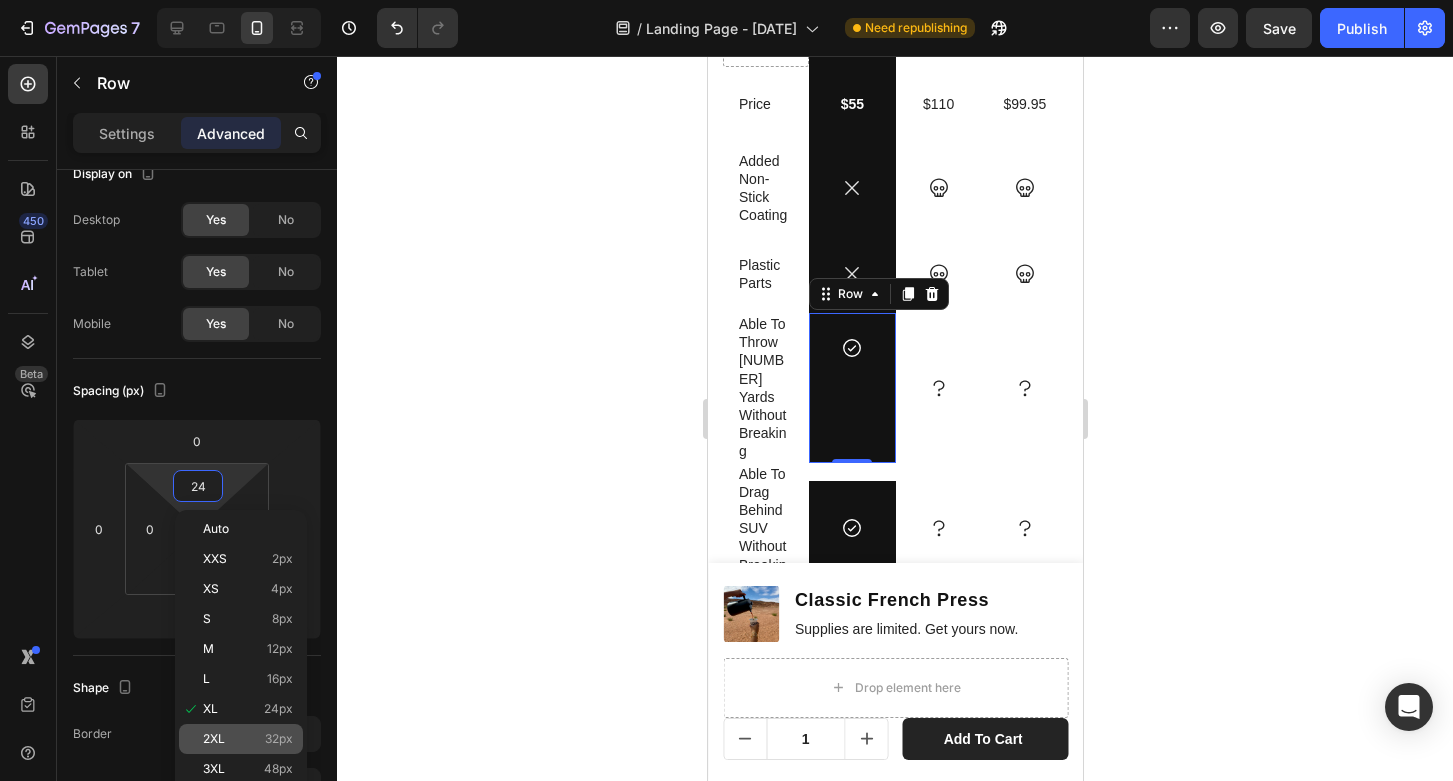 type on "24" 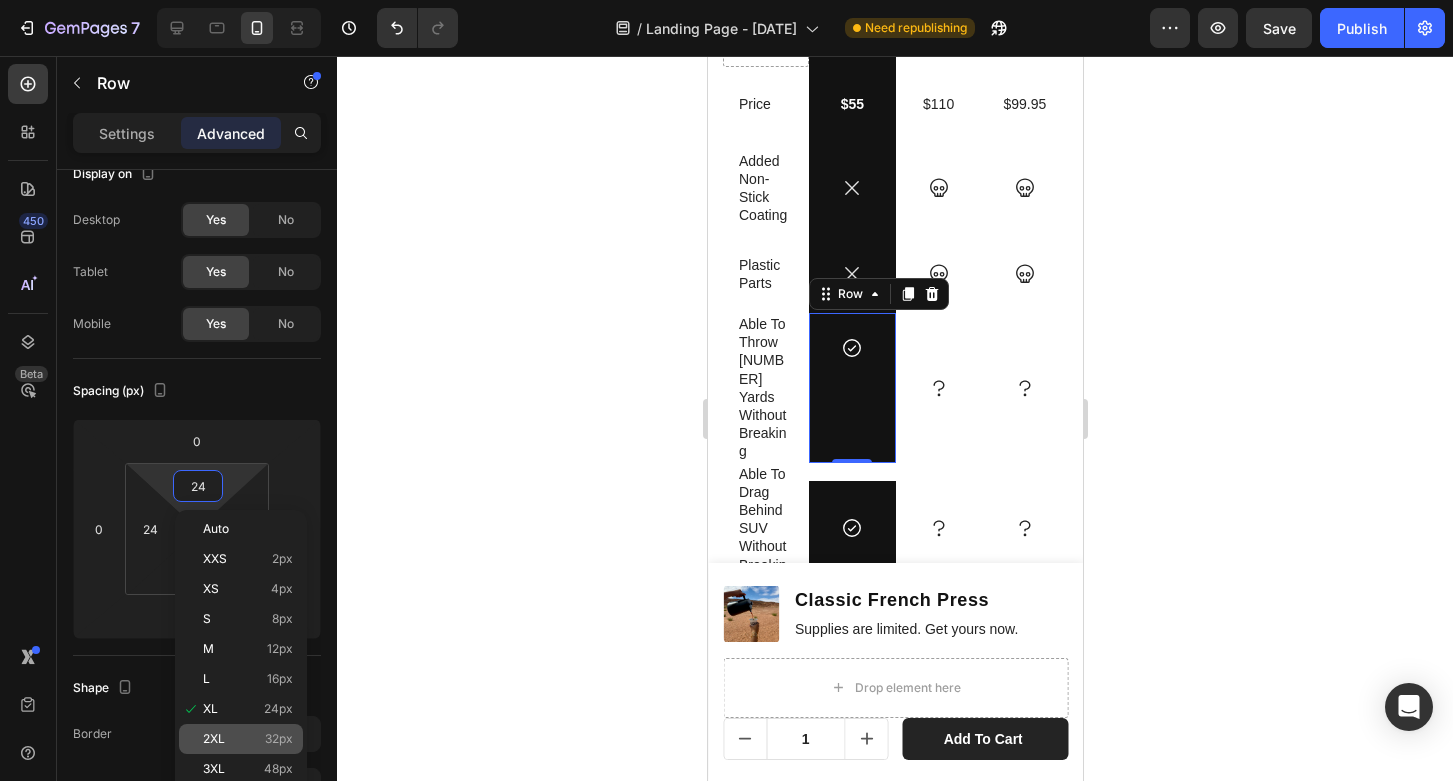 click on "2XL 32px" at bounding box center [248, 739] 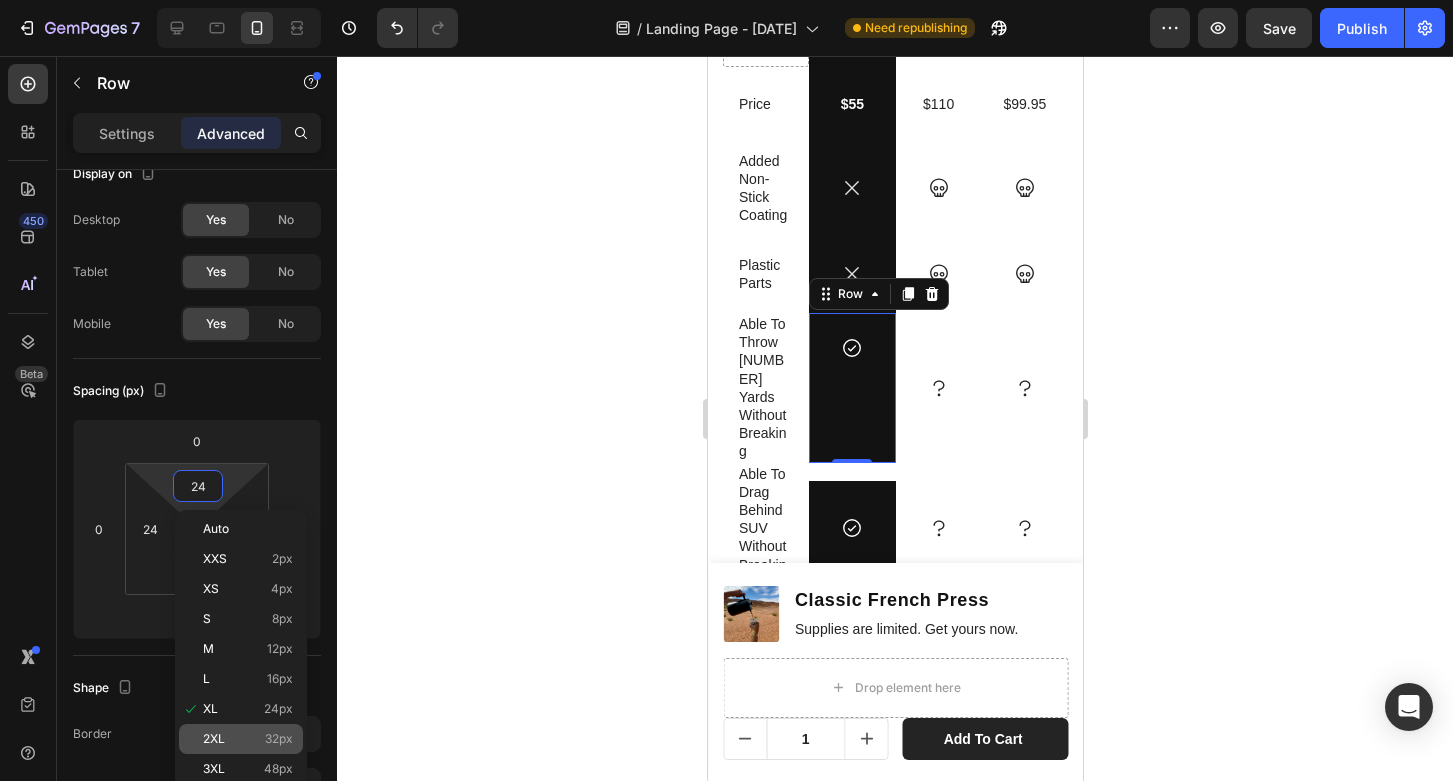 type on "32" 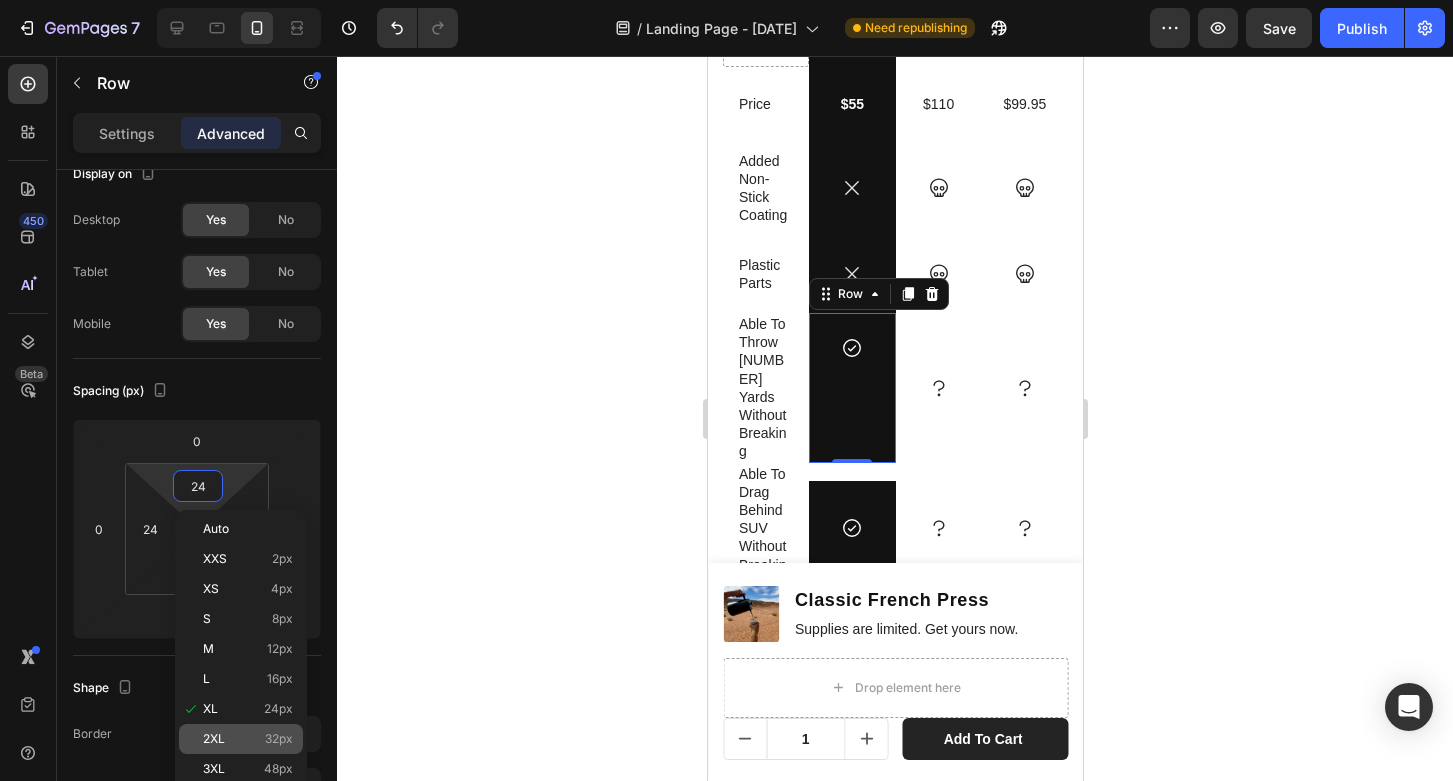 type on "32" 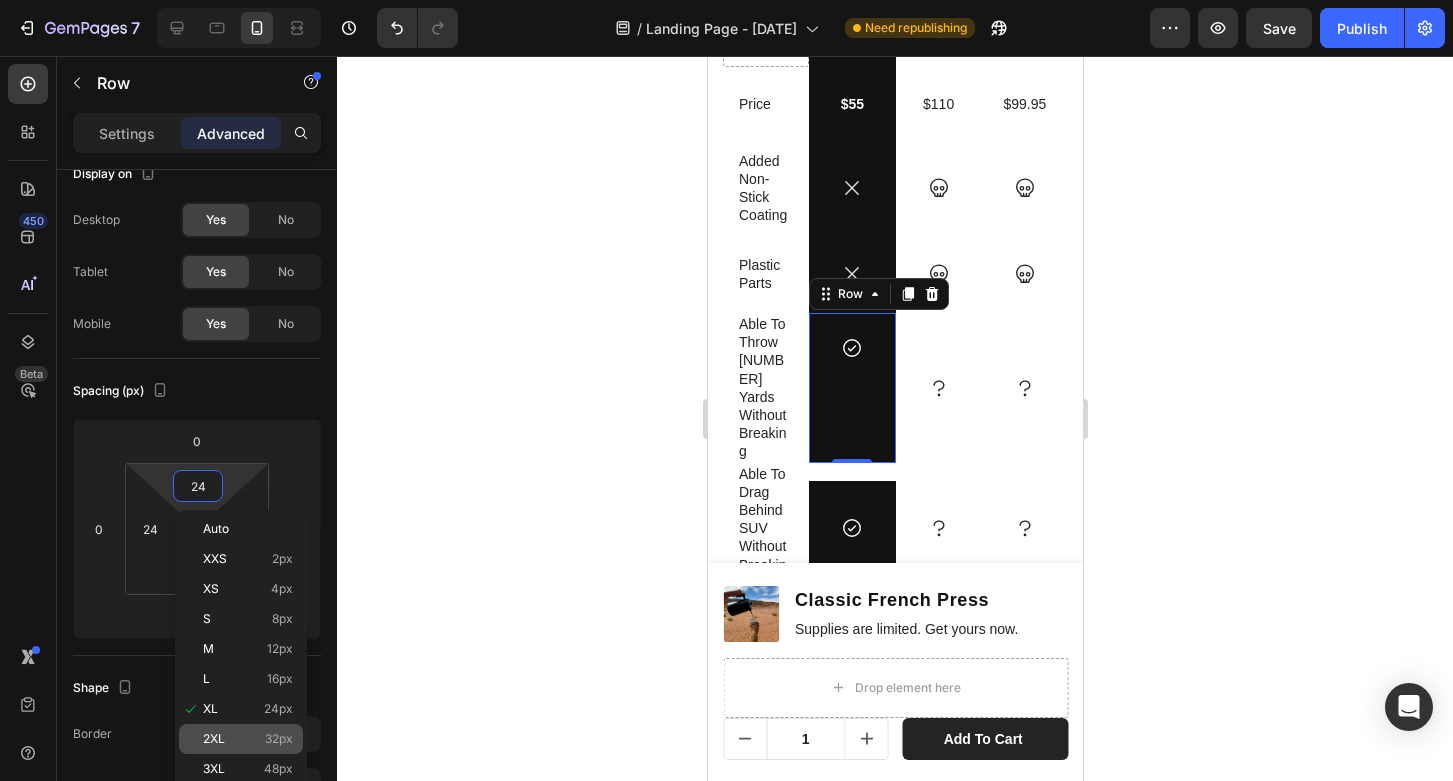 type on "32" 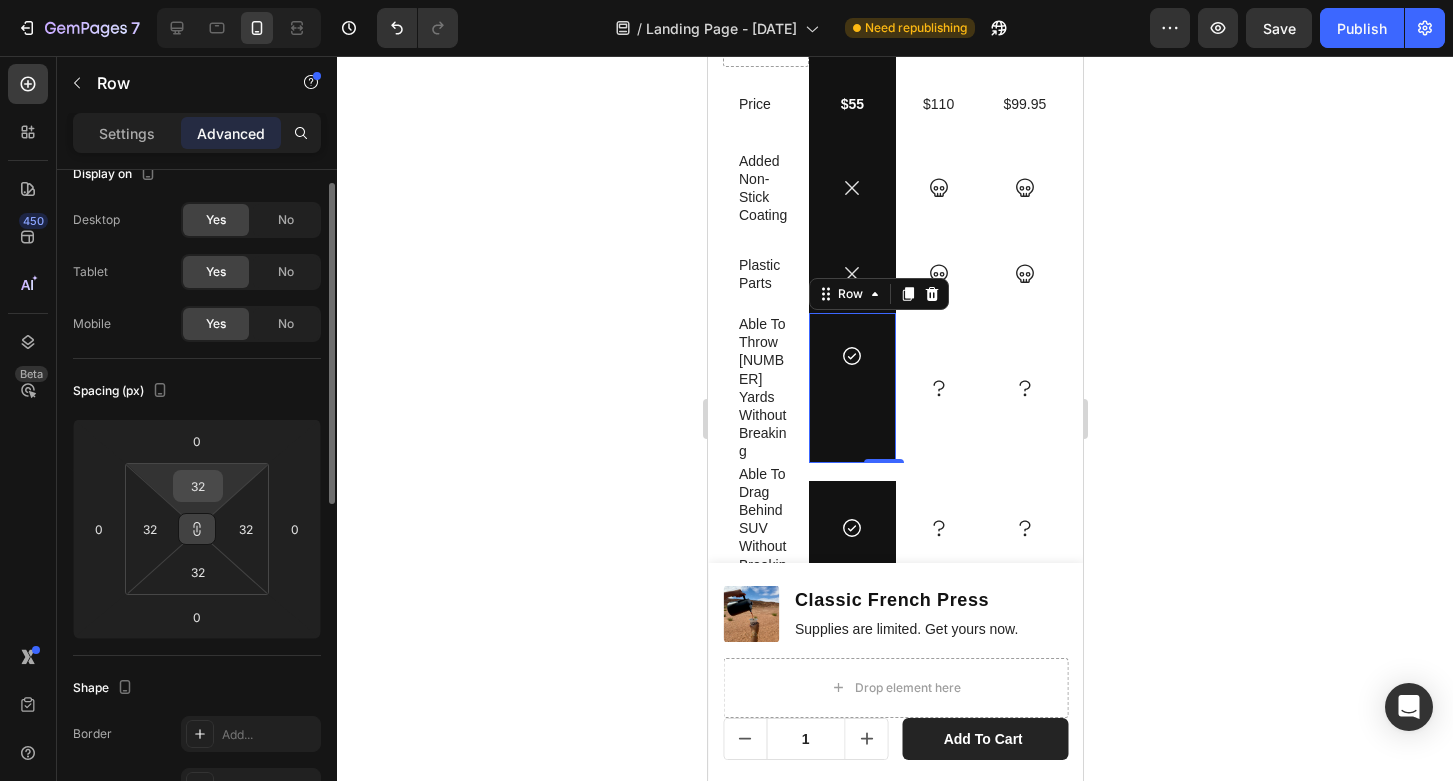 click on "32" at bounding box center (198, 486) 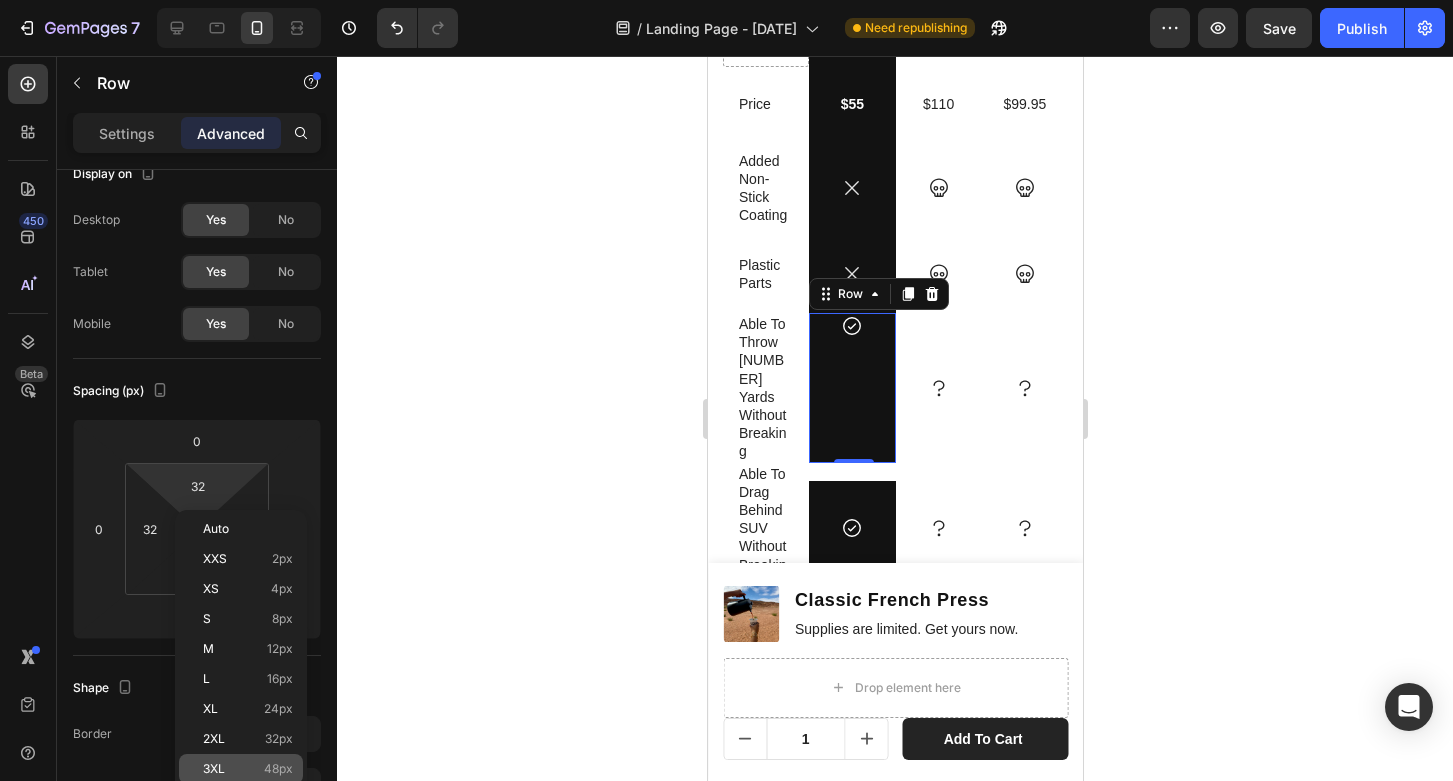 type on "2" 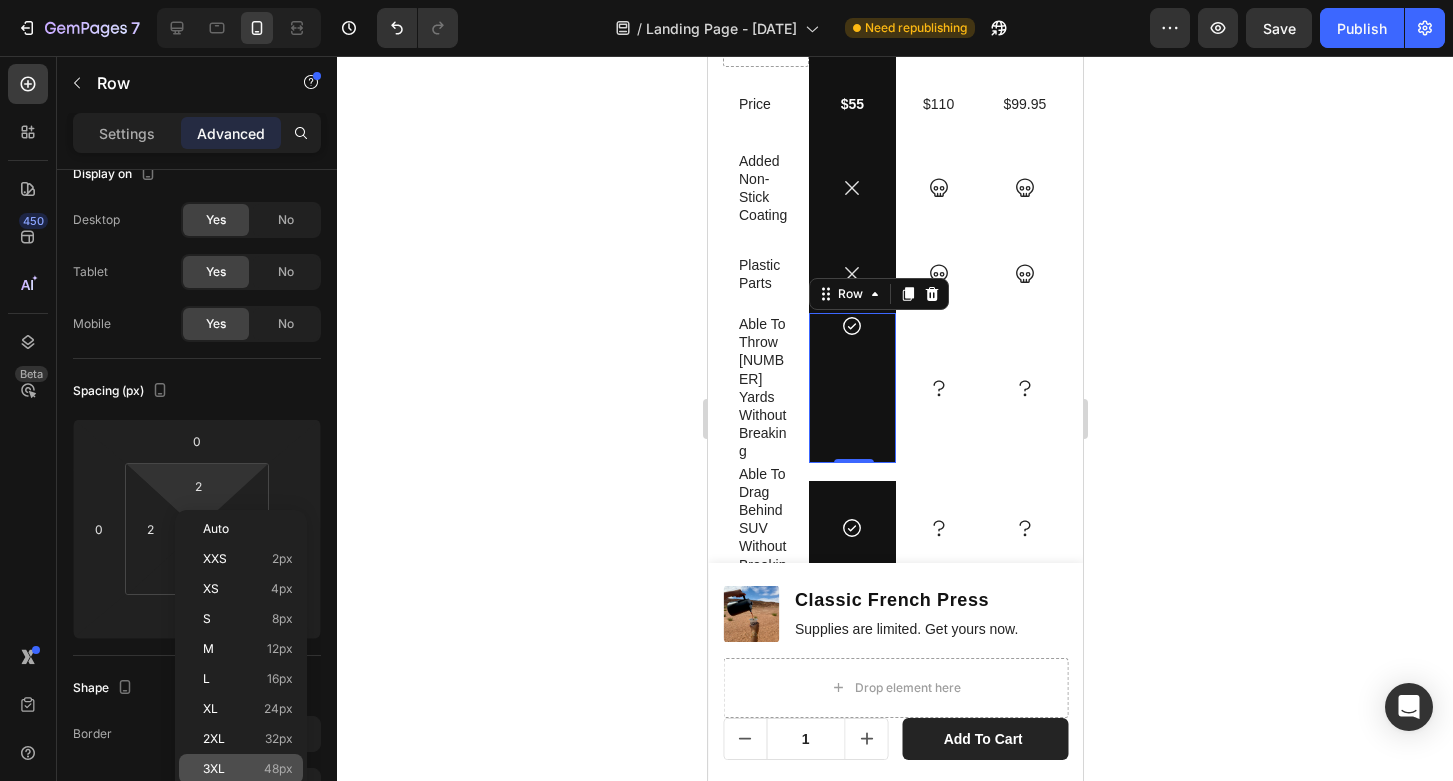 click on "3XL 48px" at bounding box center [248, 769] 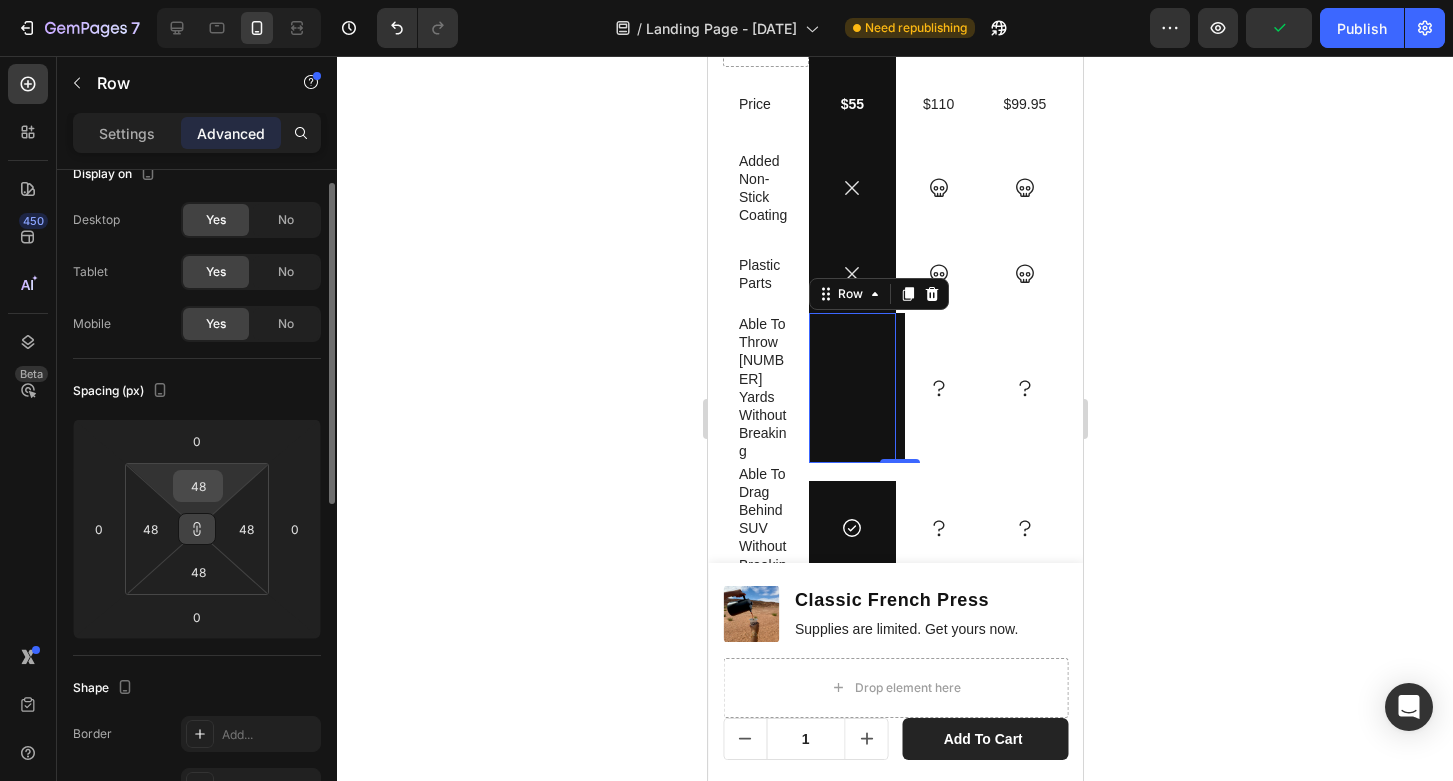 click on "48" at bounding box center (198, 486) 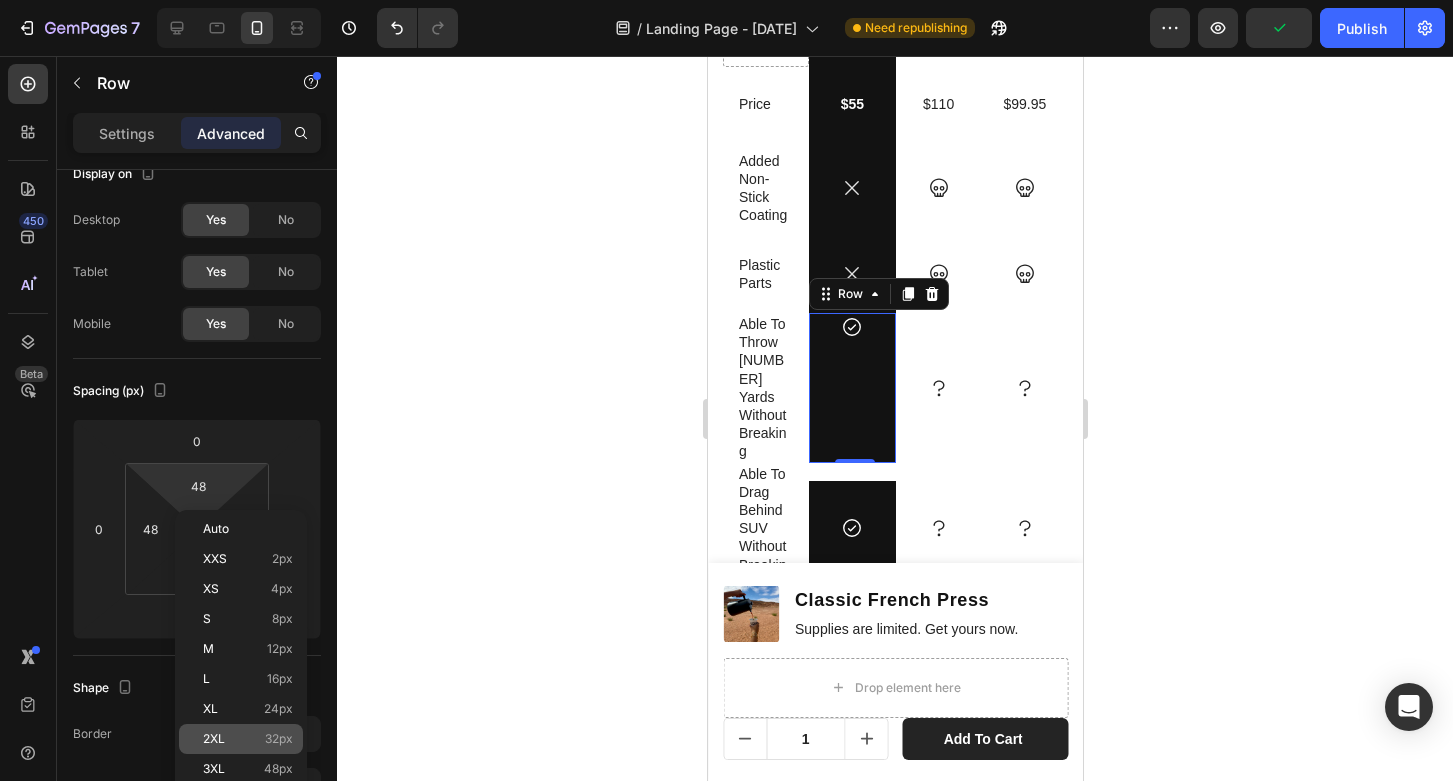 type on "3" 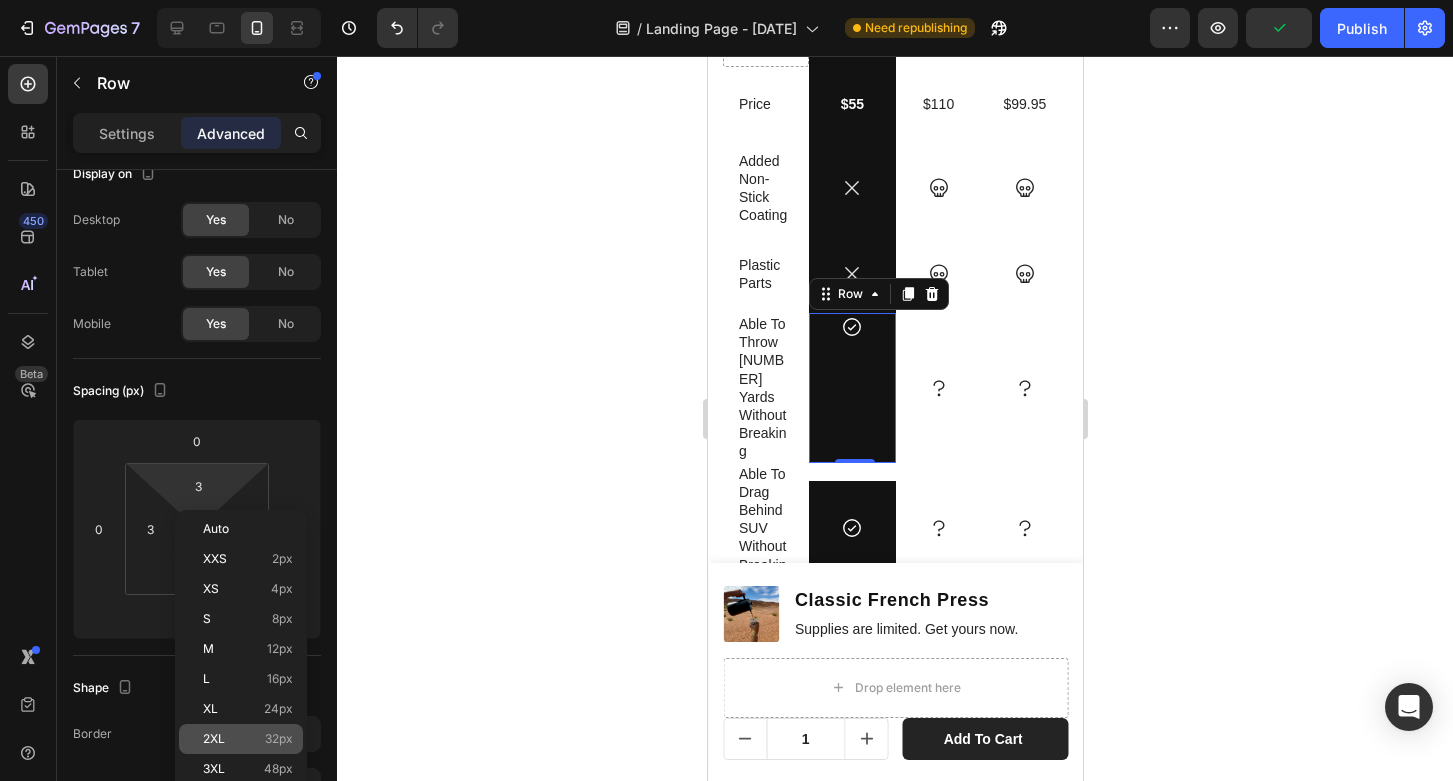 click on "2XL" at bounding box center (214, 739) 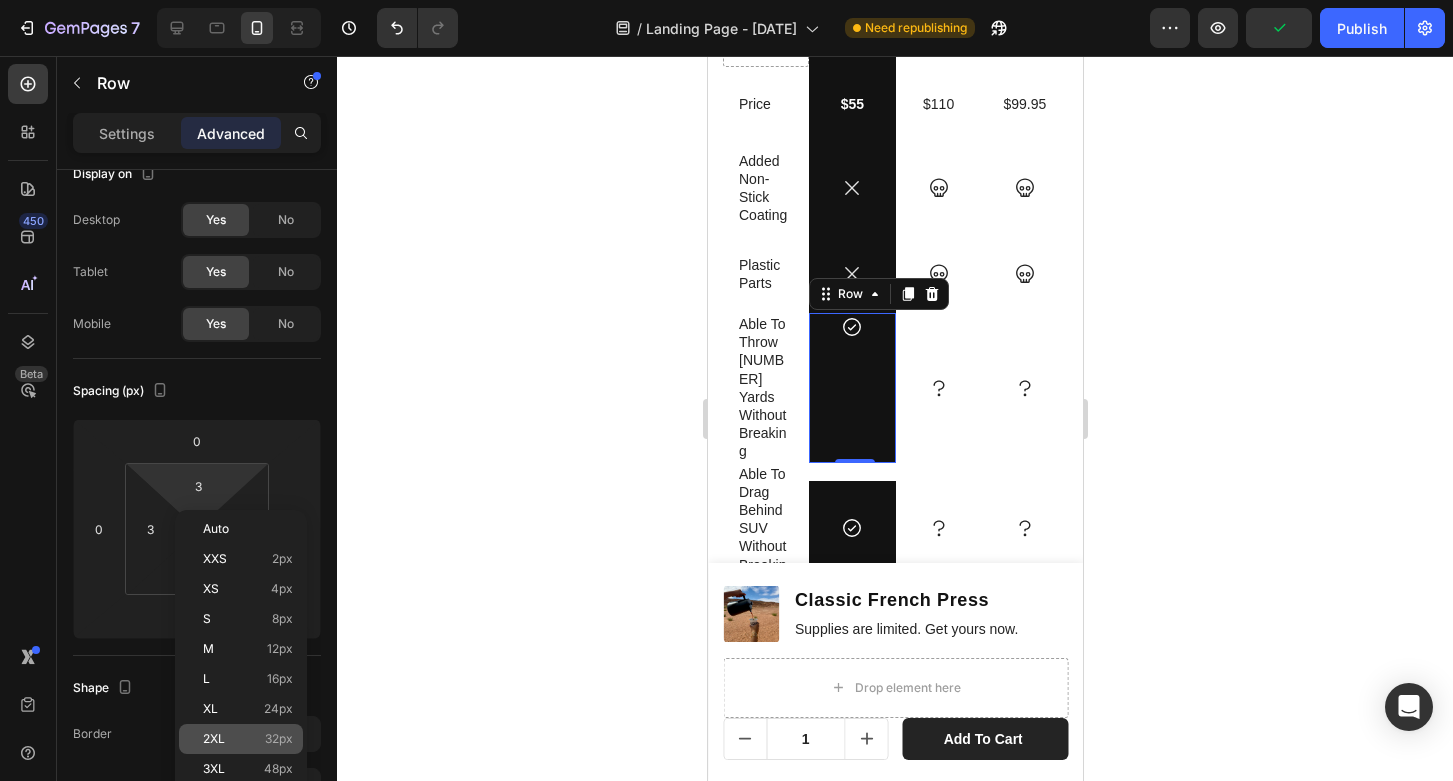 type on "32" 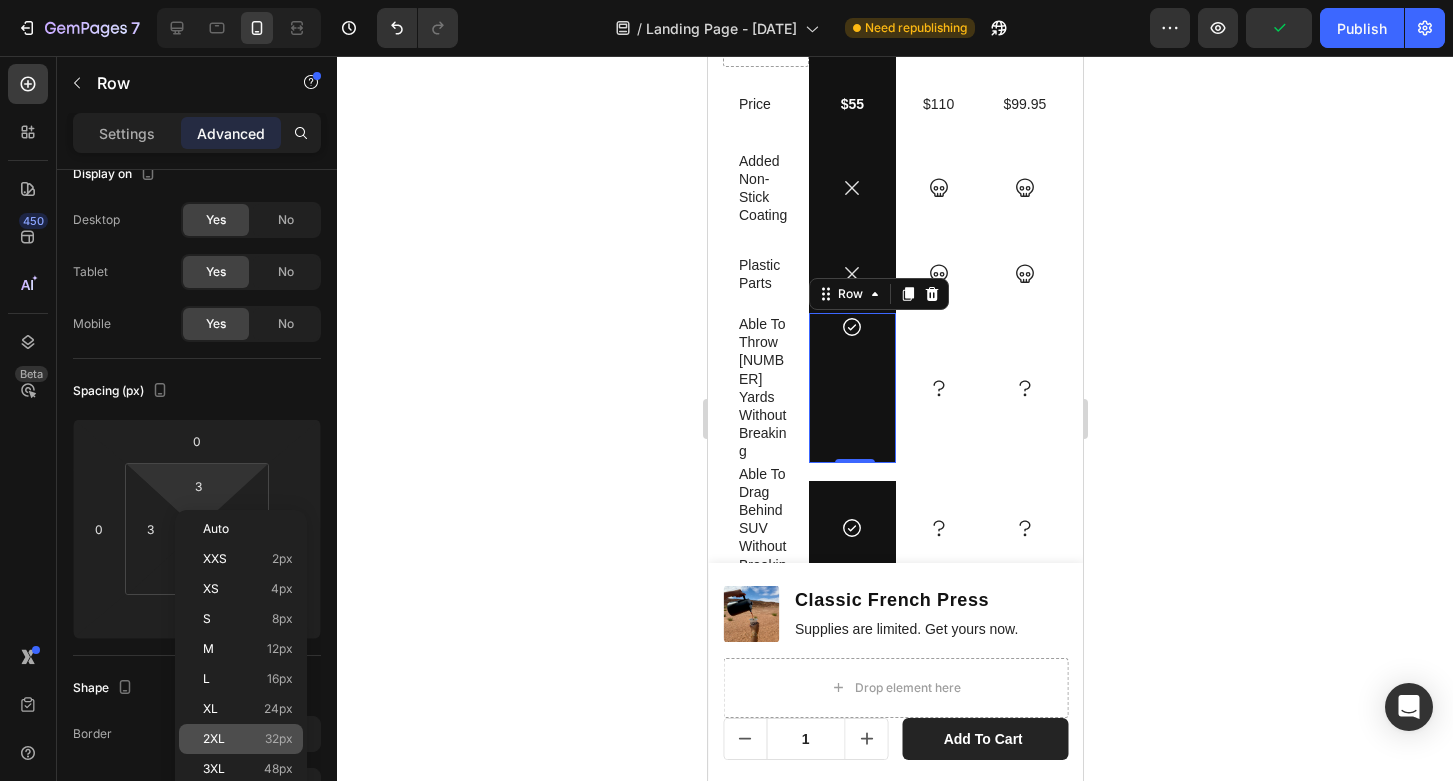 type on "32" 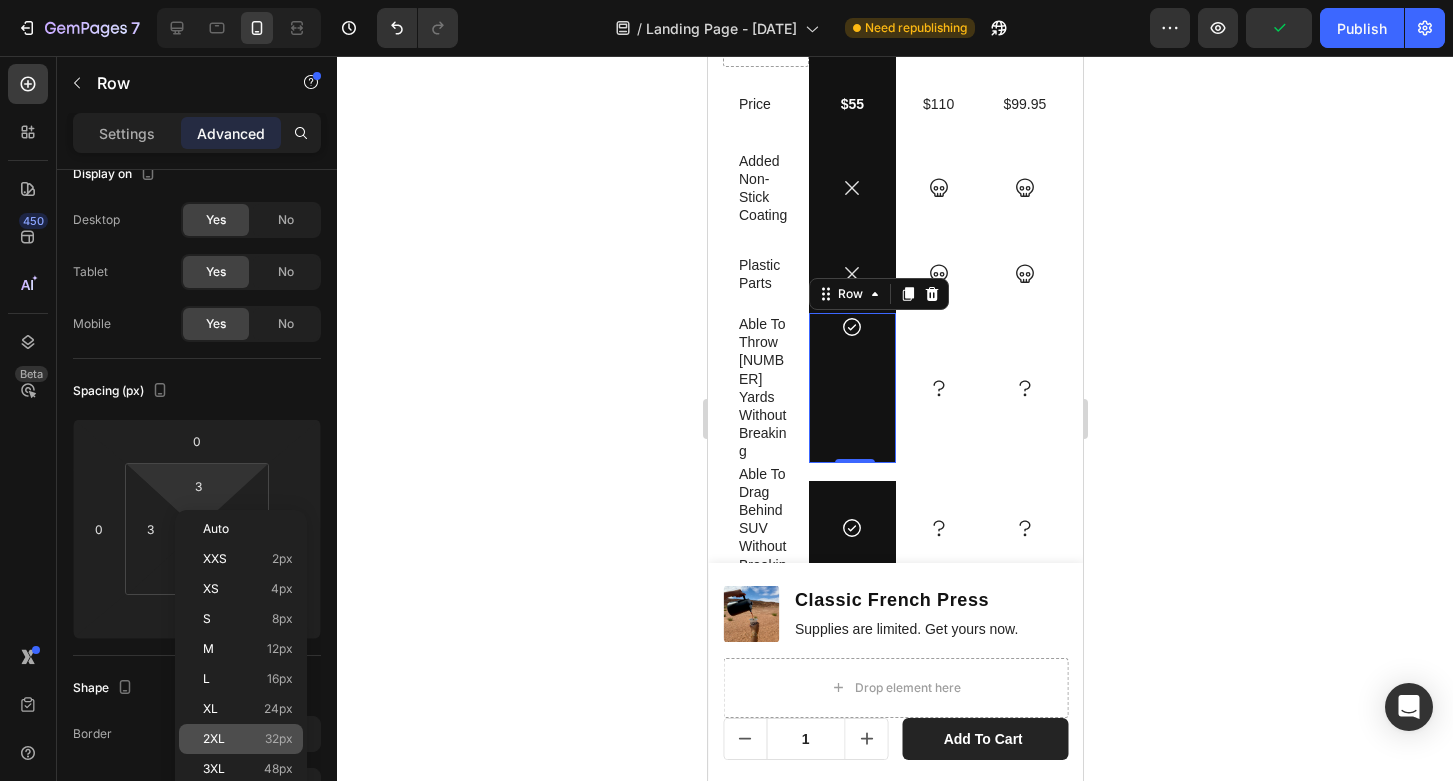 type on "32" 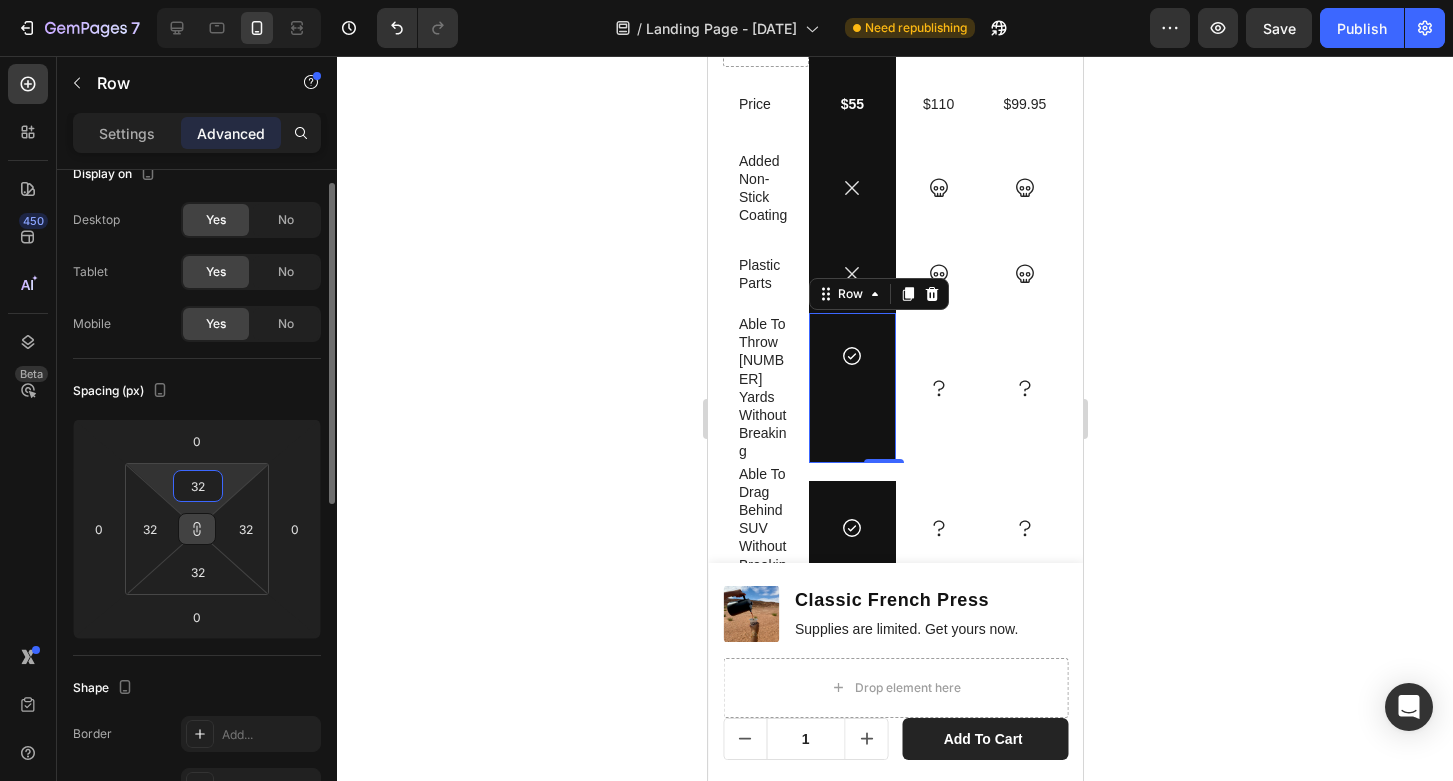 type on "3" 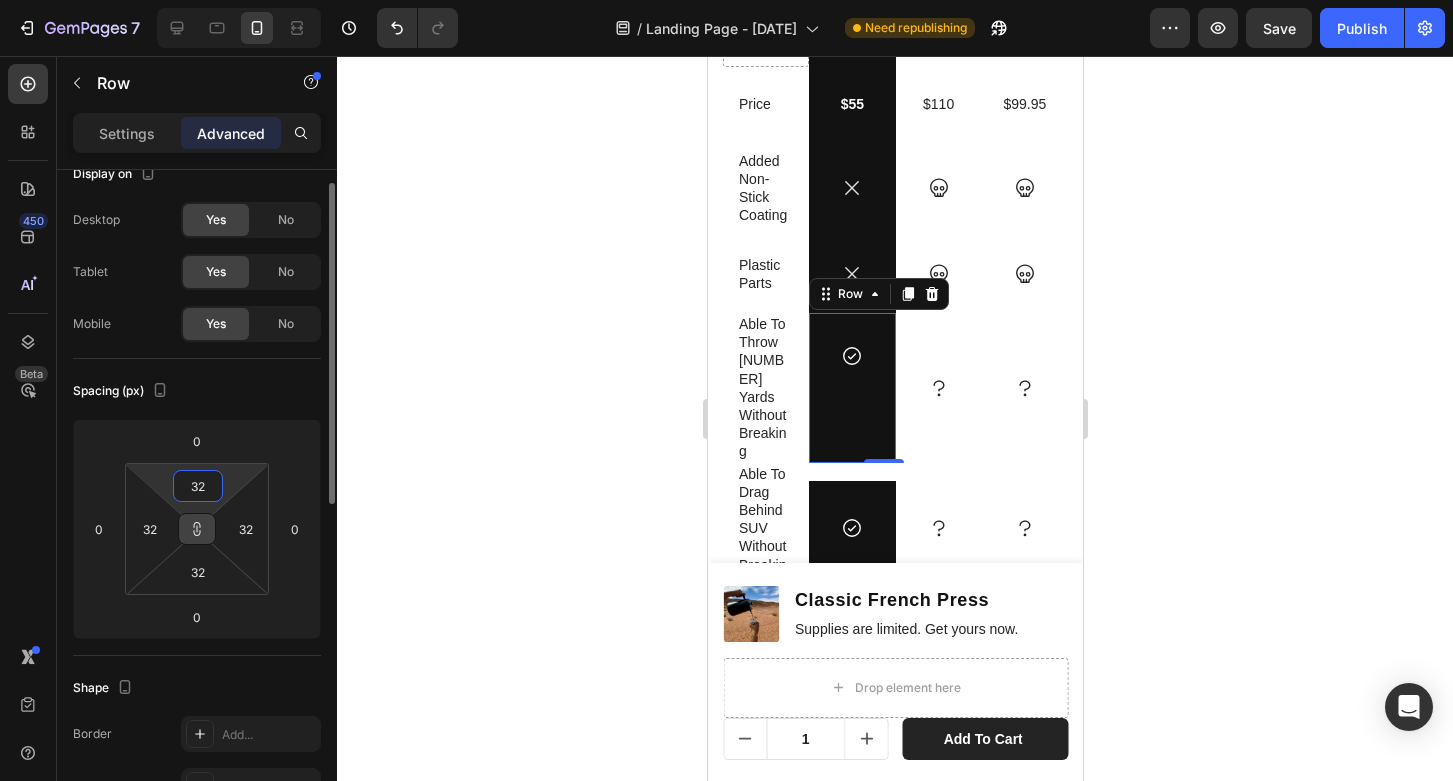 type on "3" 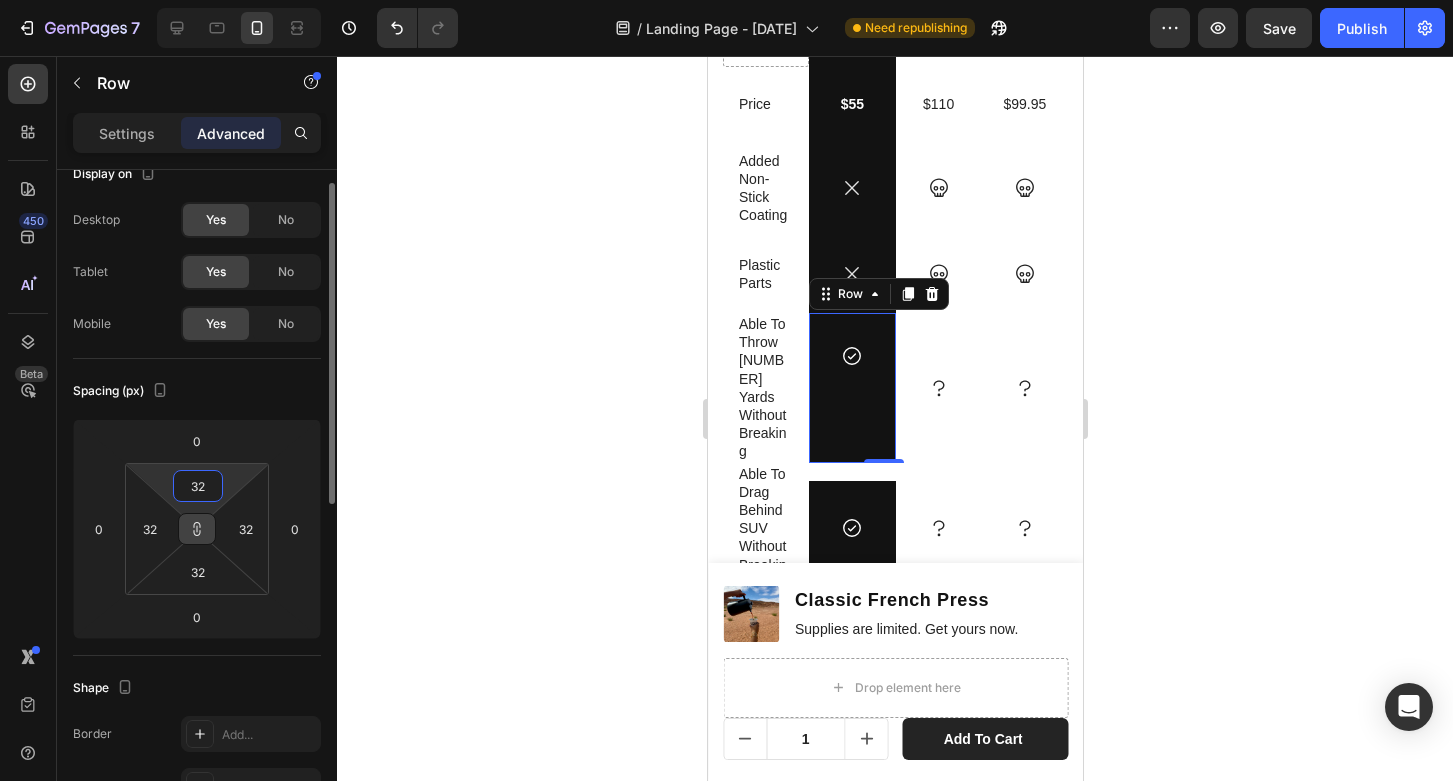 type on "3" 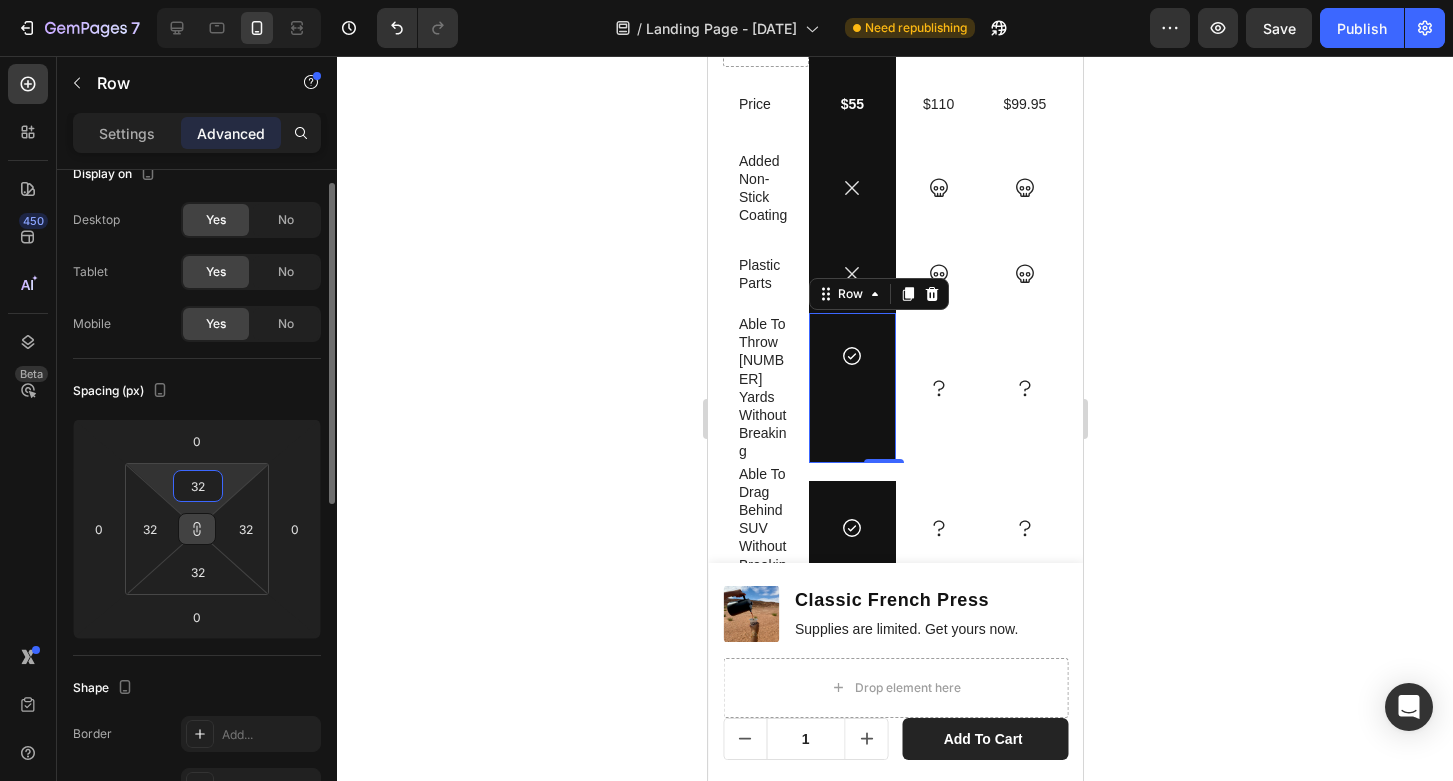 type on "3" 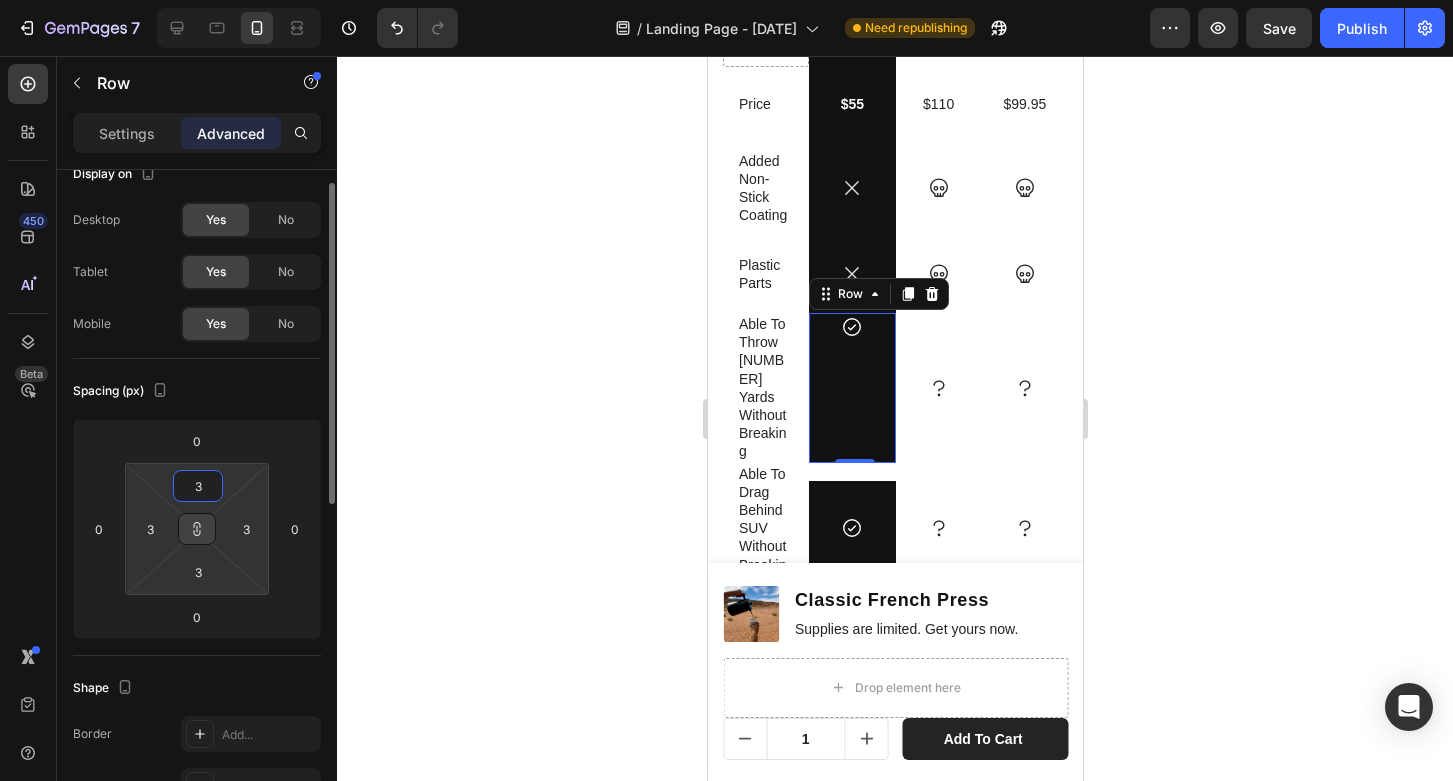 type on "39" 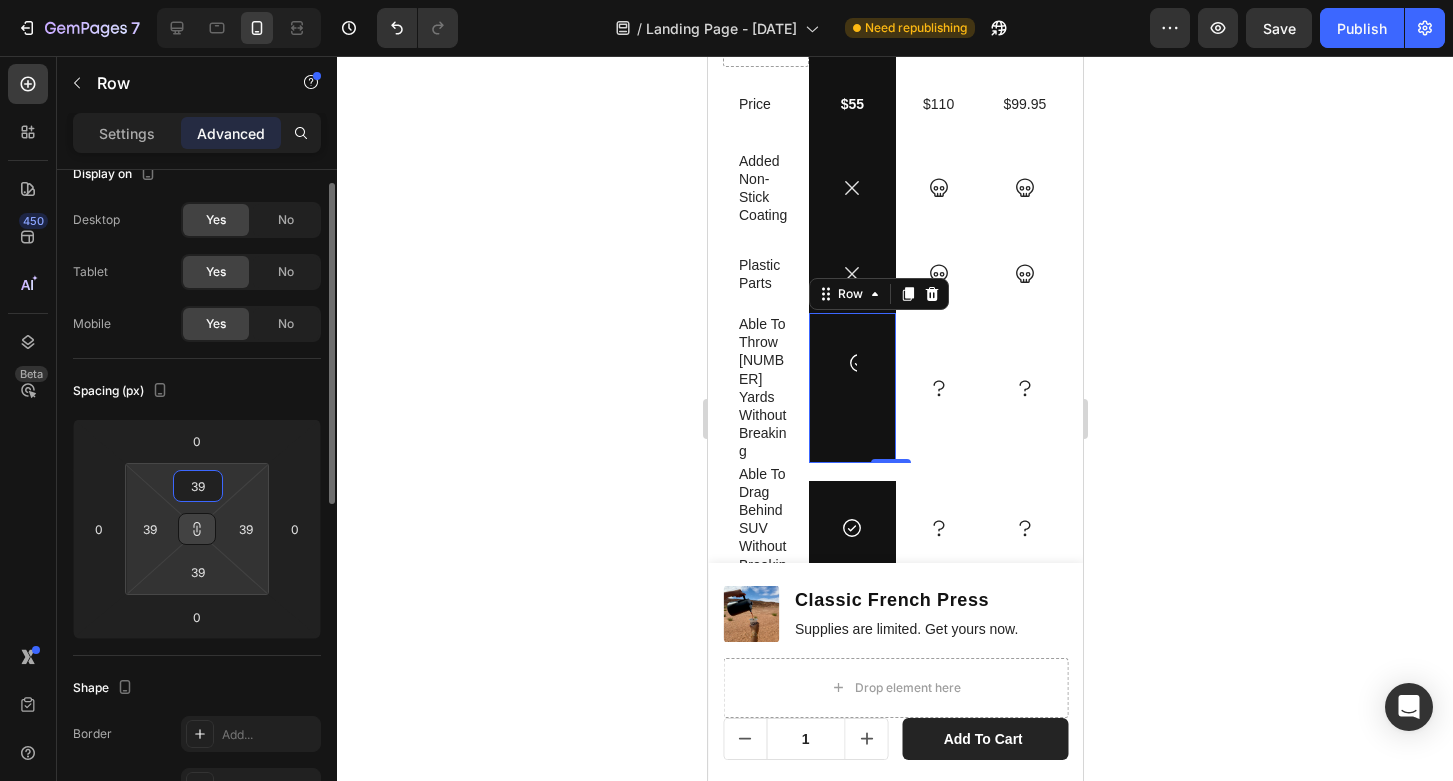 type on "3" 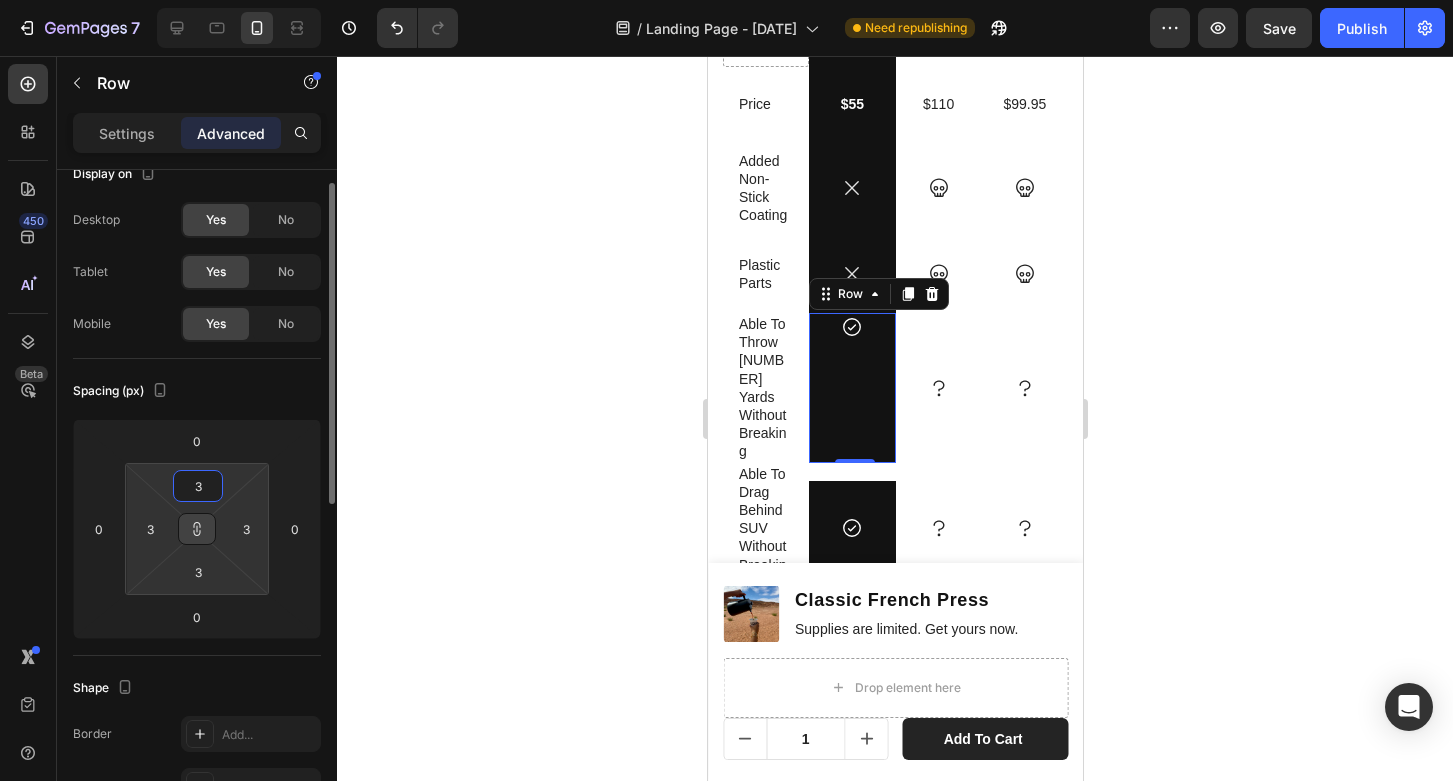 type on "38" 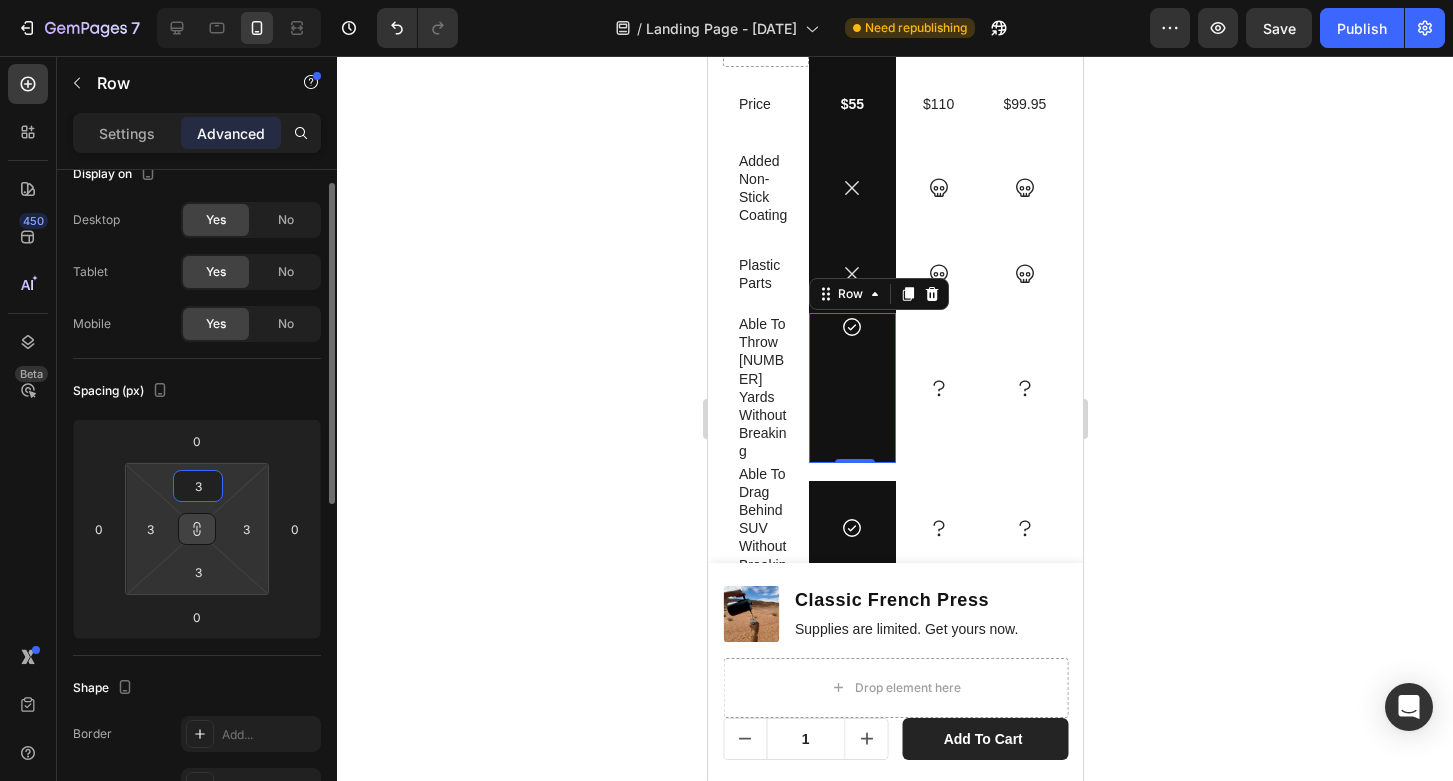 type on "38" 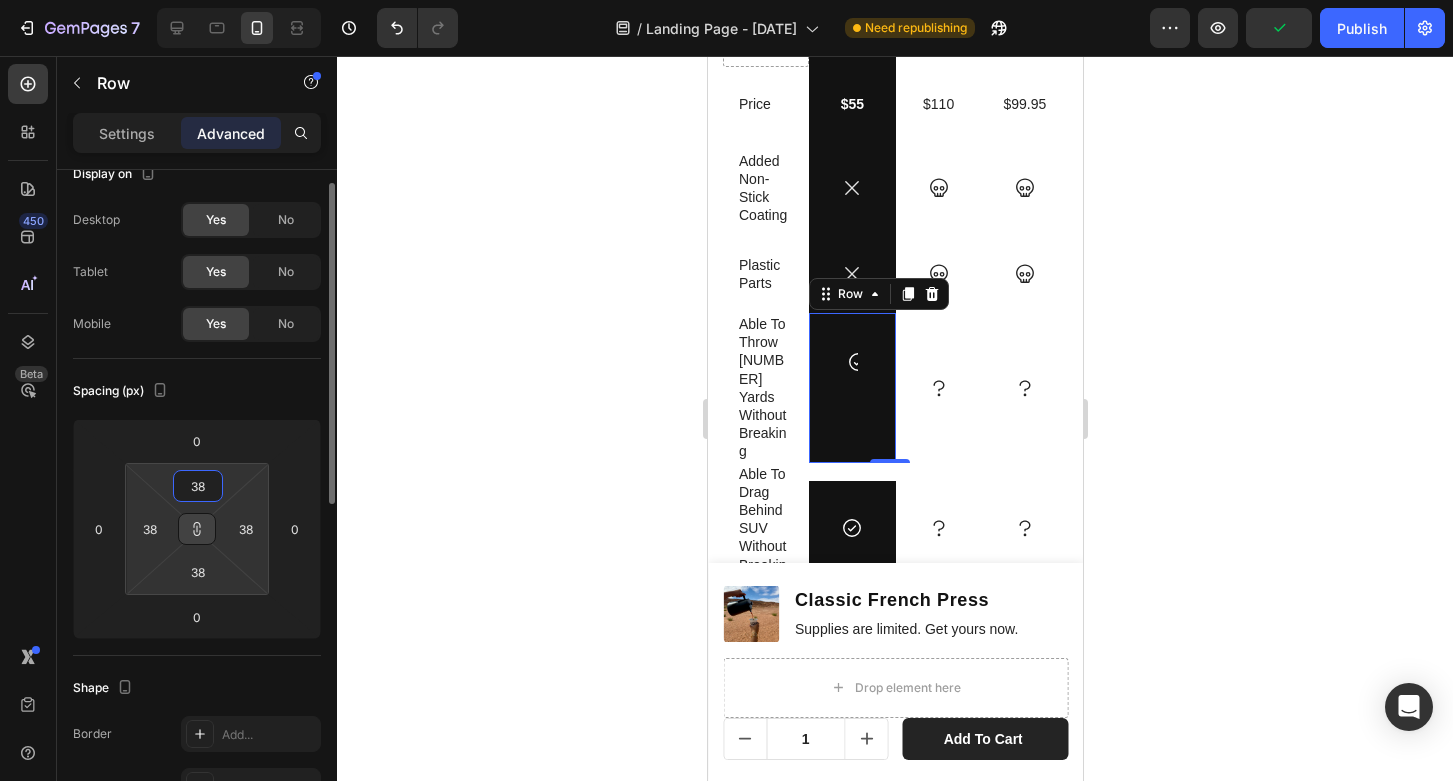 type on "3" 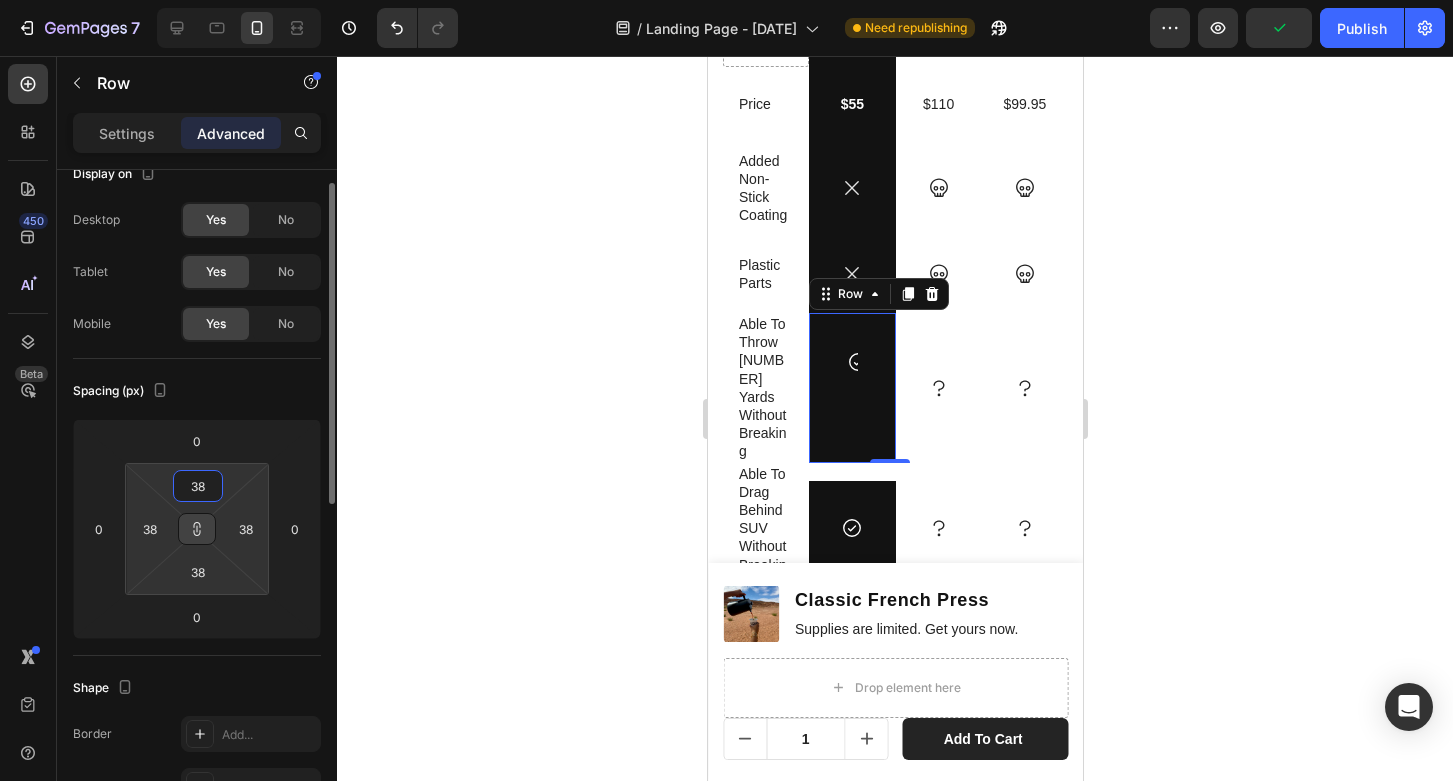 type on "3" 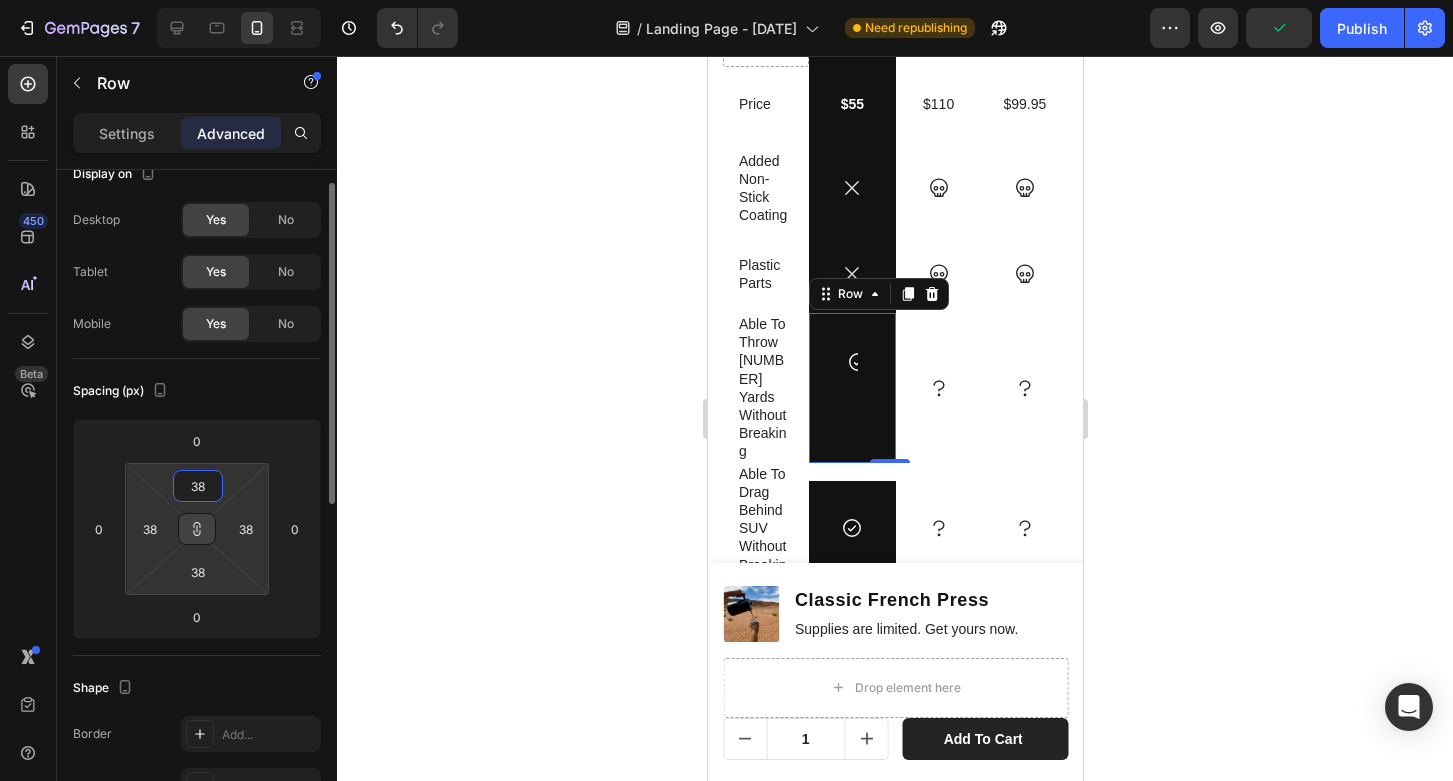 type on "3" 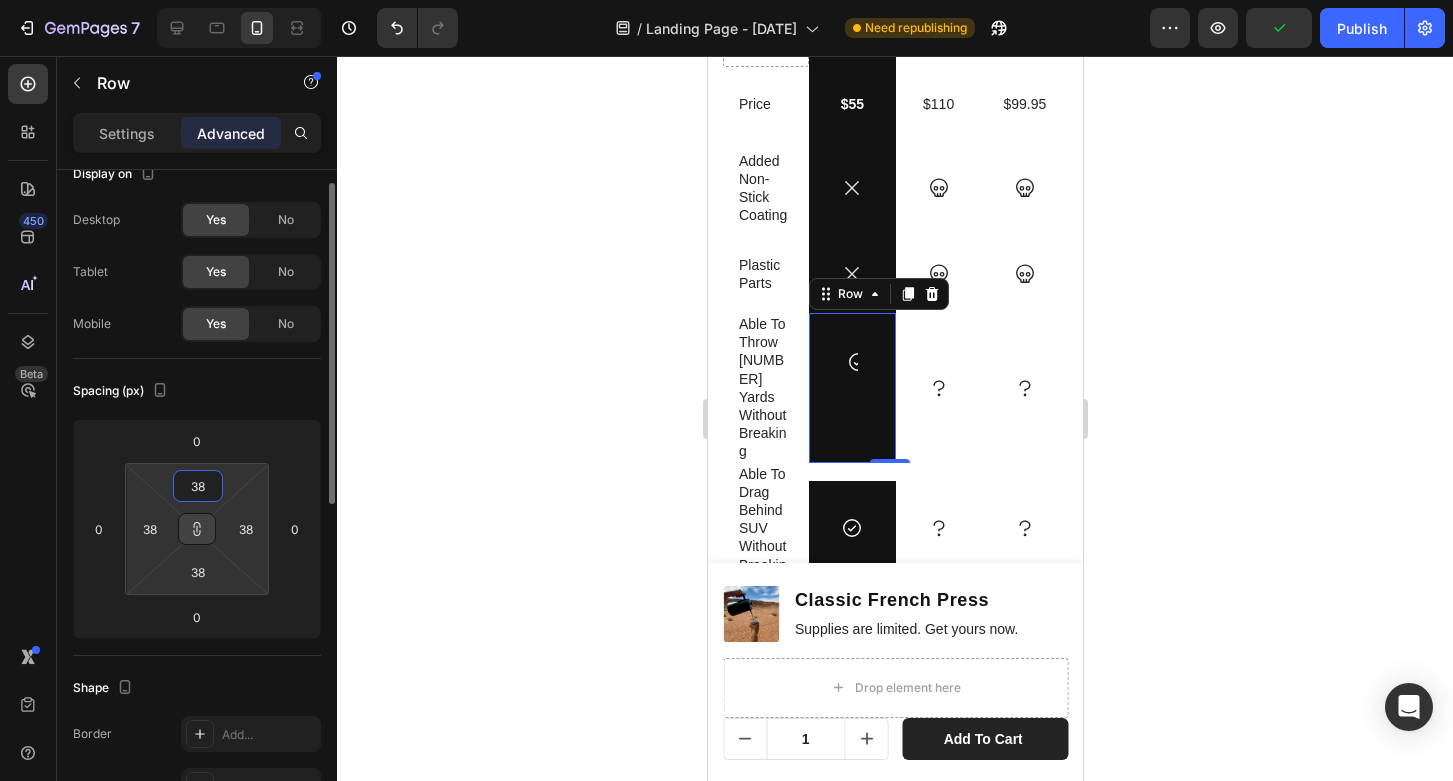 type on "3" 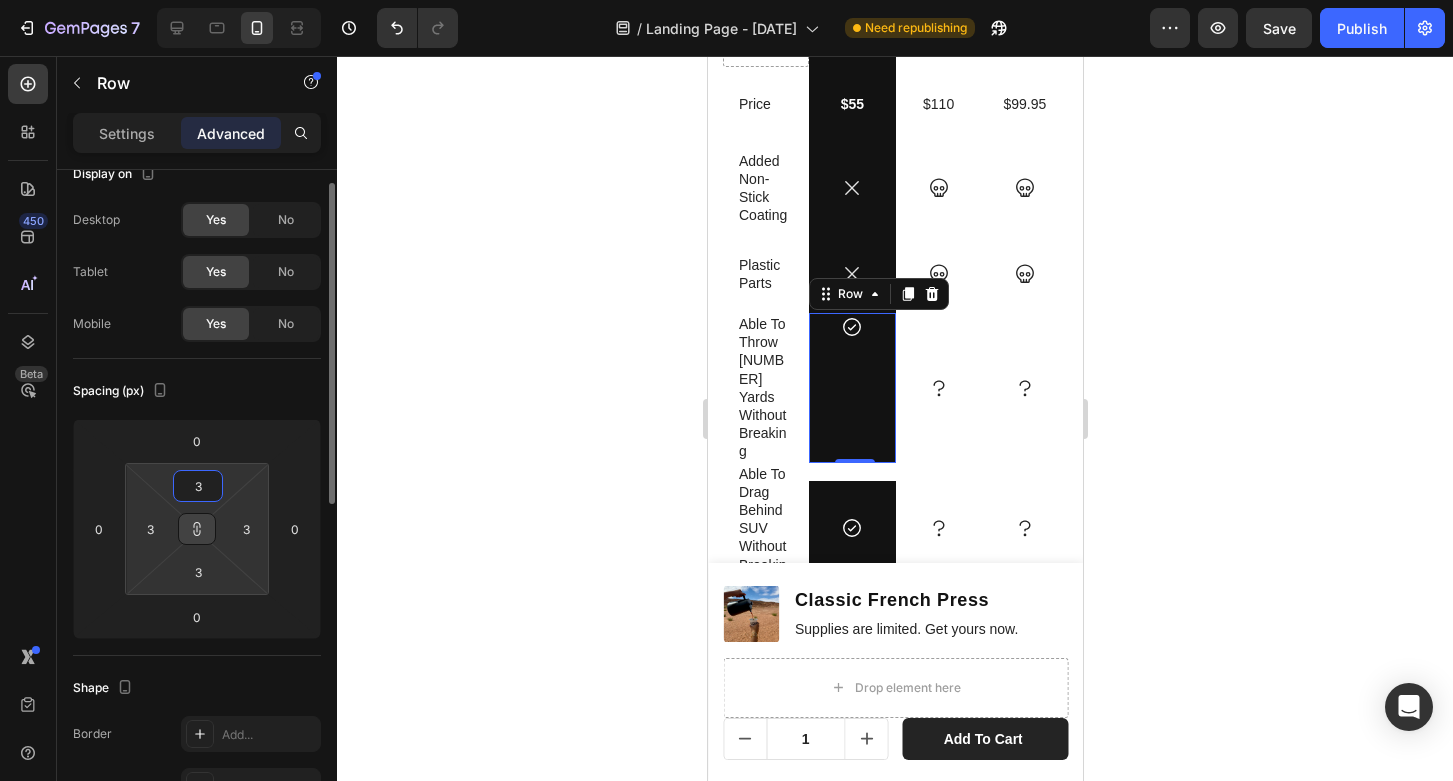 type on "34" 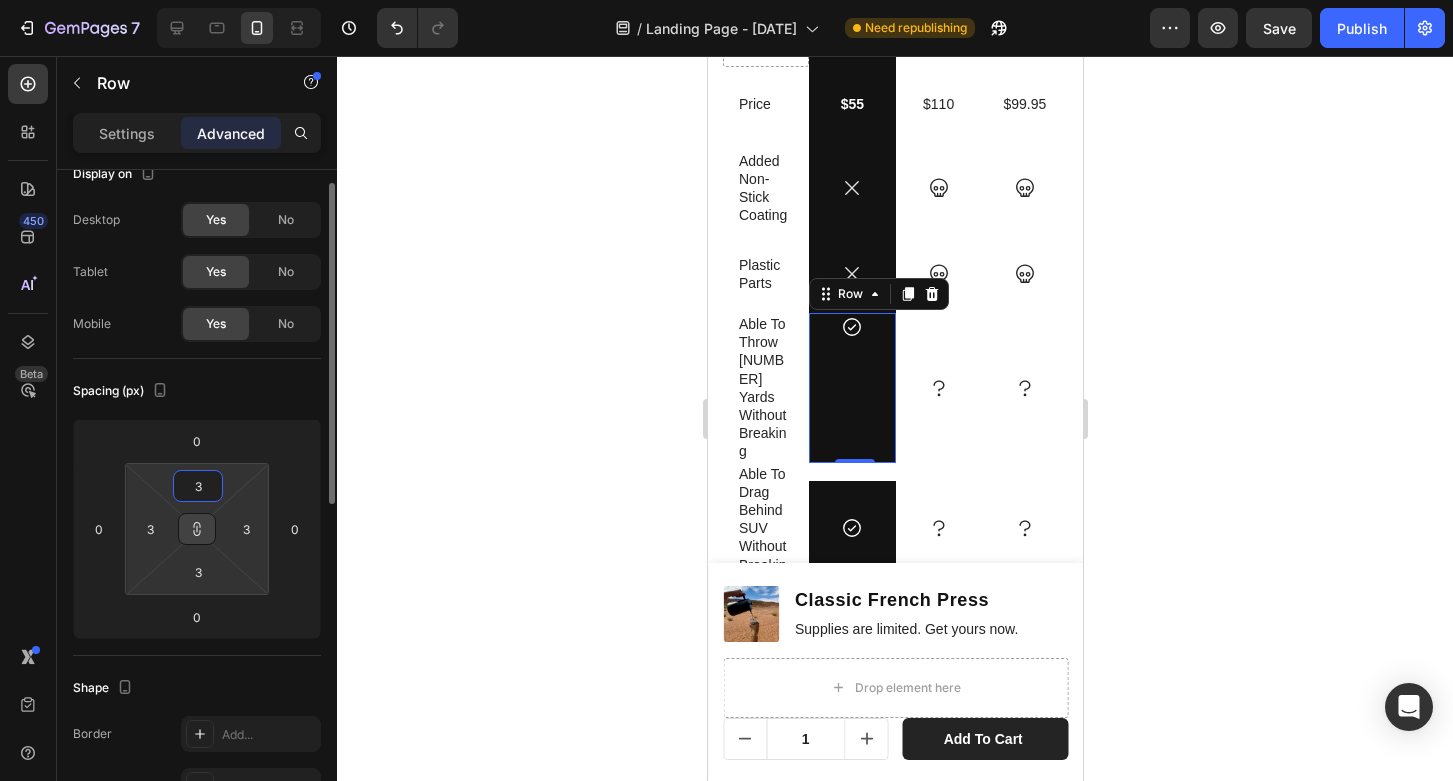 type on "34" 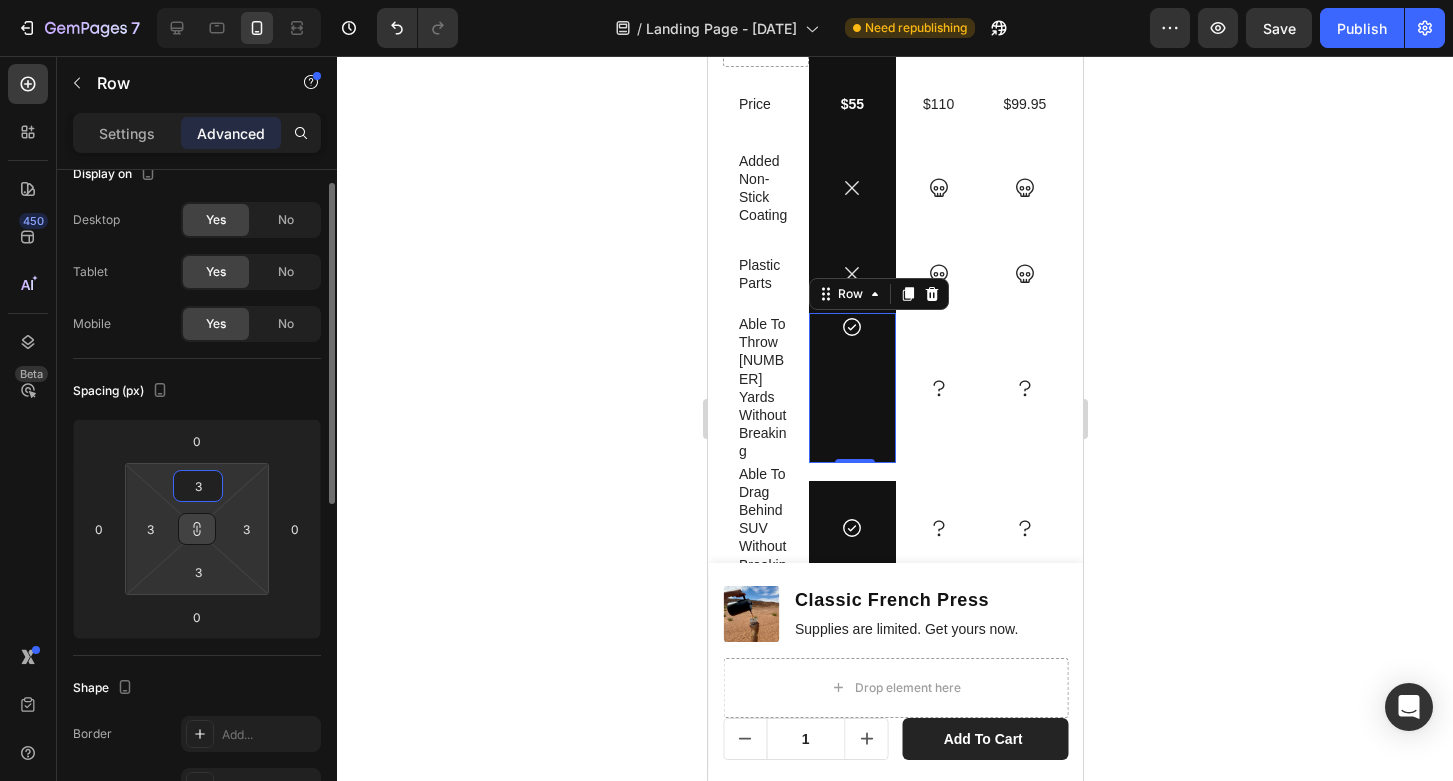 type on "34" 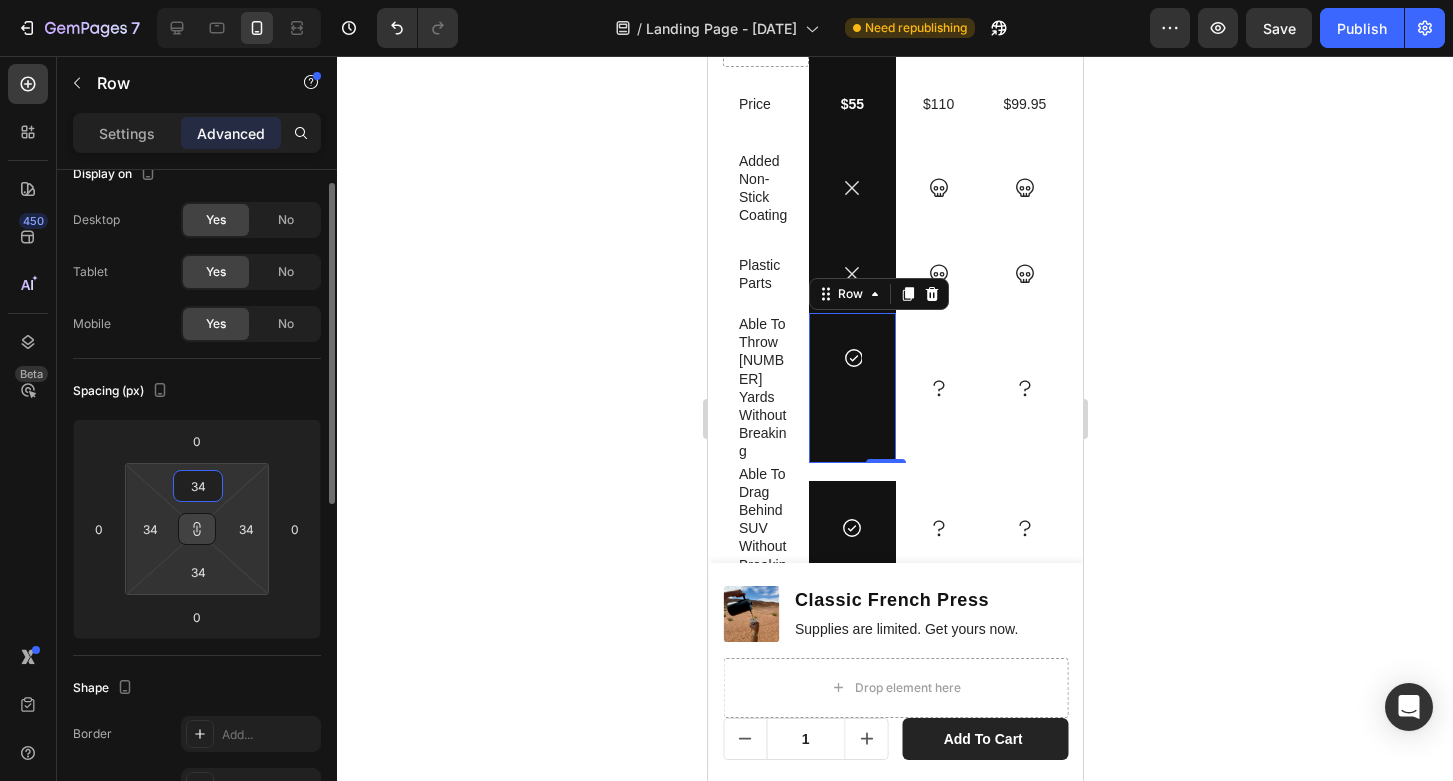 type on "3" 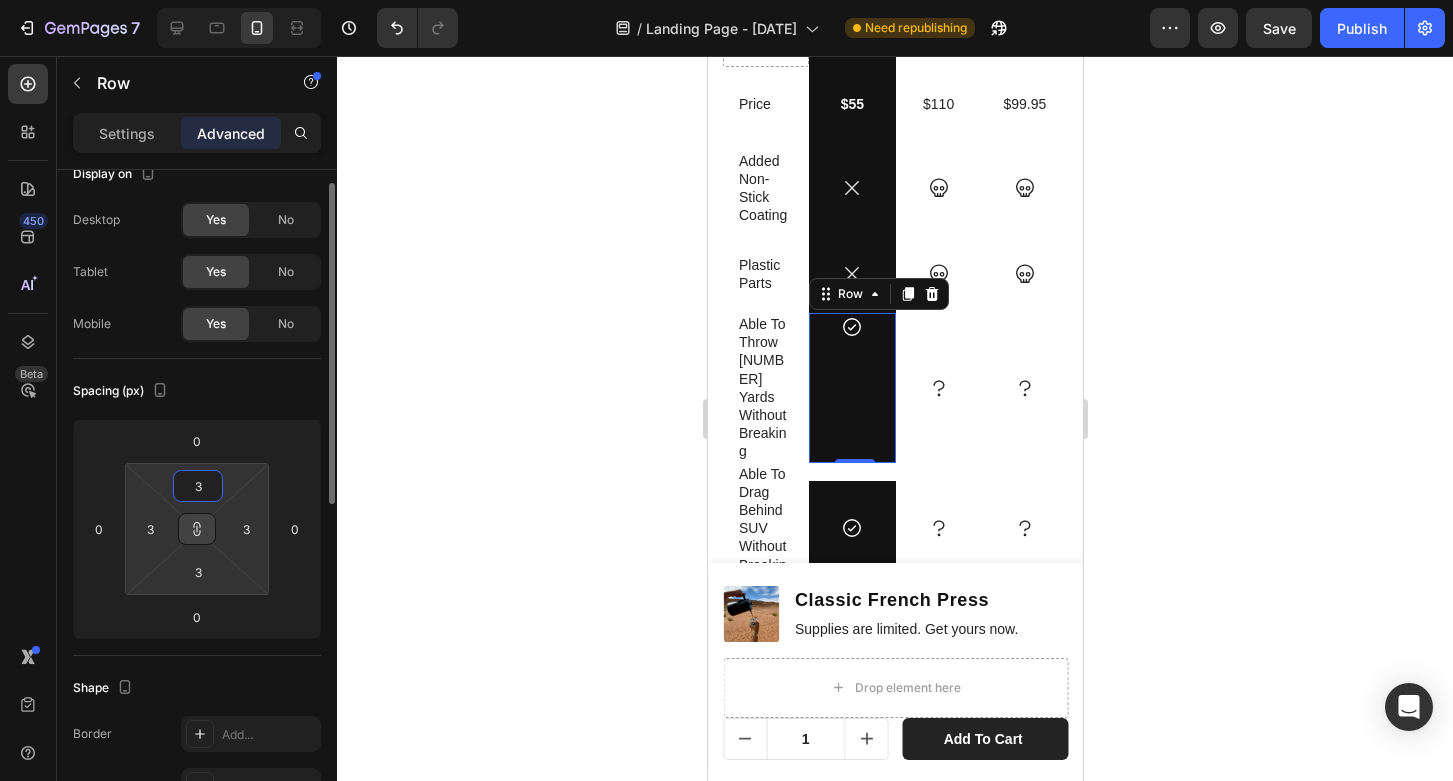 type on "30" 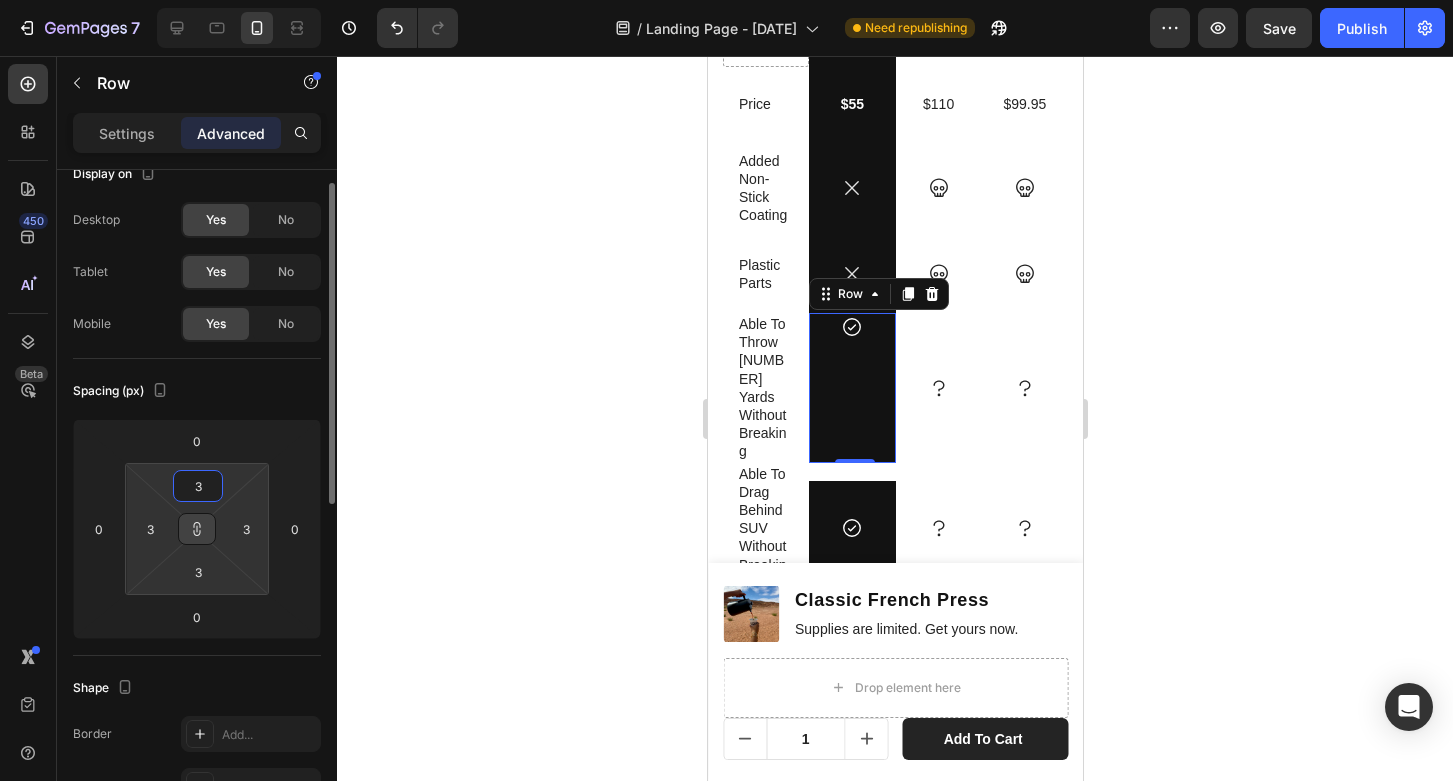 type on "30" 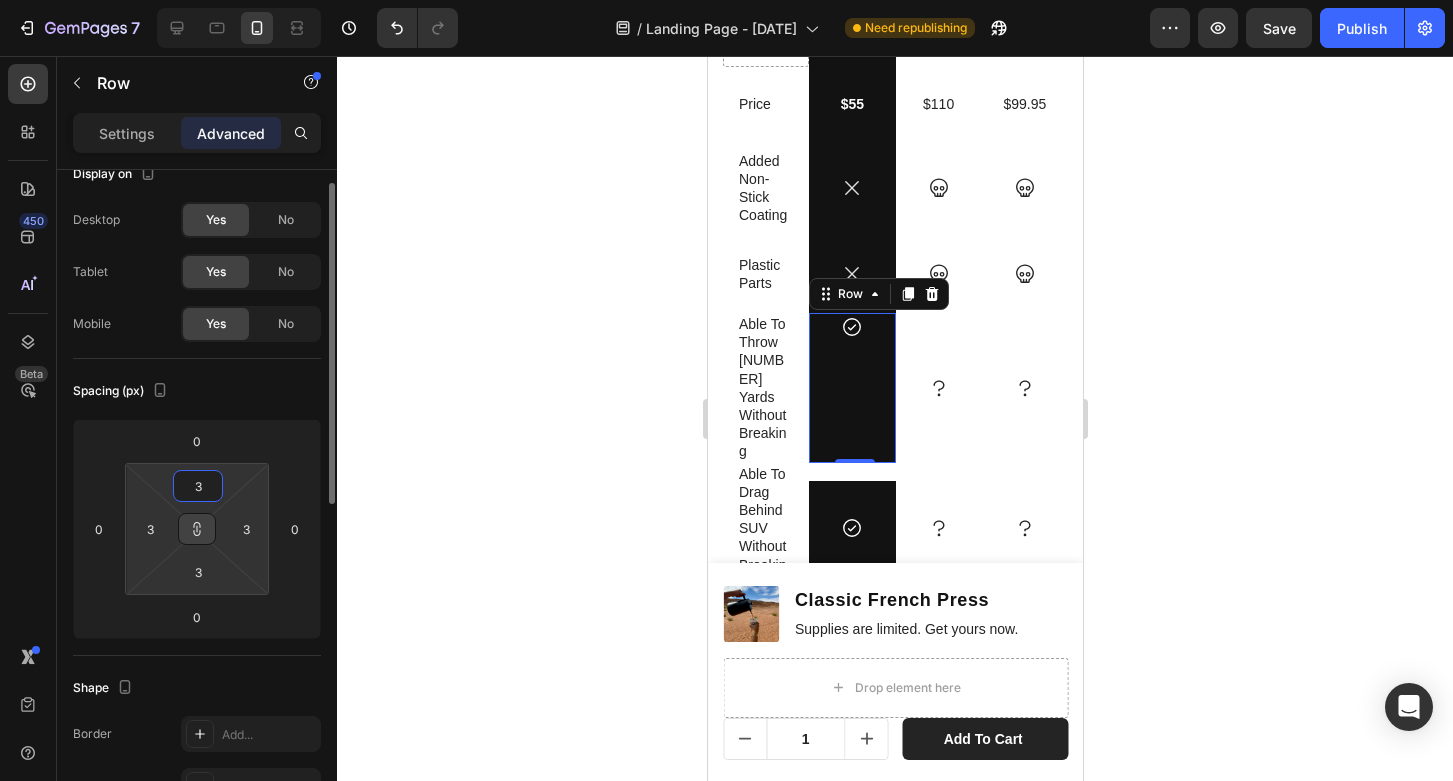 type on "30" 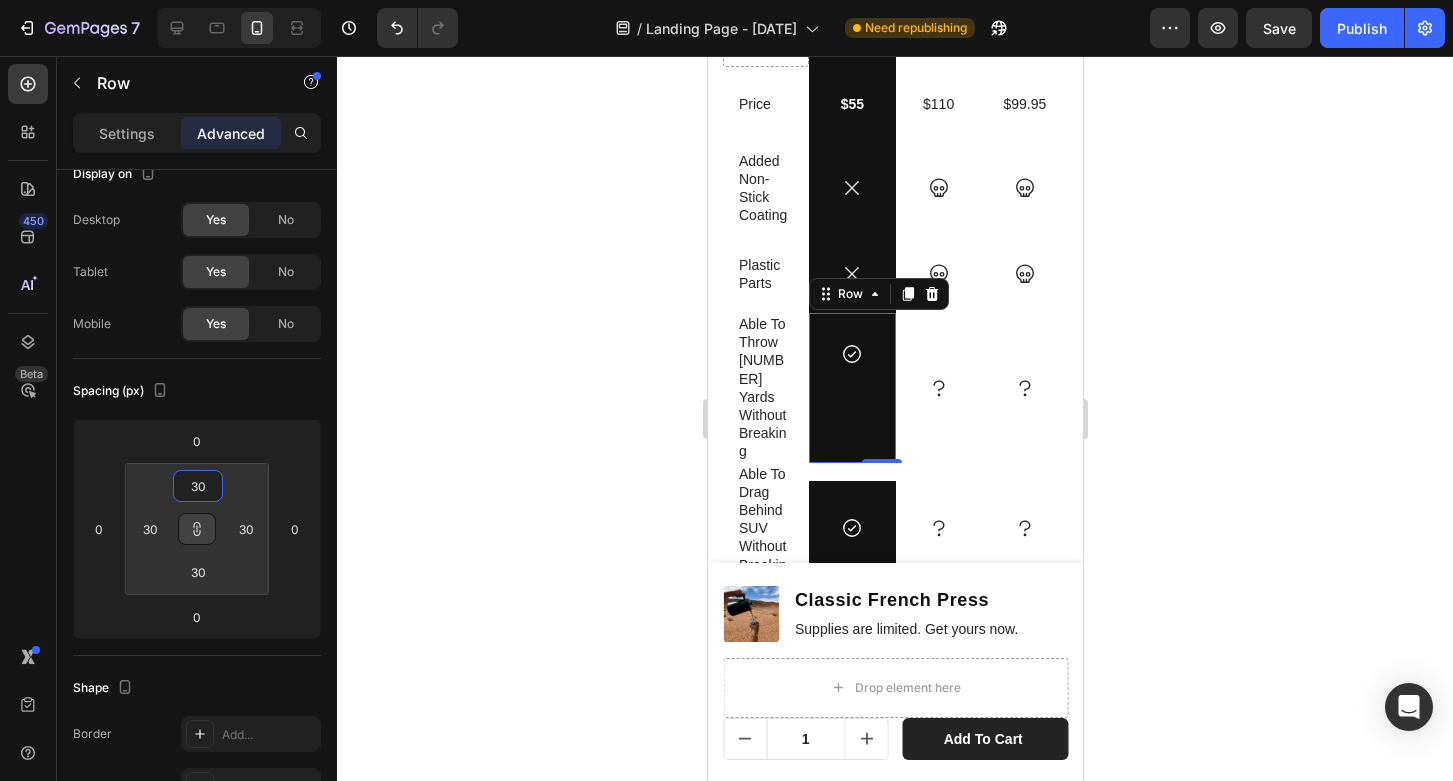 type on "30" 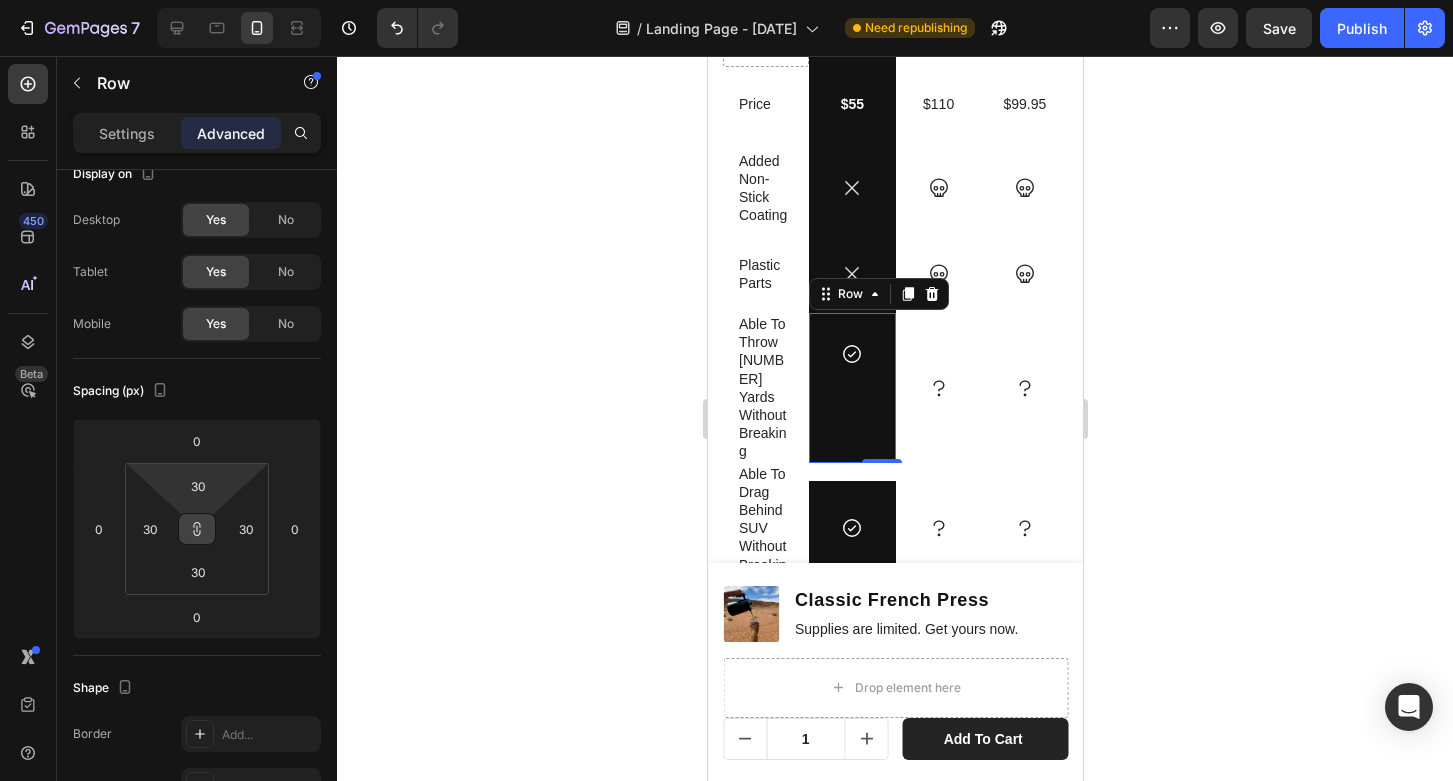 click on "Icon Row   0" at bounding box center (851, 388) 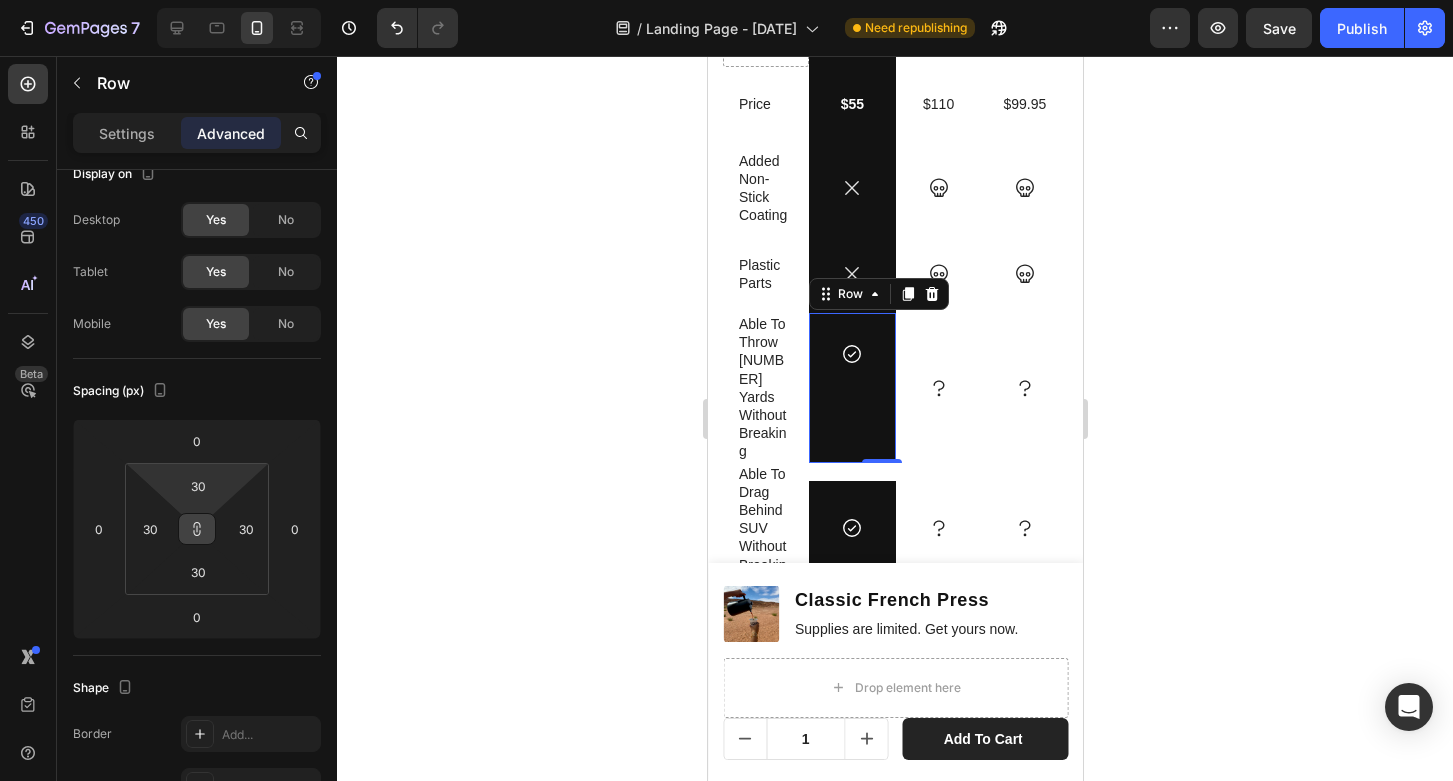 click on "Icon Row   0" at bounding box center (851, 388) 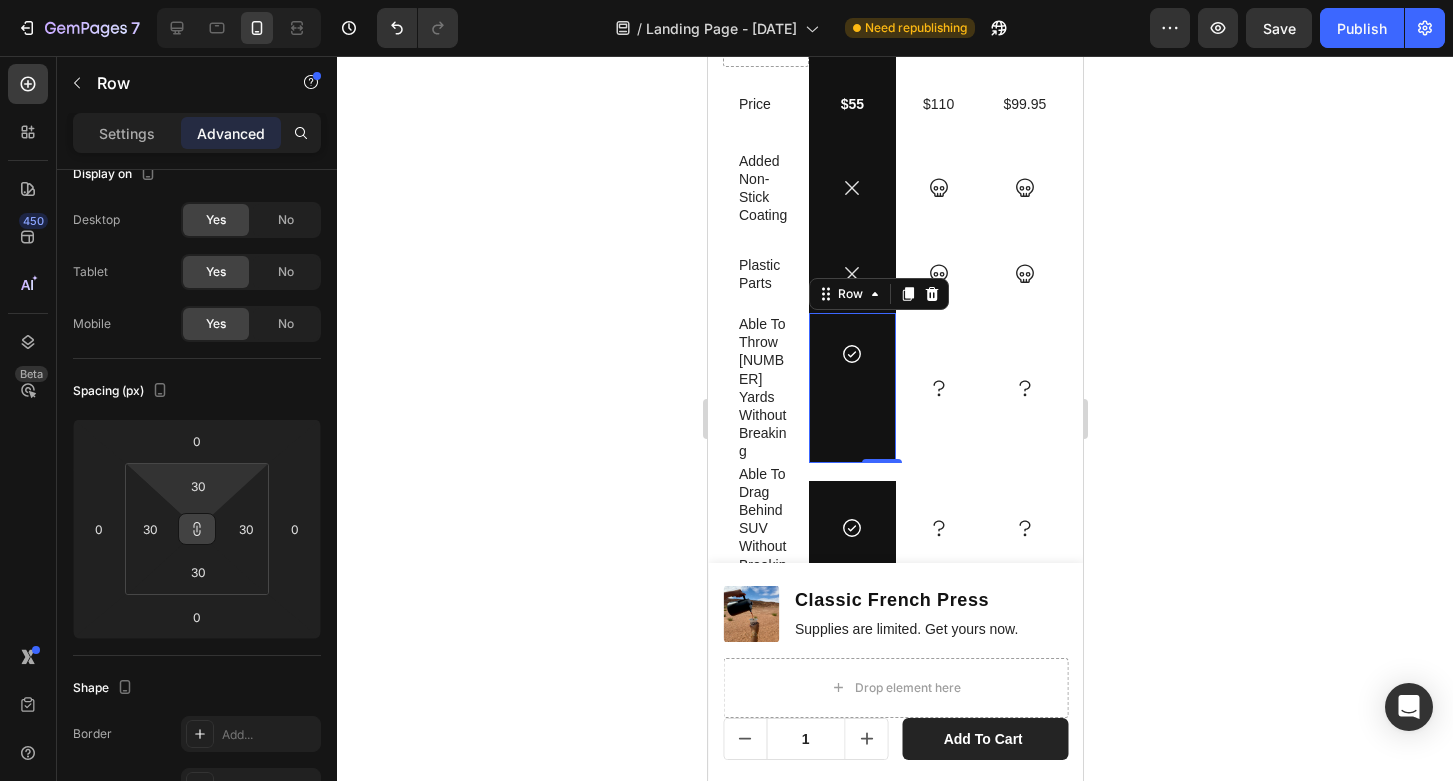 click on "Icon Row   0" at bounding box center (851, 388) 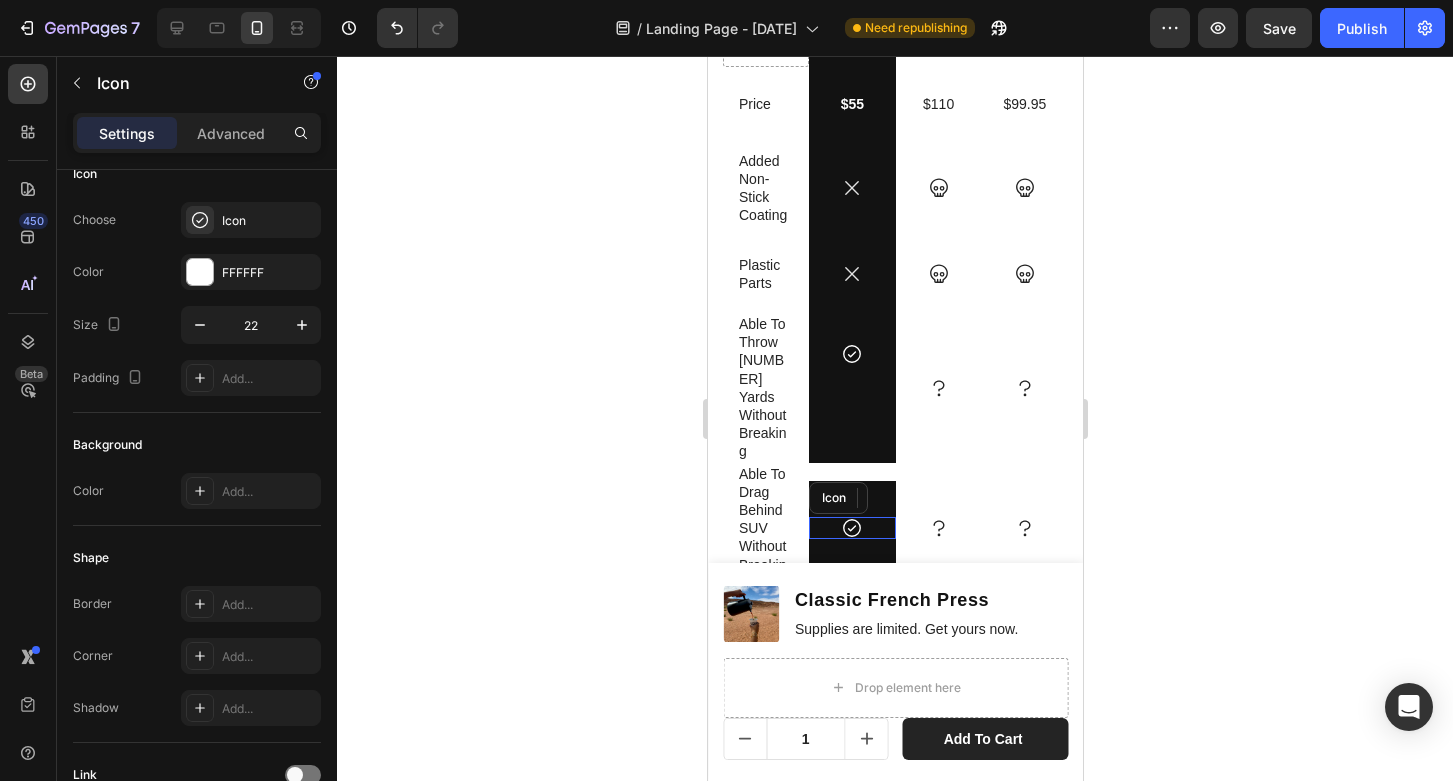 click on "Icon" at bounding box center [837, 498] 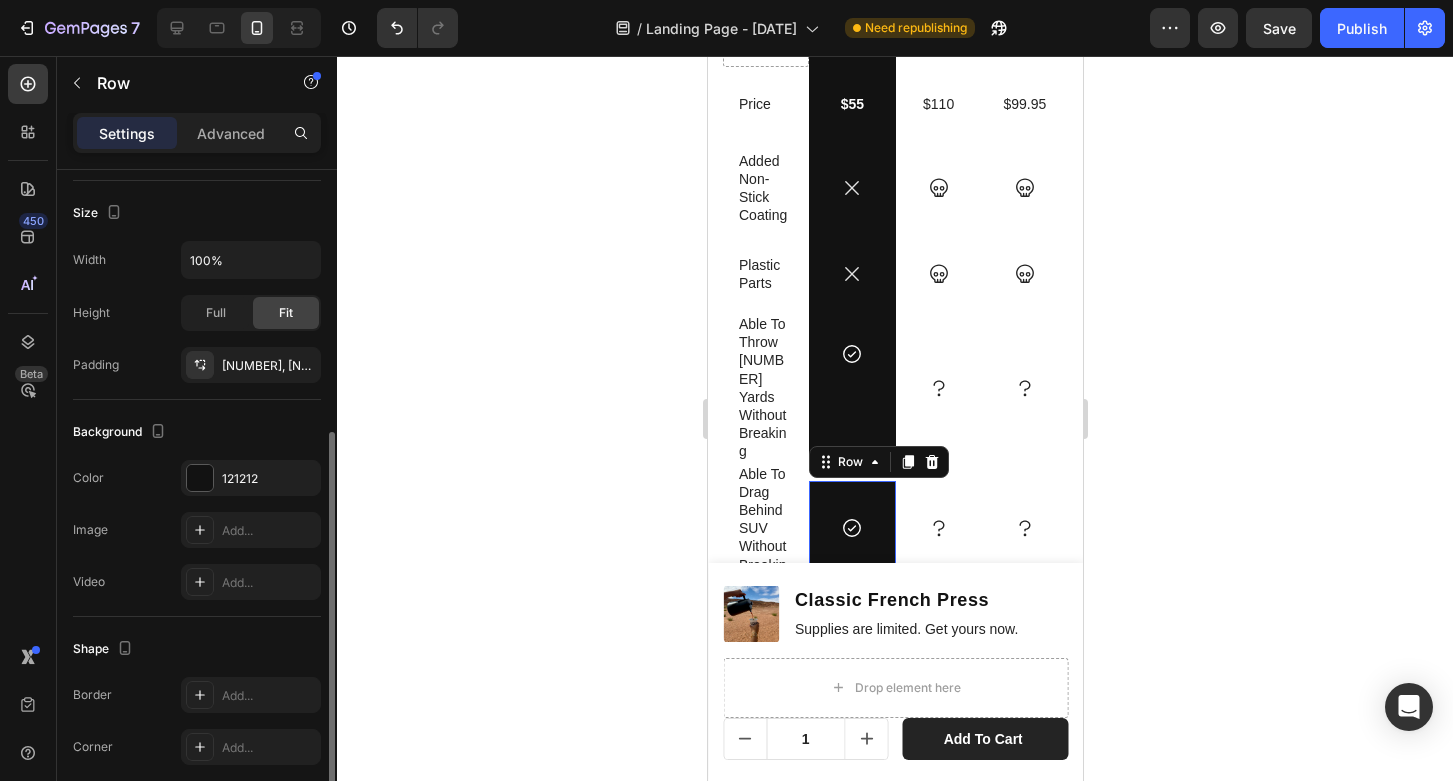scroll, scrollTop: 319, scrollLeft: 0, axis: vertical 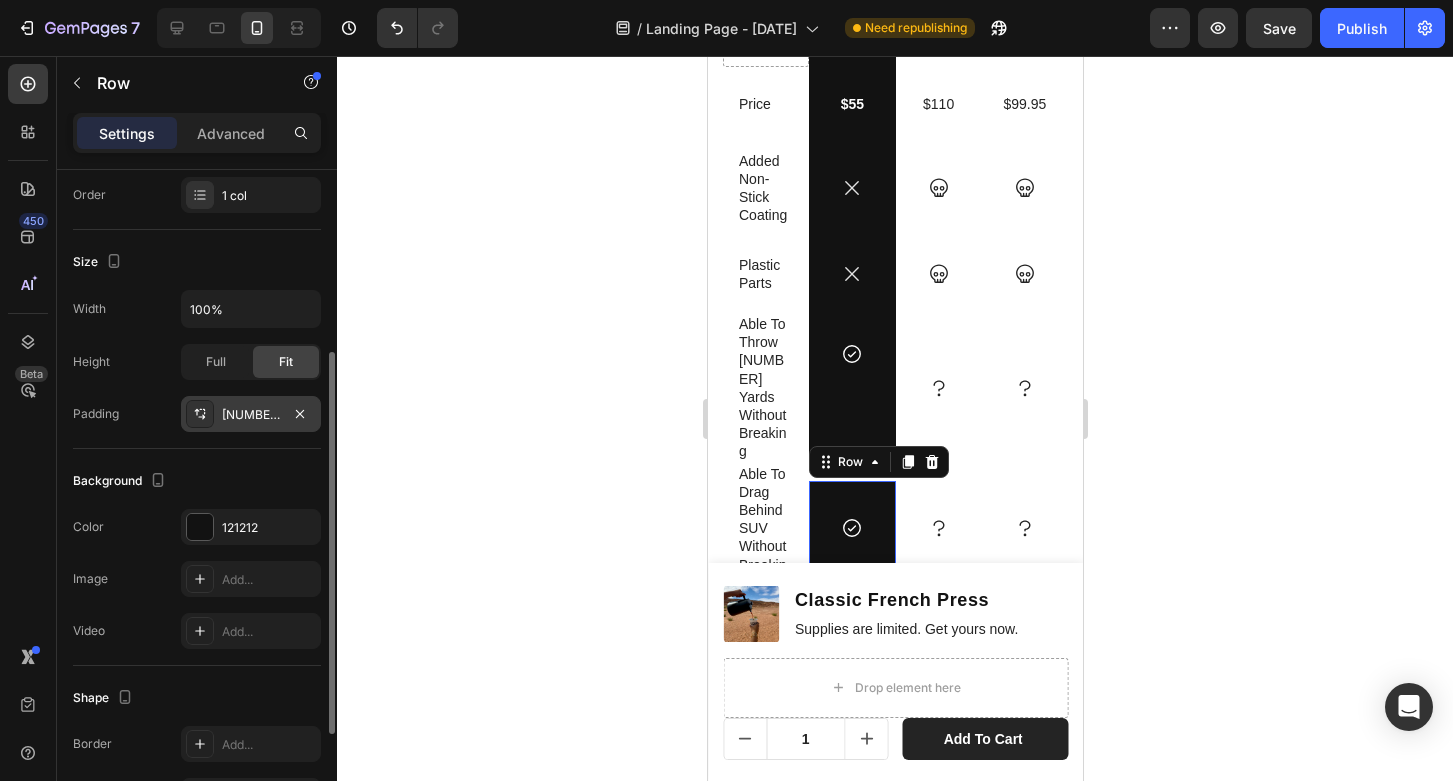 click on "[NUMBER], [NUMBER], [NUMBER], [NUMBER]" at bounding box center [251, 415] 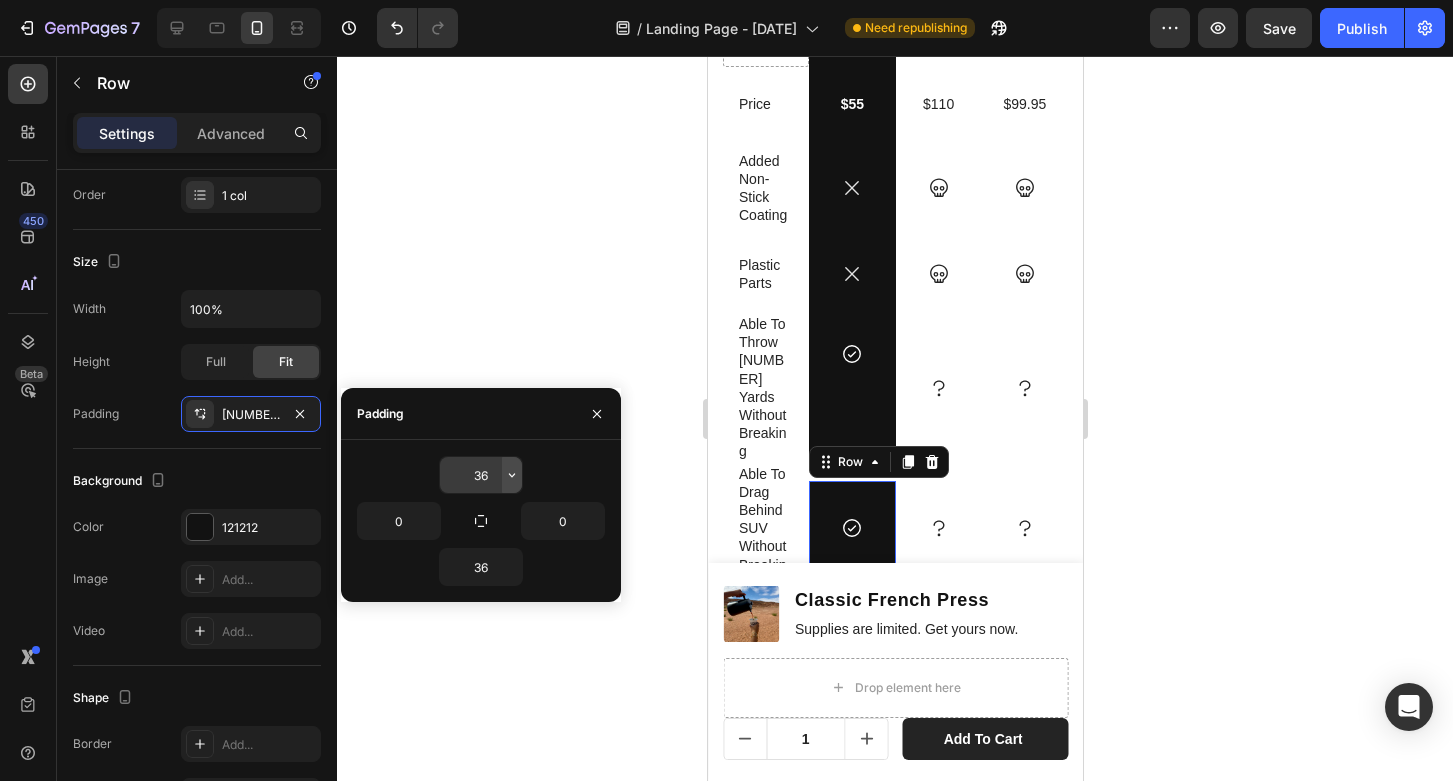 click 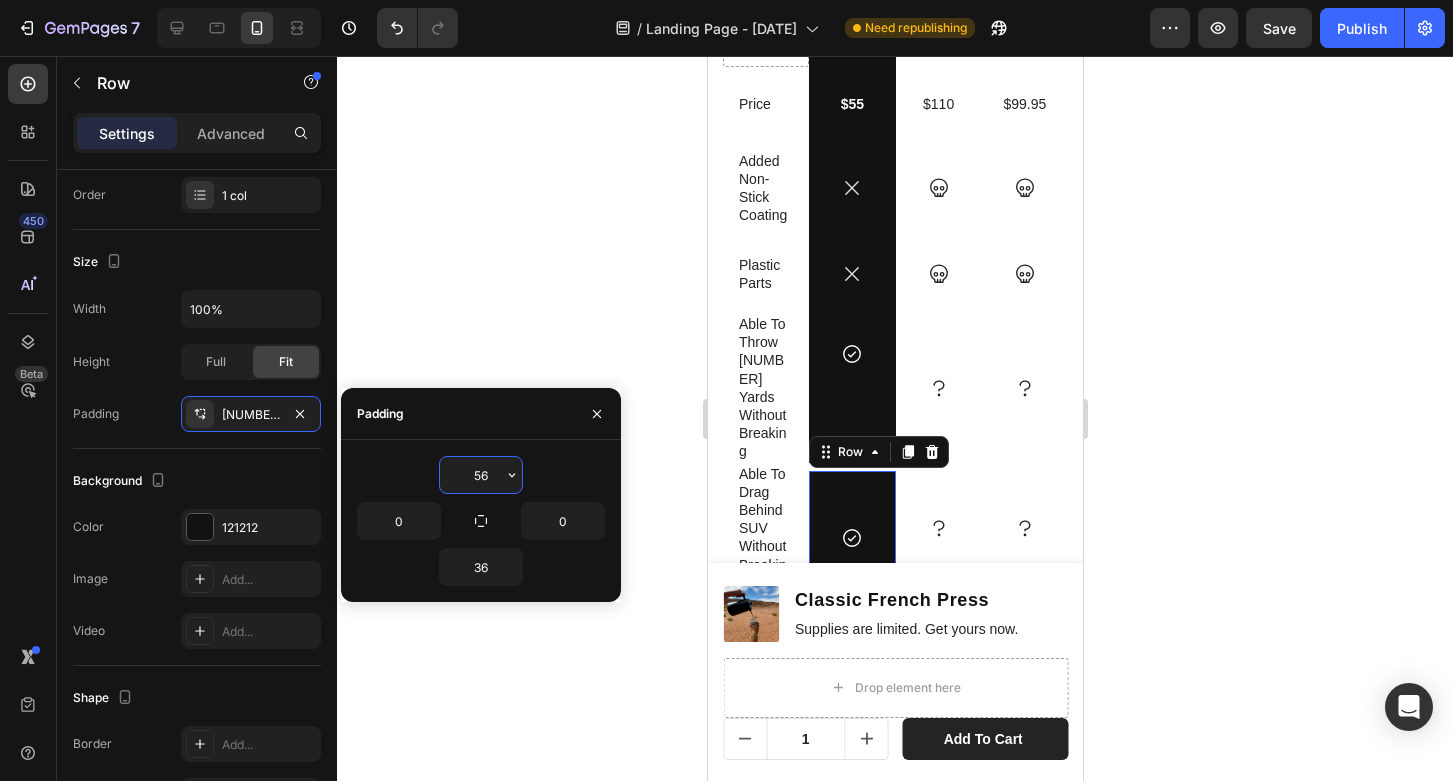 type on "5" 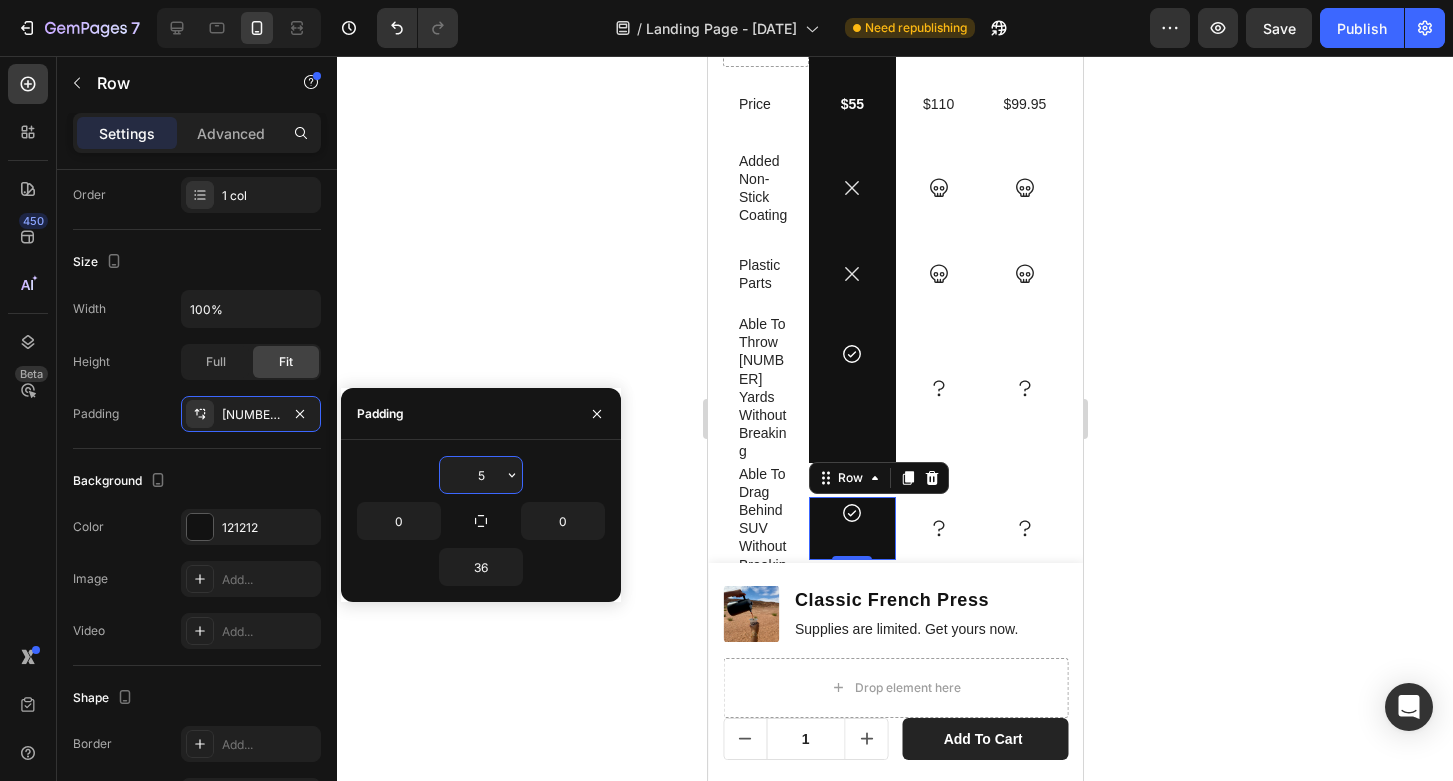 type 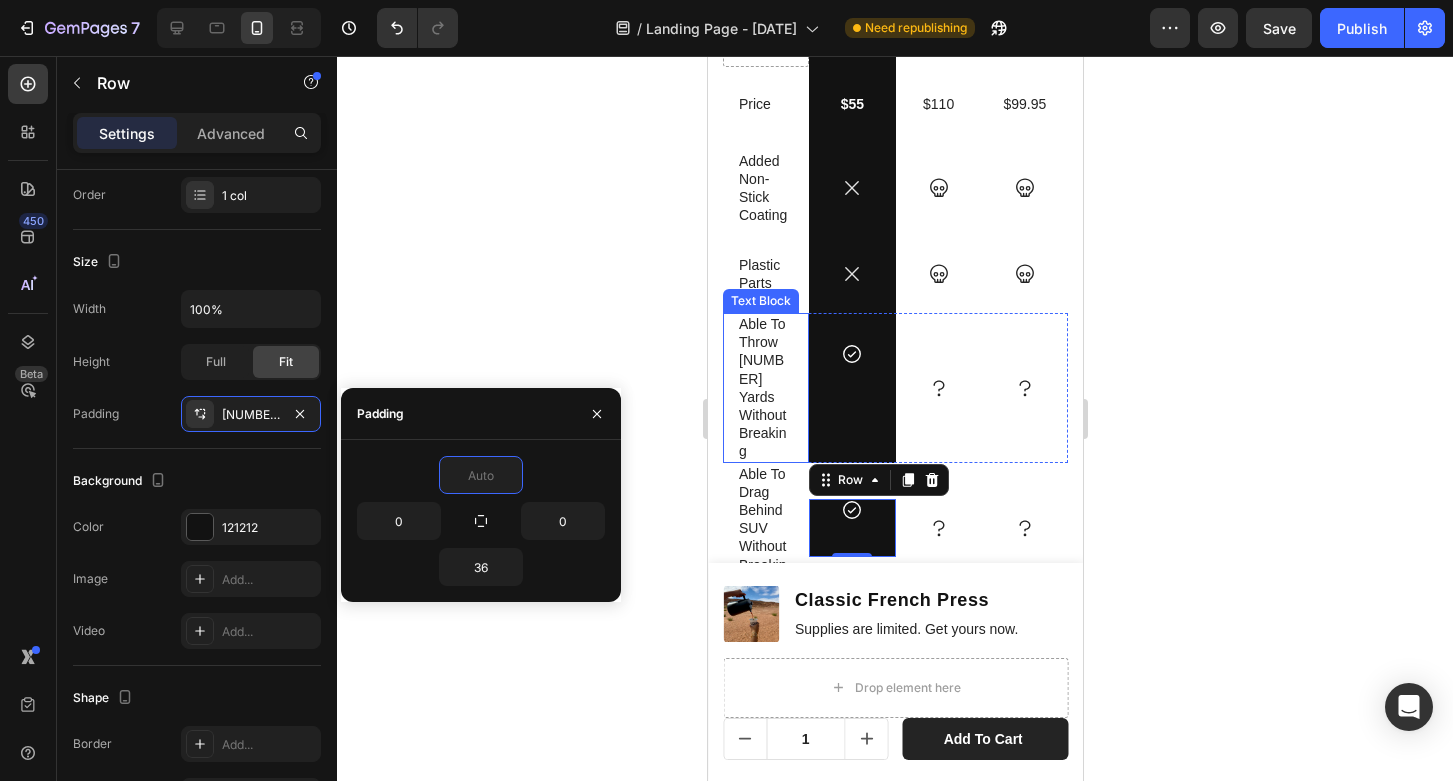 click on "Able To Throw [NUMBER] Yards Without Breaking" at bounding box center (765, 388) 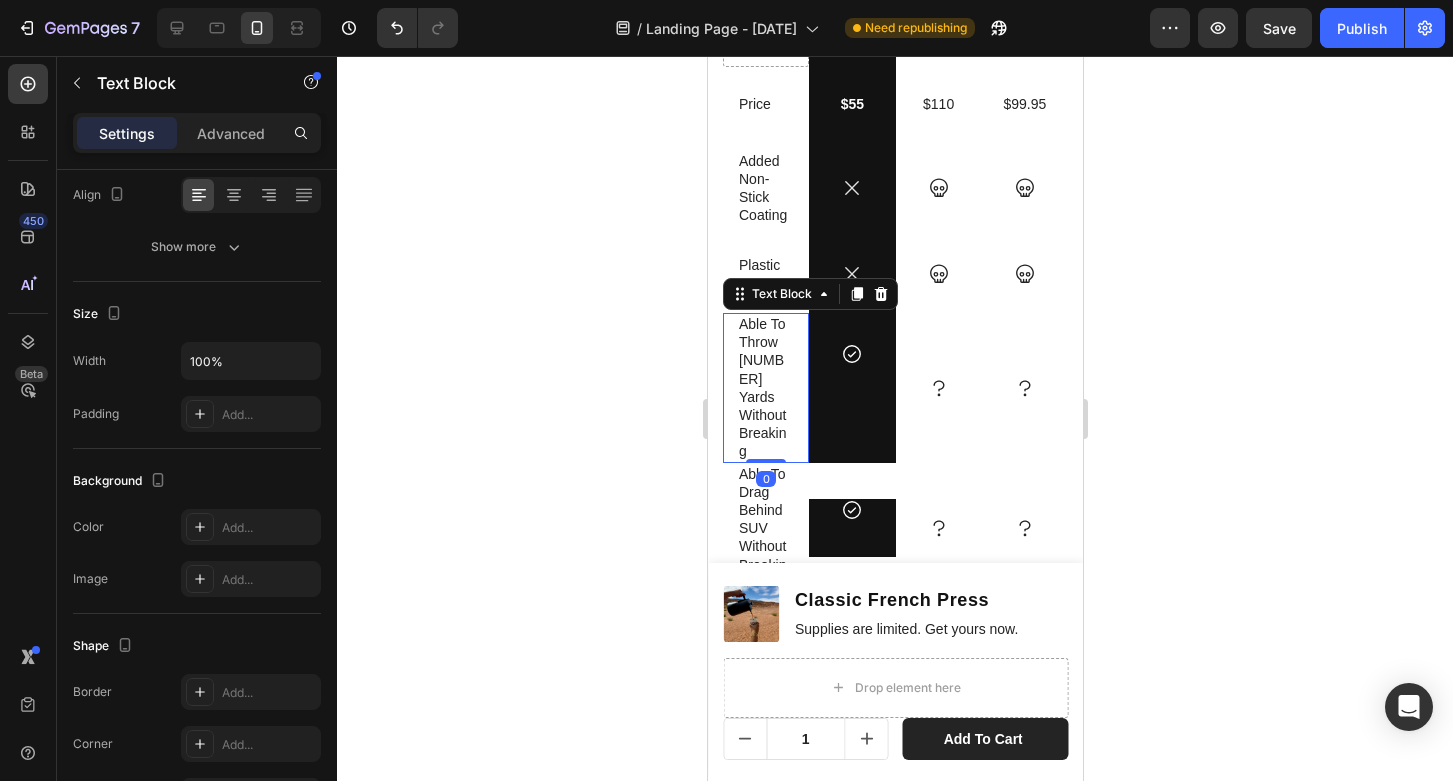 scroll, scrollTop: 0, scrollLeft: 0, axis: both 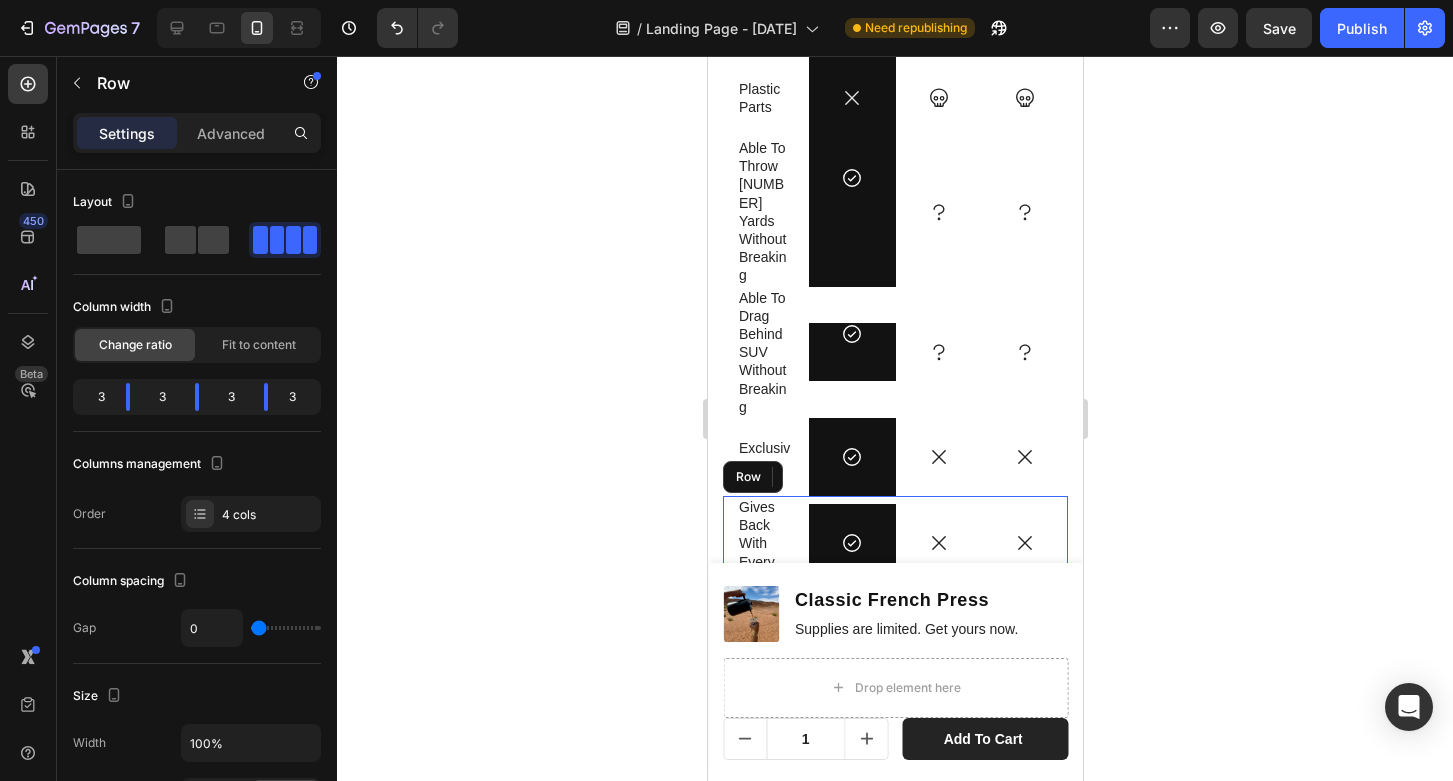 click on "Icon" at bounding box center (1024, 543) 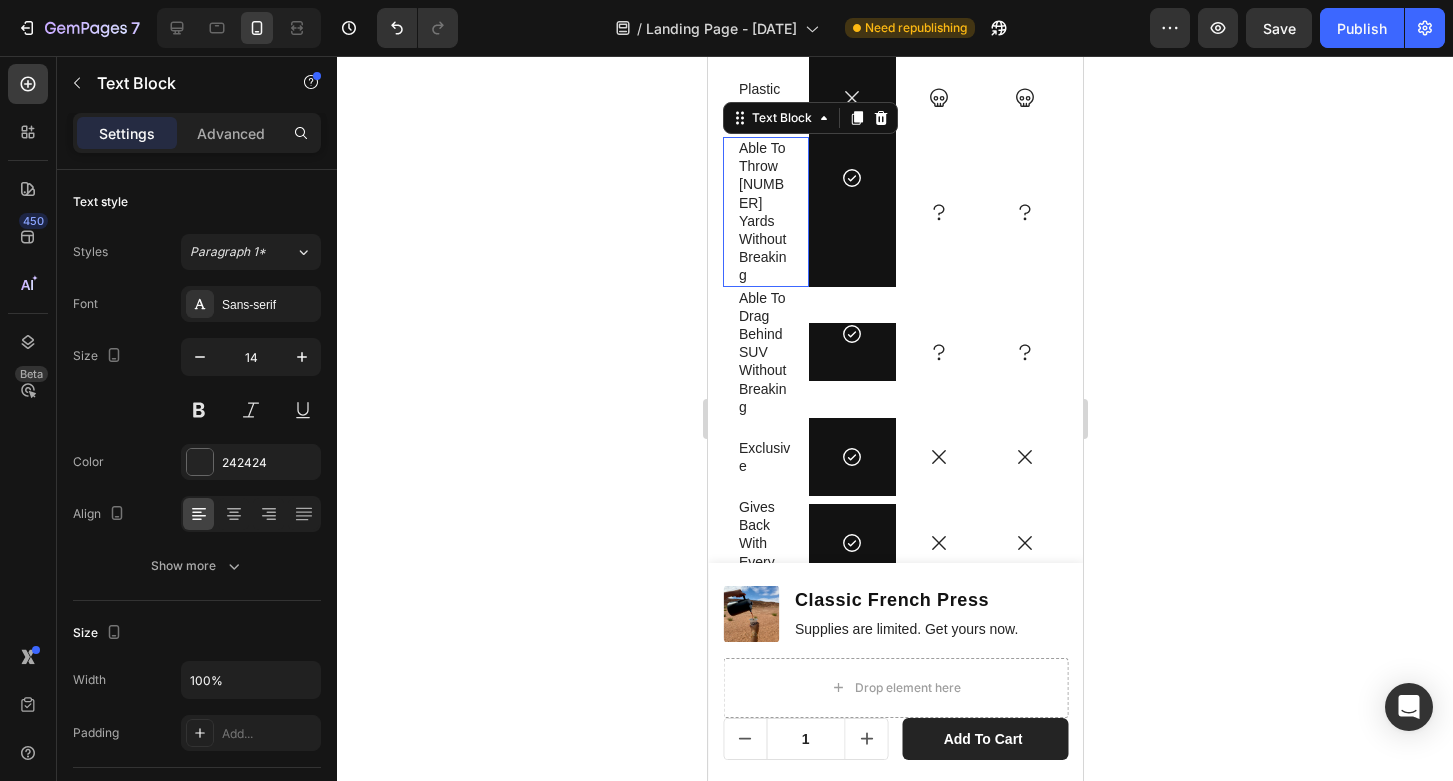click on "Able To Throw [NUMBER] Yards Without Breaking" at bounding box center (765, 212) 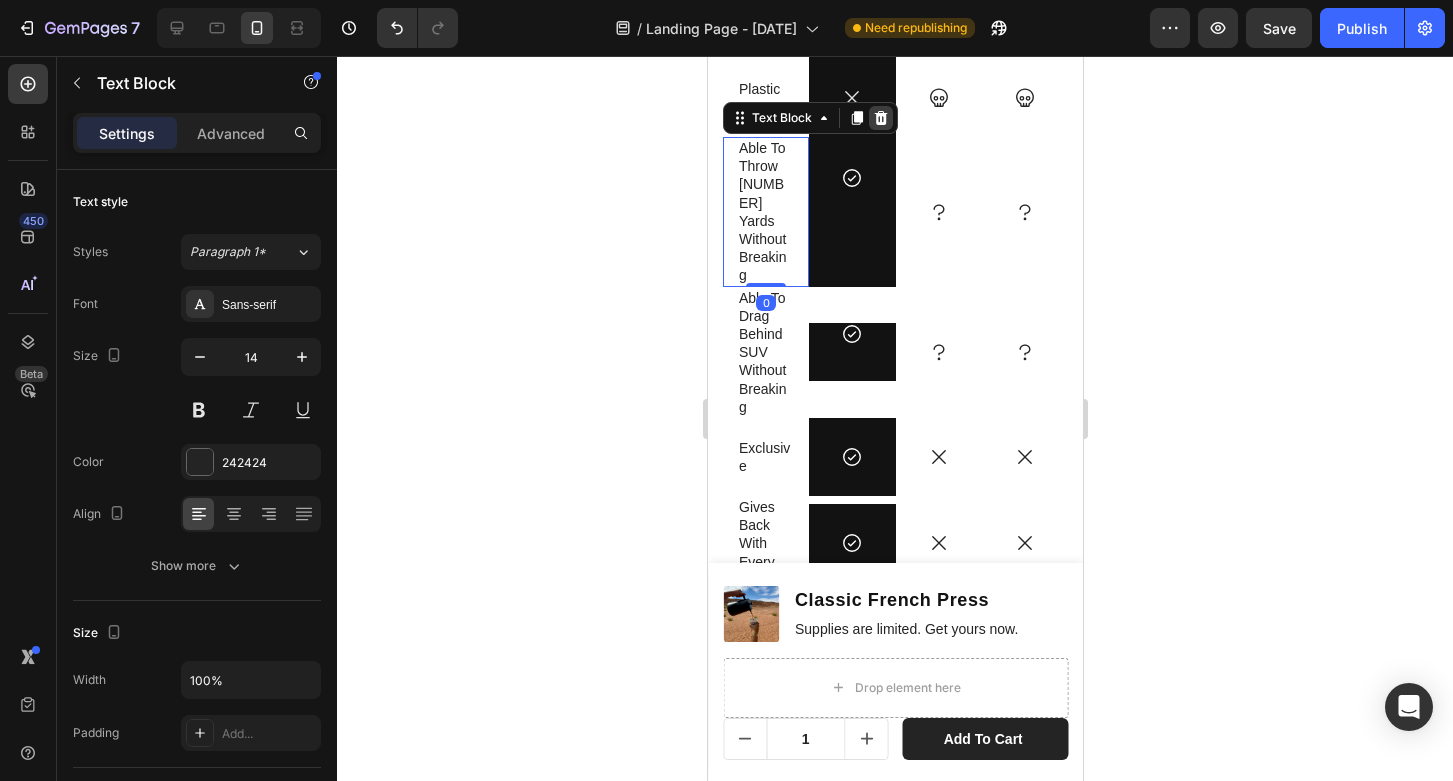 click 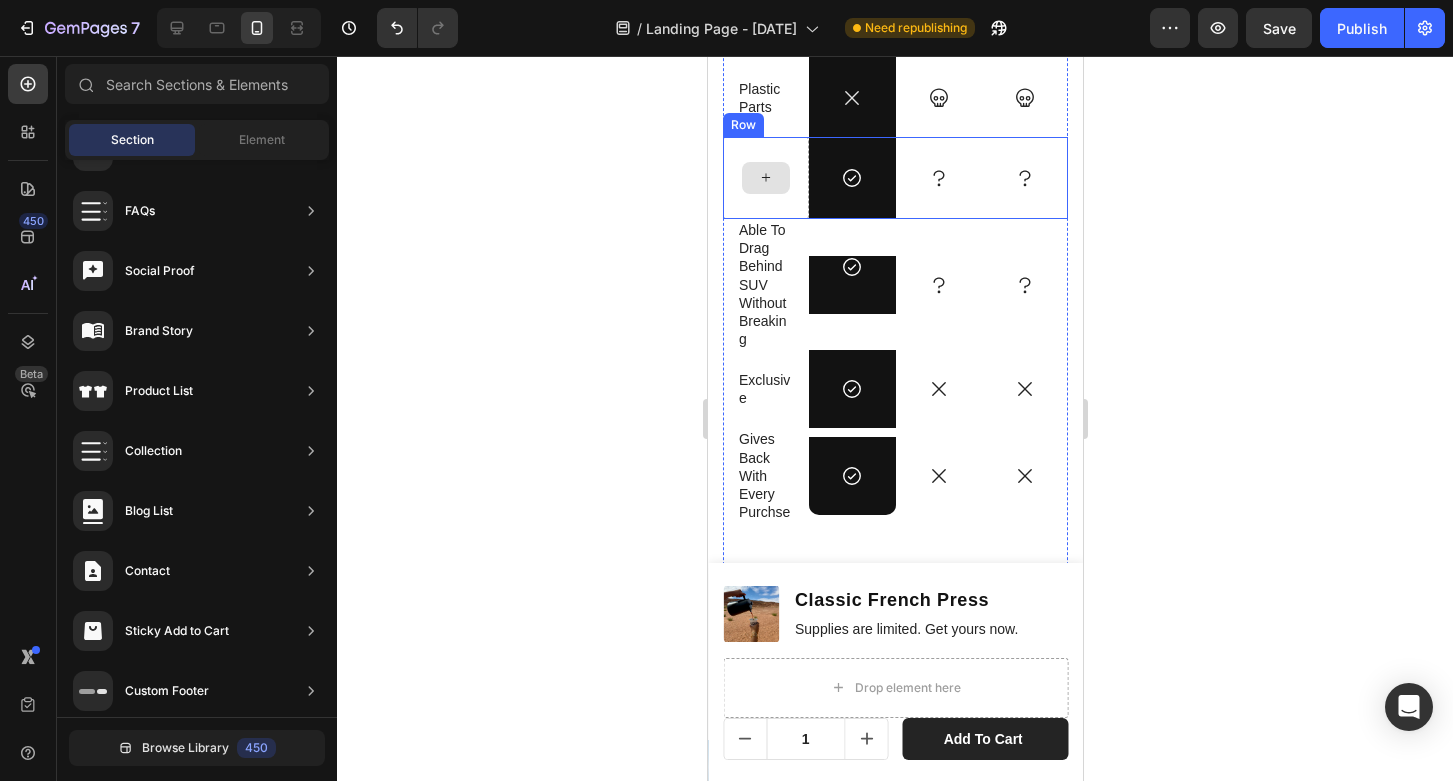 click on "Able To Drag Behind SUV Without Breaking" at bounding box center (765, 284) 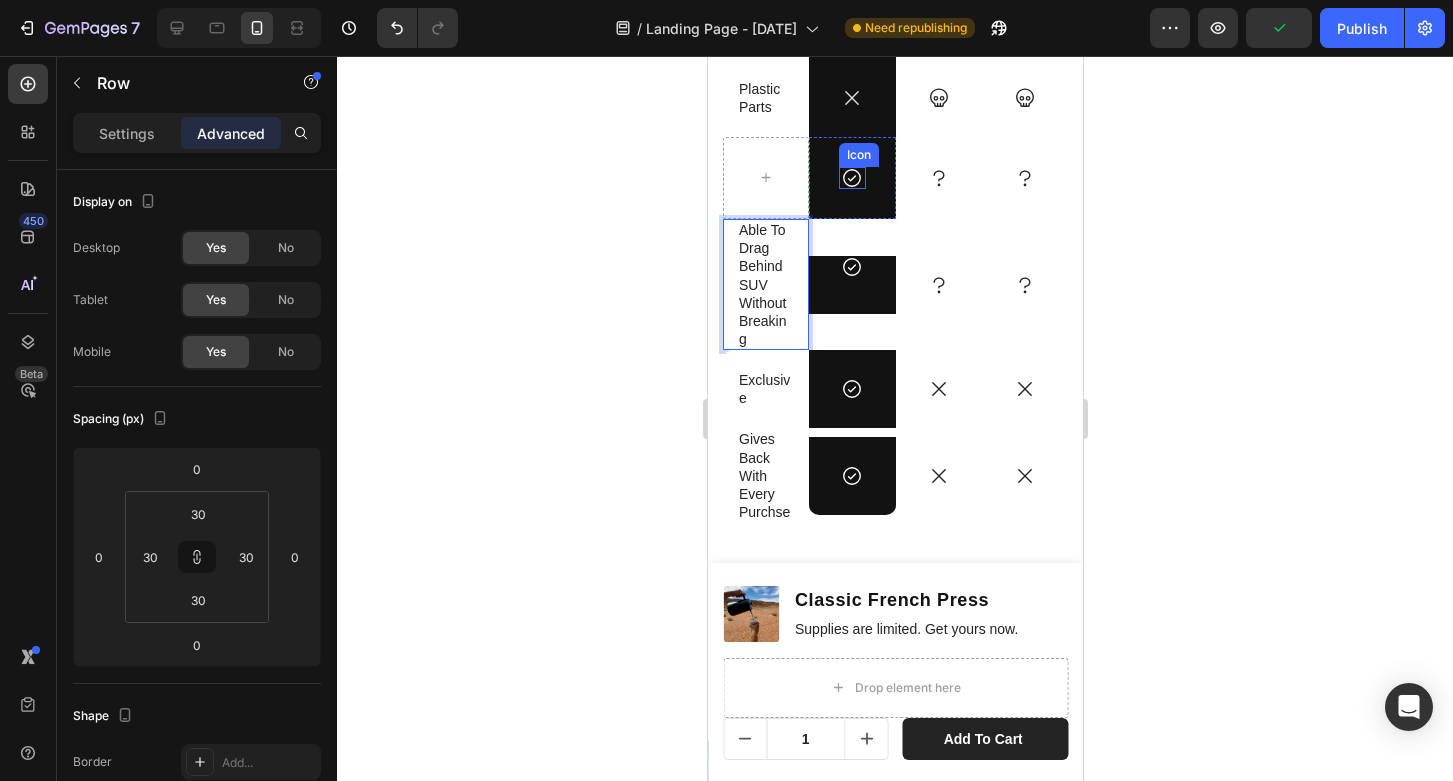 click on "Icon Row" at bounding box center [851, 178] 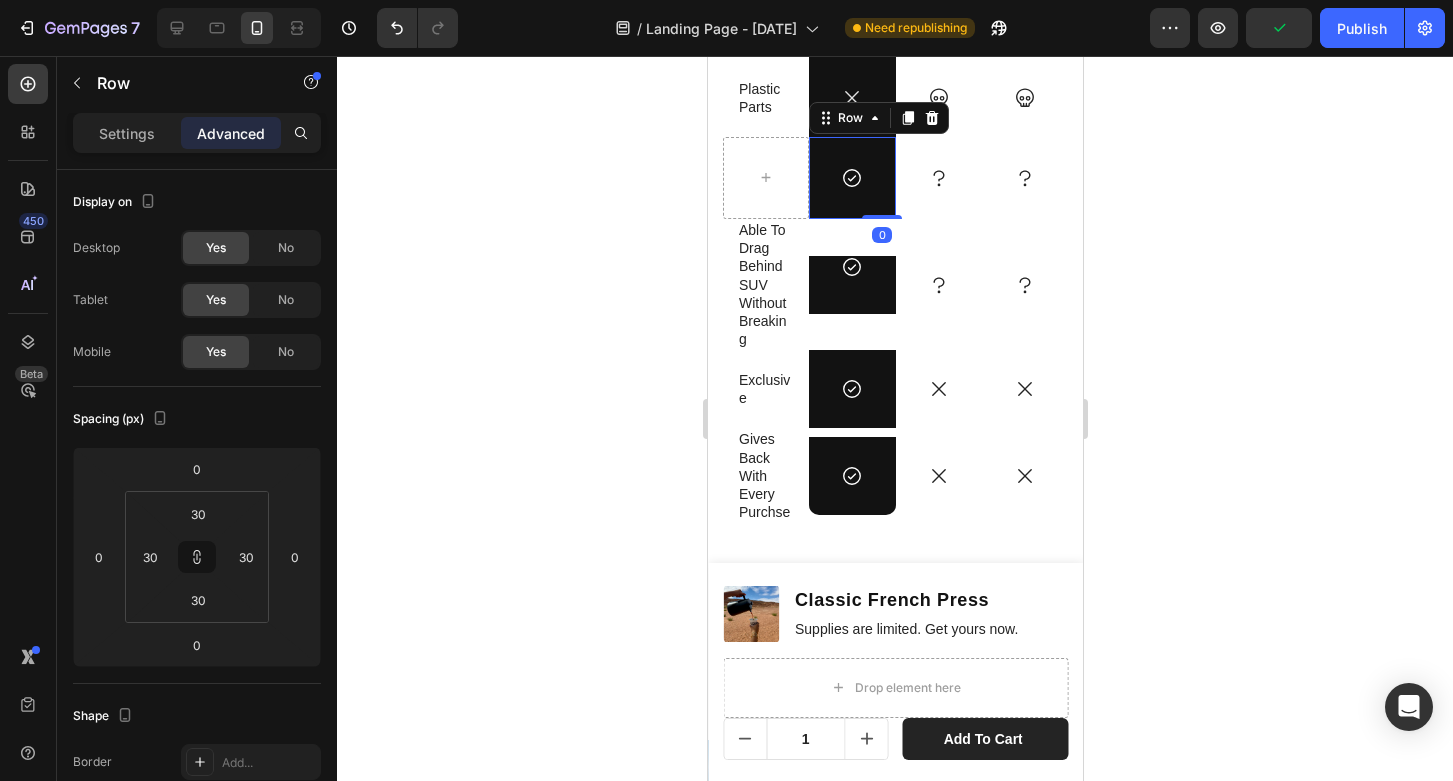click on "Icon Row   0" at bounding box center [851, 178] 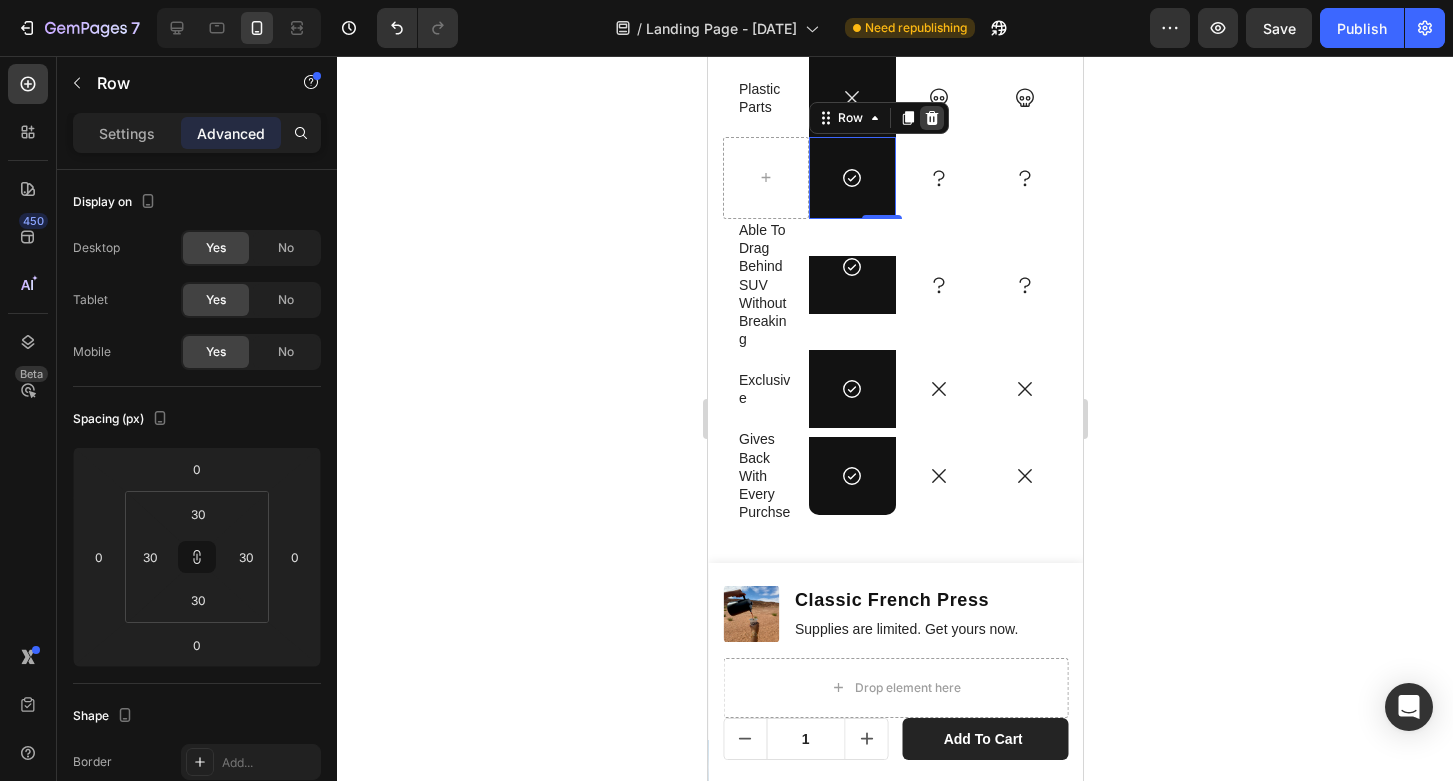 click 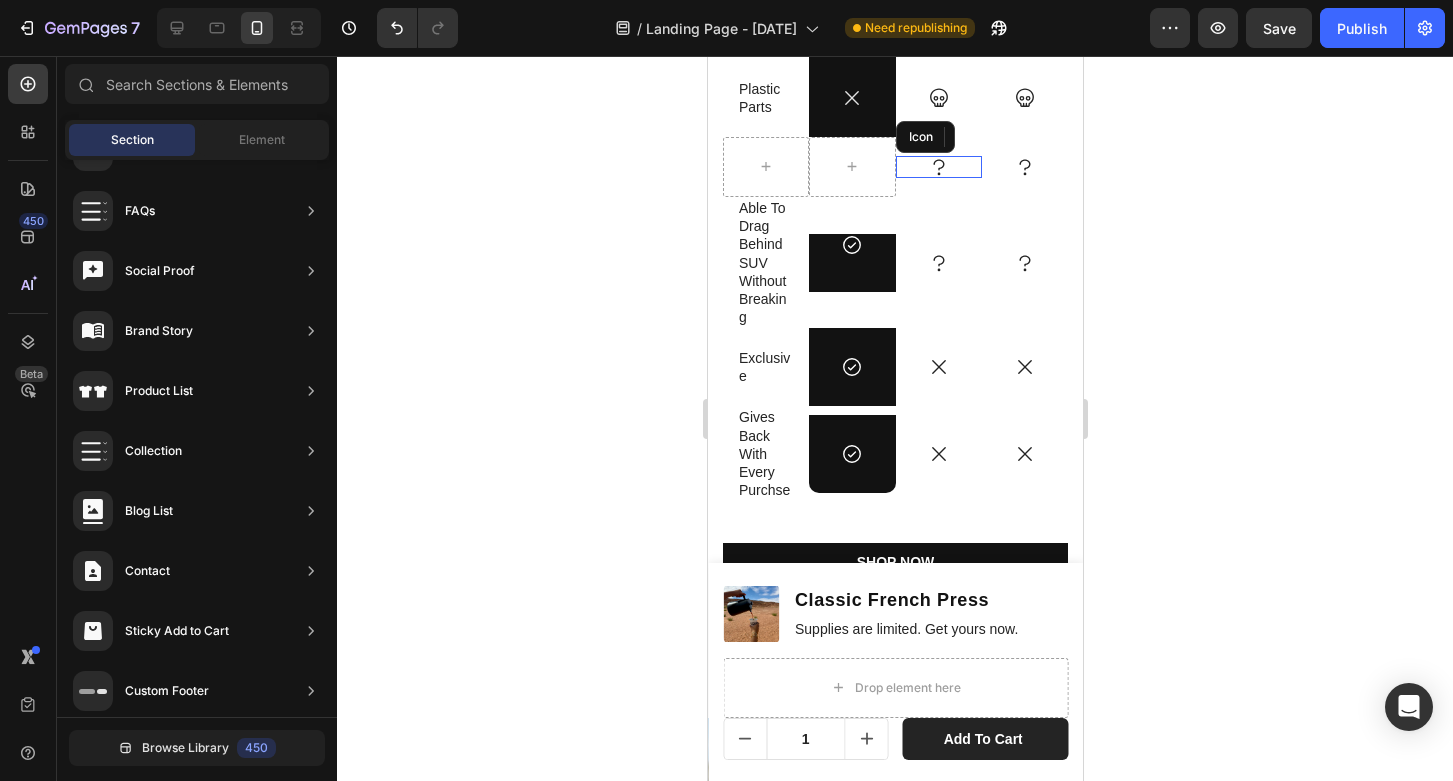click 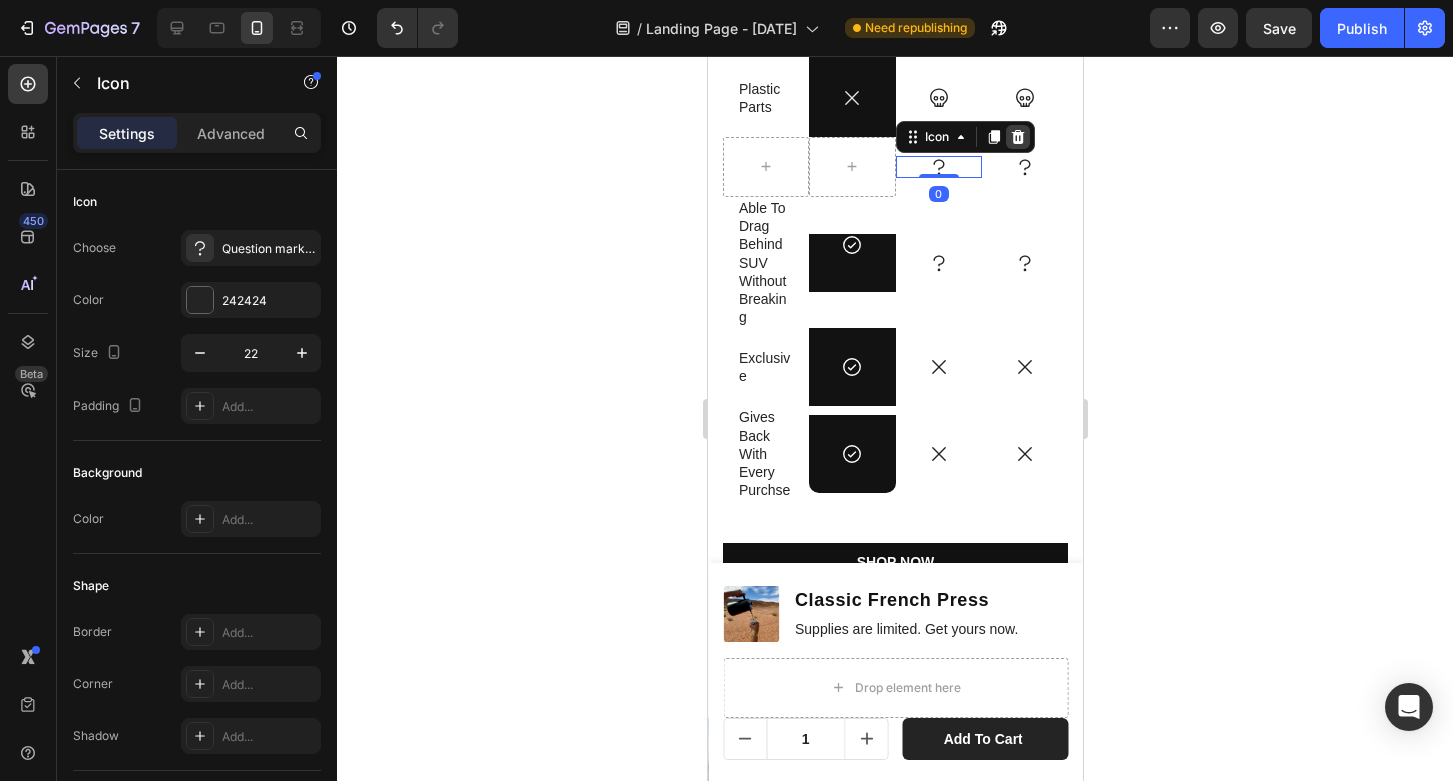 click 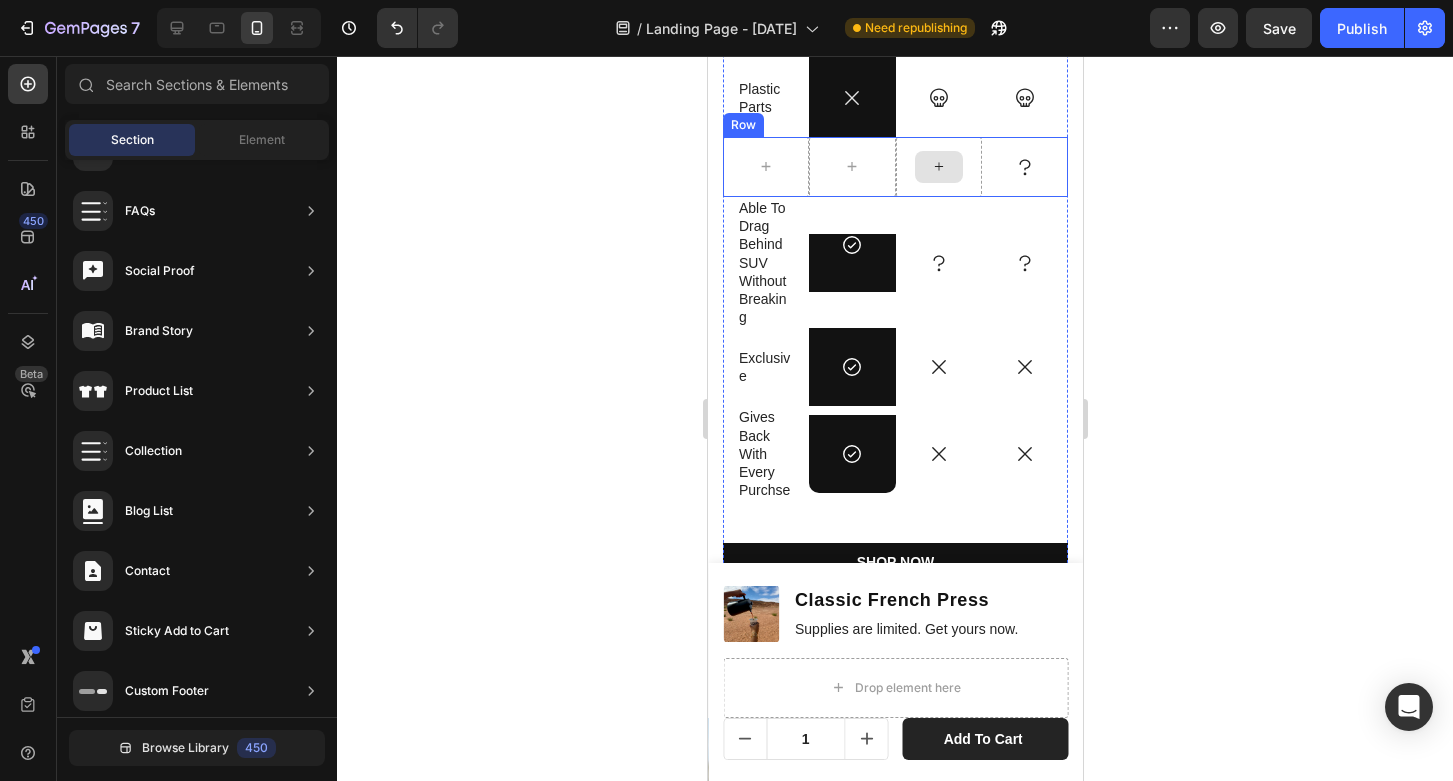 click at bounding box center [938, 167] 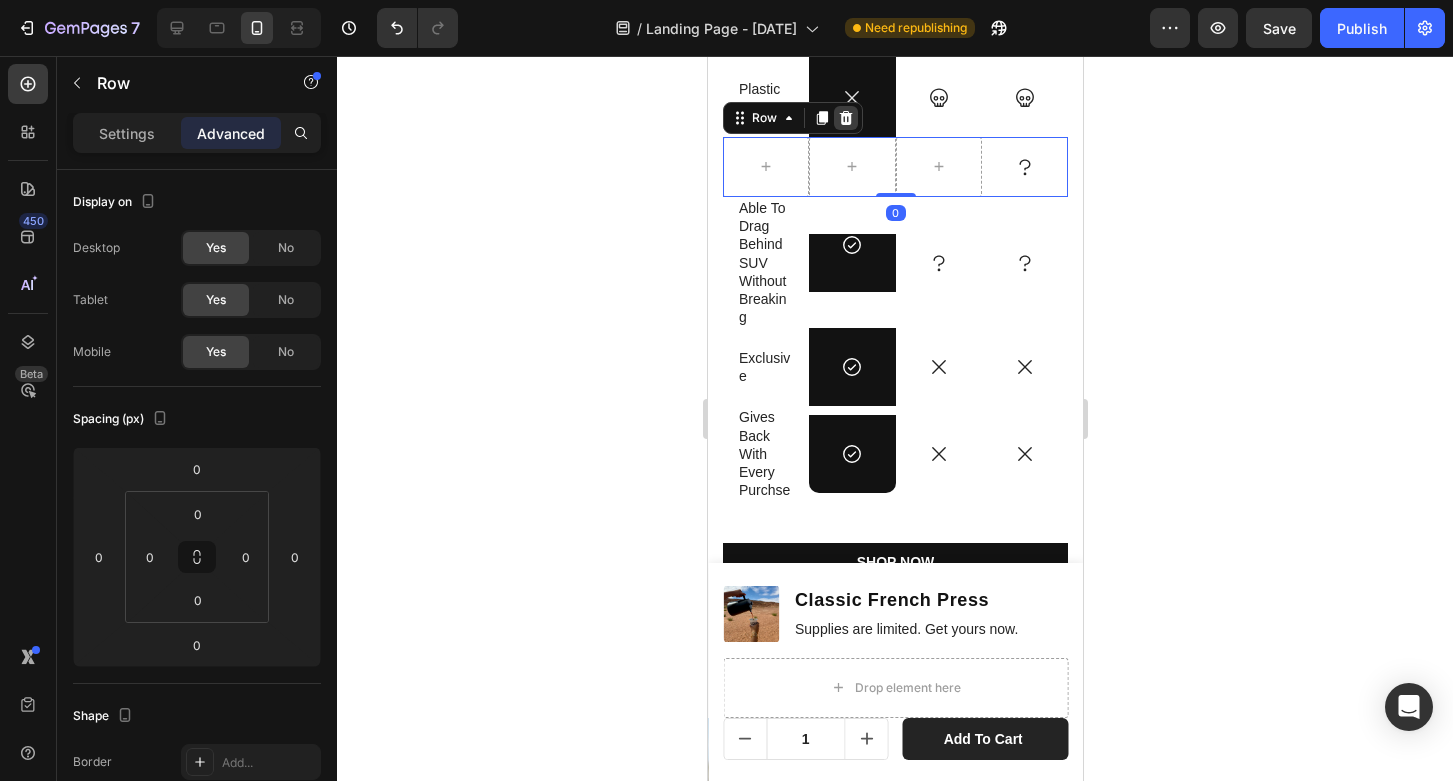 click 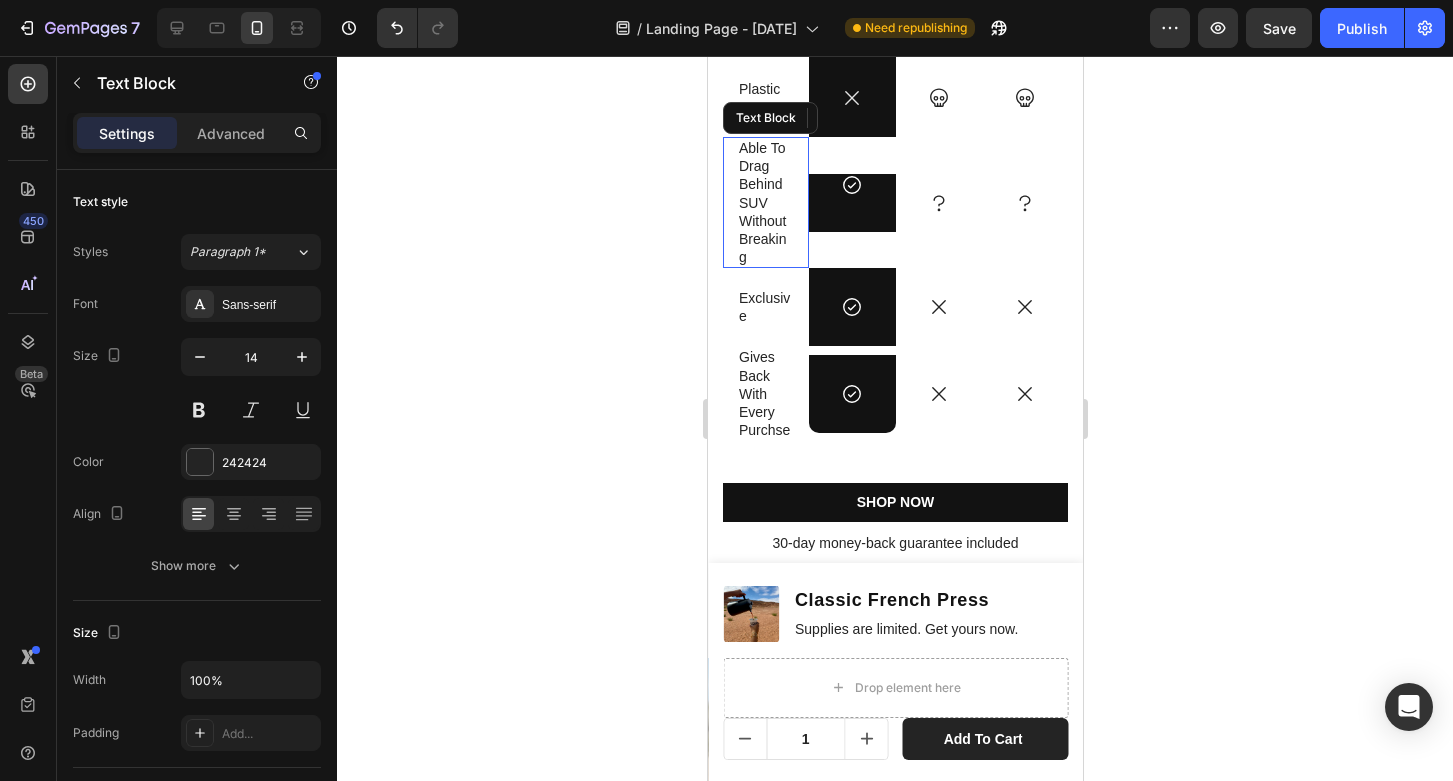 click on "Able To Drag Behind SUV Without Breaking" at bounding box center (765, 202) 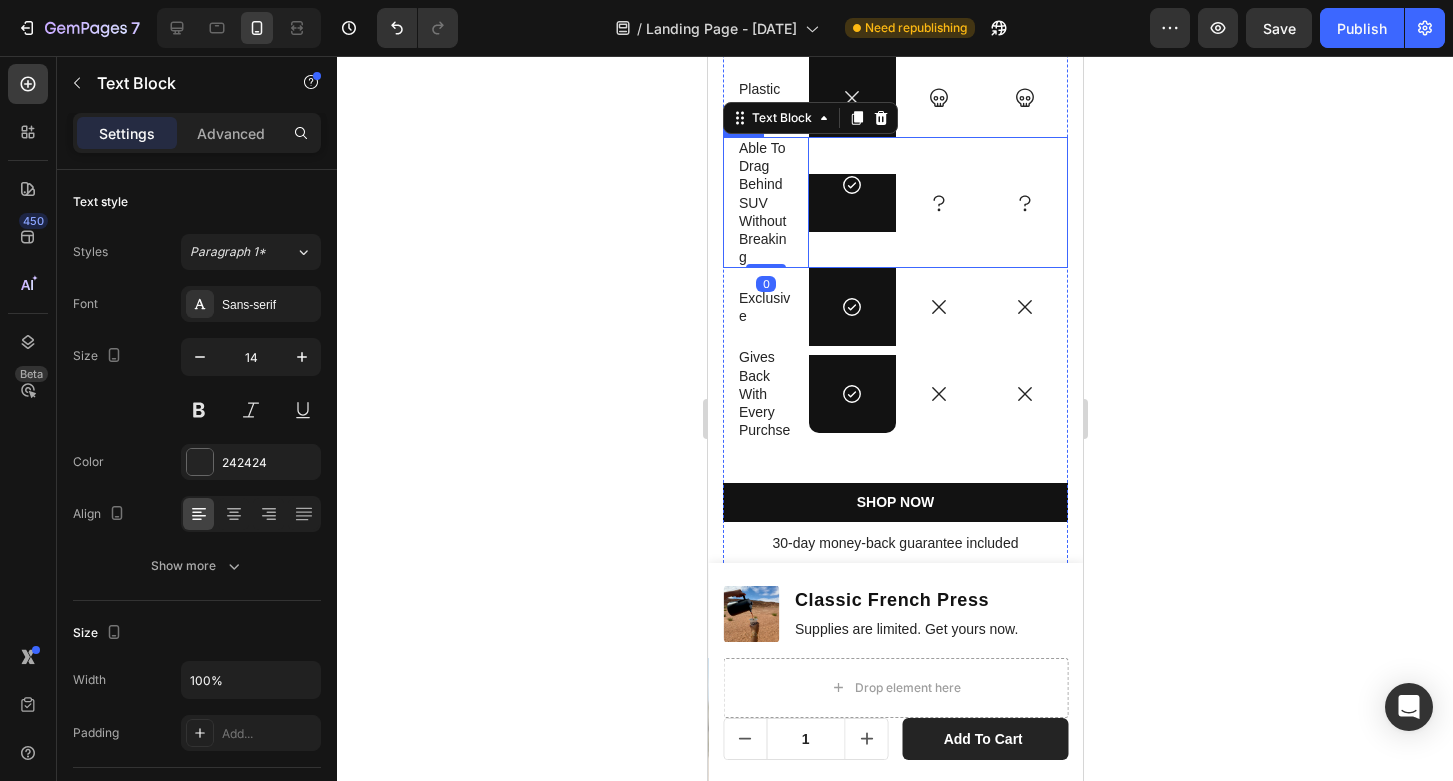click on "Icon Row" at bounding box center [851, 202] 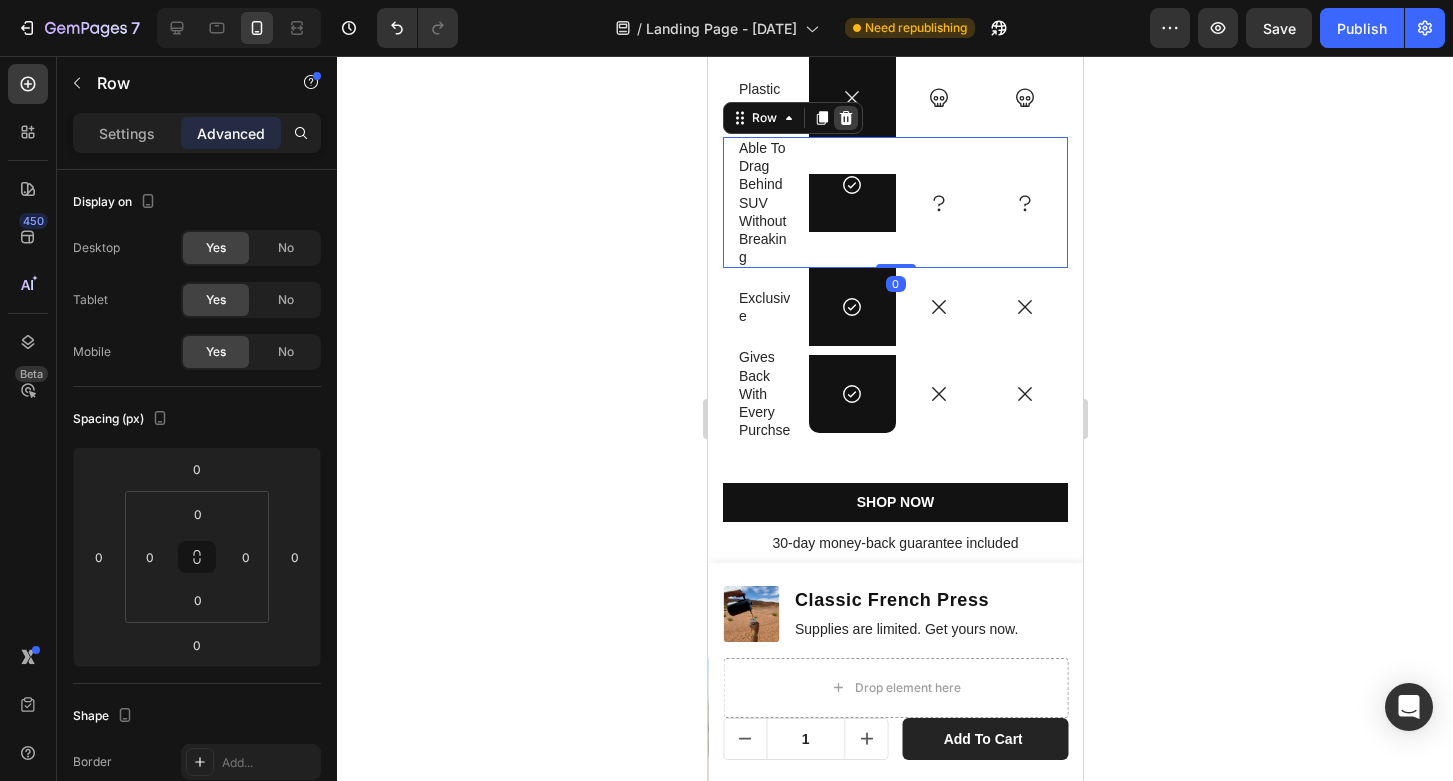 click 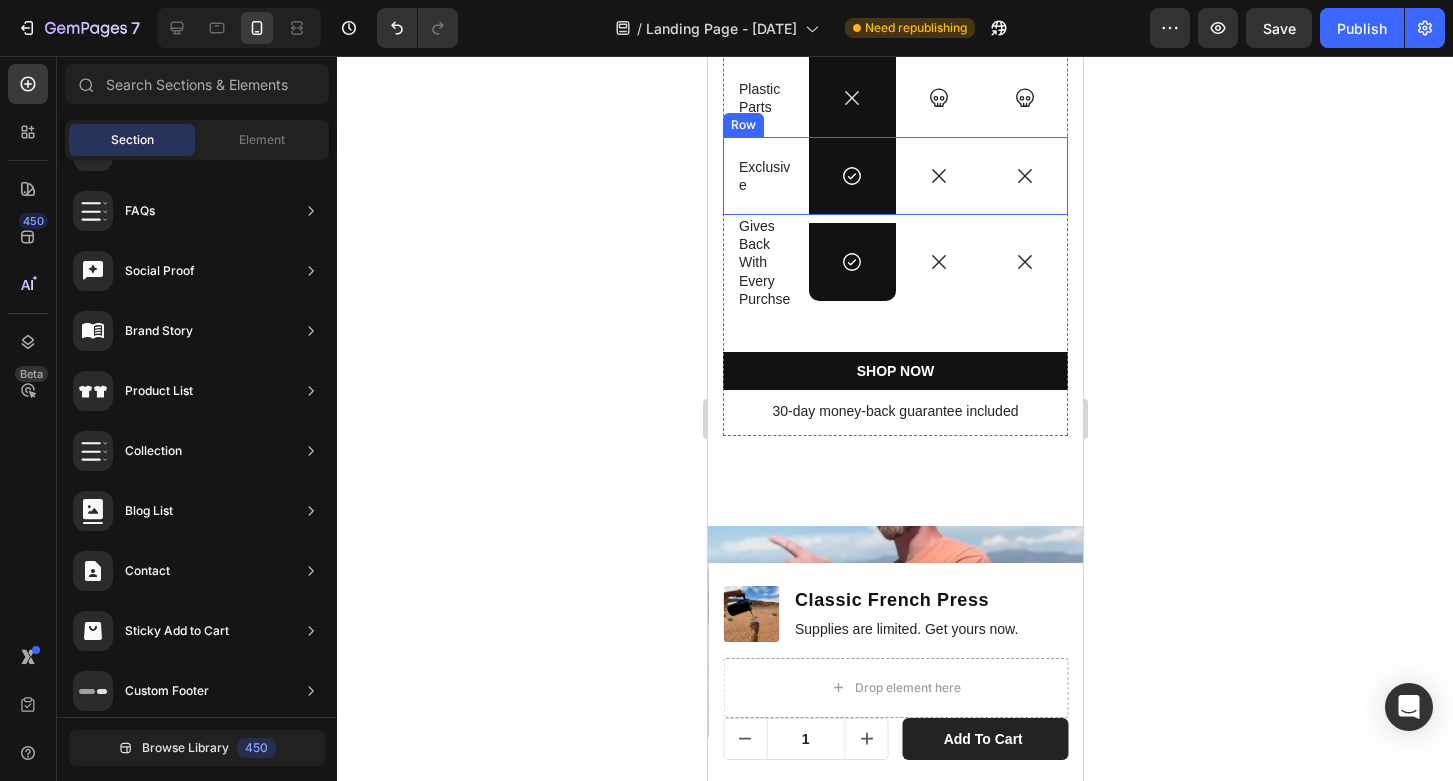 click on "Exclusive Text Block" at bounding box center [765, 176] 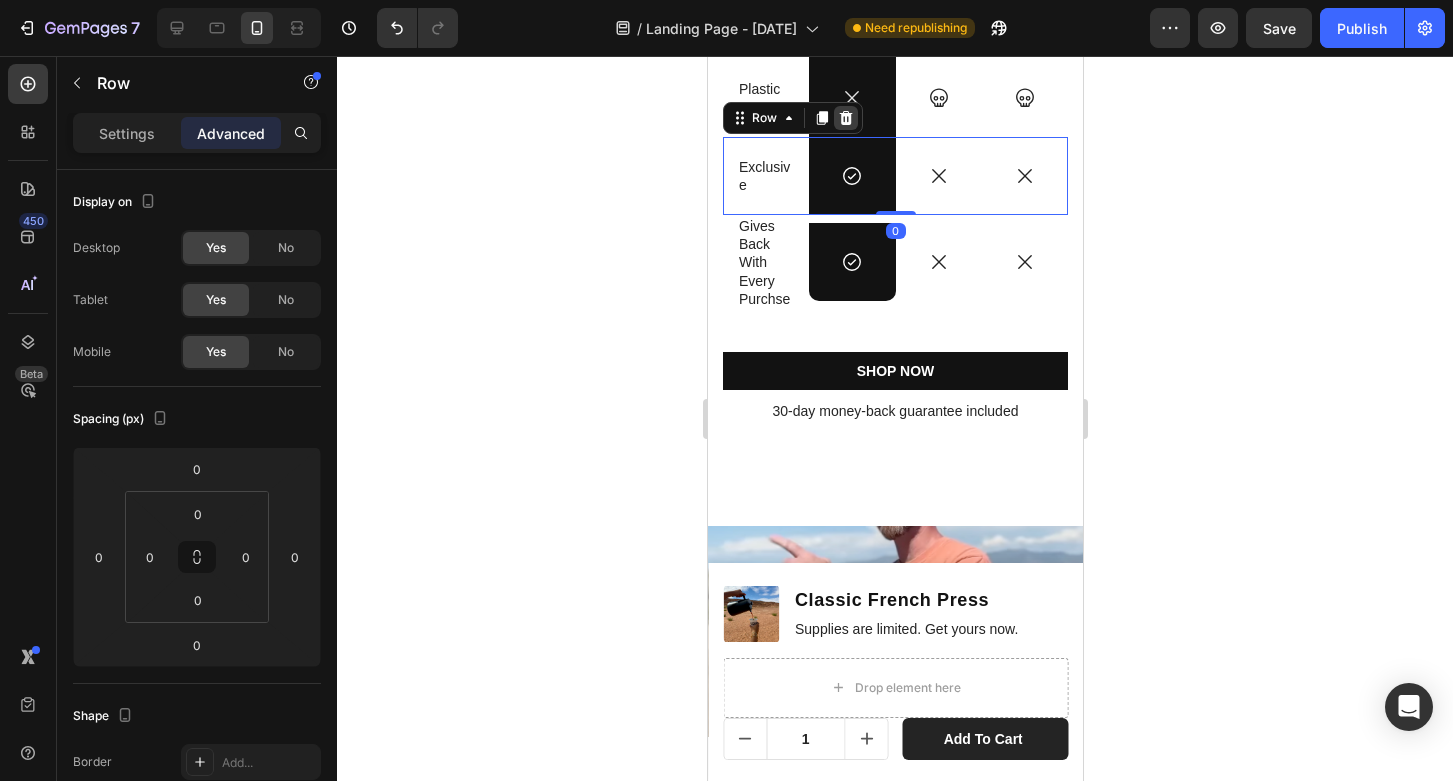 click 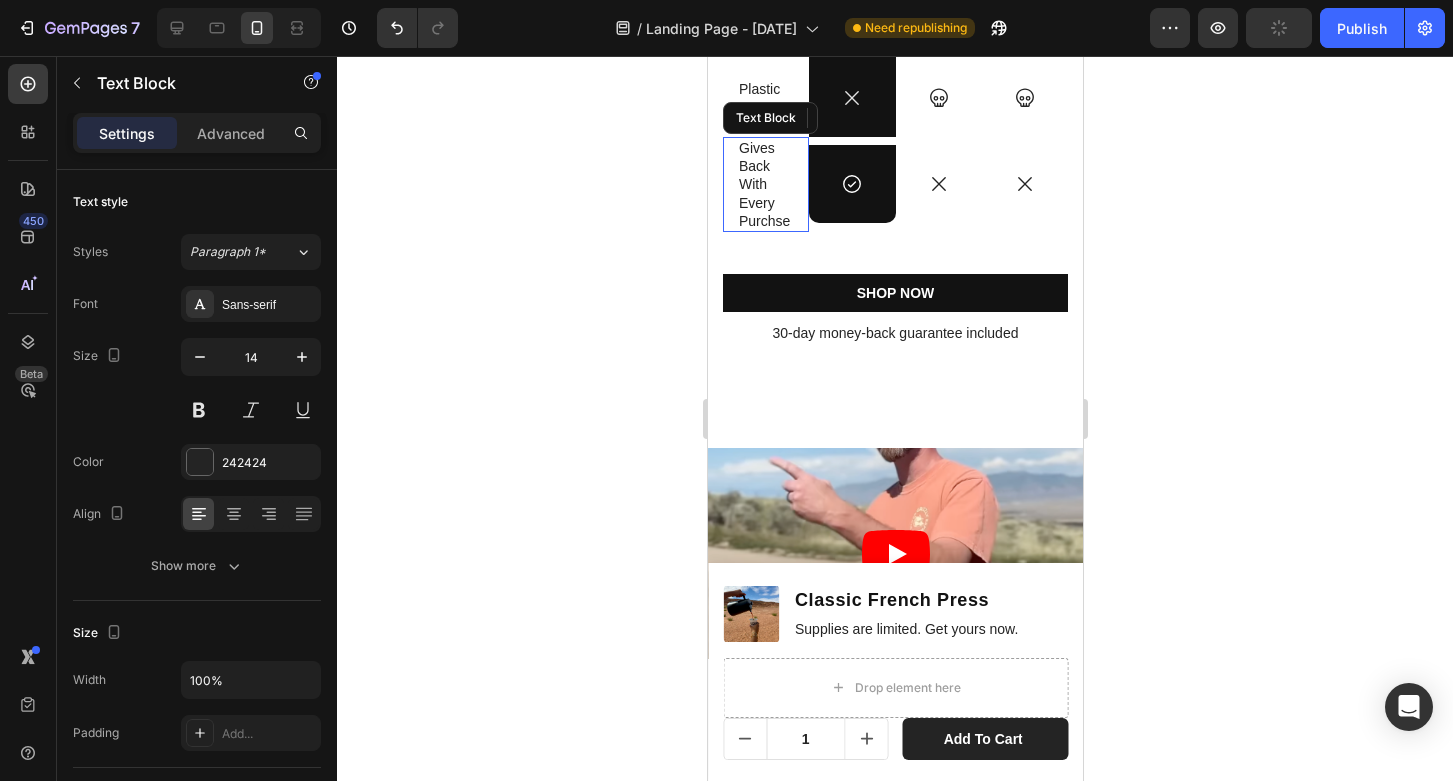 click on "Gives Back With Every Purchse Text Block" at bounding box center [765, 184] 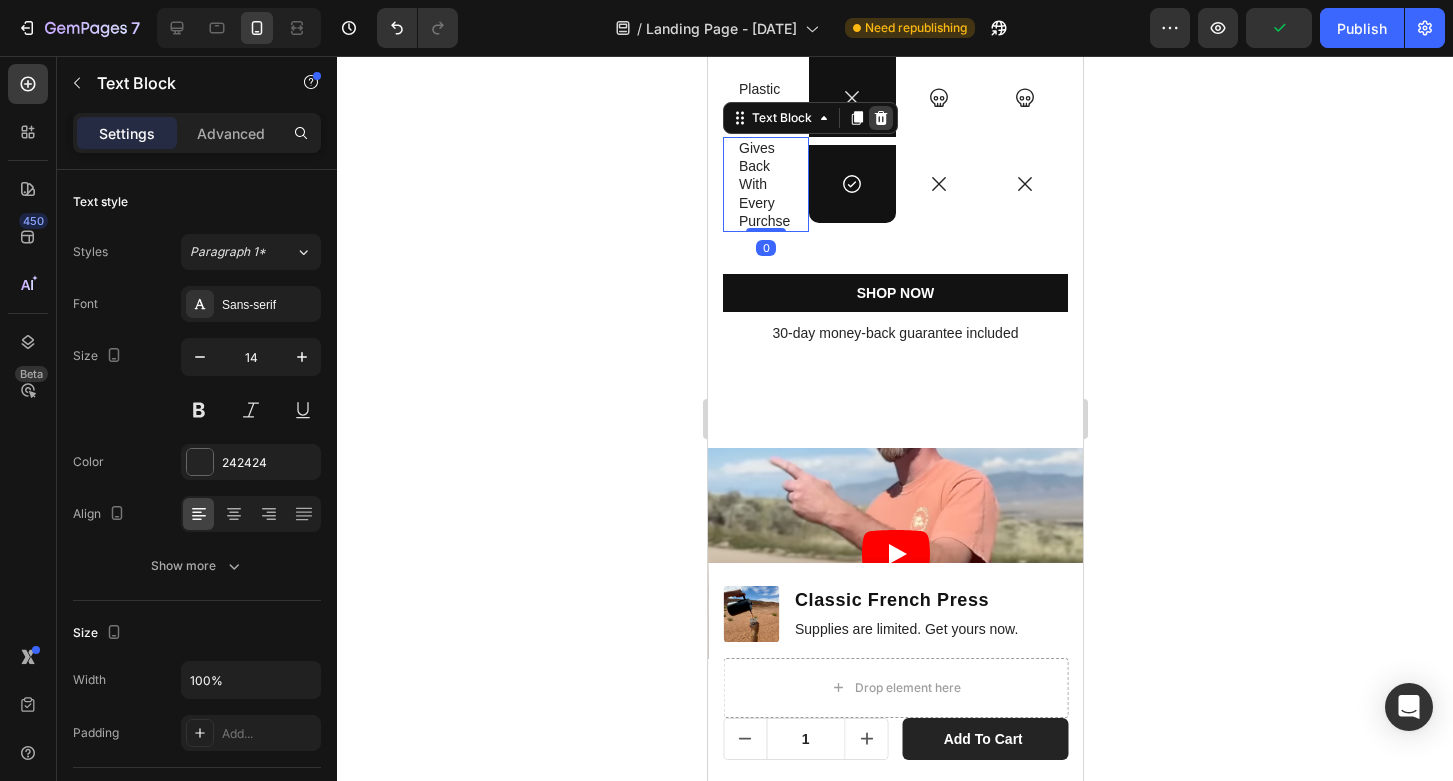 click 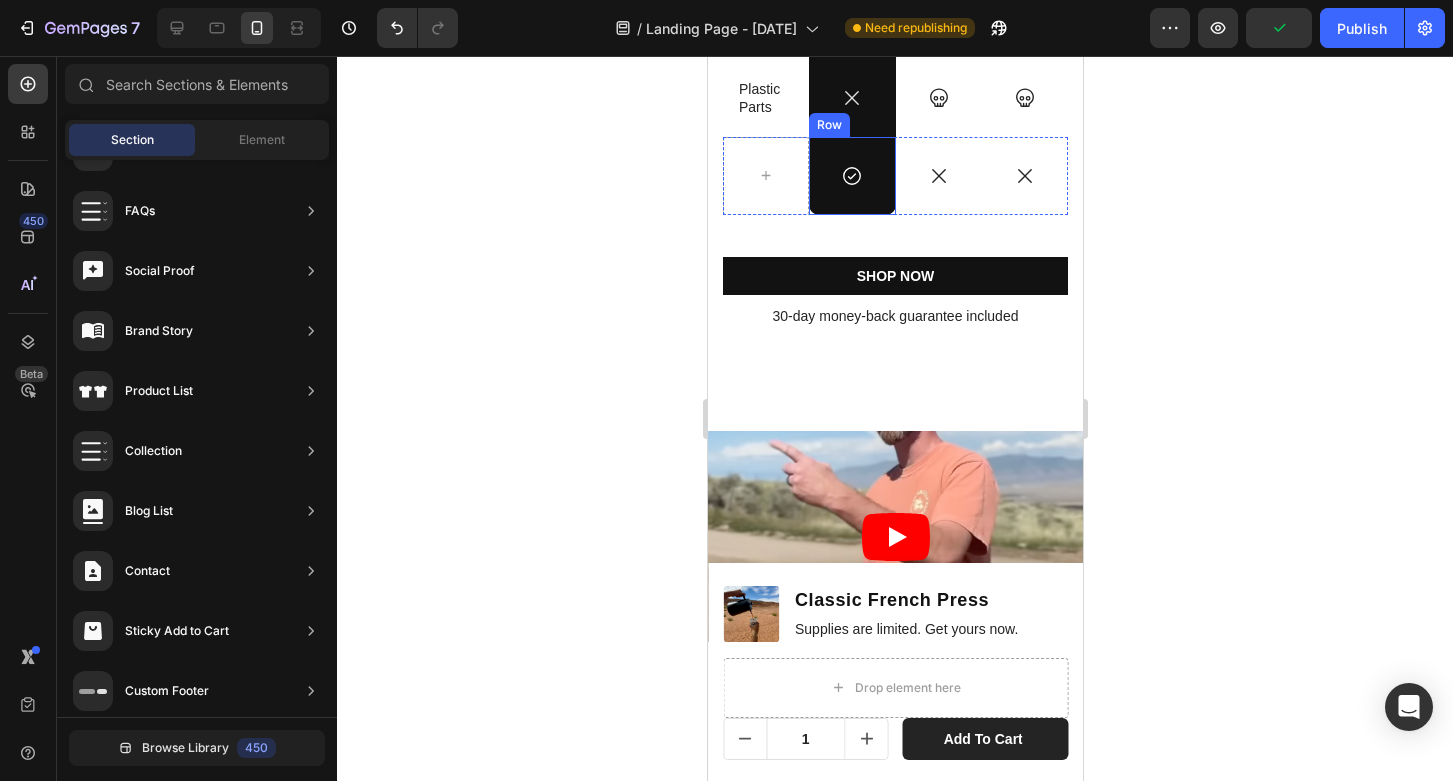 click on "Icon Row" at bounding box center [851, 176] 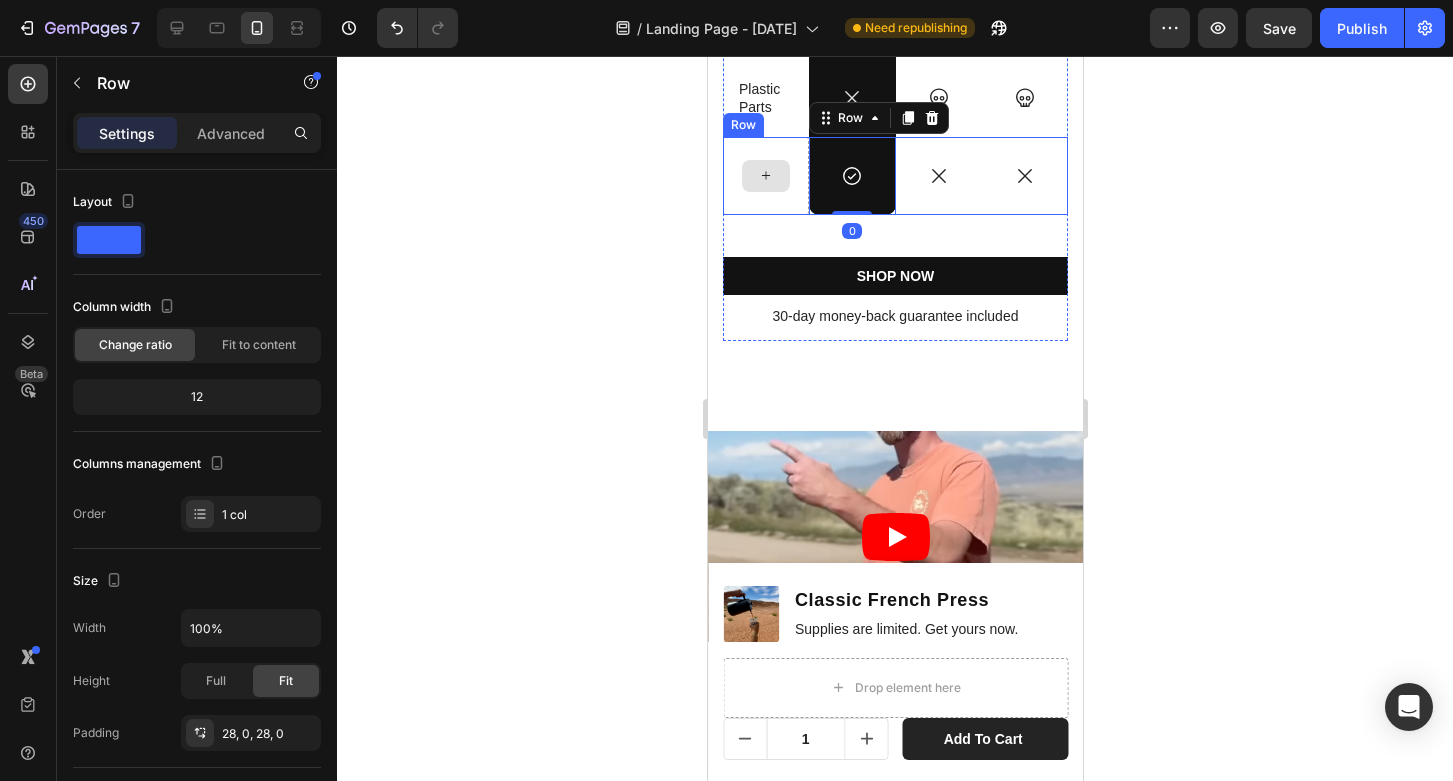 click at bounding box center [765, 176] 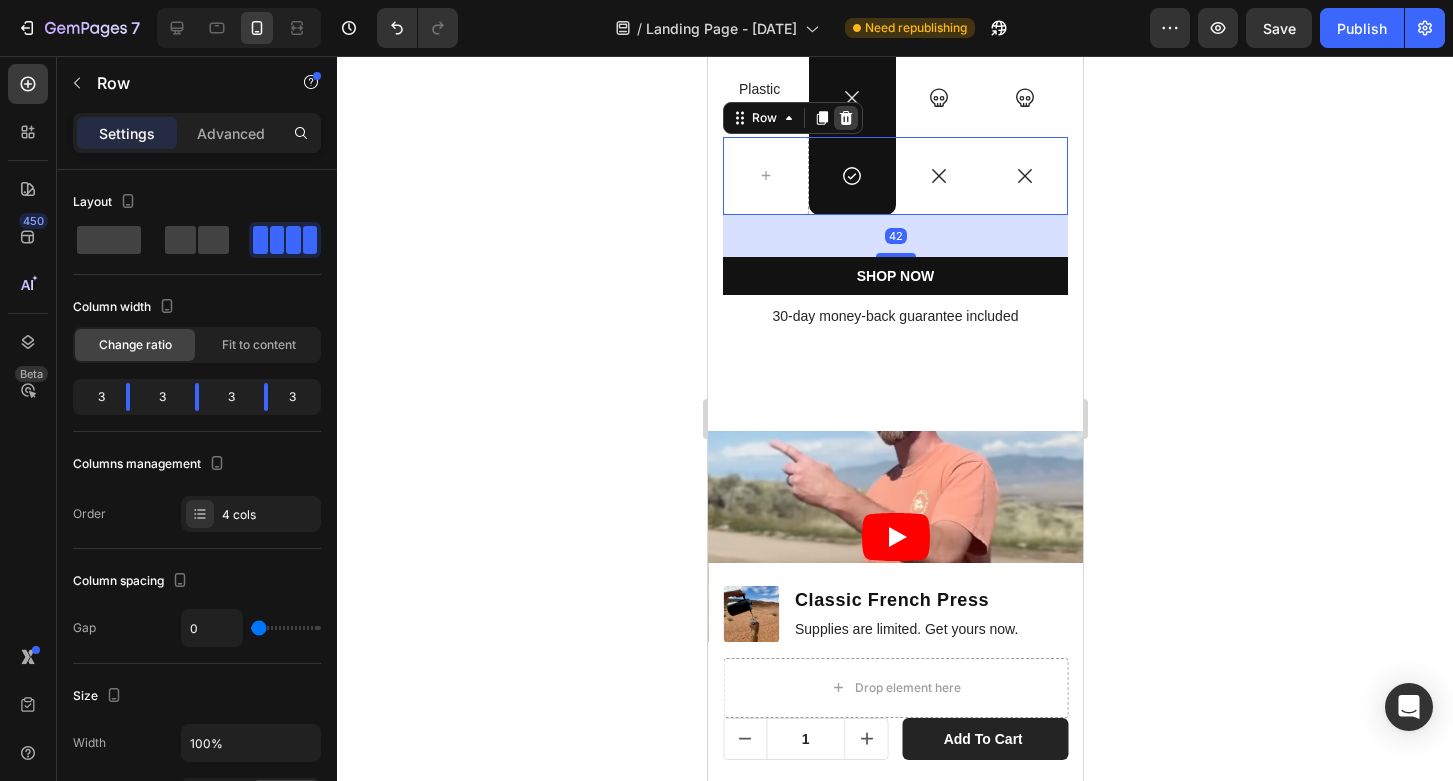 click 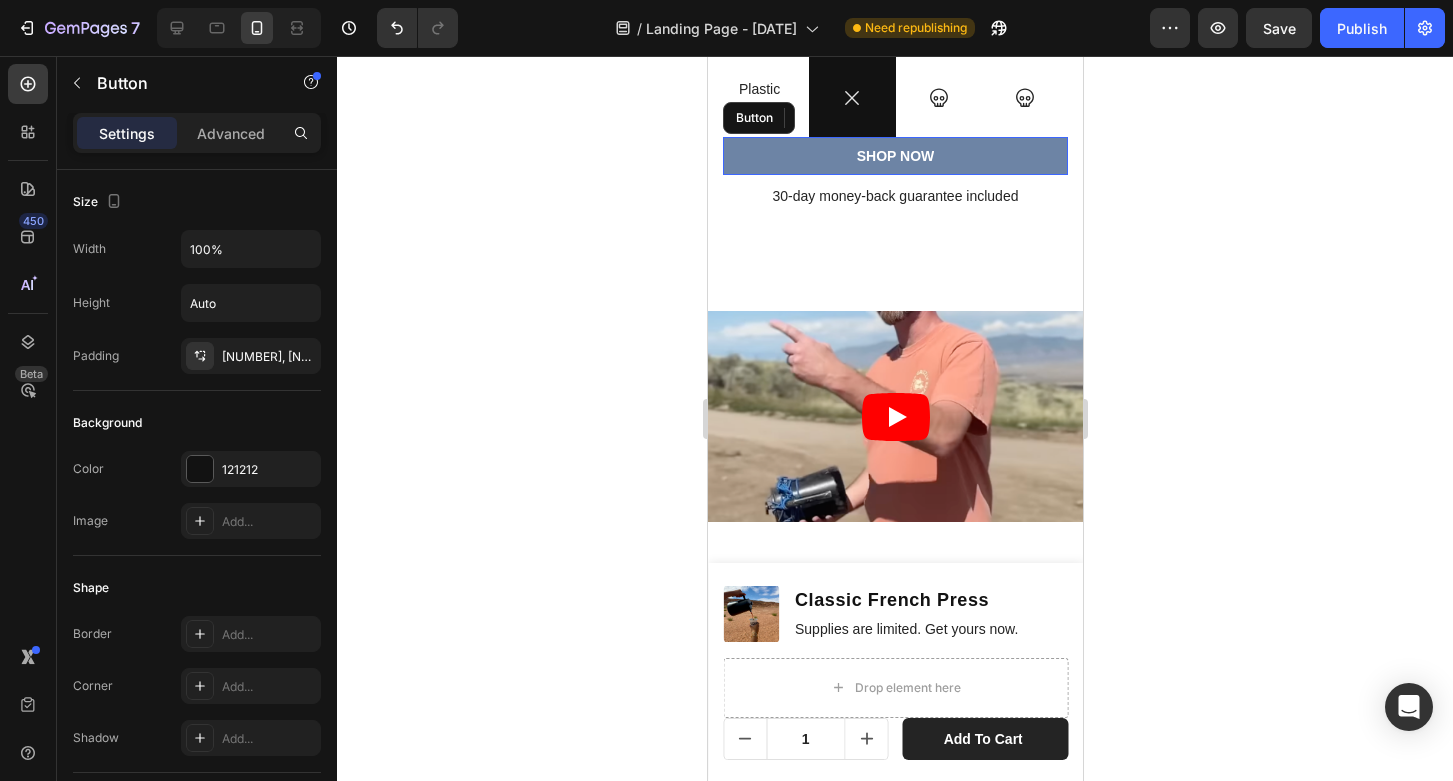 click on "SHOP NOW" at bounding box center (894, 156) 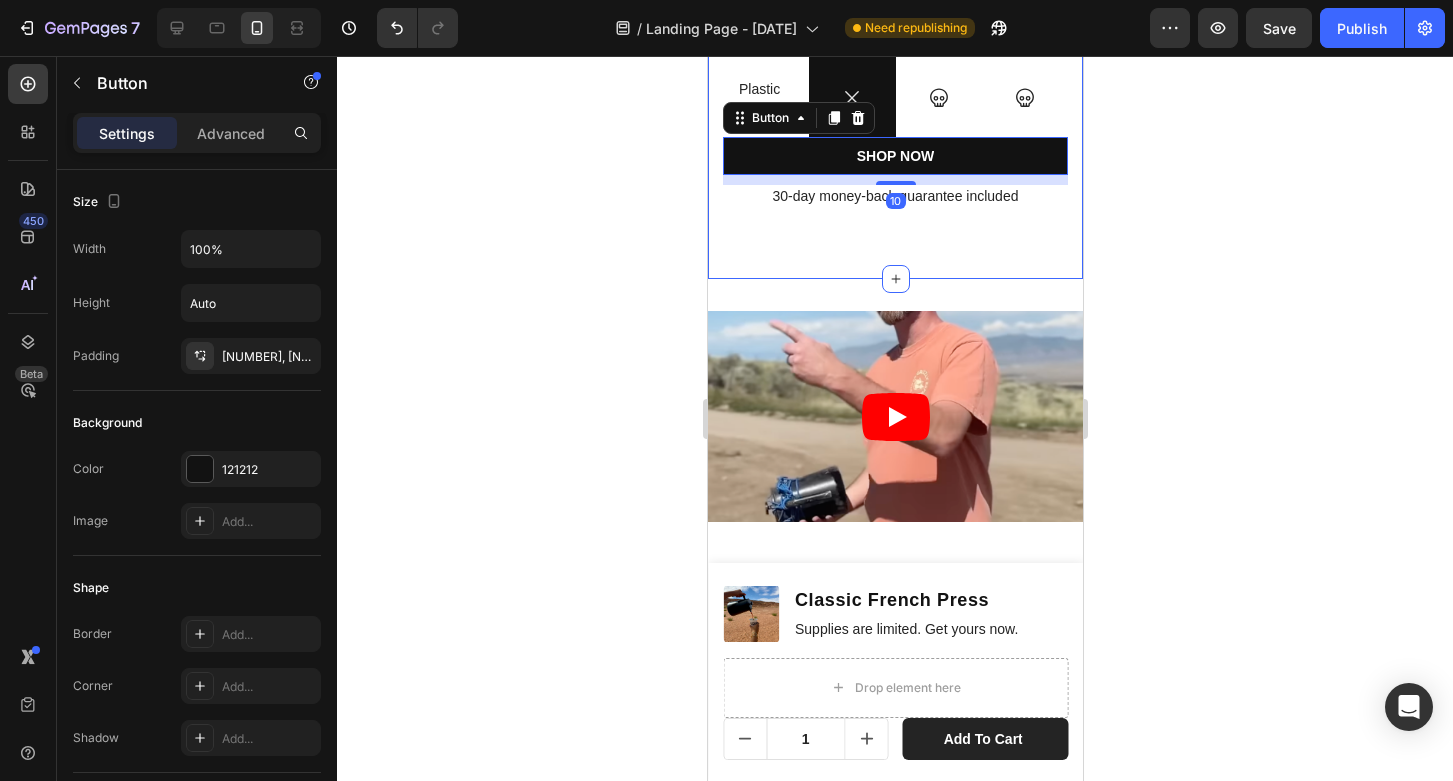 click 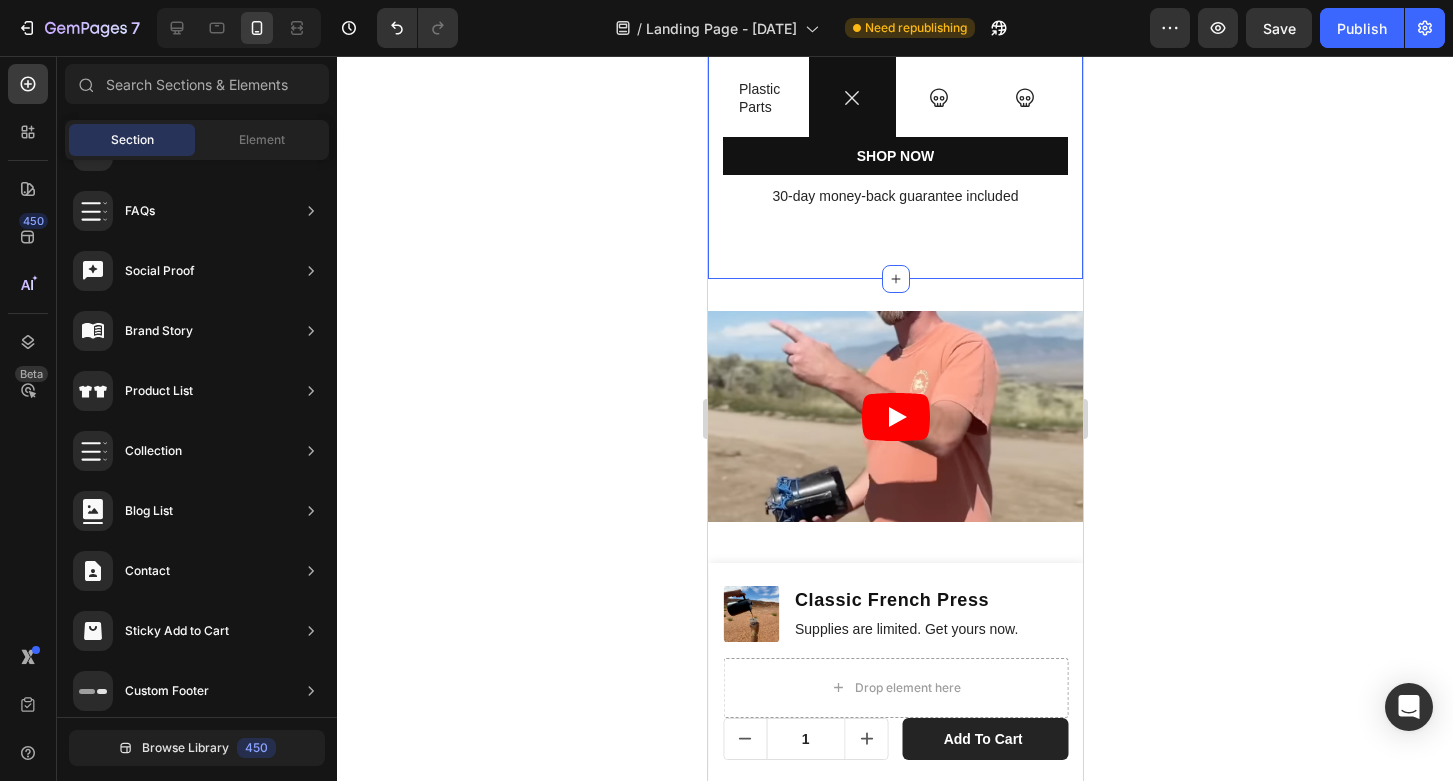 click 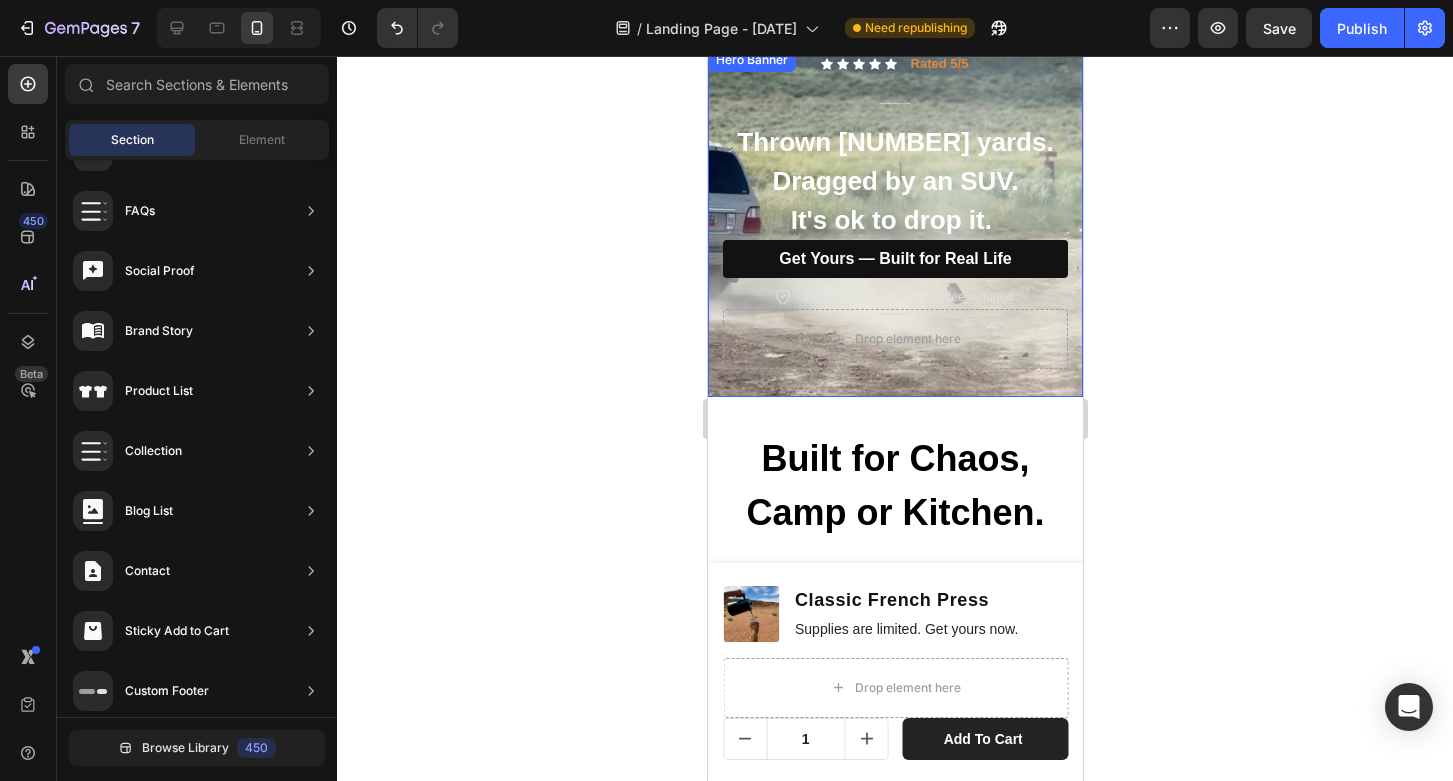 scroll, scrollTop: 51, scrollLeft: 0, axis: vertical 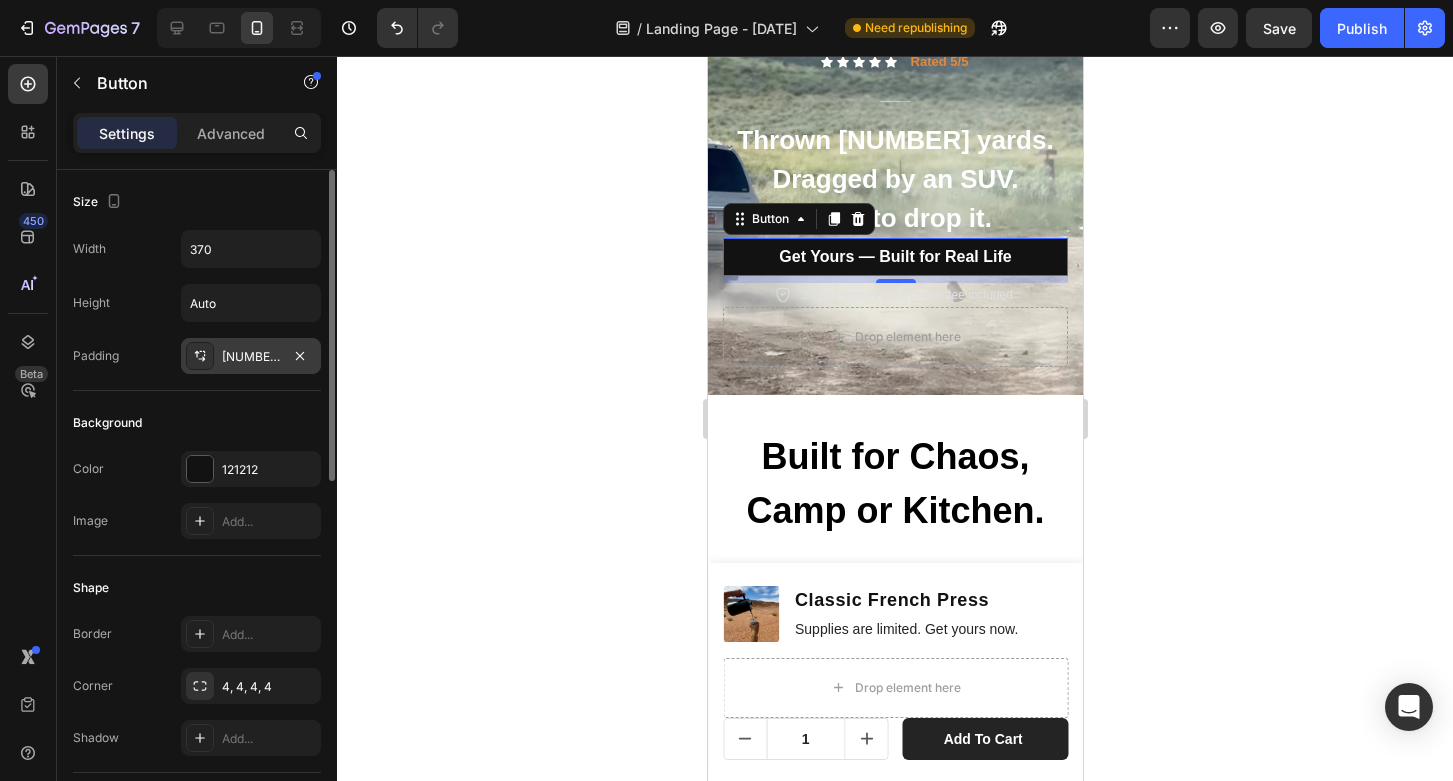 click on "[NUMBER], [NUMBER], [NUMBER], [NUMBER]" at bounding box center (251, 356) 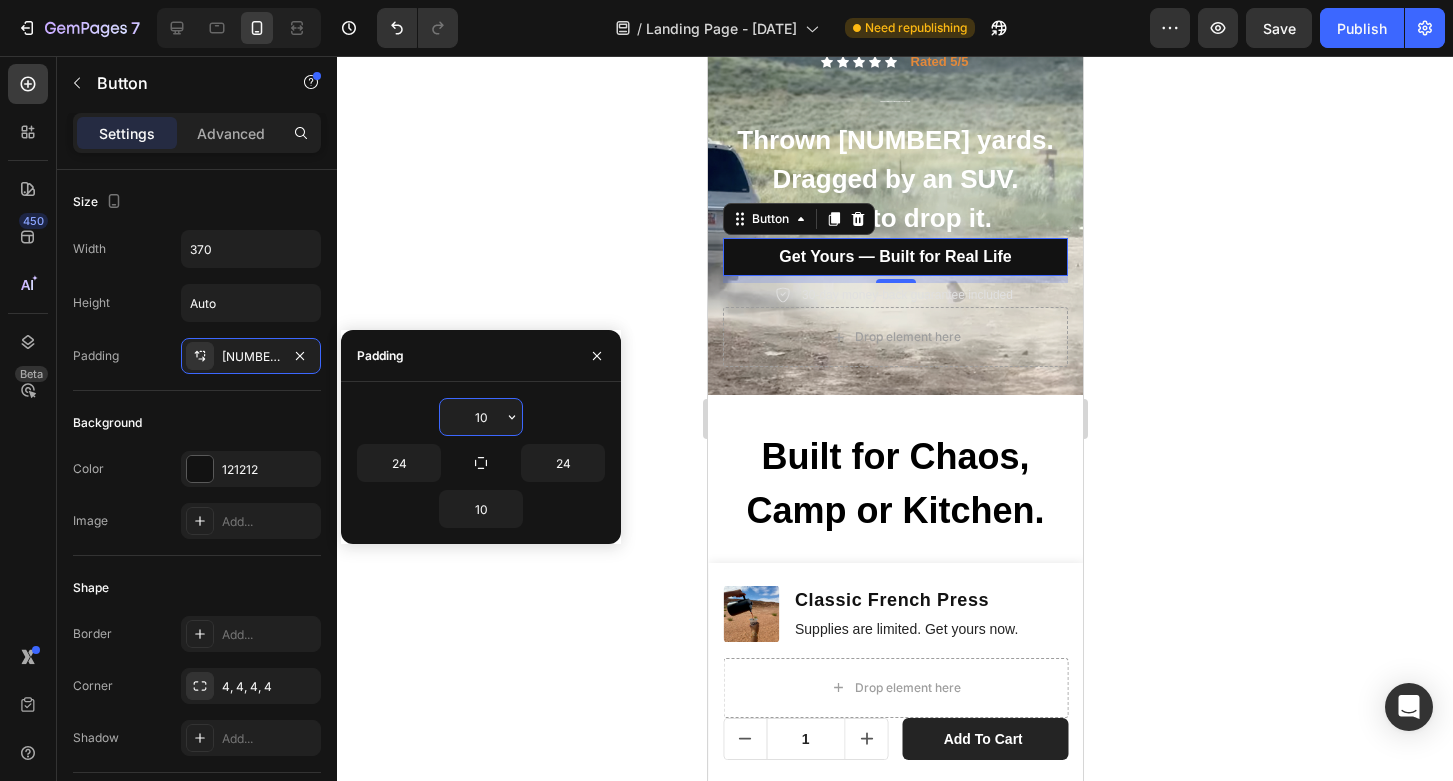 click on "10" at bounding box center [481, 417] 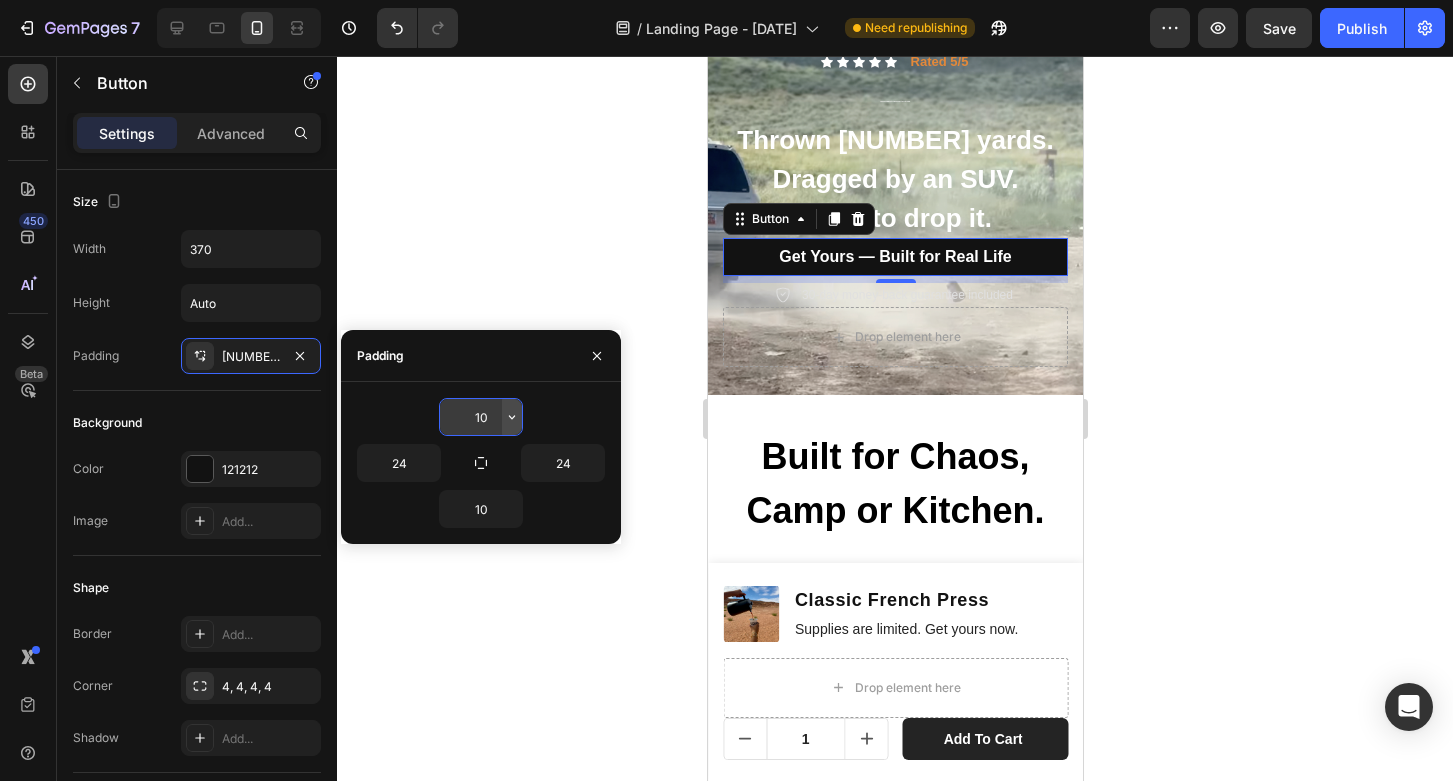click 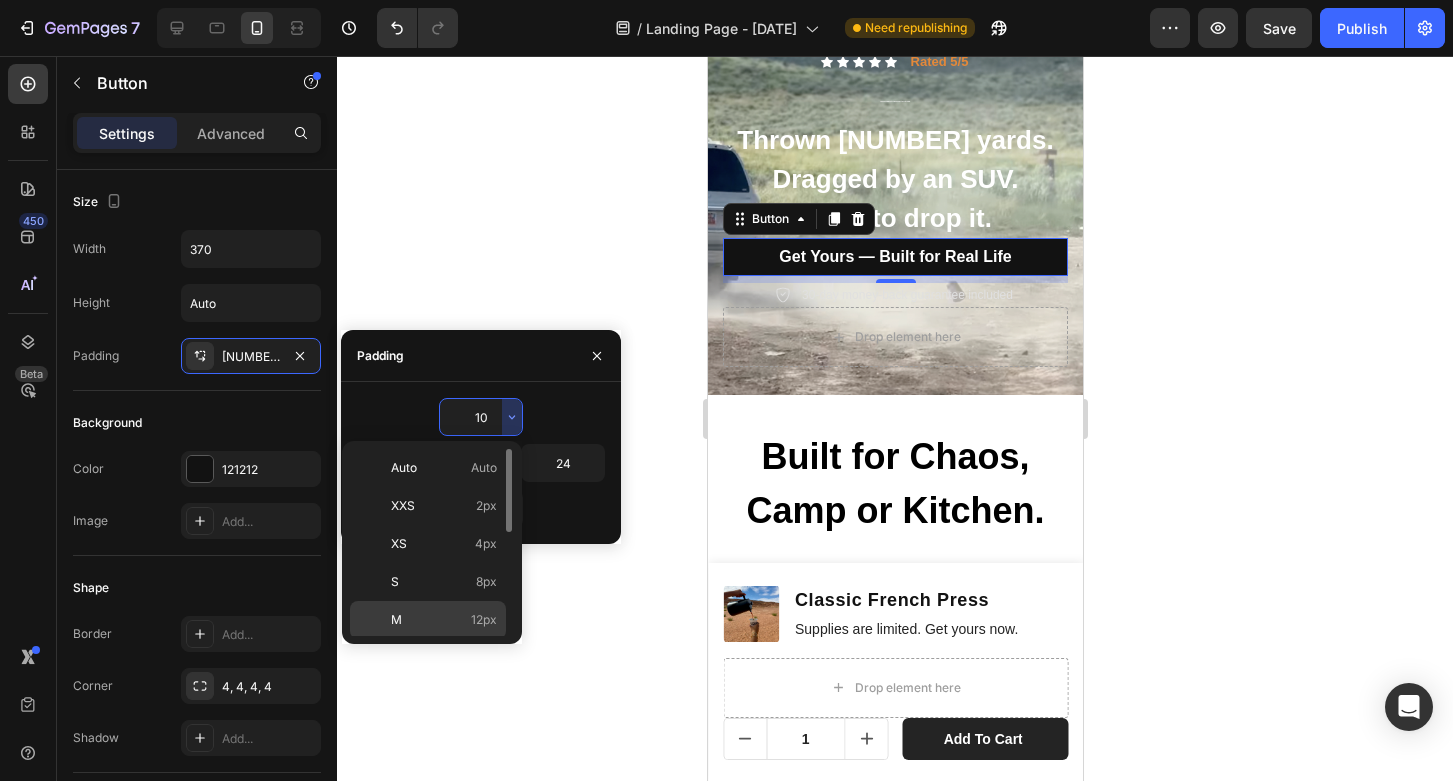 click on "M 12px" at bounding box center (444, 620) 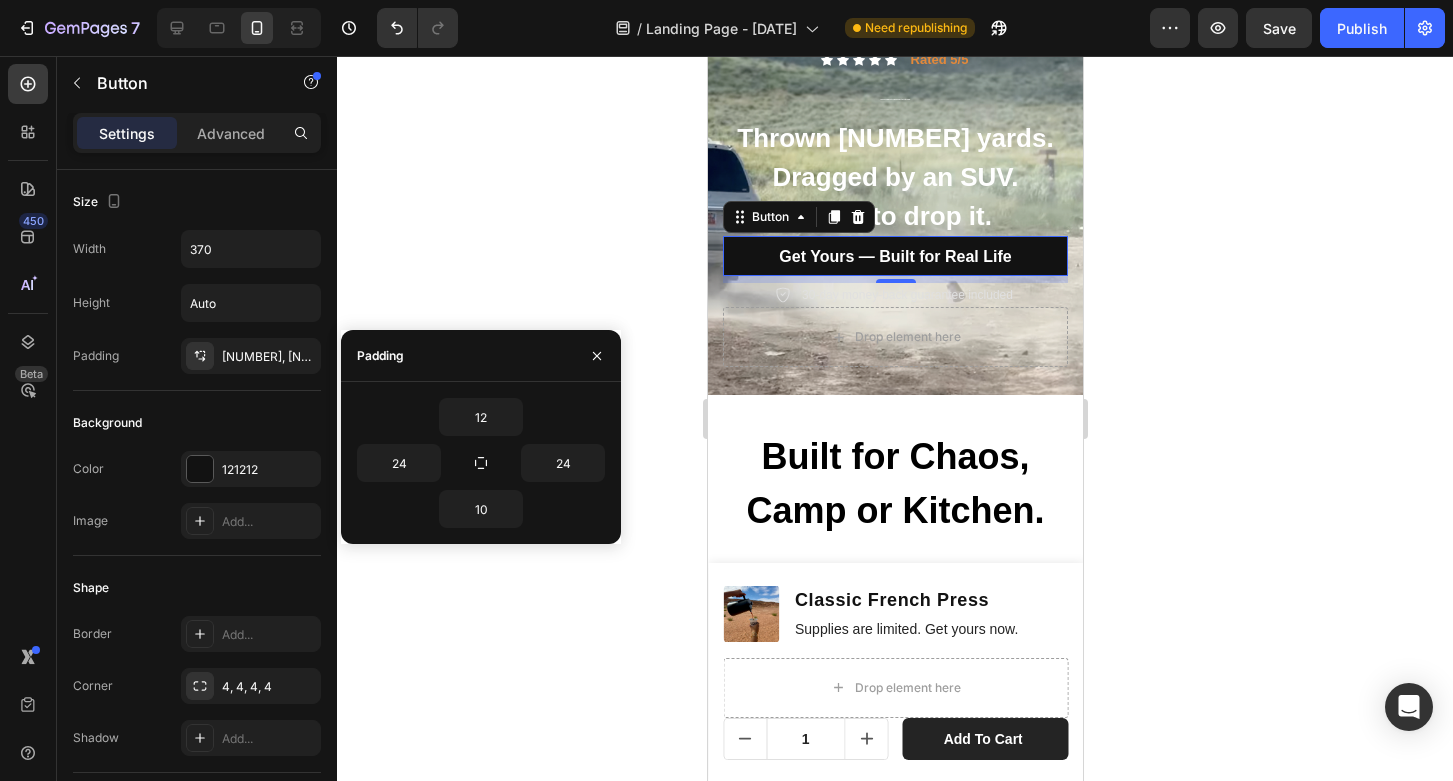 click 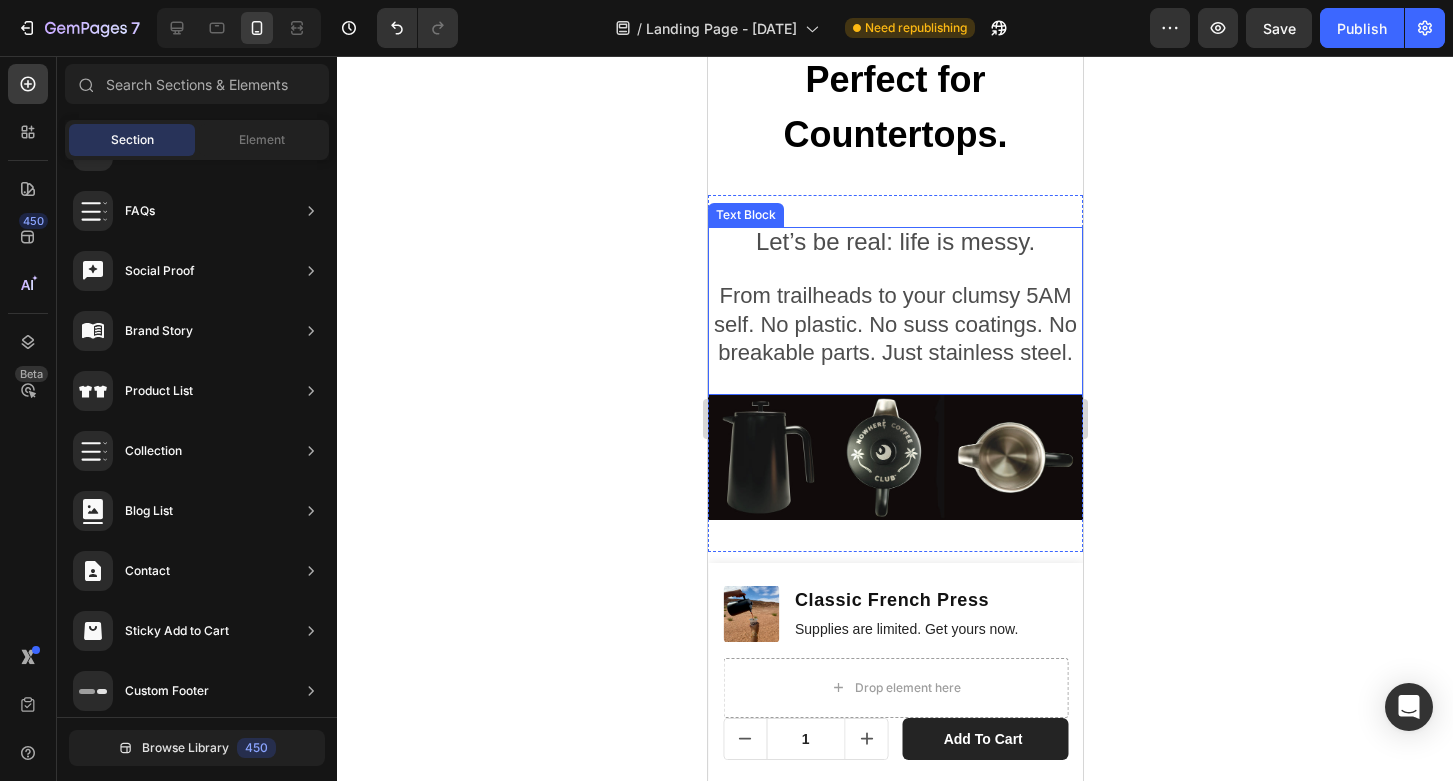 scroll, scrollTop: 941, scrollLeft: 0, axis: vertical 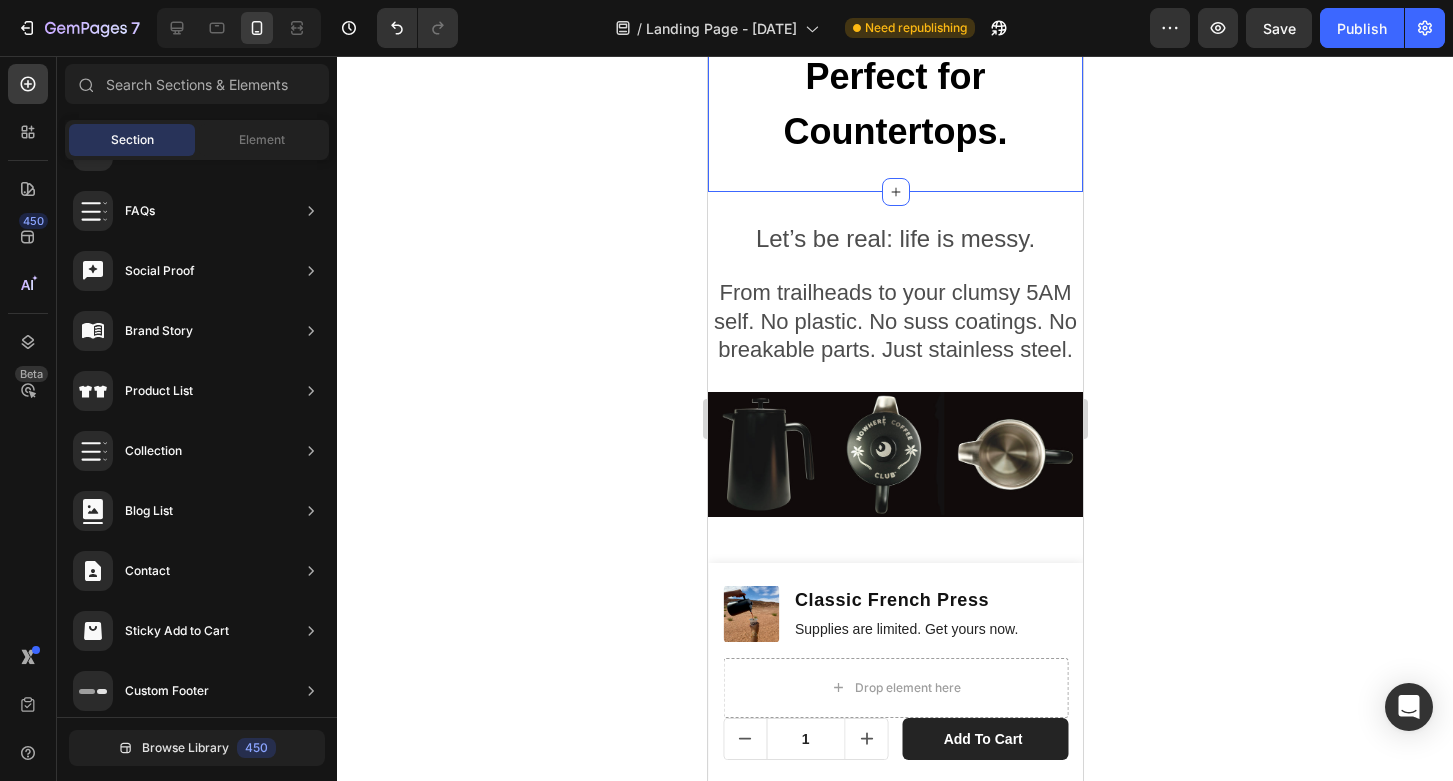 click on "Not Just for Trails. Perfect for Countertops." at bounding box center [894, 76] 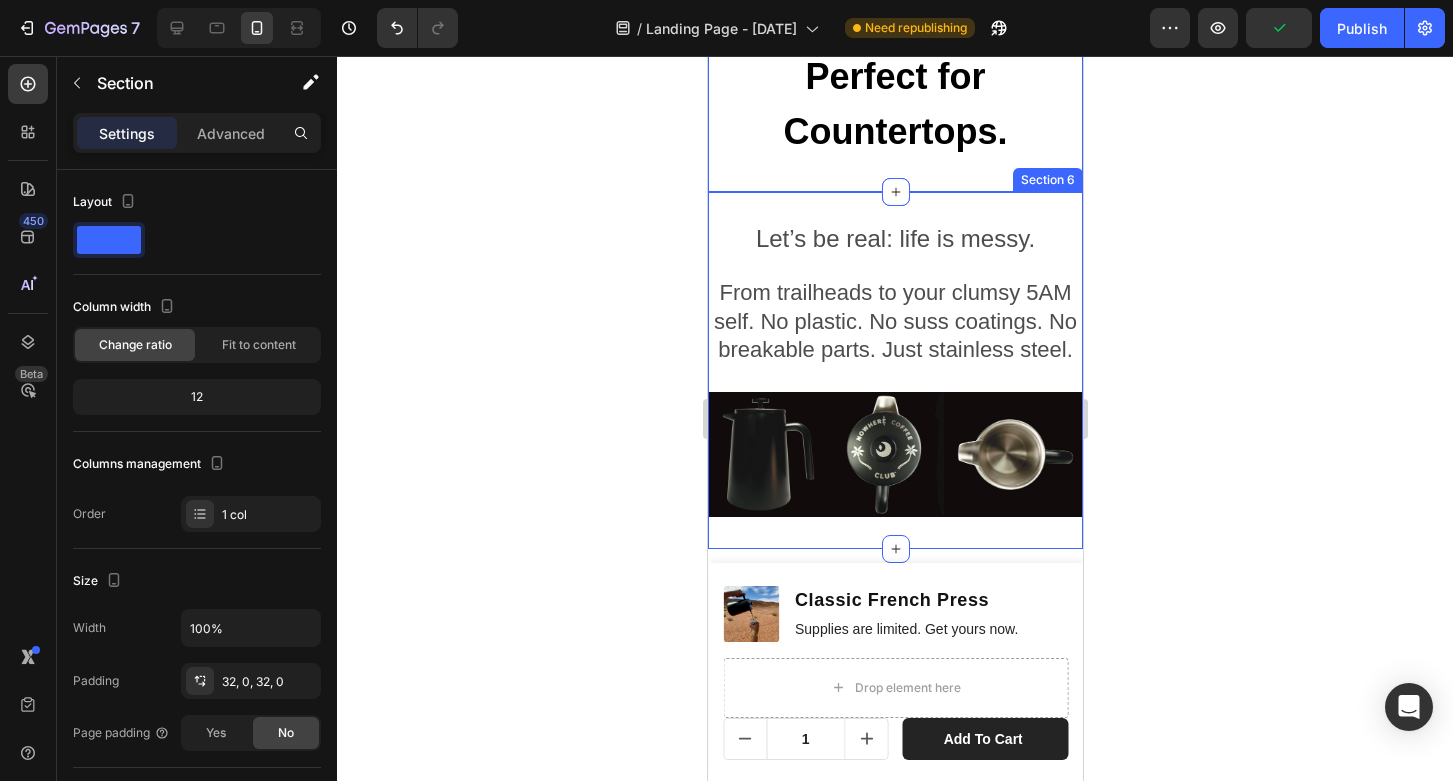click on "Let’s be real: life is messy.    From trailheads to your clumsy [NUMBER]AM self. No plastic. No suss coatings. No breakable parts. Just stainless steel.   Text Block Image Section [NUMBER]" at bounding box center [894, 370] 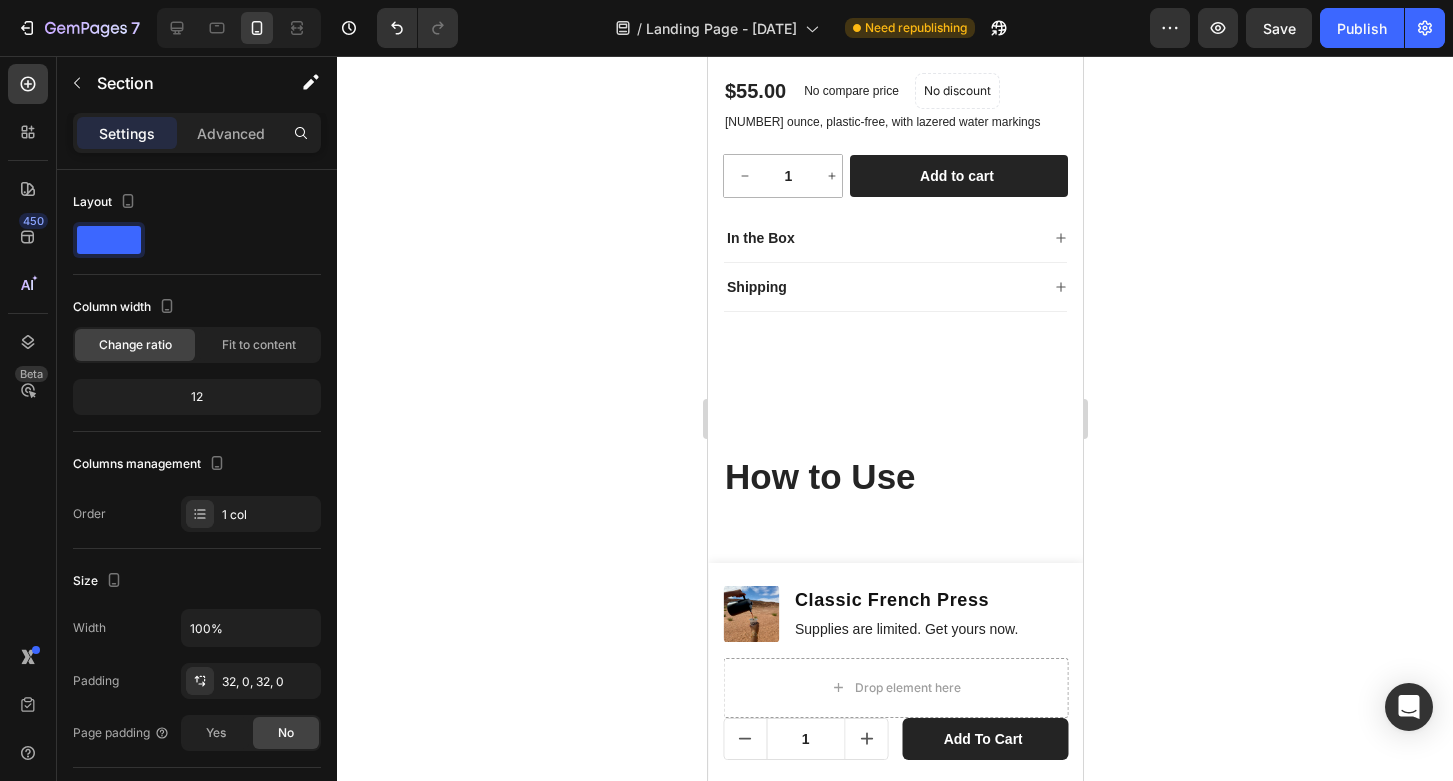 scroll, scrollTop: 3622, scrollLeft: 0, axis: vertical 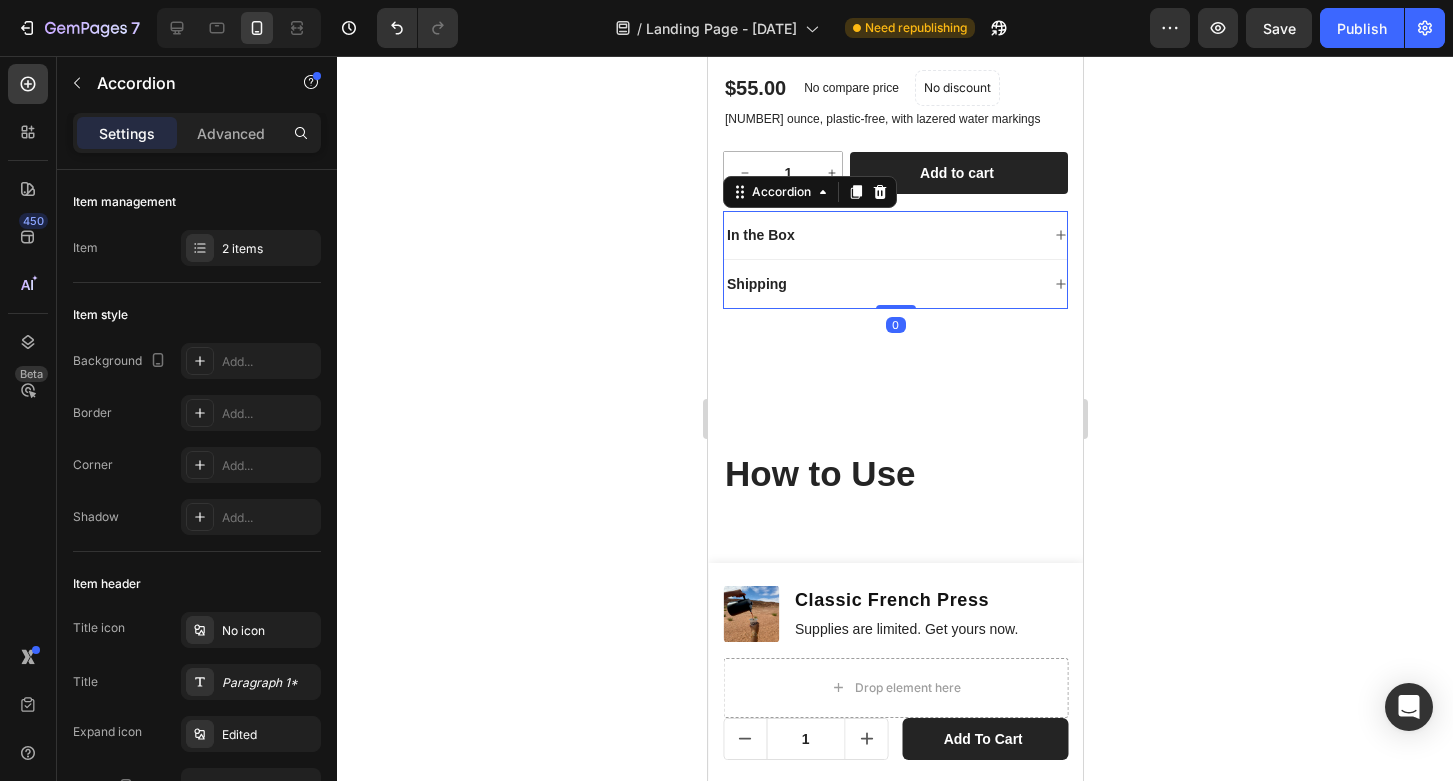click on "In the Box" at bounding box center [894, 235] 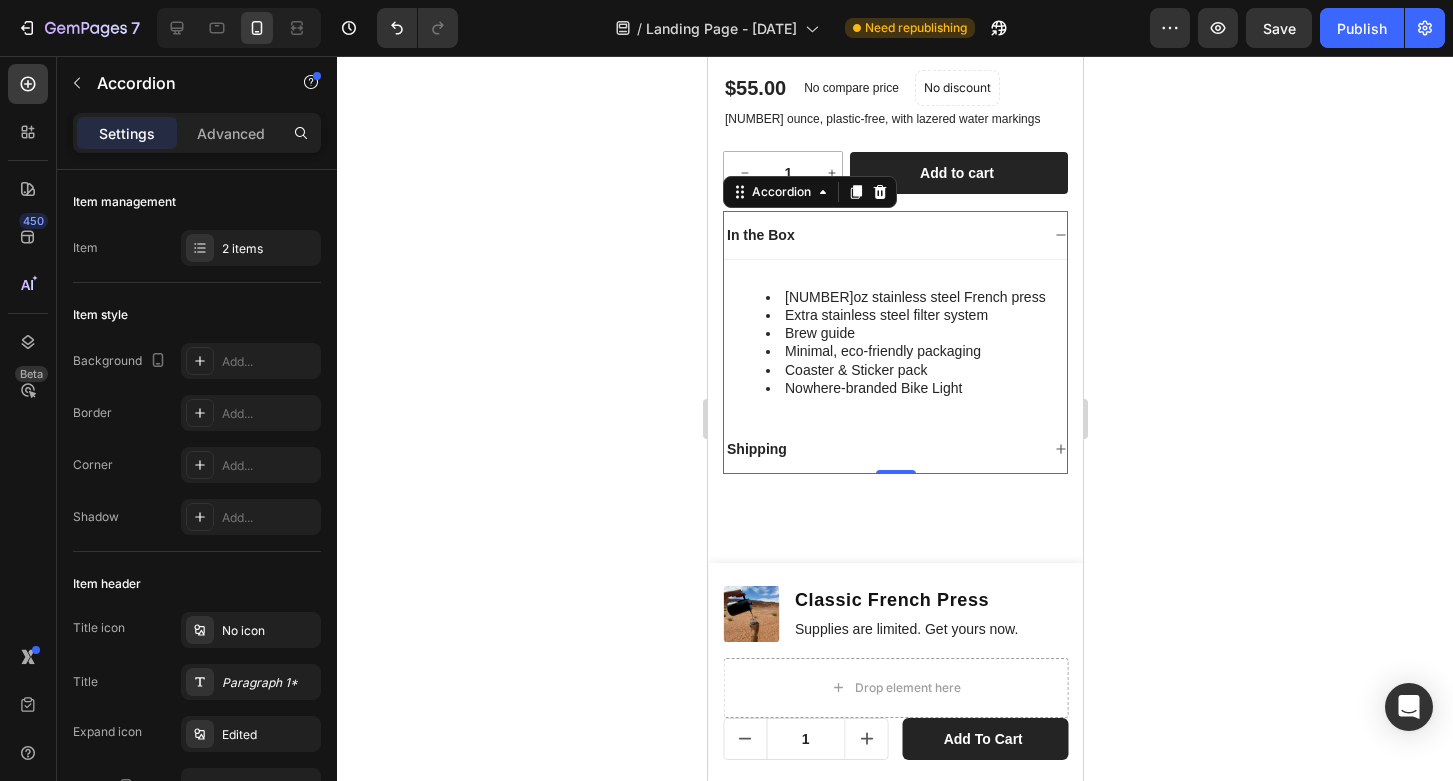 click 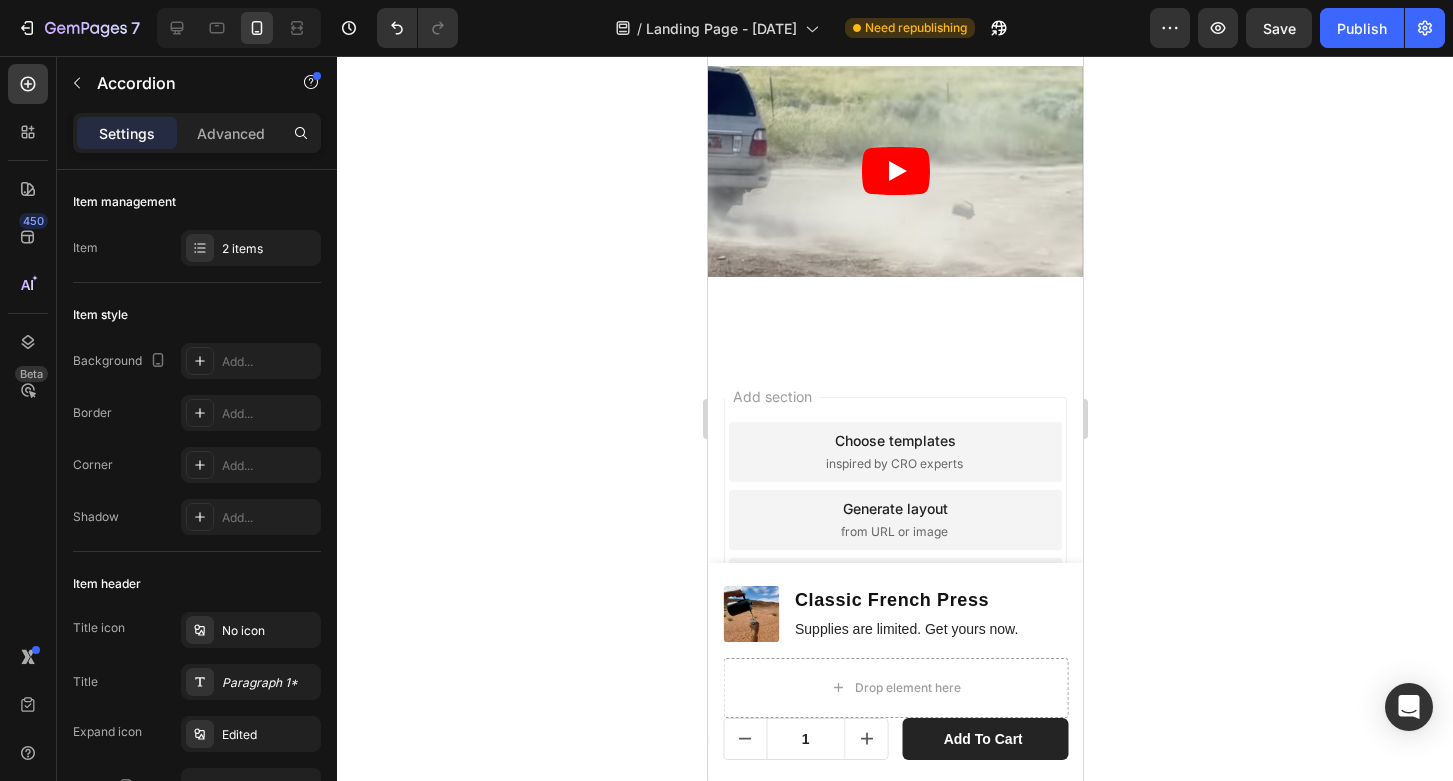 scroll, scrollTop: 5609, scrollLeft: 0, axis: vertical 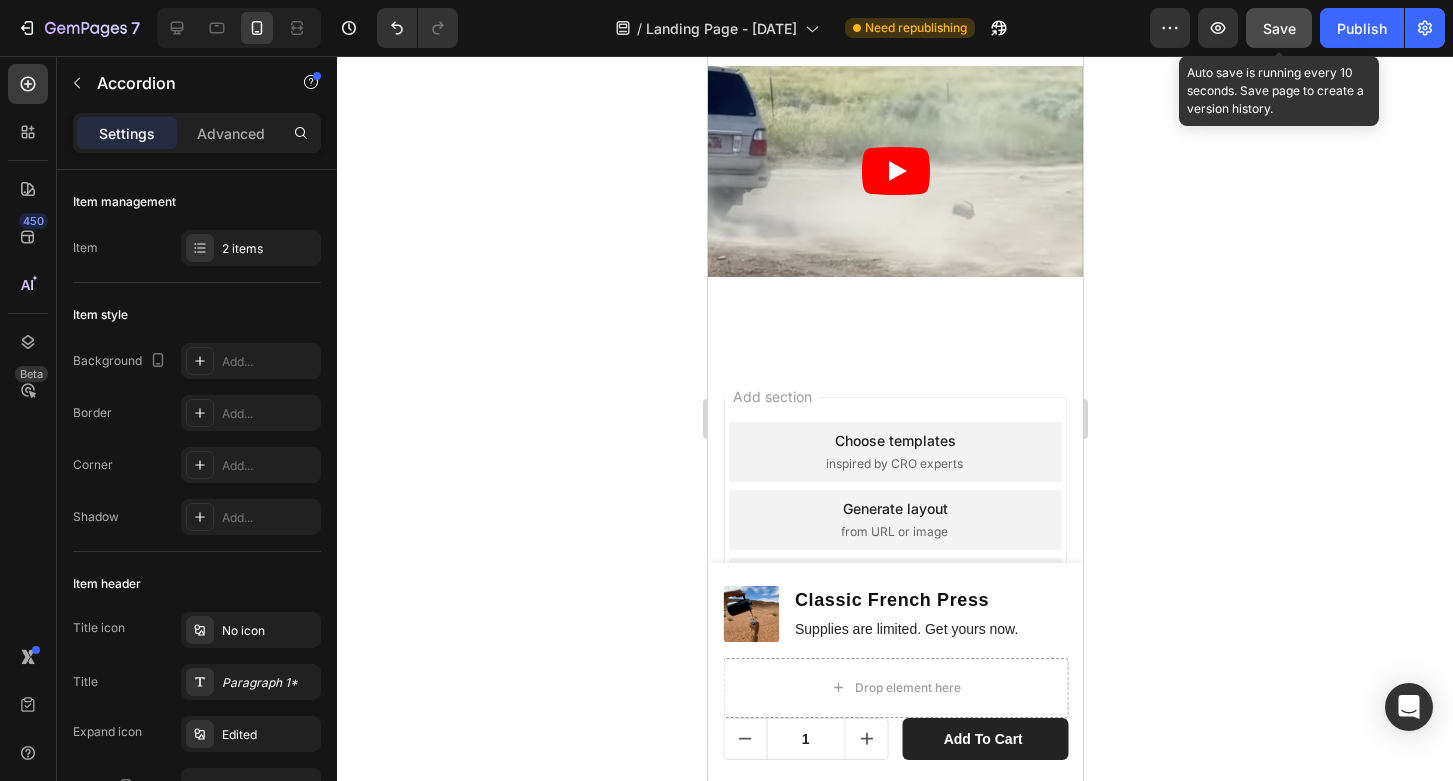 click on "Save" at bounding box center [1279, 28] 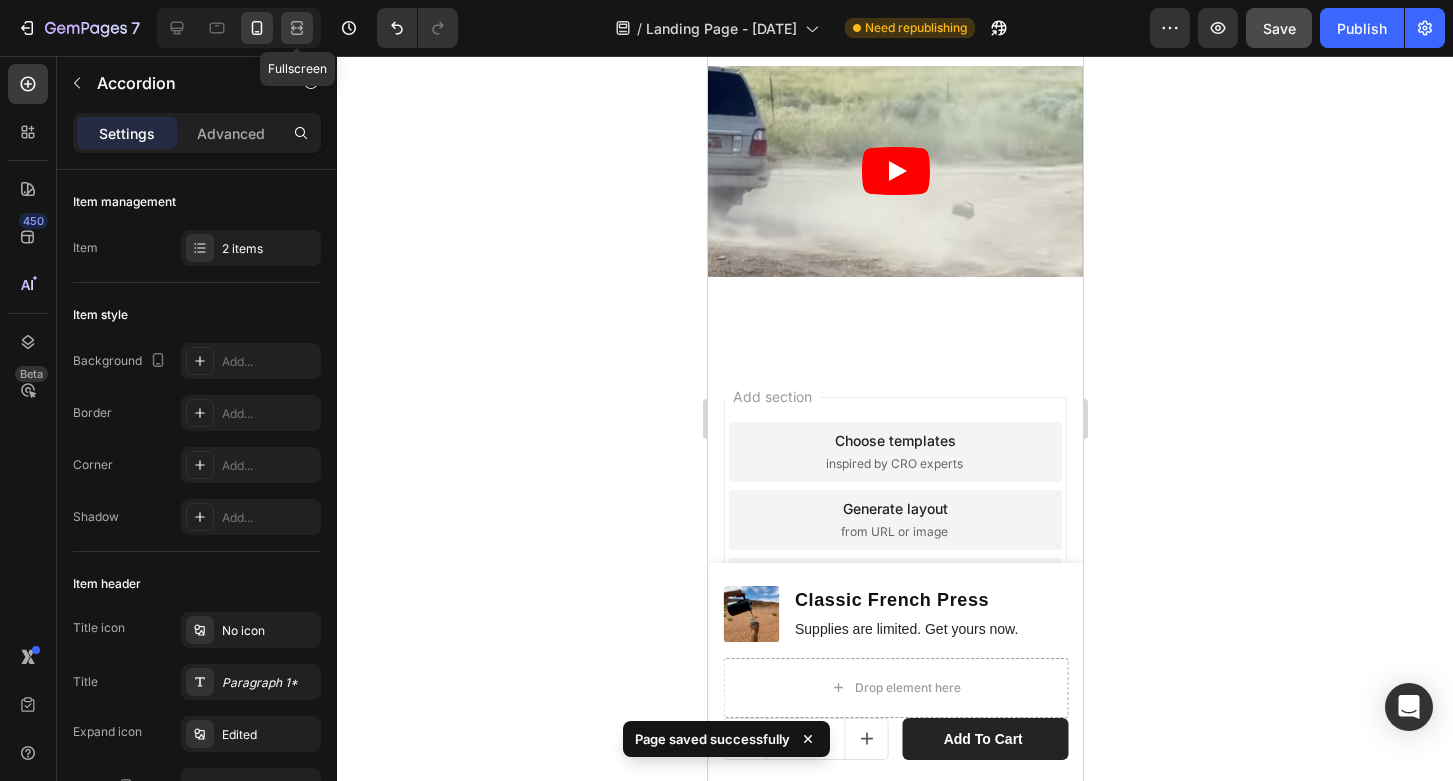click 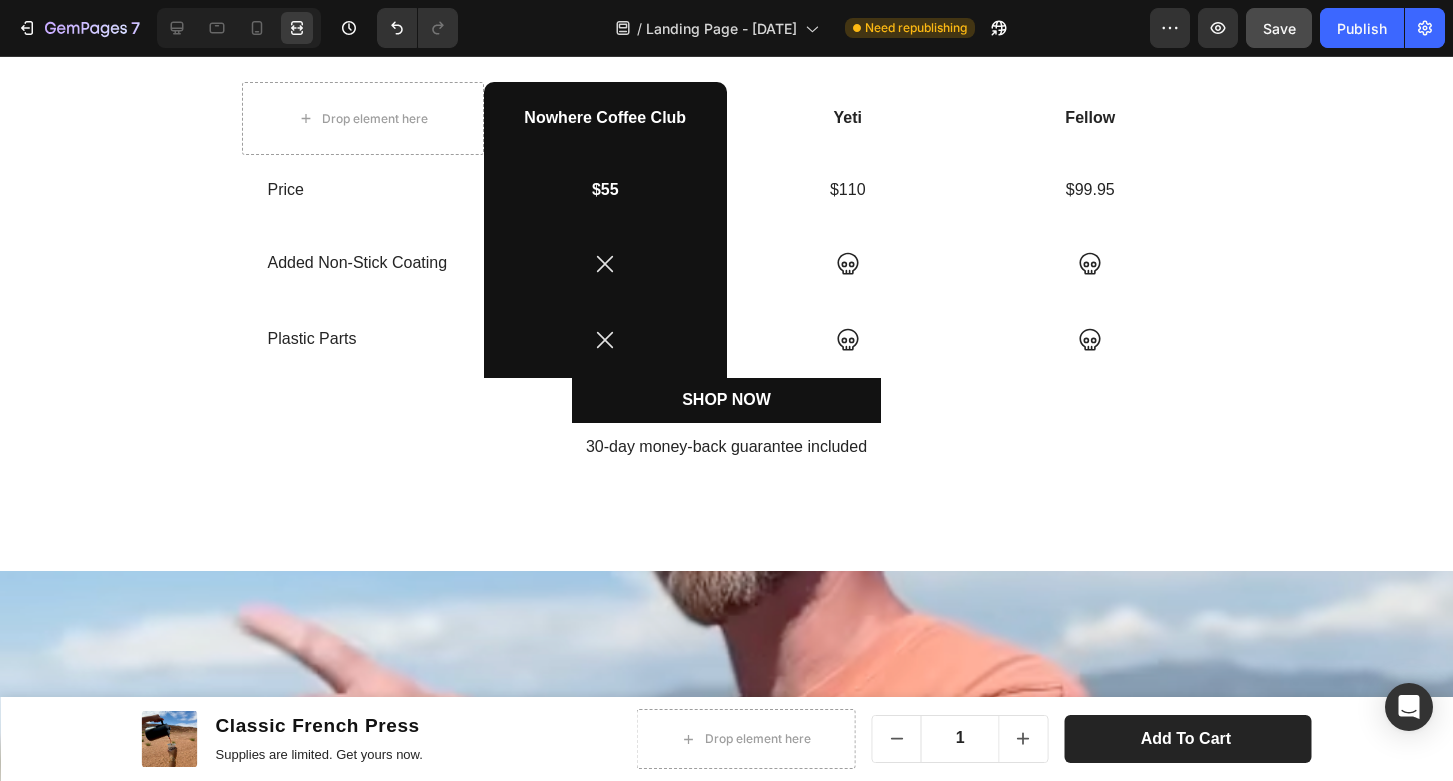 scroll, scrollTop: 2691, scrollLeft: 0, axis: vertical 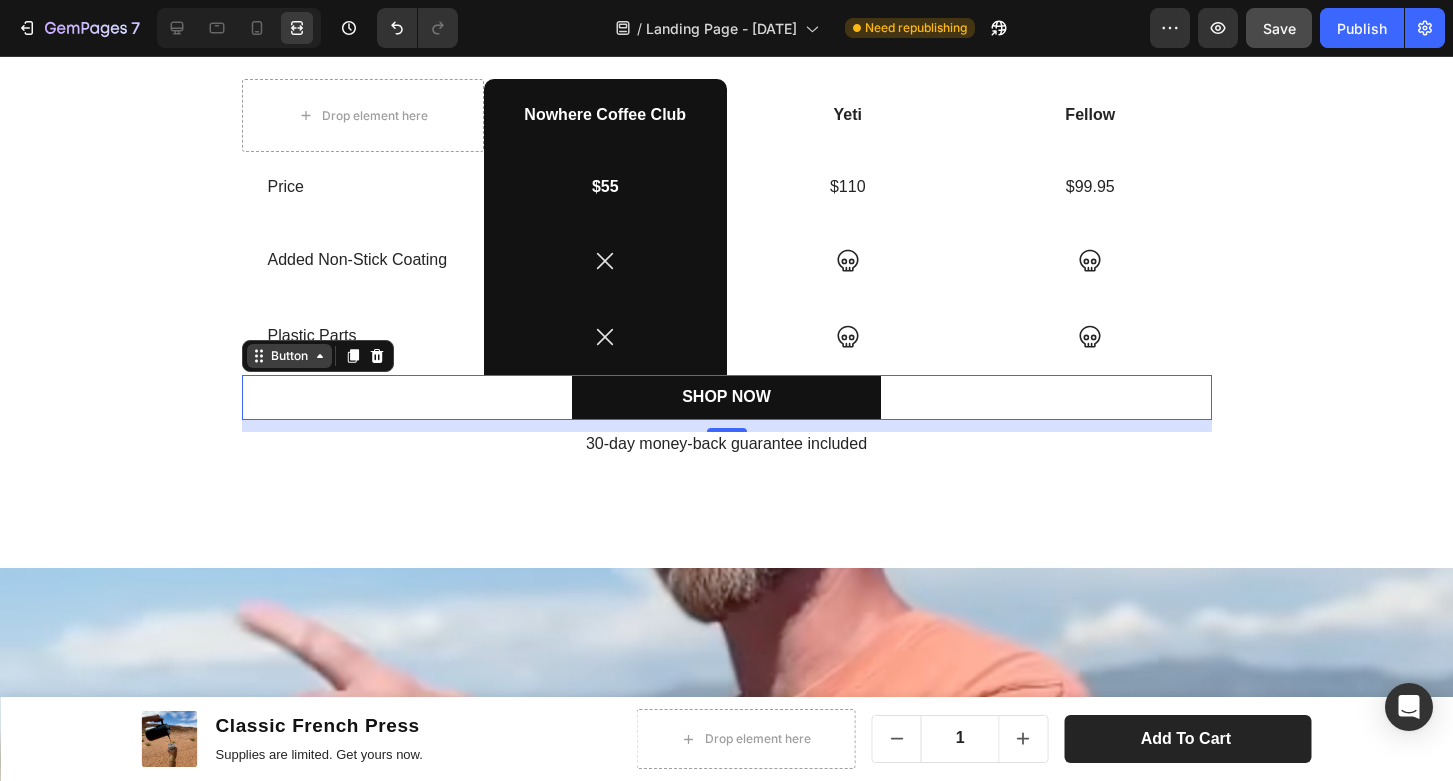 click 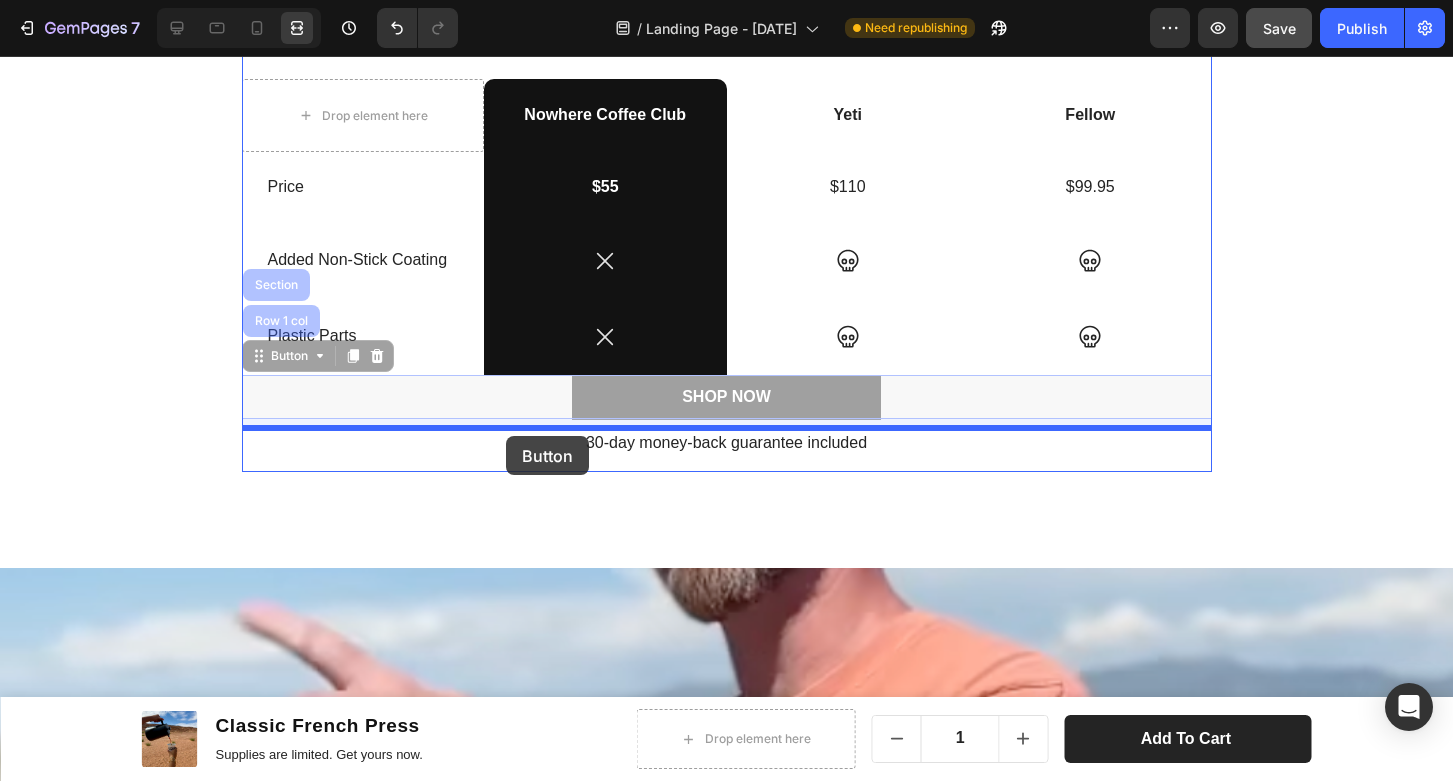 drag, startPoint x: 506, startPoint y: 392, endPoint x: 506, endPoint y: 436, distance: 44 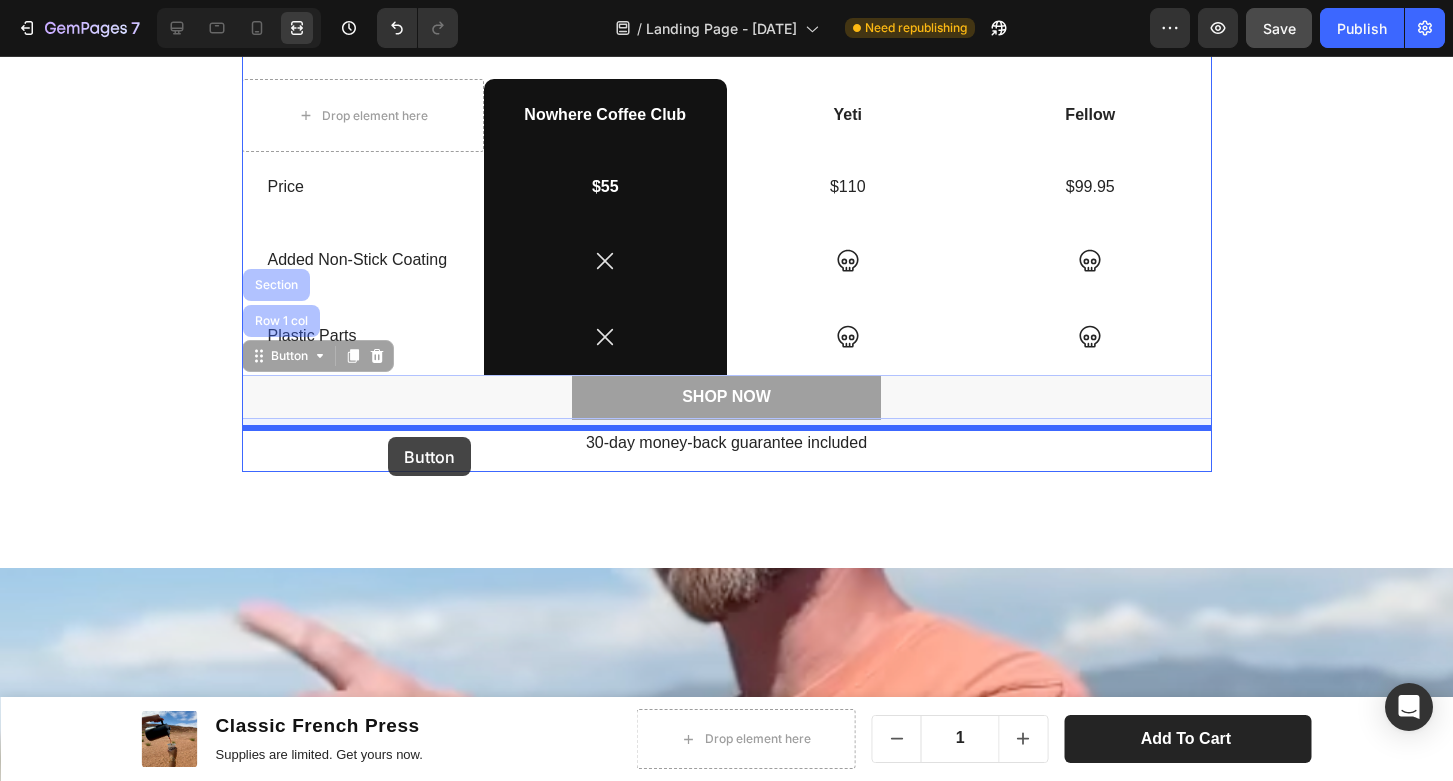 drag, startPoint x: 389, startPoint y: 397, endPoint x: 388, endPoint y: 437, distance: 40.012497 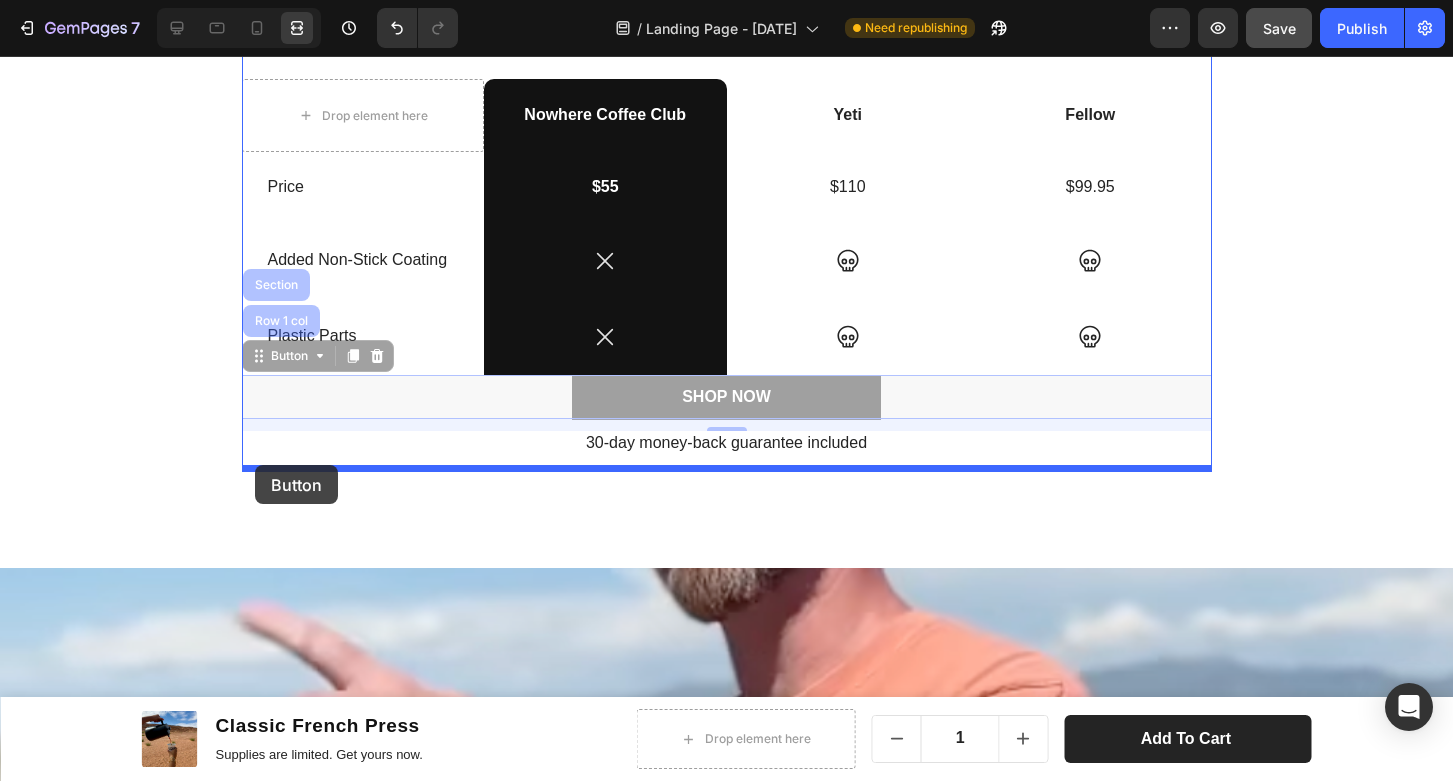 drag, startPoint x: 257, startPoint y: 350, endPoint x: 255, endPoint y: 465, distance: 115.01739 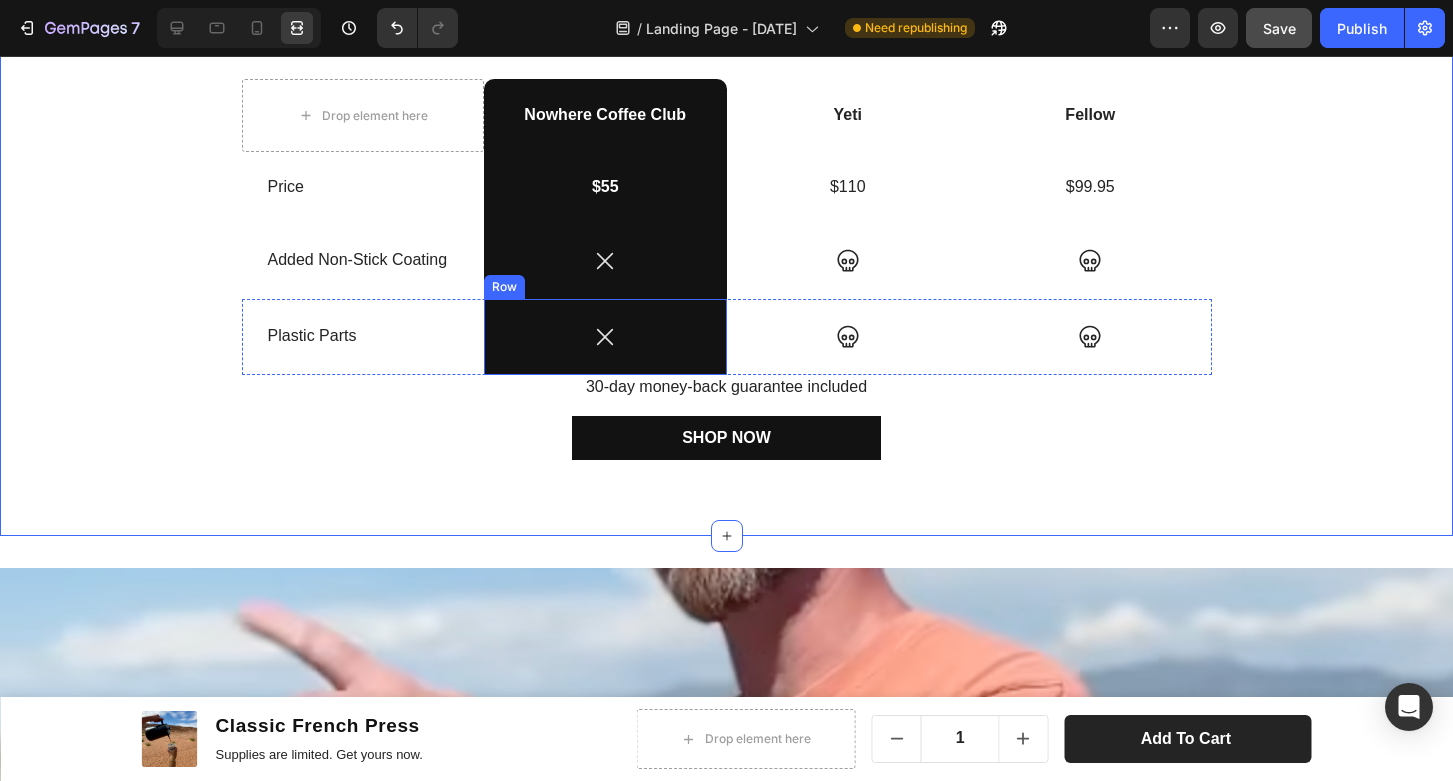 click on "30-day money-back guarantee included" at bounding box center [727, 387] 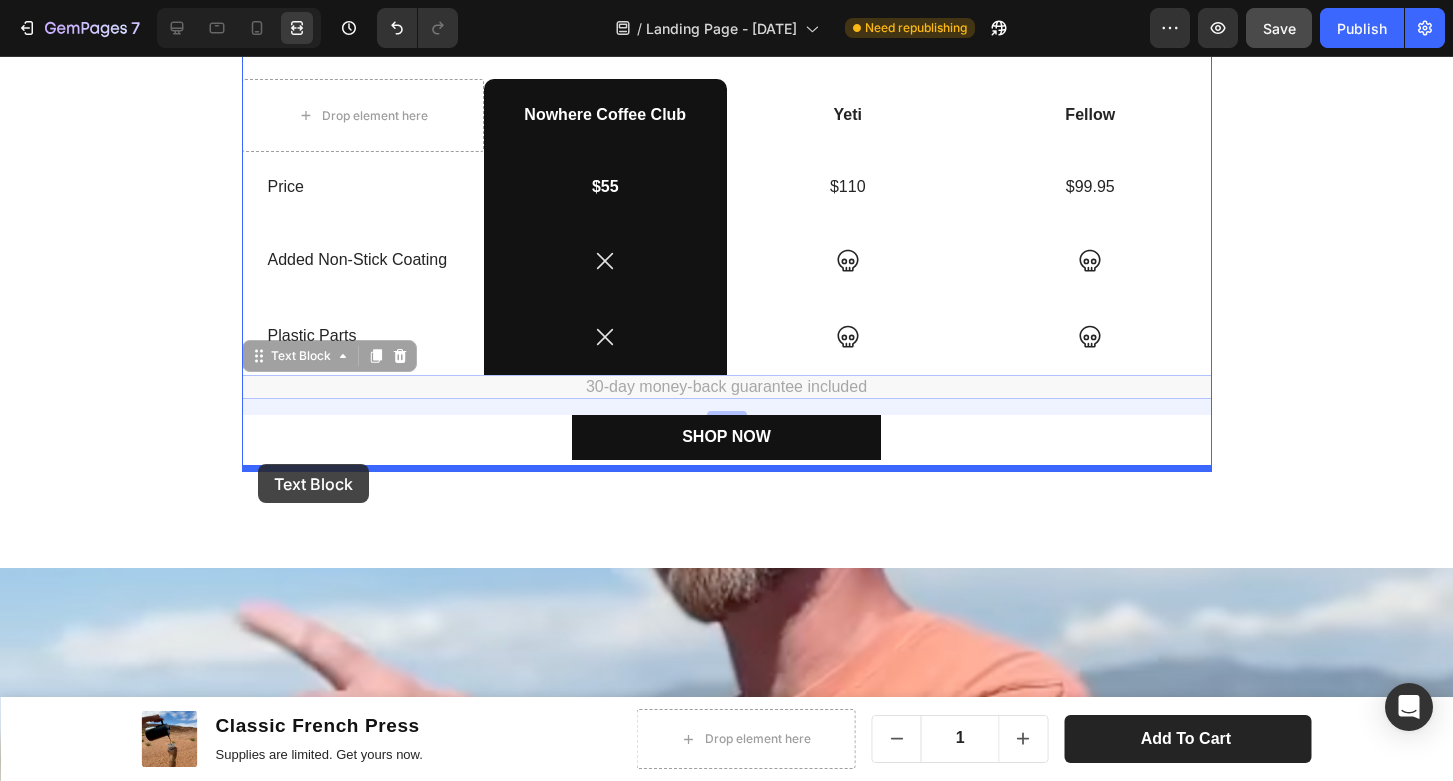 drag, startPoint x: 262, startPoint y: 353, endPoint x: 258, endPoint y: 464, distance: 111.07205 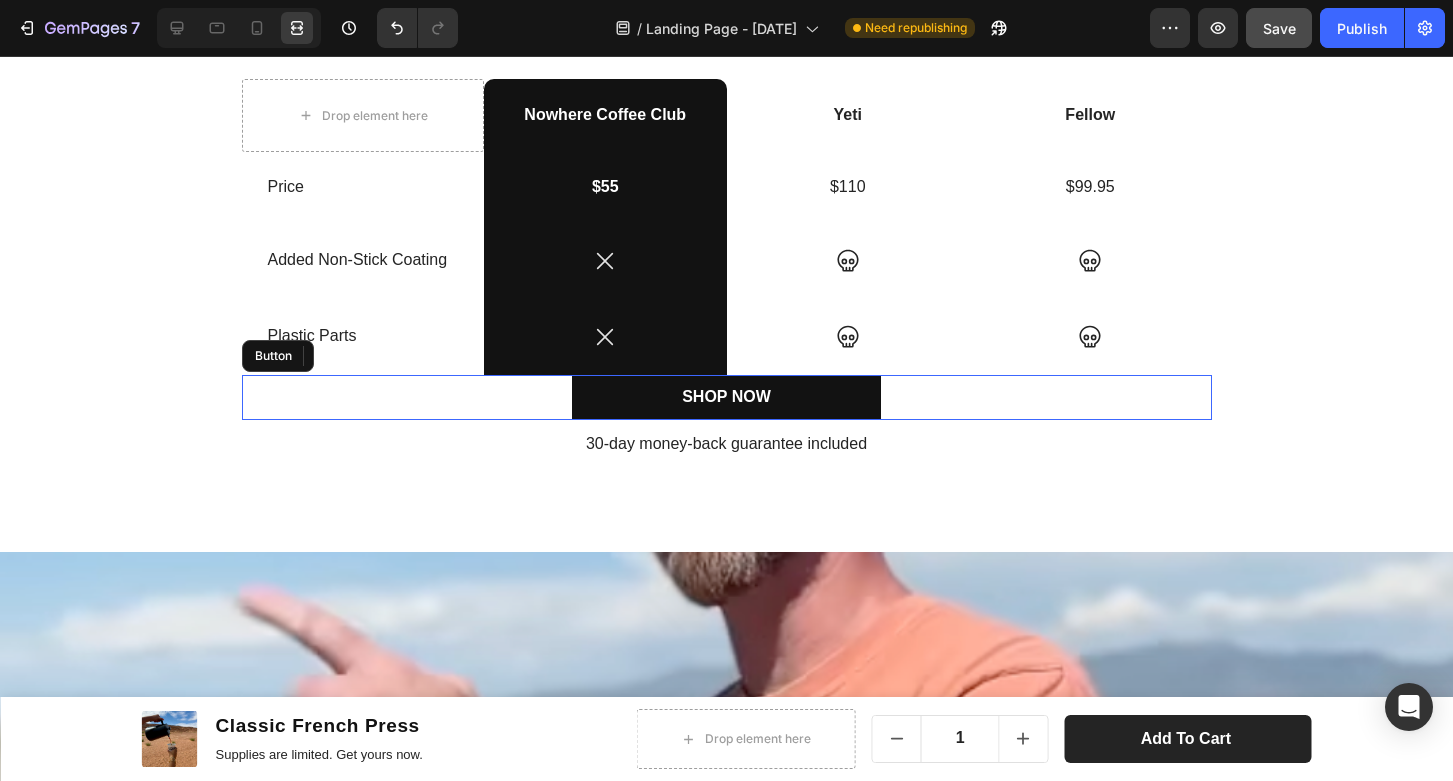 click on "SHOP NOW Button" at bounding box center [727, 397] 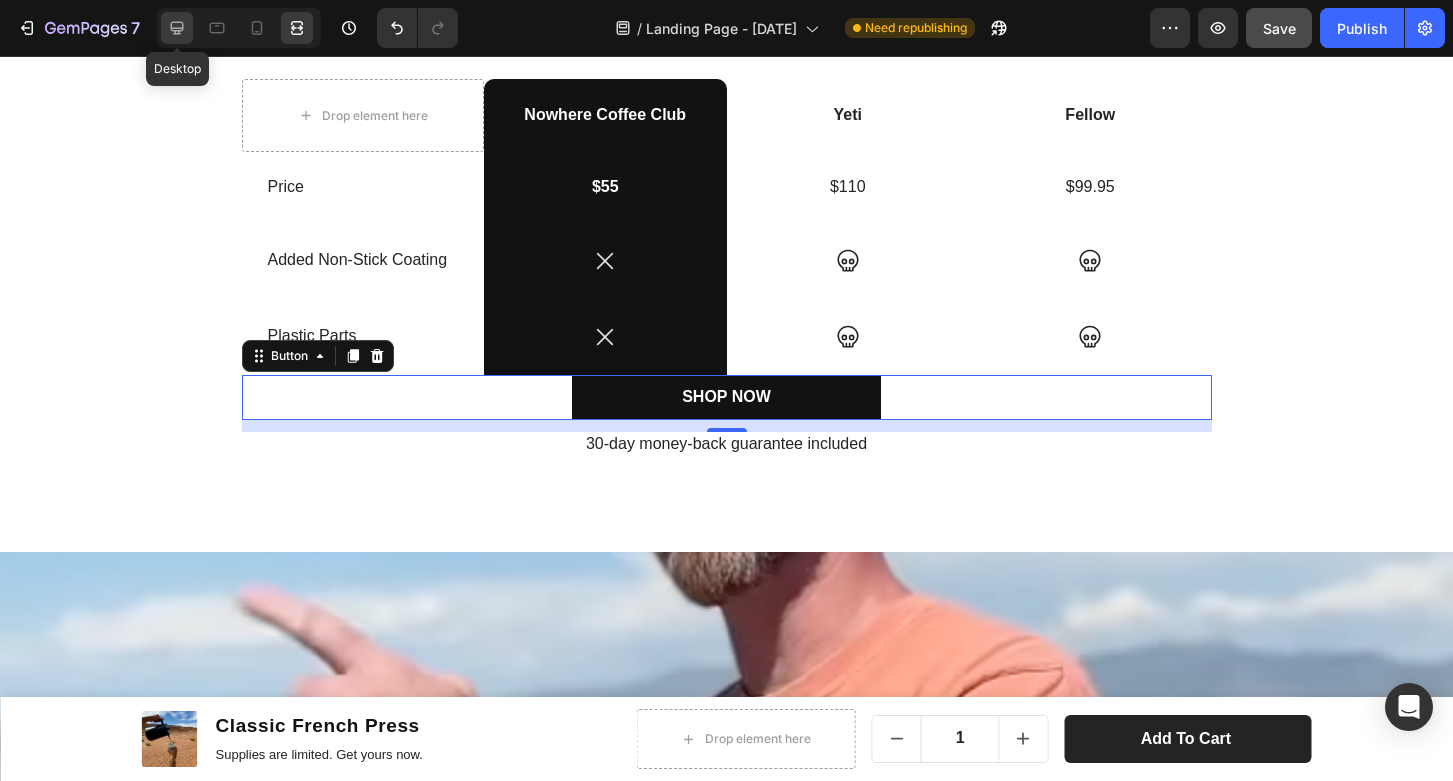 click 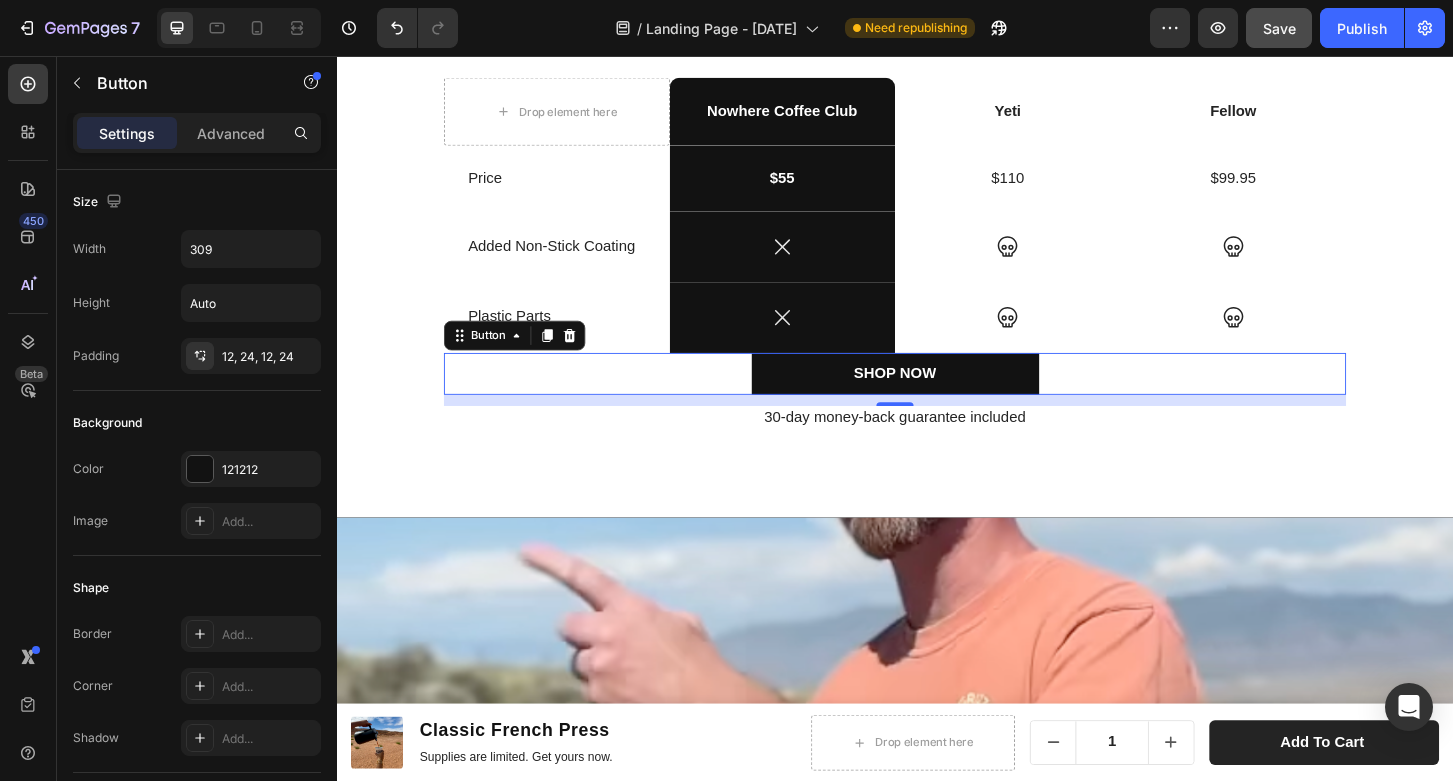 click on "SHOP NOW Button   [NUMBER]" at bounding box center (937, 397) 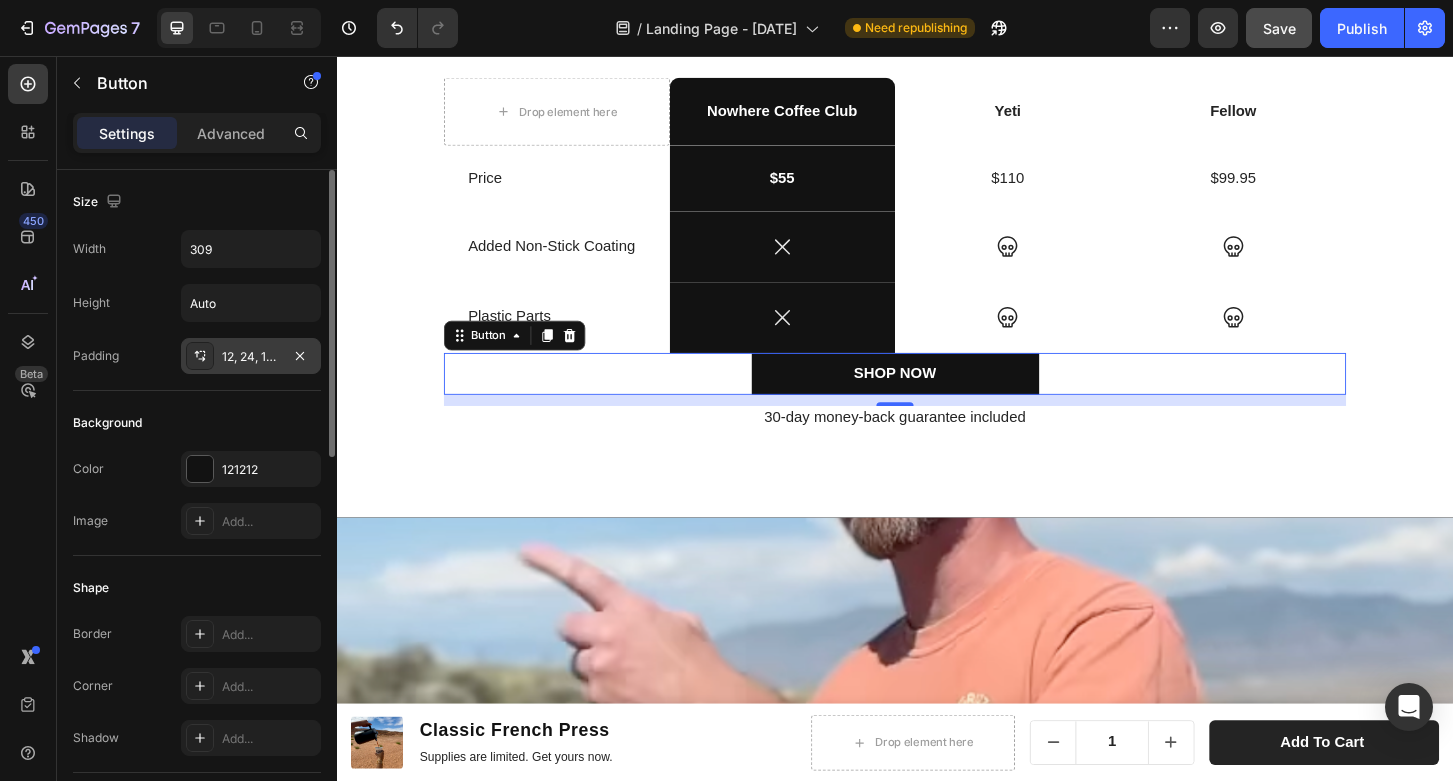 click on "12, 24, 12, 24" at bounding box center [251, 357] 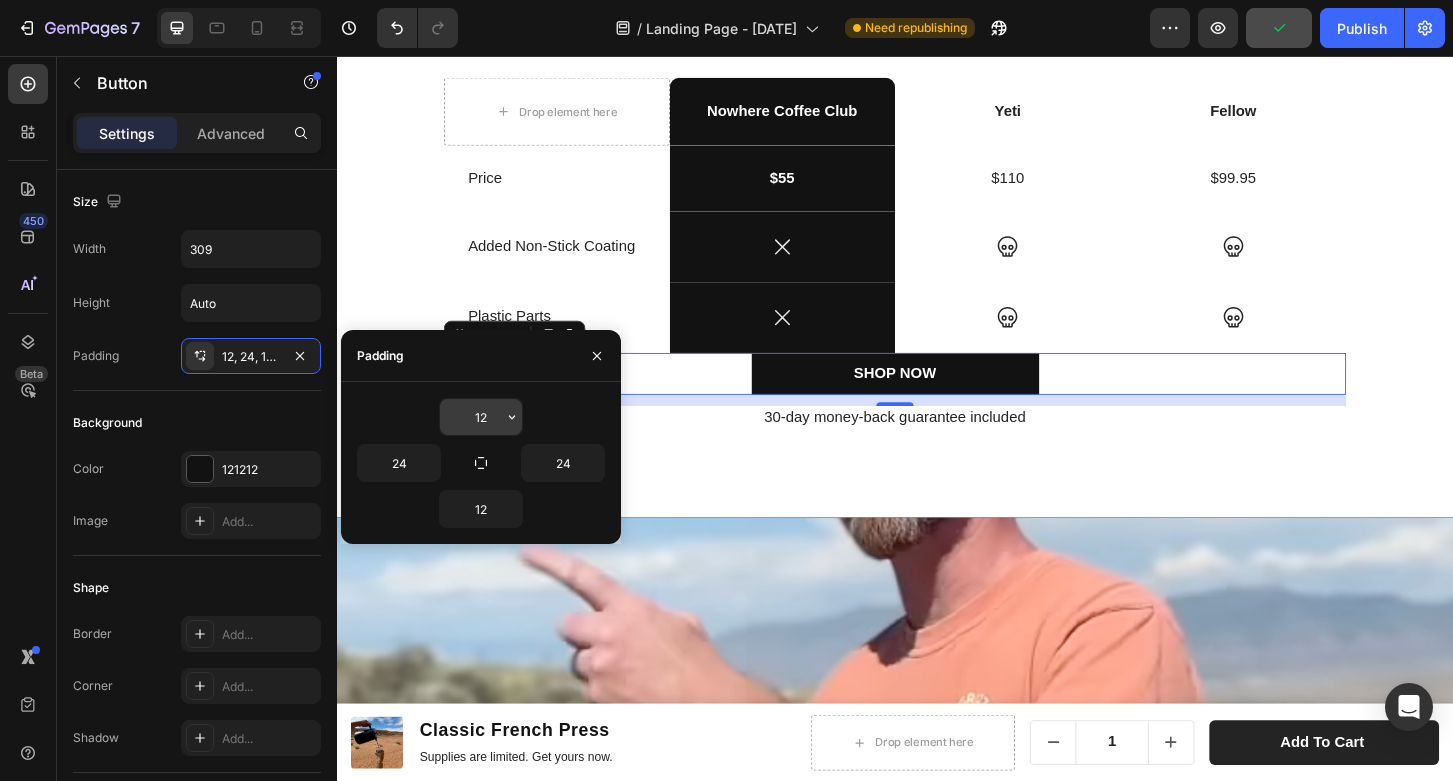 click on "12" at bounding box center (481, 417) 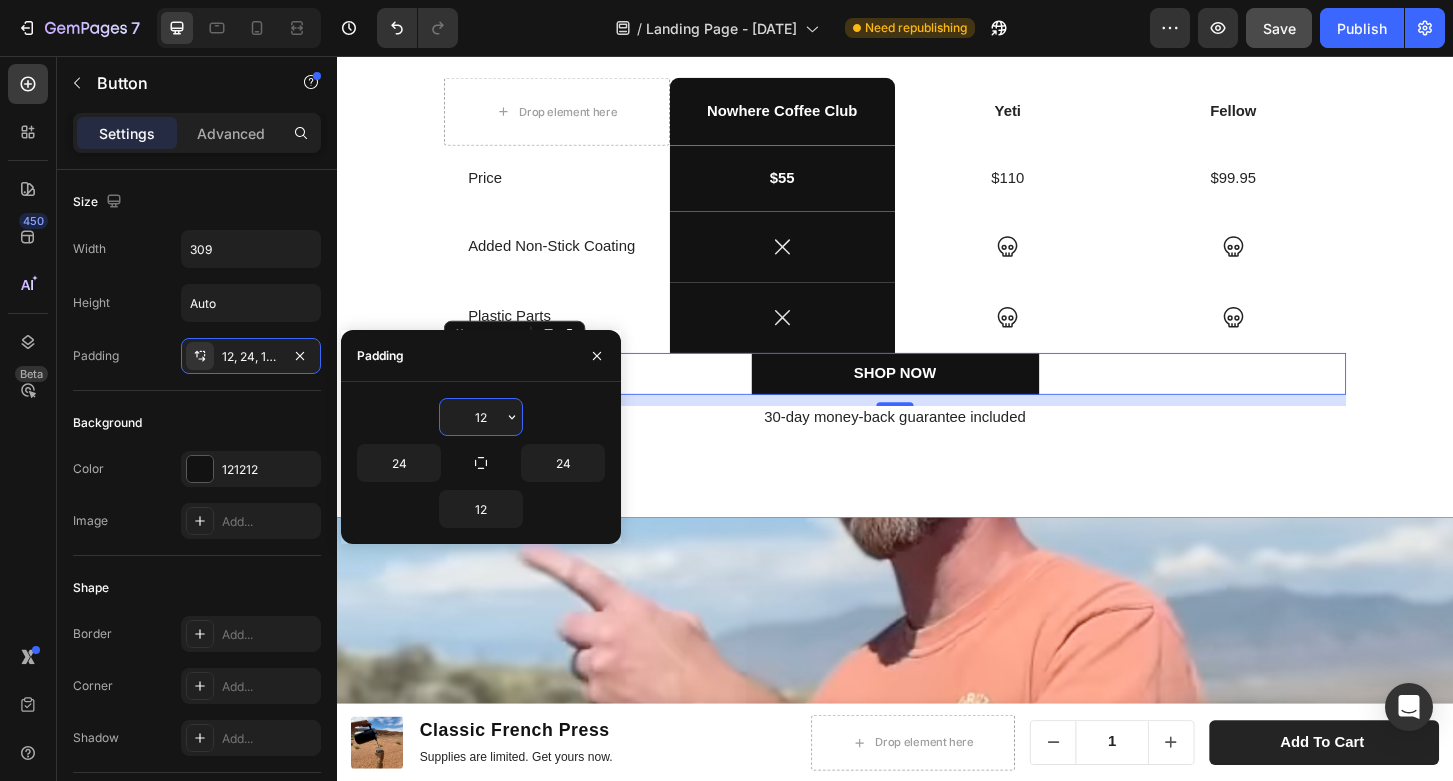 drag, startPoint x: 494, startPoint y: 420, endPoint x: 467, endPoint y: 417, distance: 27.166155 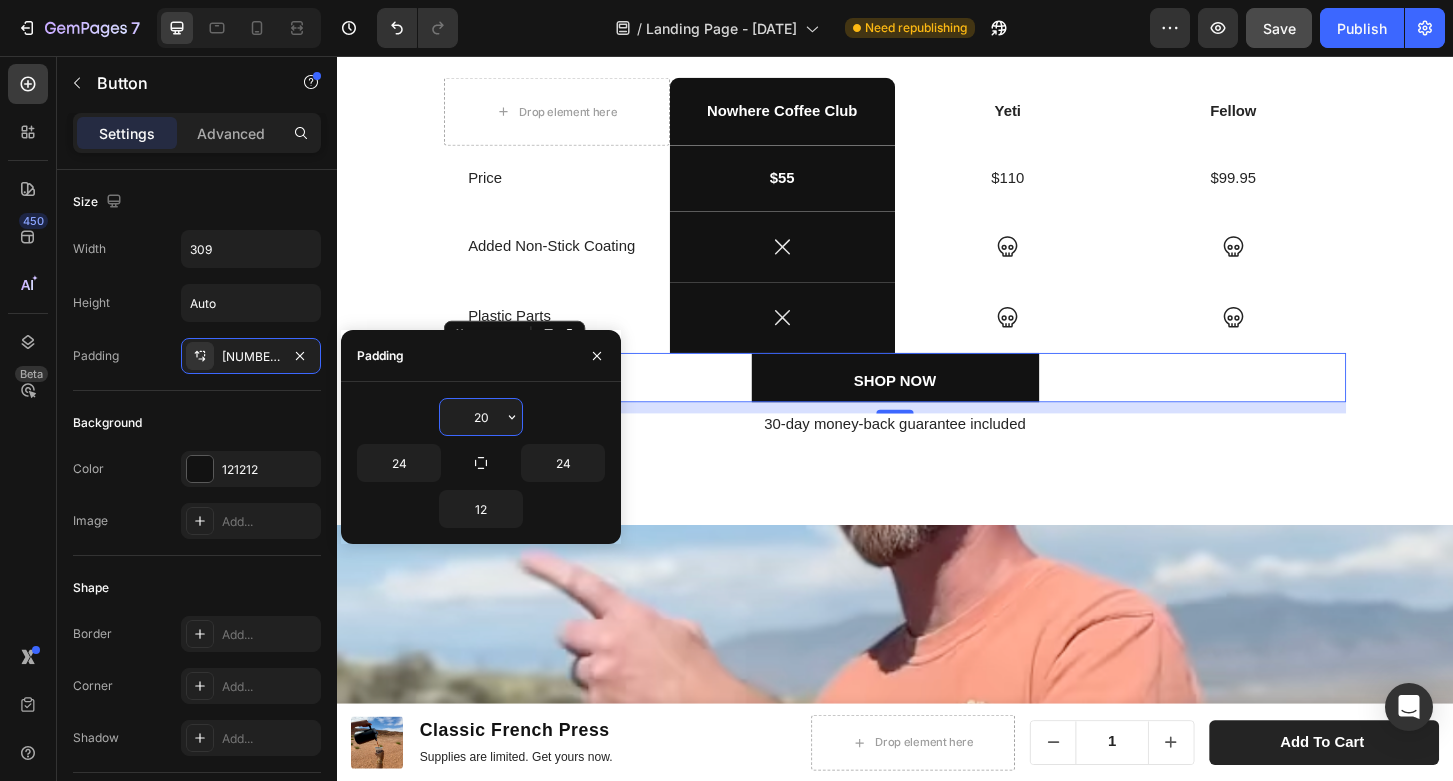drag, startPoint x: 495, startPoint y: 413, endPoint x: 459, endPoint y: 413, distance: 36 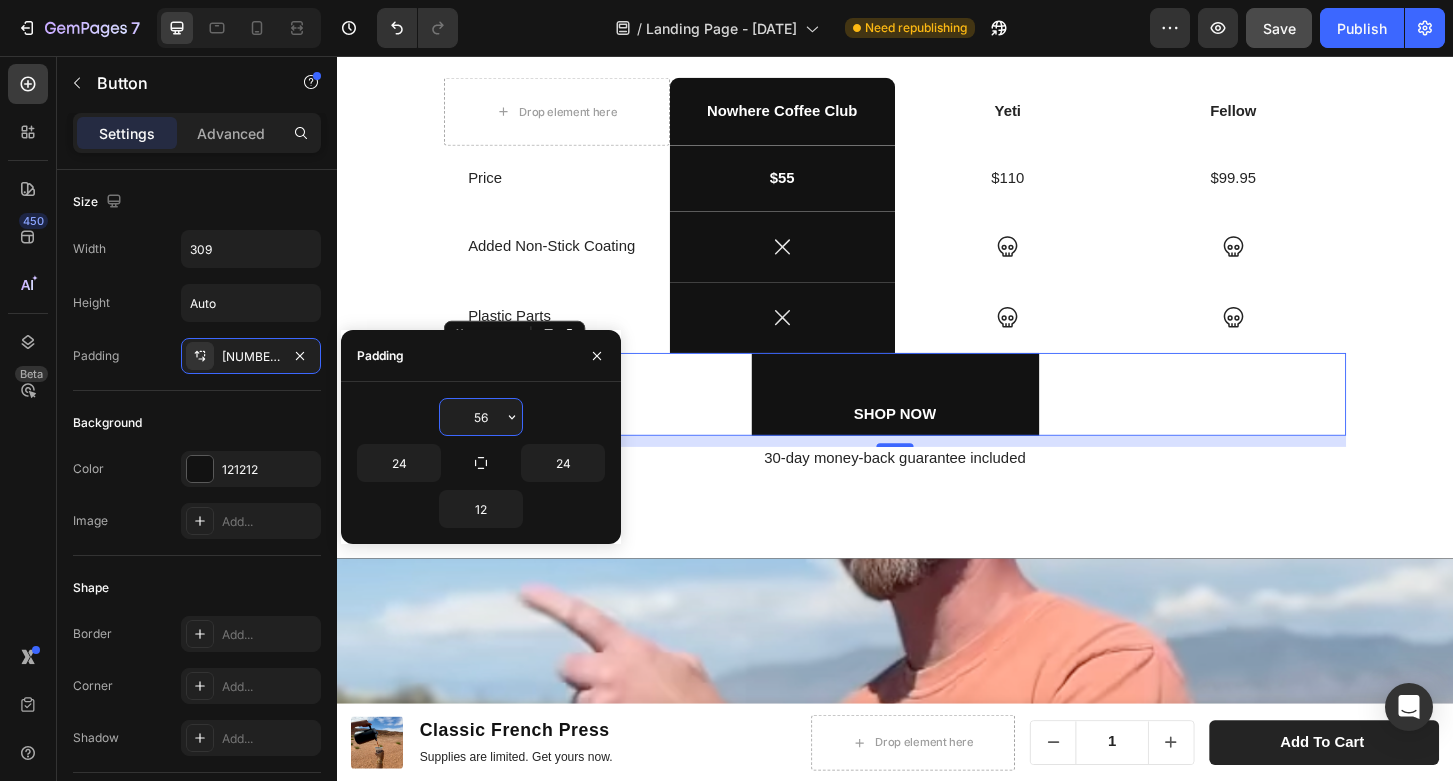 drag, startPoint x: 491, startPoint y: 412, endPoint x: 464, endPoint y: 412, distance: 27 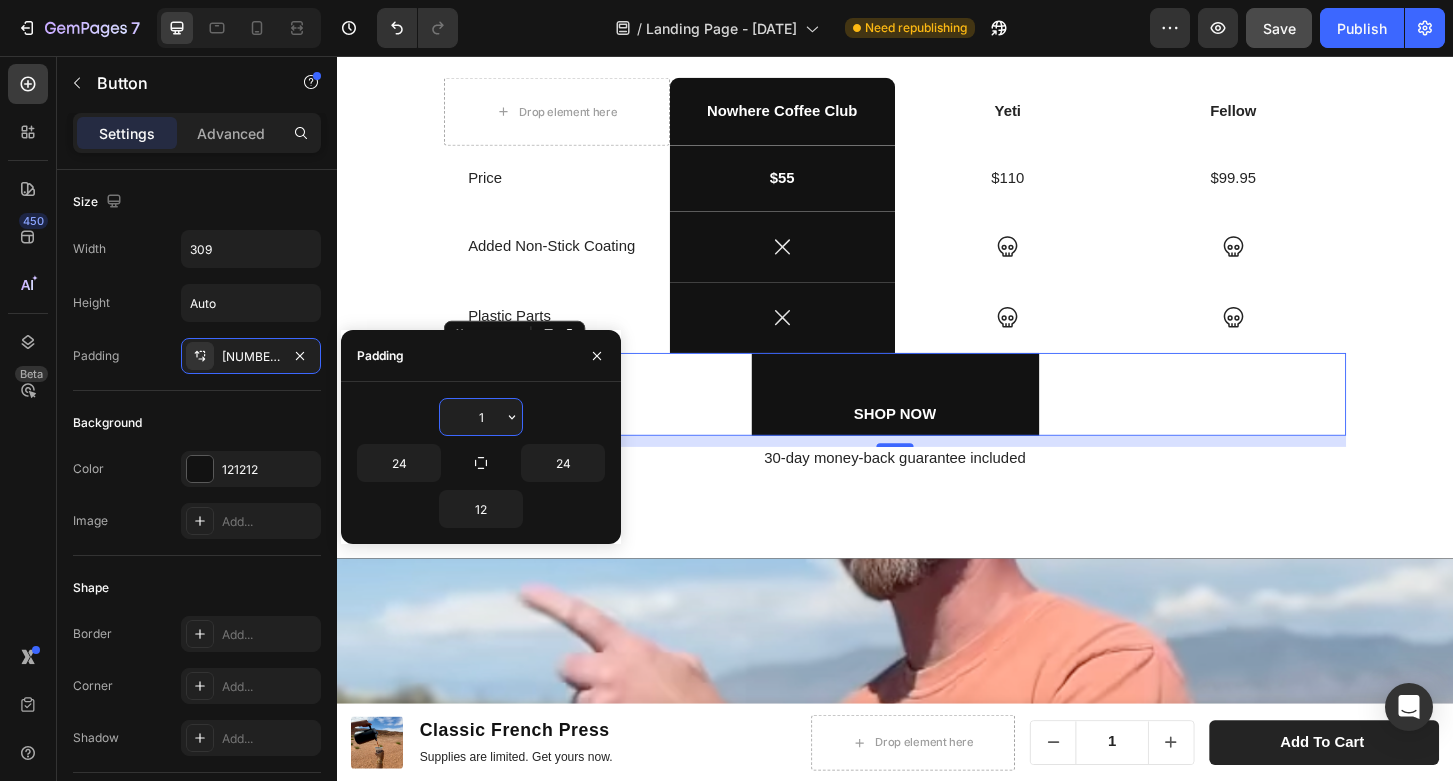 type on "12" 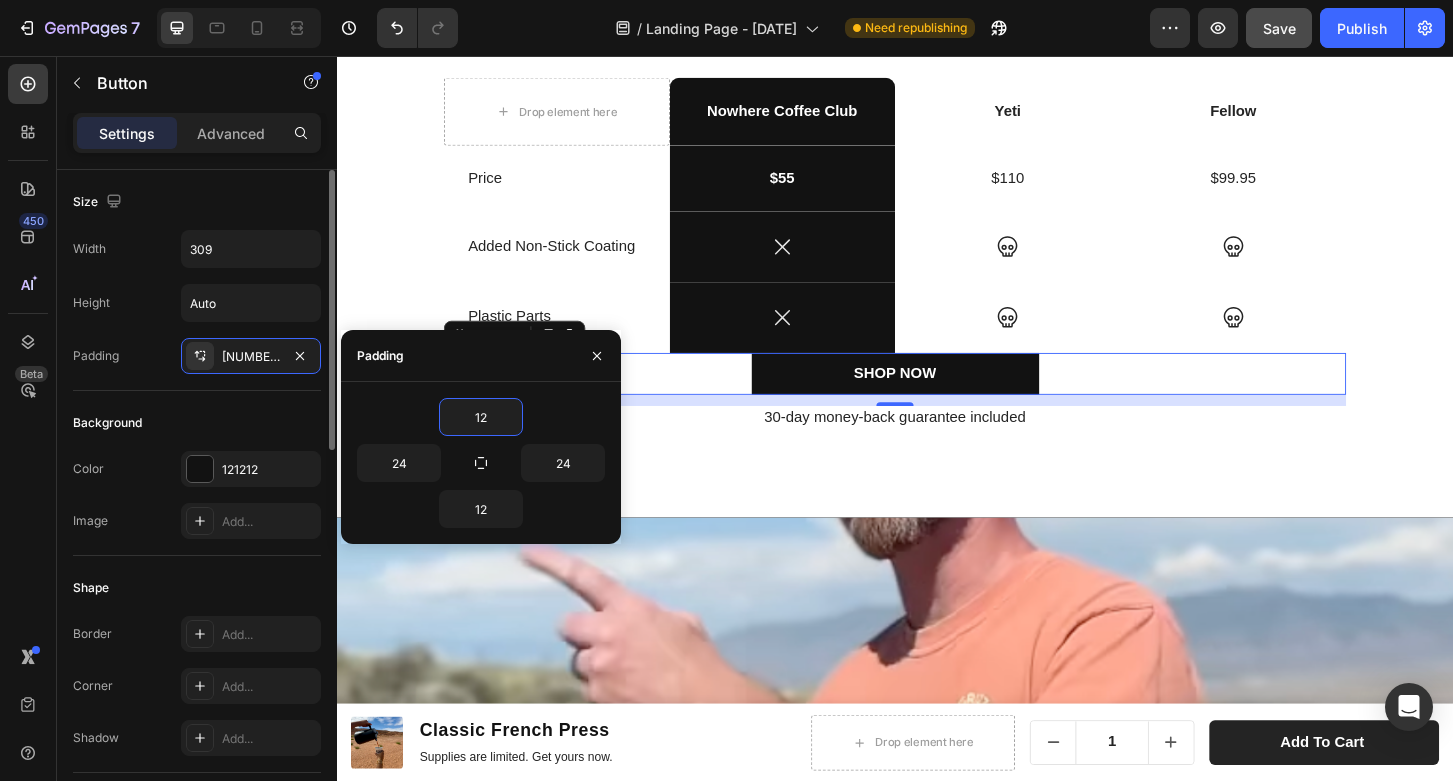 click on "Background" at bounding box center (197, 423) 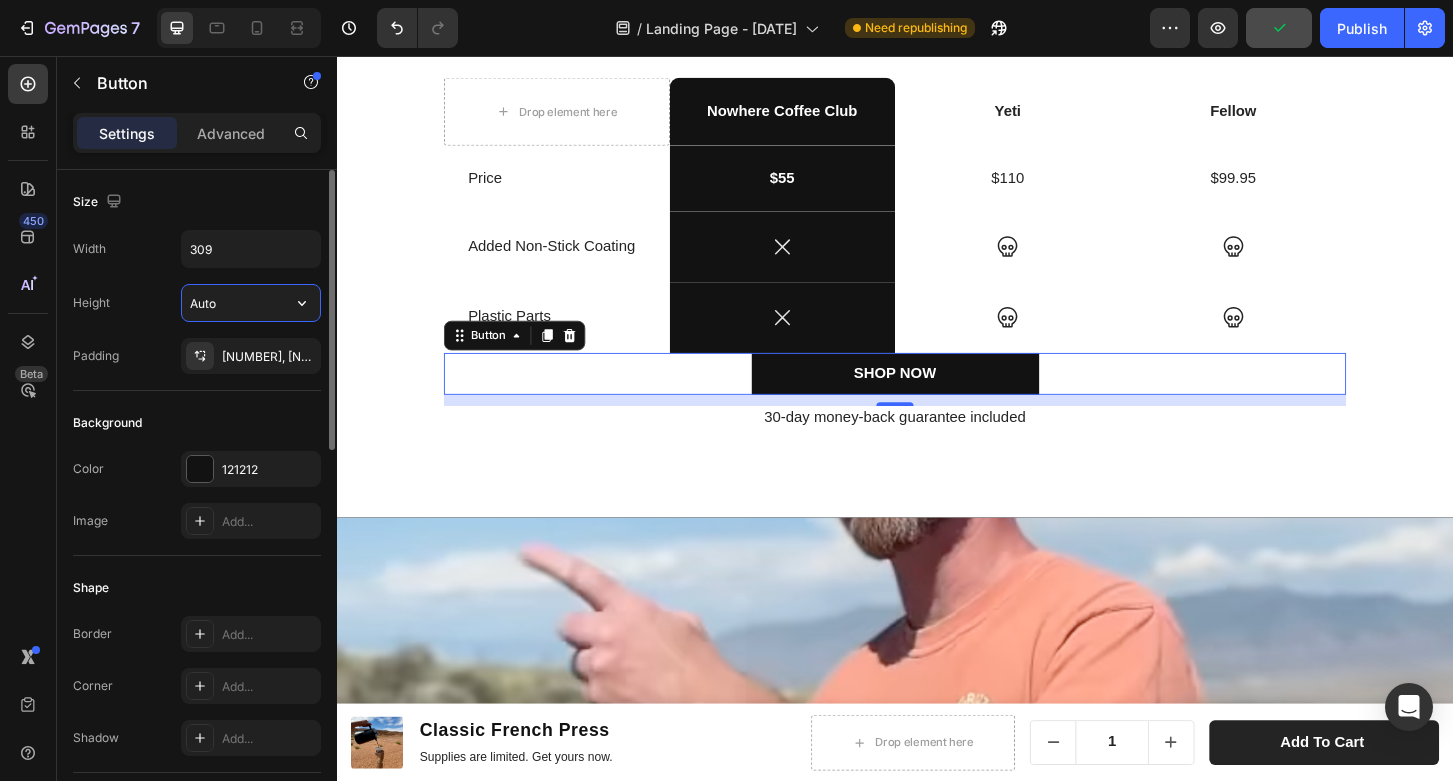 click on "Auto" at bounding box center [251, 303] 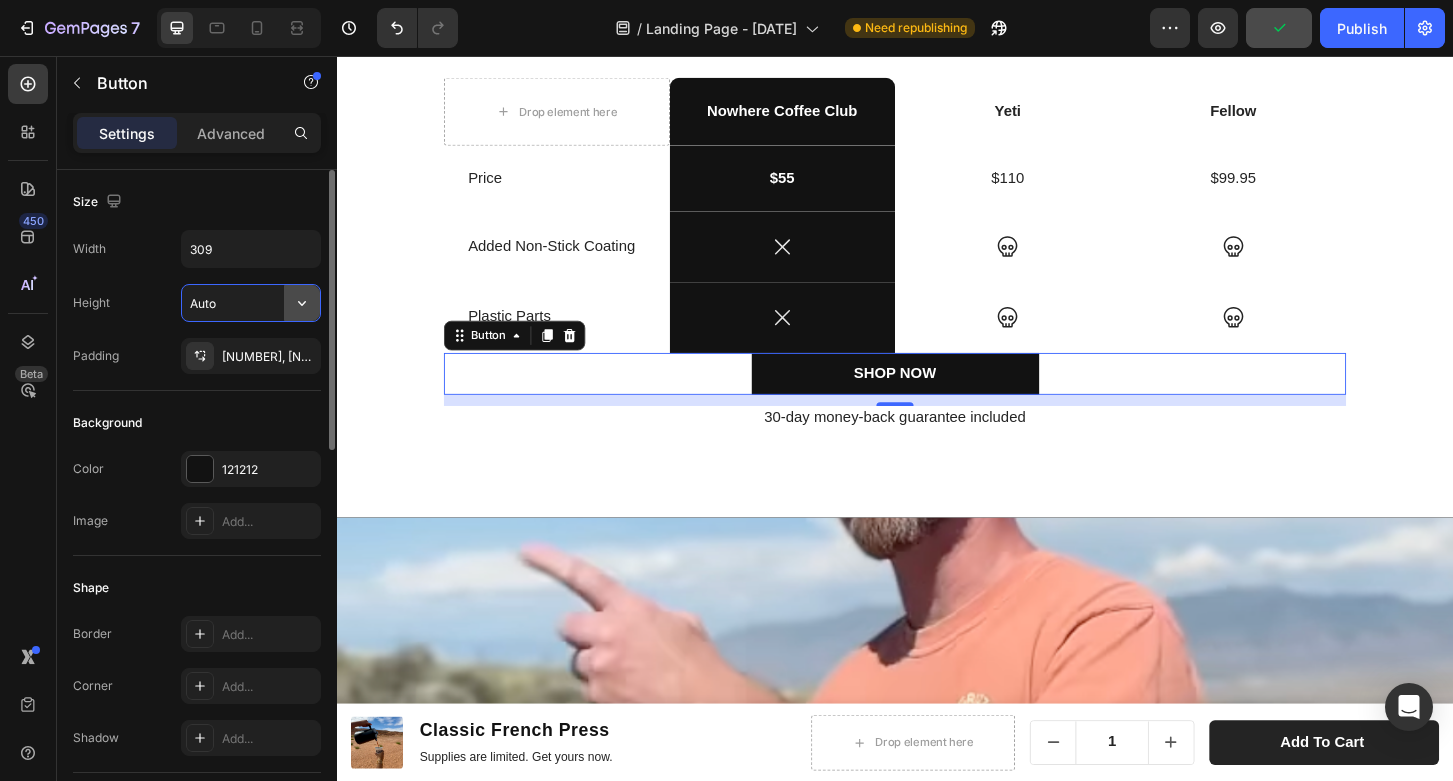 click 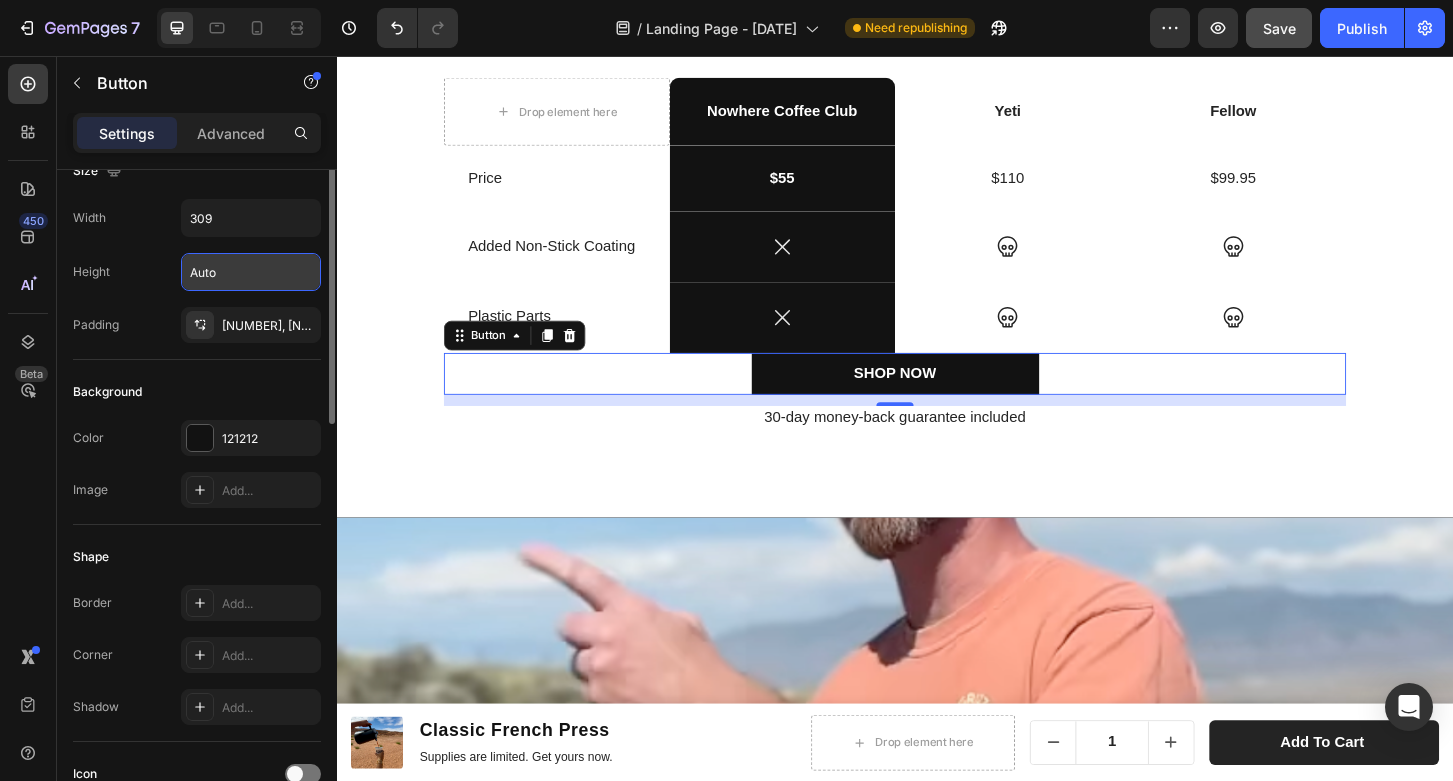 scroll, scrollTop: 0, scrollLeft: 0, axis: both 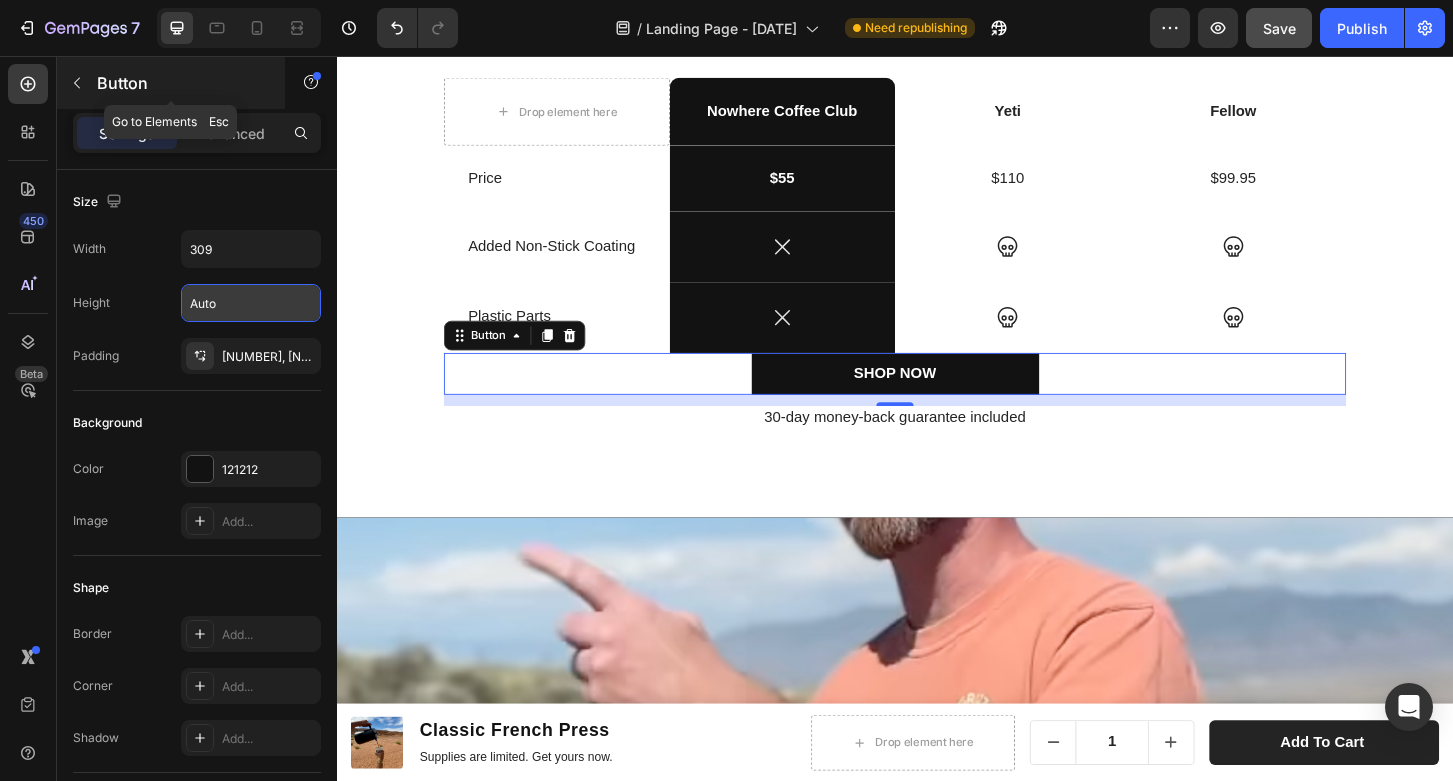 click 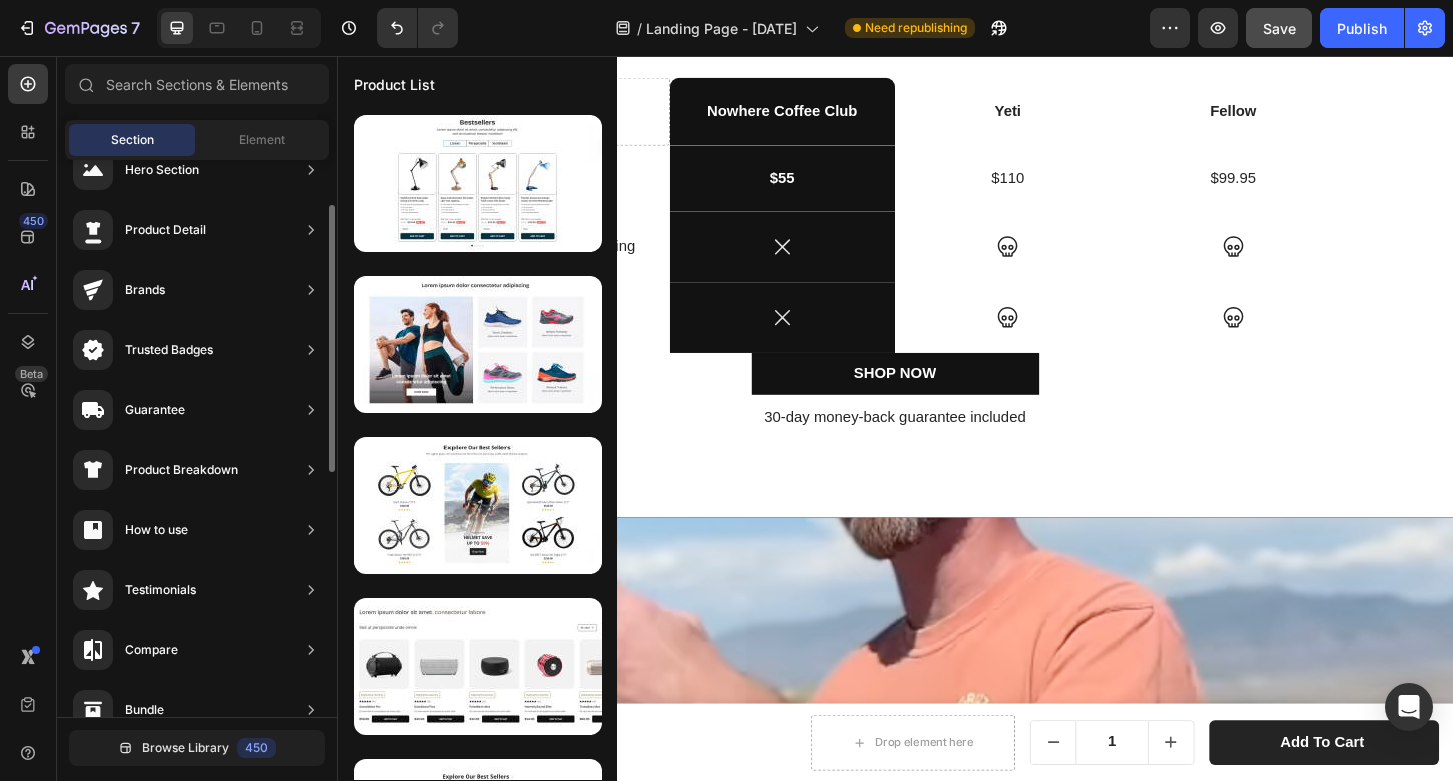 scroll, scrollTop: 0, scrollLeft: 0, axis: both 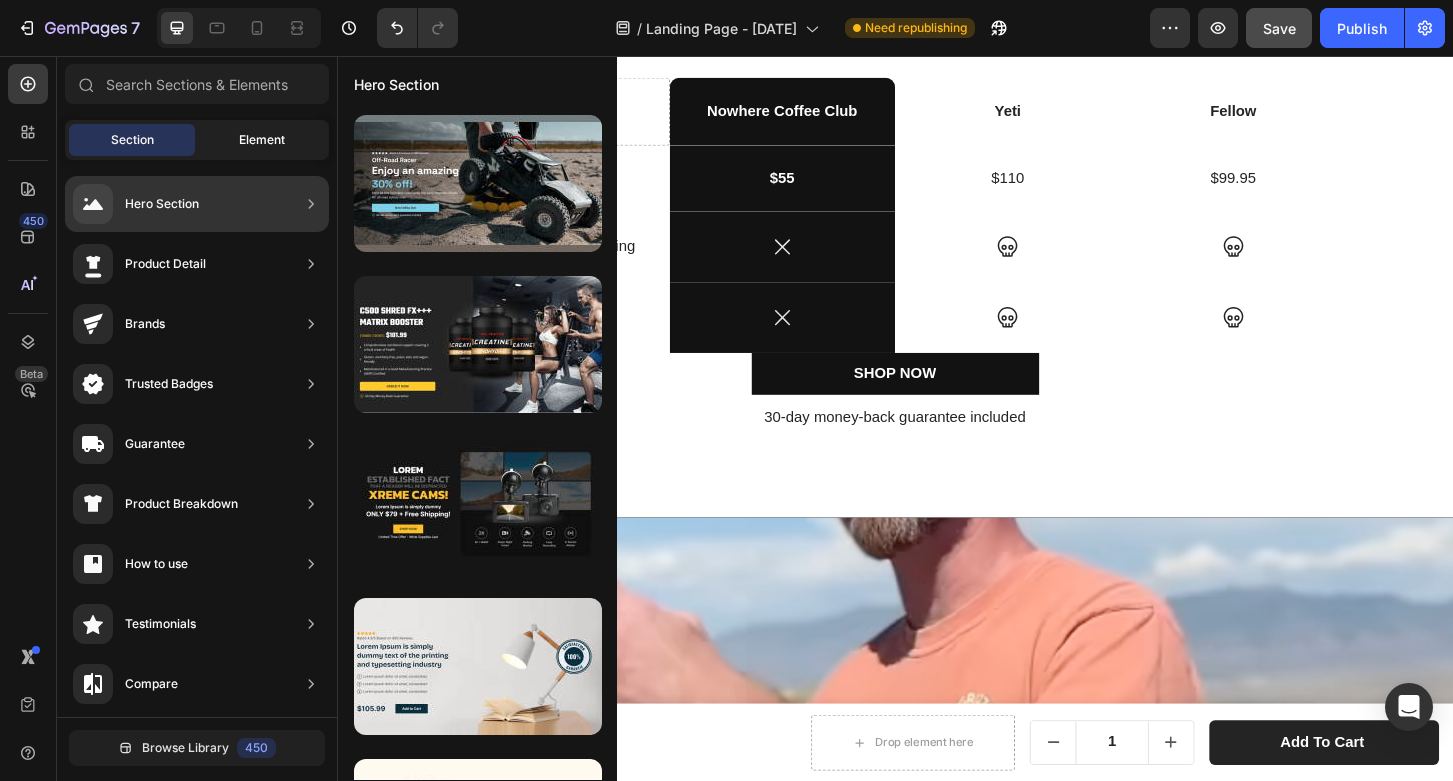 click on "Element" at bounding box center (262, 140) 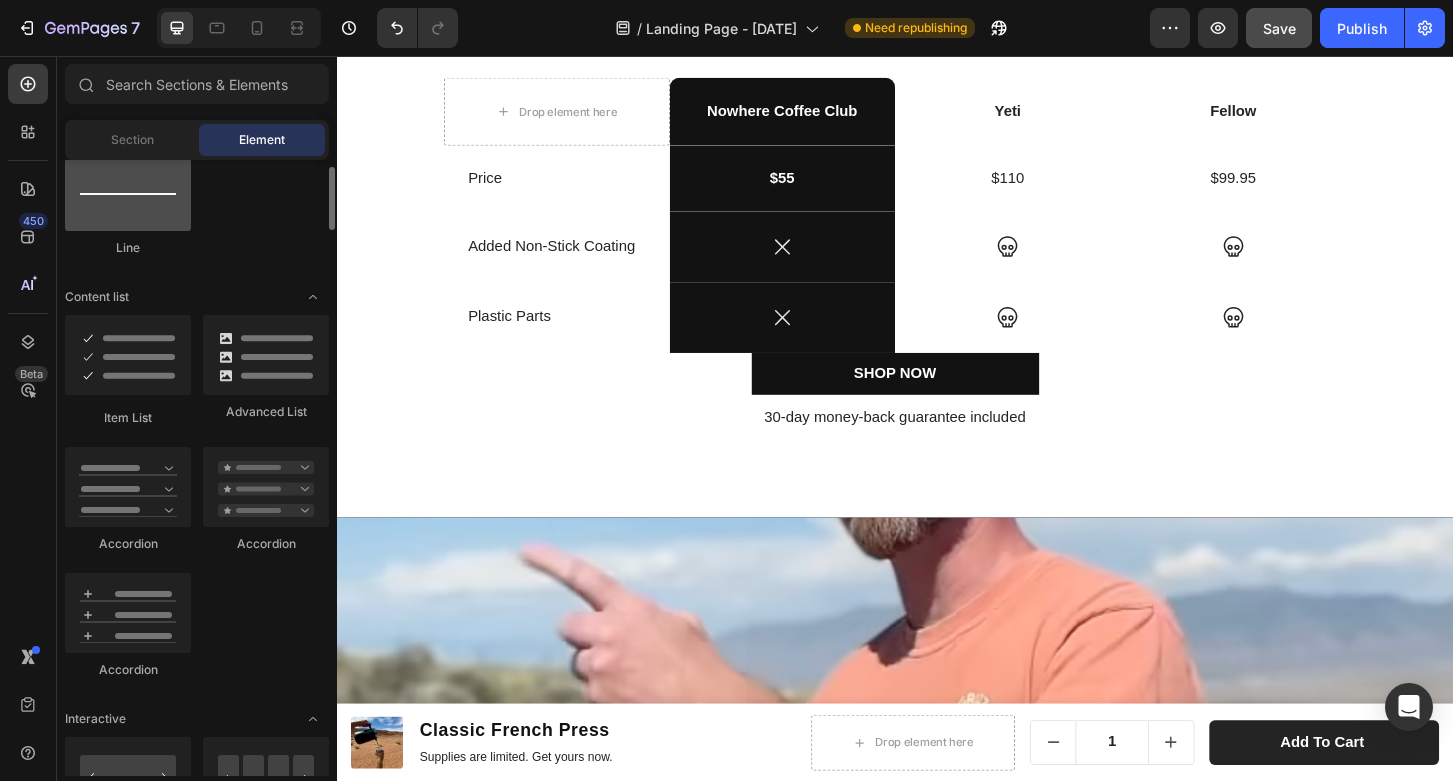 scroll, scrollTop: 1283, scrollLeft: 0, axis: vertical 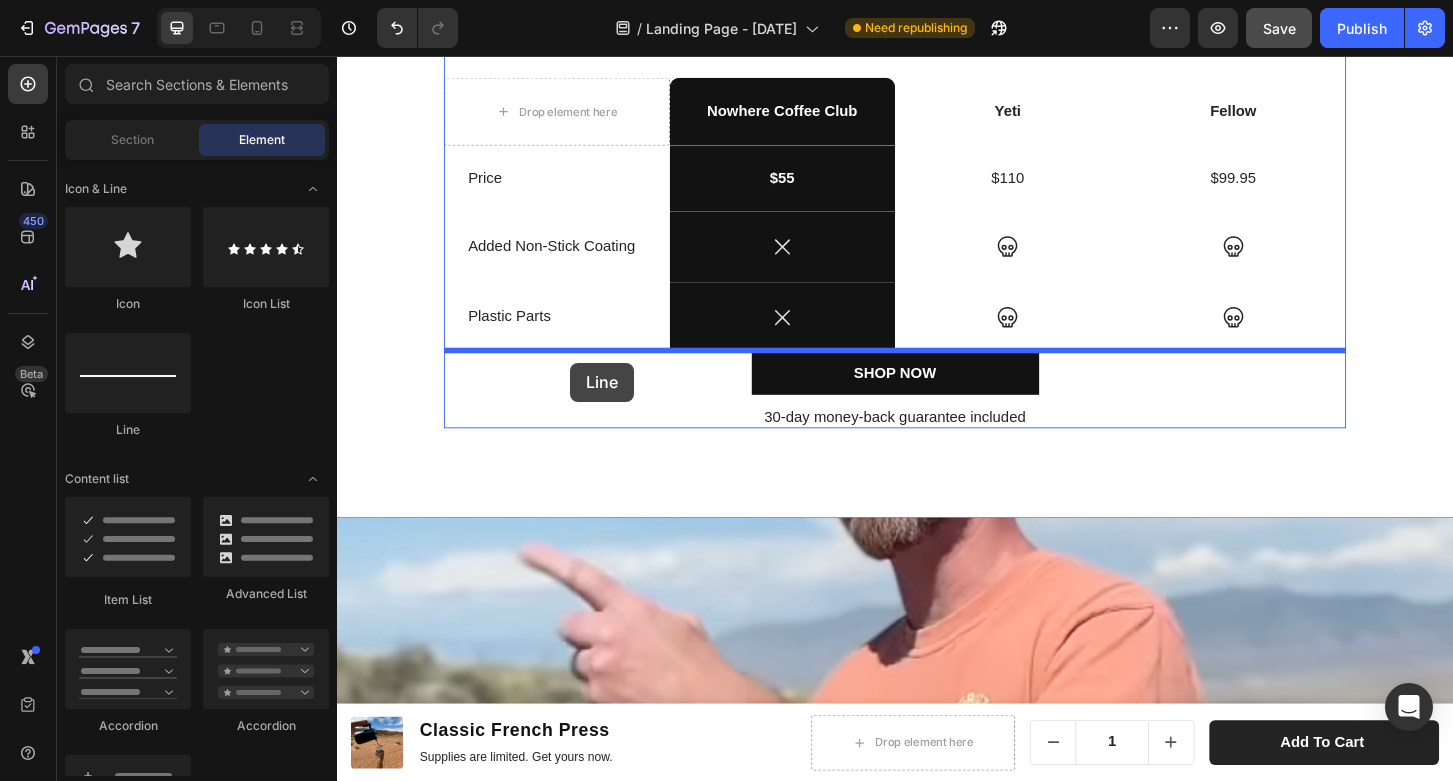 drag, startPoint x: 475, startPoint y: 431, endPoint x: 588, endPoint y: 386, distance: 121.630585 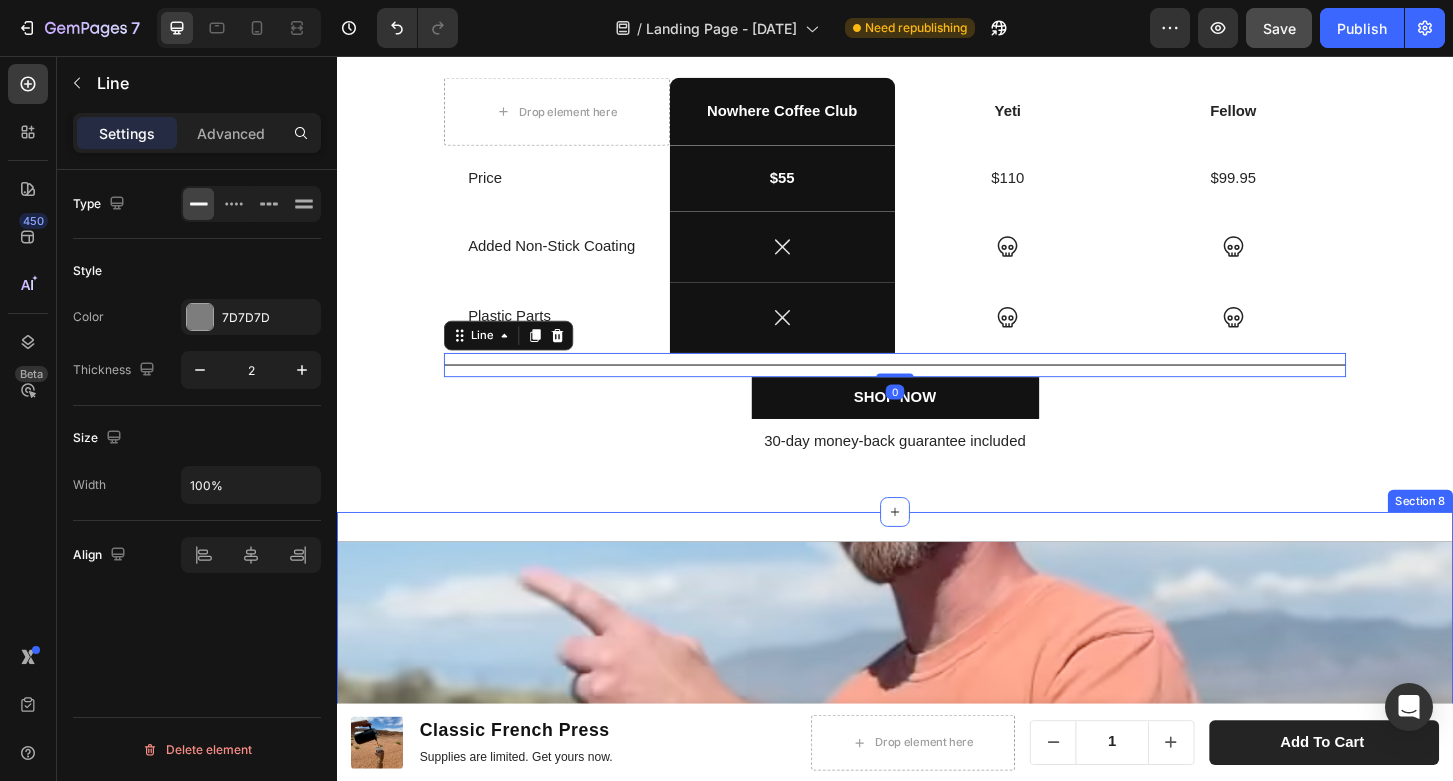 click on "Video Section 8" at bounding box center [937, 923] 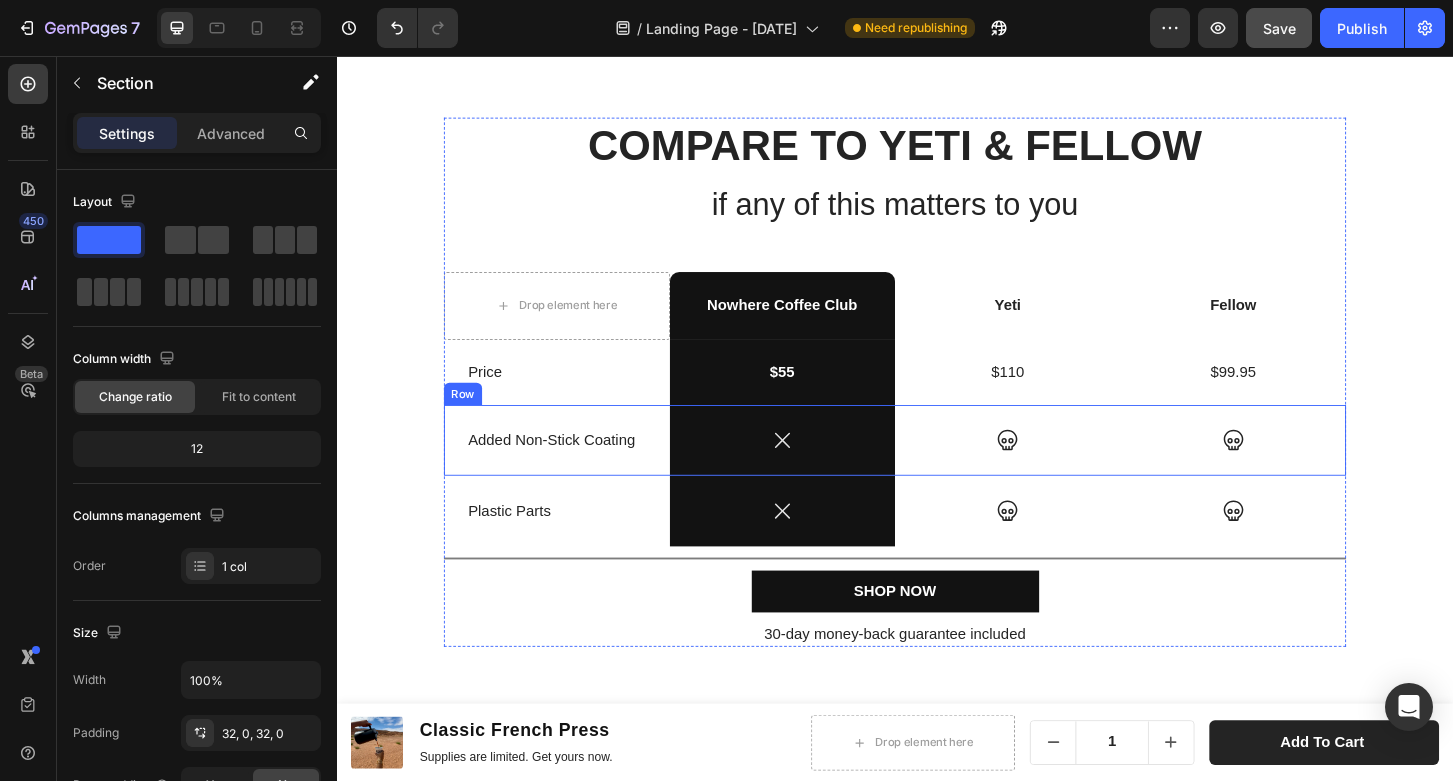 scroll, scrollTop: 2399, scrollLeft: 0, axis: vertical 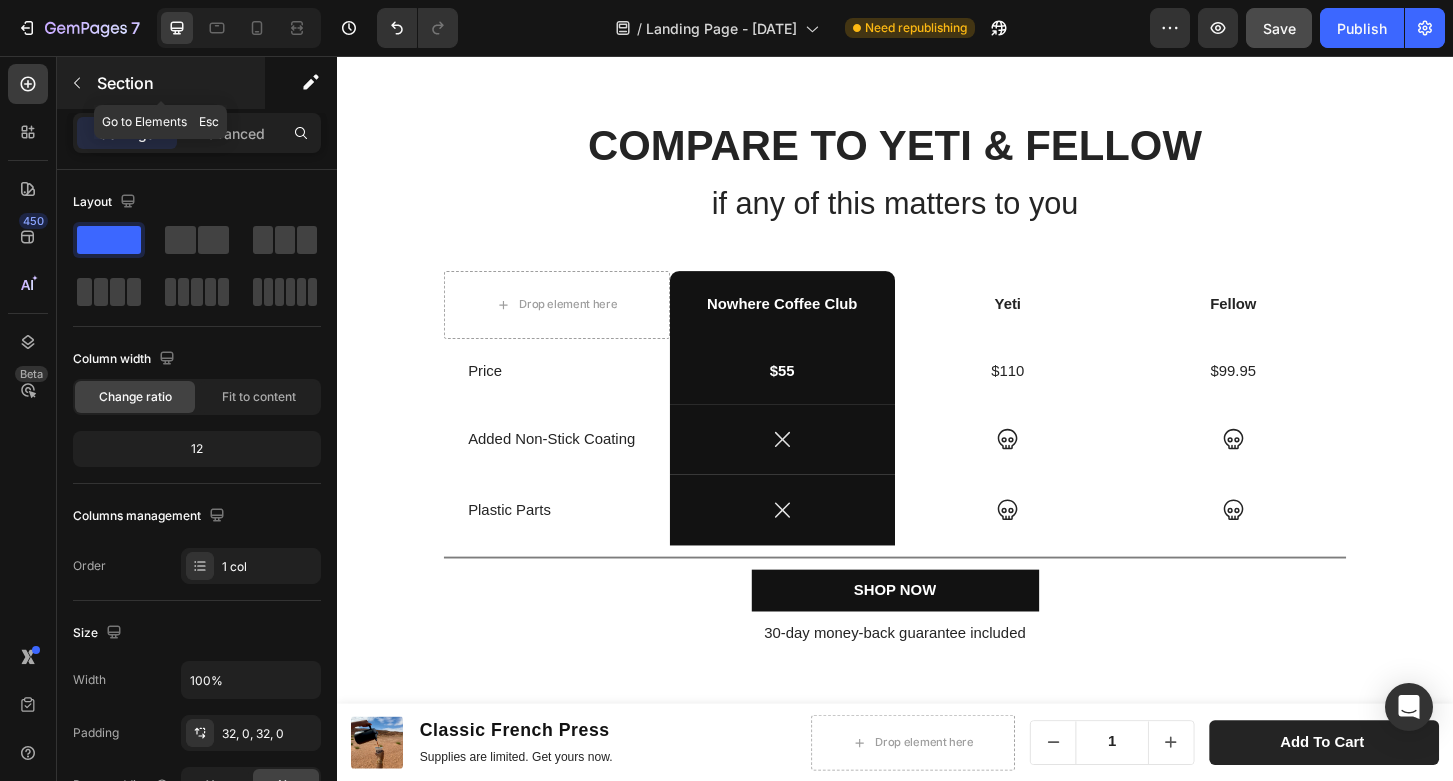 click at bounding box center [77, 83] 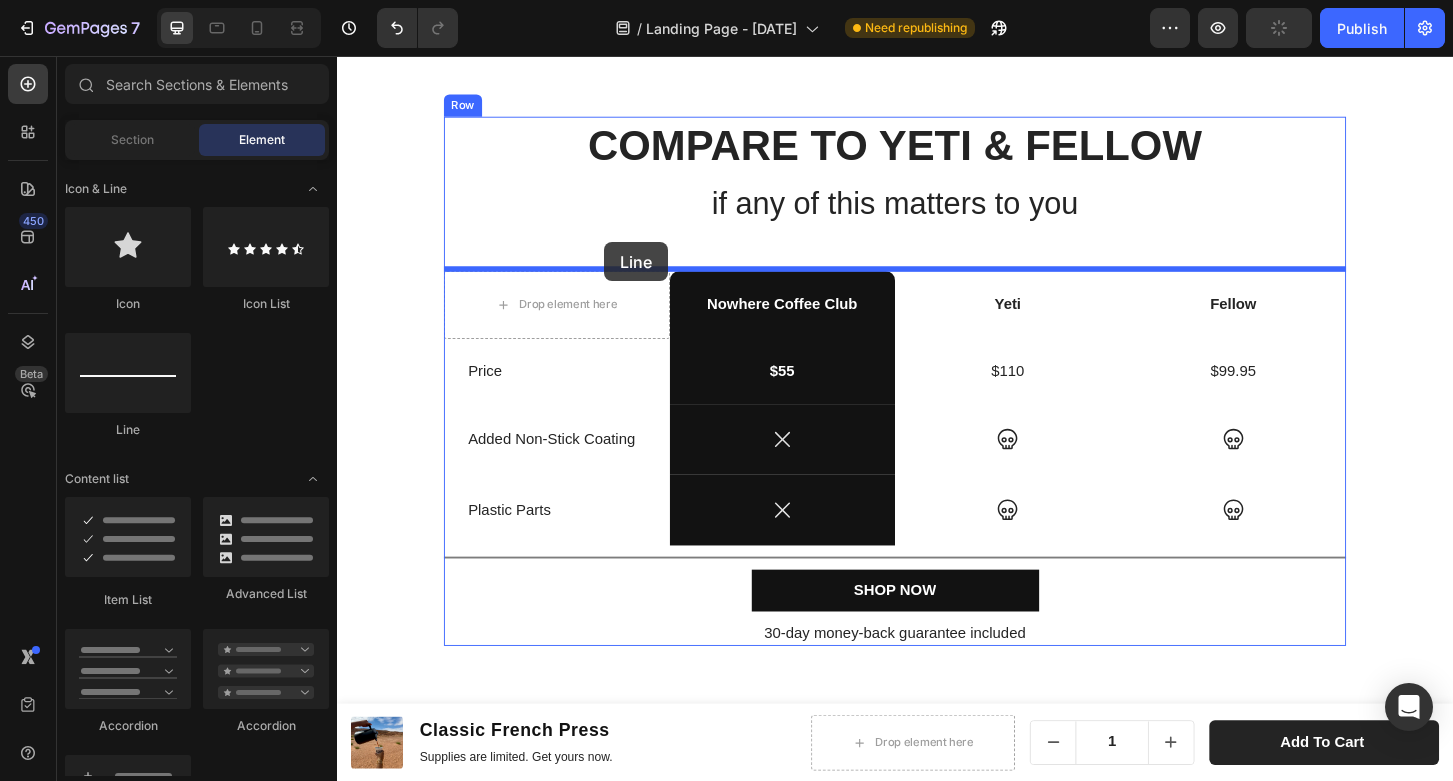 drag, startPoint x: 479, startPoint y: 461, endPoint x: 624, endPoint y: 256, distance: 251.0976 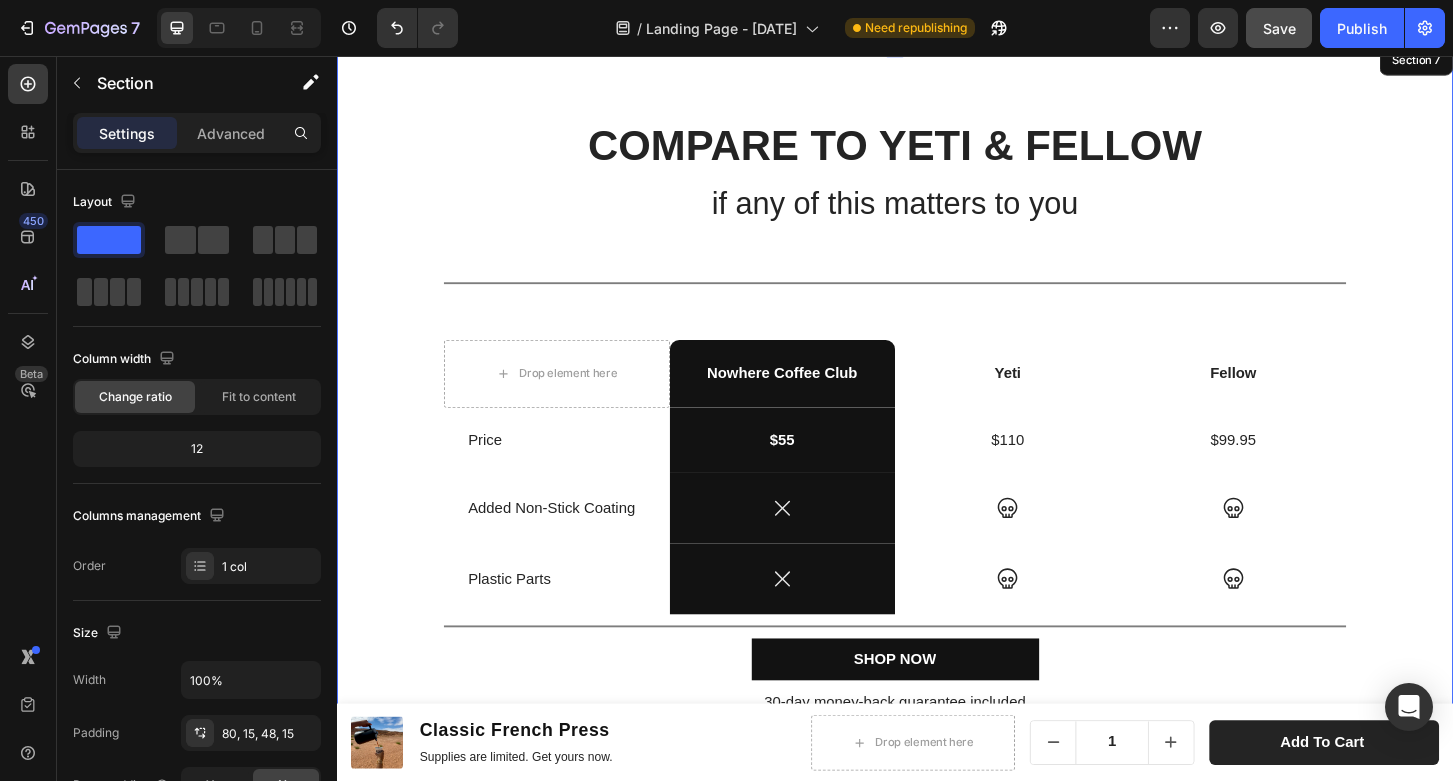 click on "compare to yeti & fellow Text Block if any of this matters to you  Heading                Title Line   [NUMBER]
Drop element here Nowhere Coffee Club Text Block Yeti Text Block Fellow Text Block Row Price Text Block $[NUMBER] Text Block $[NUMBER] Text Block $[NUMBER] Text Block Row Added Non-Stick Coating Text Block
Icon Row
Icon
Icon Row Plastic Parts Text Block
Icon Row
Icon
Icon Row                Title Line SHOP NOW Button [NUMBER]-day money-back guarantee included  Text Block Row" at bounding box center (937, 450) 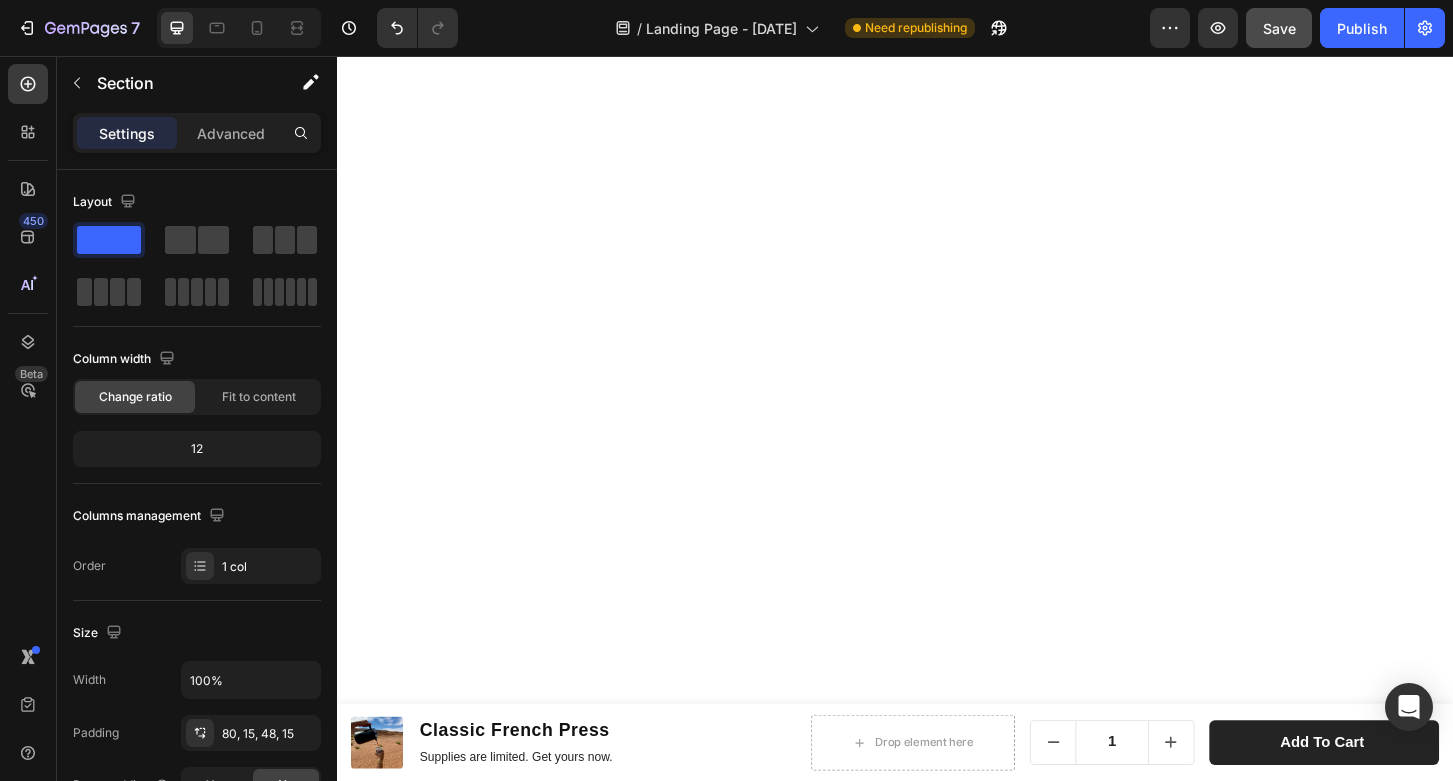 scroll, scrollTop: 1863, scrollLeft: 0, axis: vertical 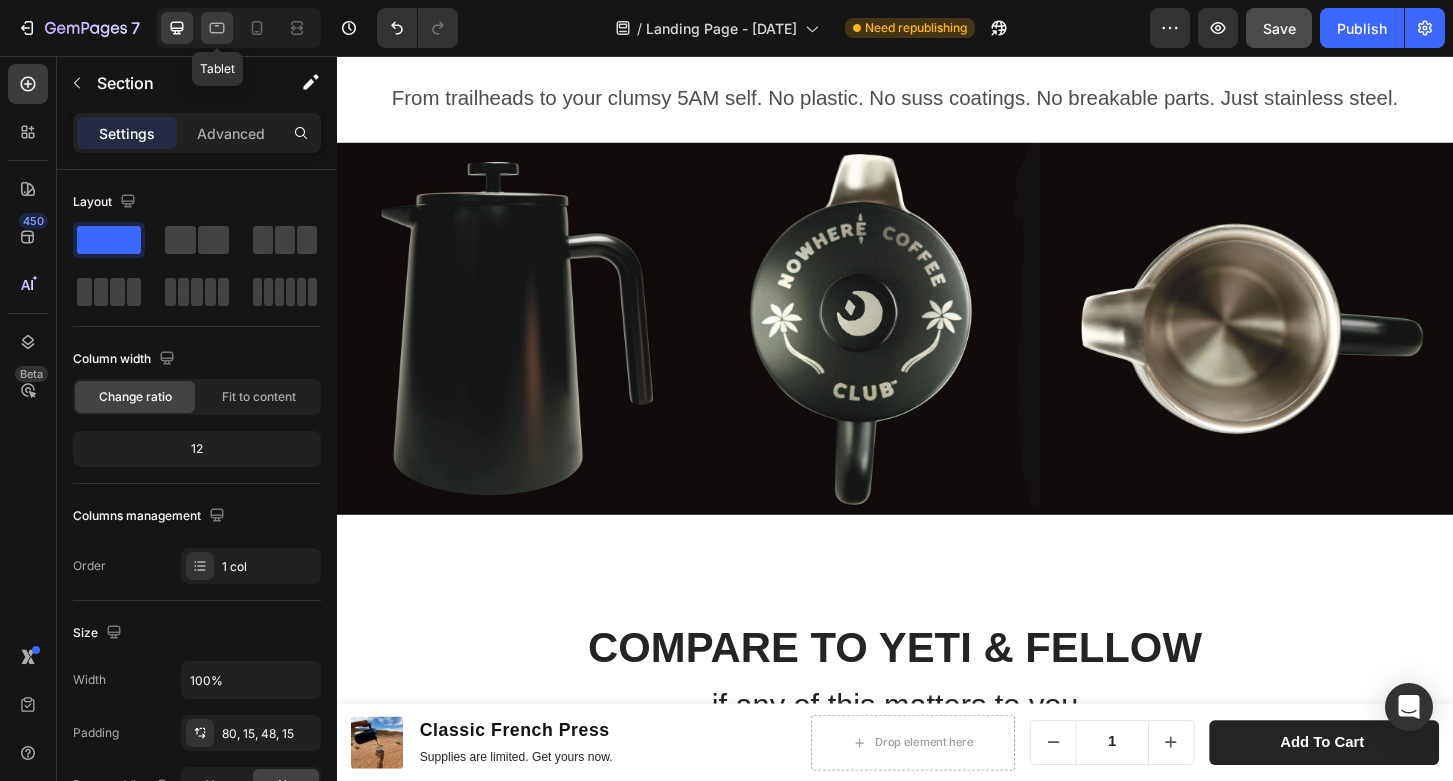 click 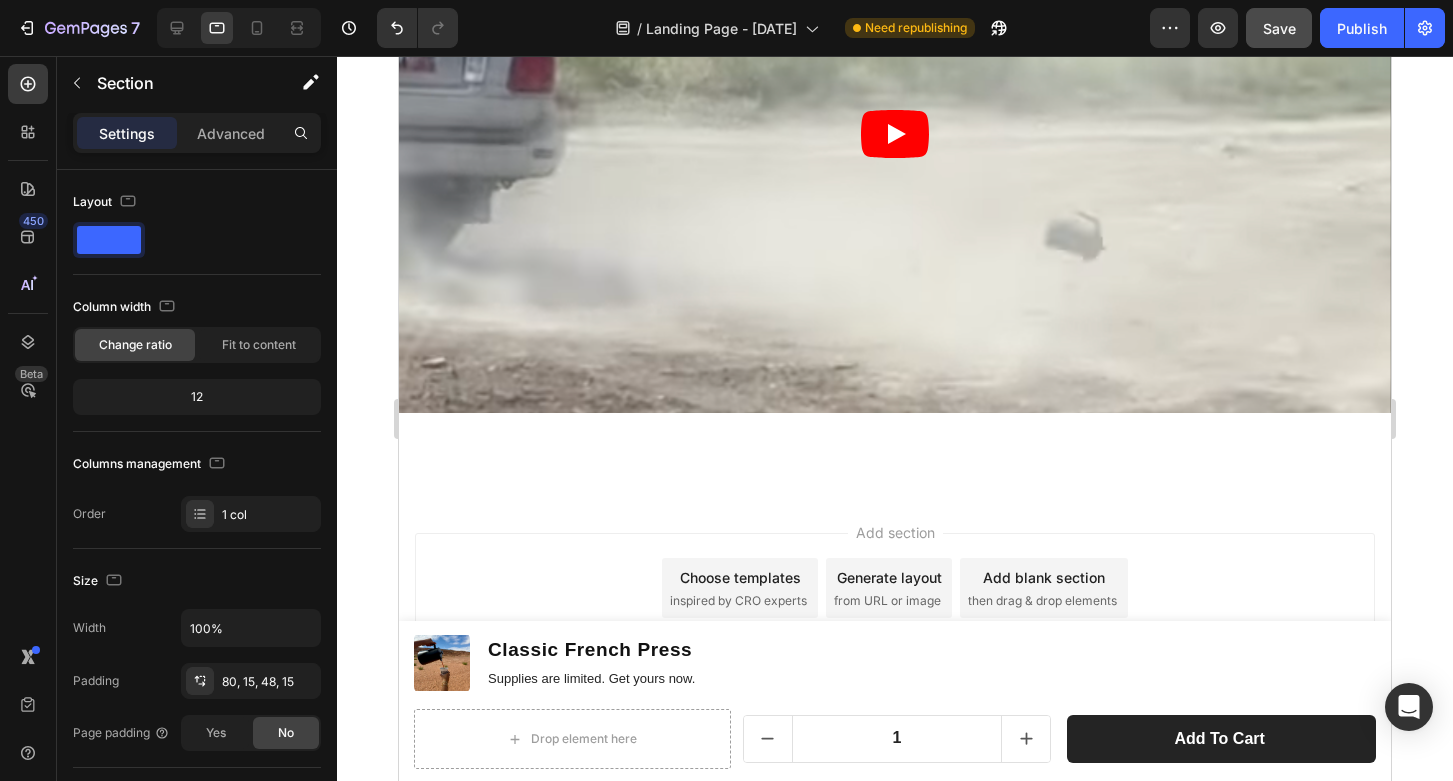 scroll, scrollTop: 6238, scrollLeft: 0, axis: vertical 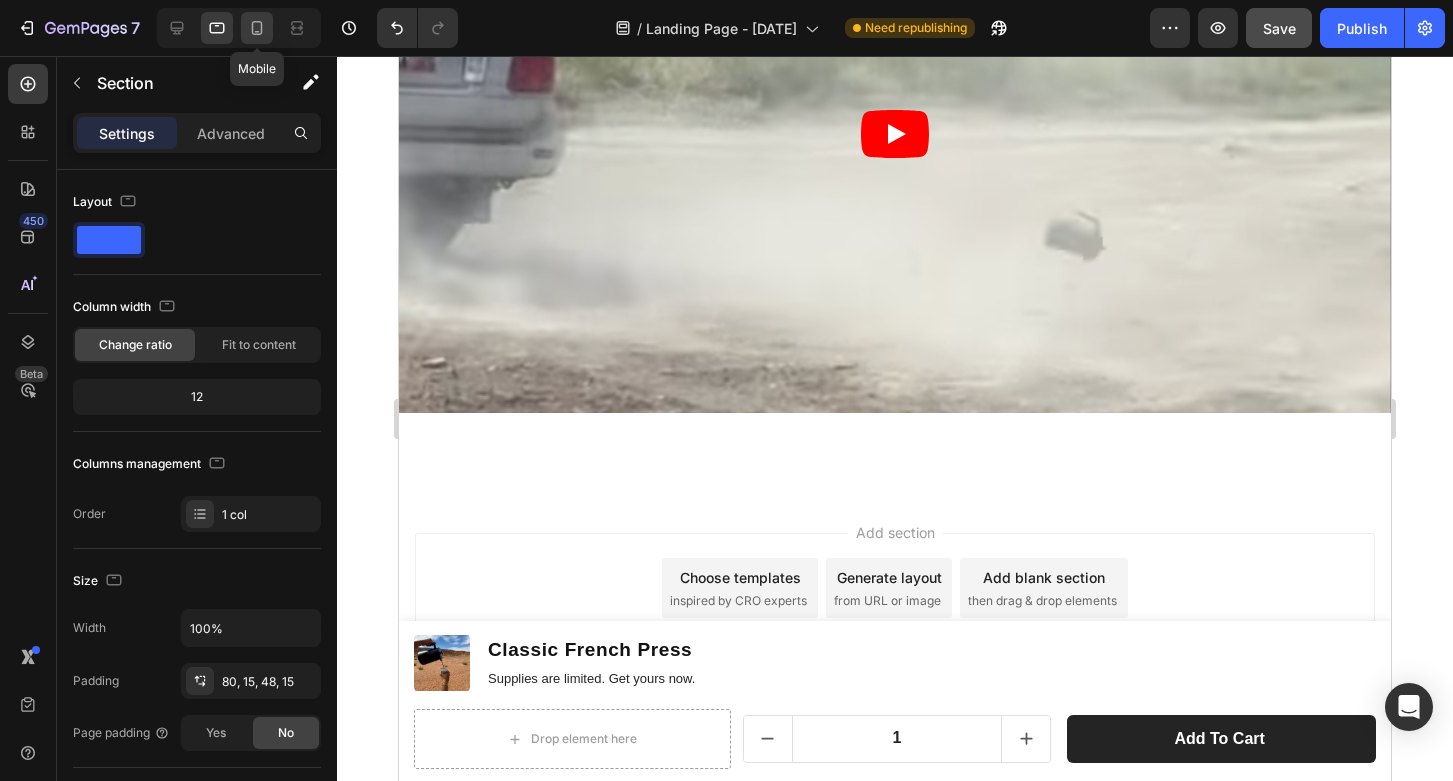 click 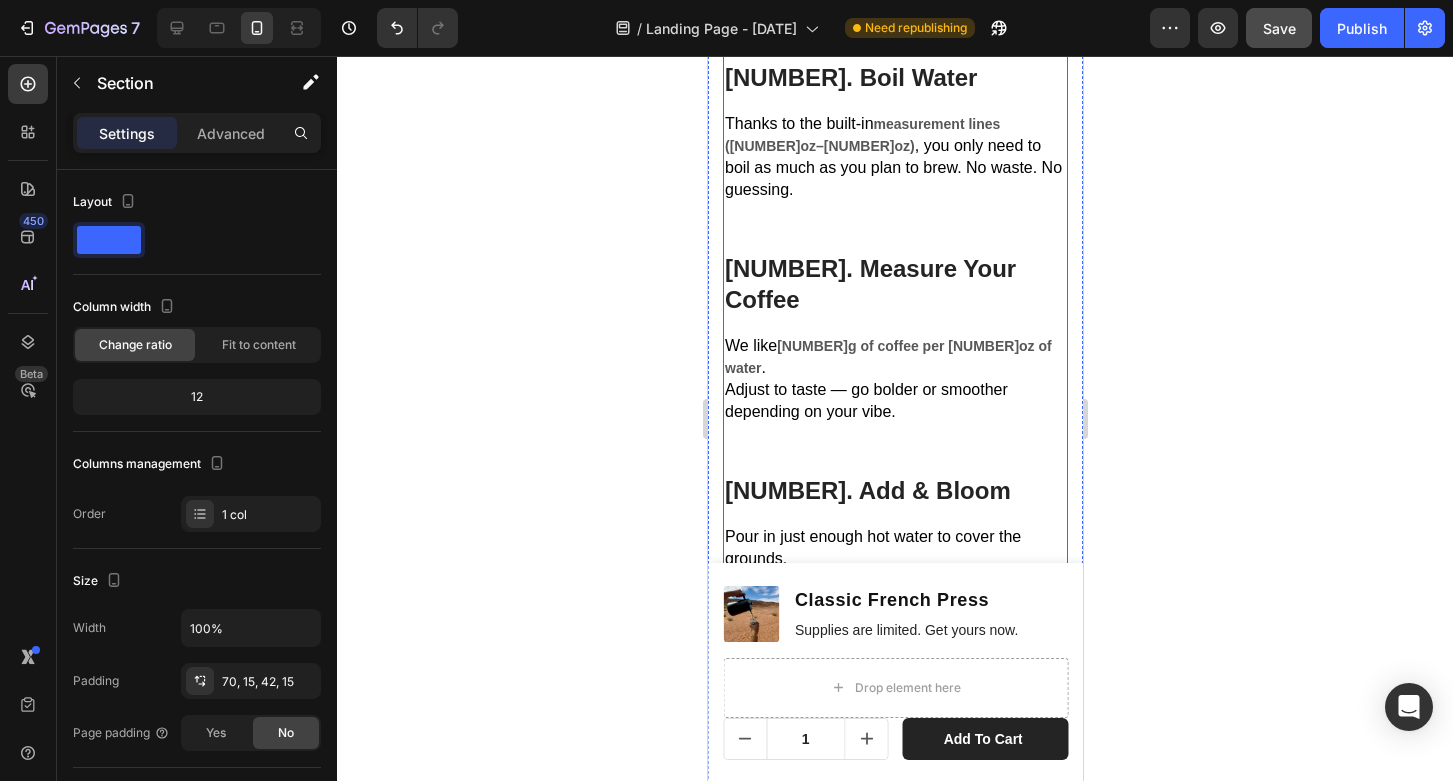 scroll, scrollTop: 3869, scrollLeft: 0, axis: vertical 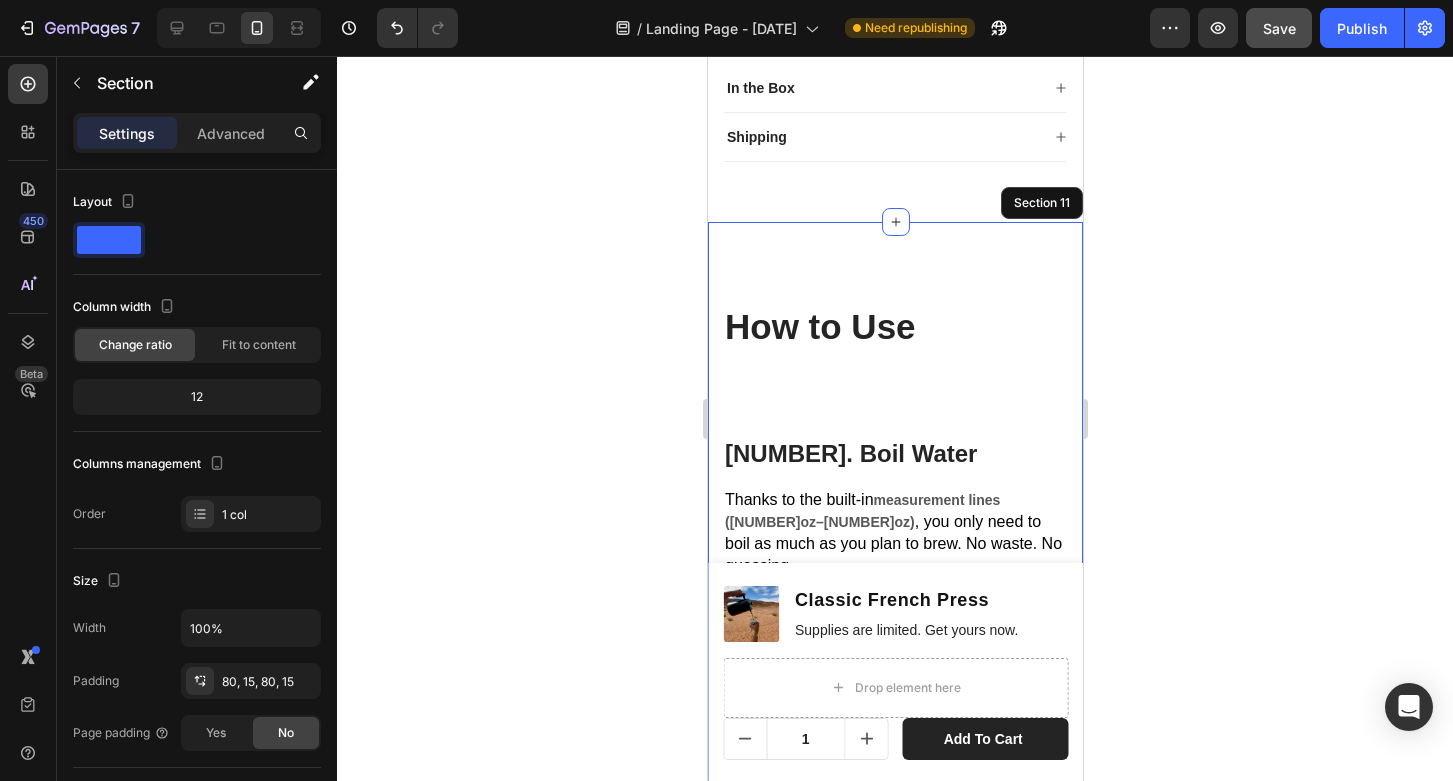 click on "How to Use Heading Text block [NUMBER]. Boil Water Heading Thanks to the built-in  measurement lines ([NUMBER]oz–[NUMBER]oz) , you only need to boil as much as you plan to brew. No waste. No guessing. Text block Row [NUMBER]. Measure Your Coffee Heading We like  [NUMBER]g of coffee per [NUMBER]oz of water . Adjust to taste — go bolder or smoother depending on your vibe. Text block Row [NUMBER]. Add & Bloom Heading Pour in just enough hot water to cover the grounds. Stir gently  until they’re fully saturated. Wait  [NUMBER] seconds  — this is called the bloom. It helps release CO₂ and boosts flavor. Text block [NUMBER]. Fill & Steep Heading Add the rest of your water. Place the lid on (don’t plunge yet). Let it  steep for [NUMBER] minutes . Text block [NUMBER]. Plunge & Pour Heading Press down slowly and evenly. Serve. Sip. Repeat wherever you are — kitchen or canyon. Text block Row Image Row Section [NUMBER]" at bounding box center [894, 1048] 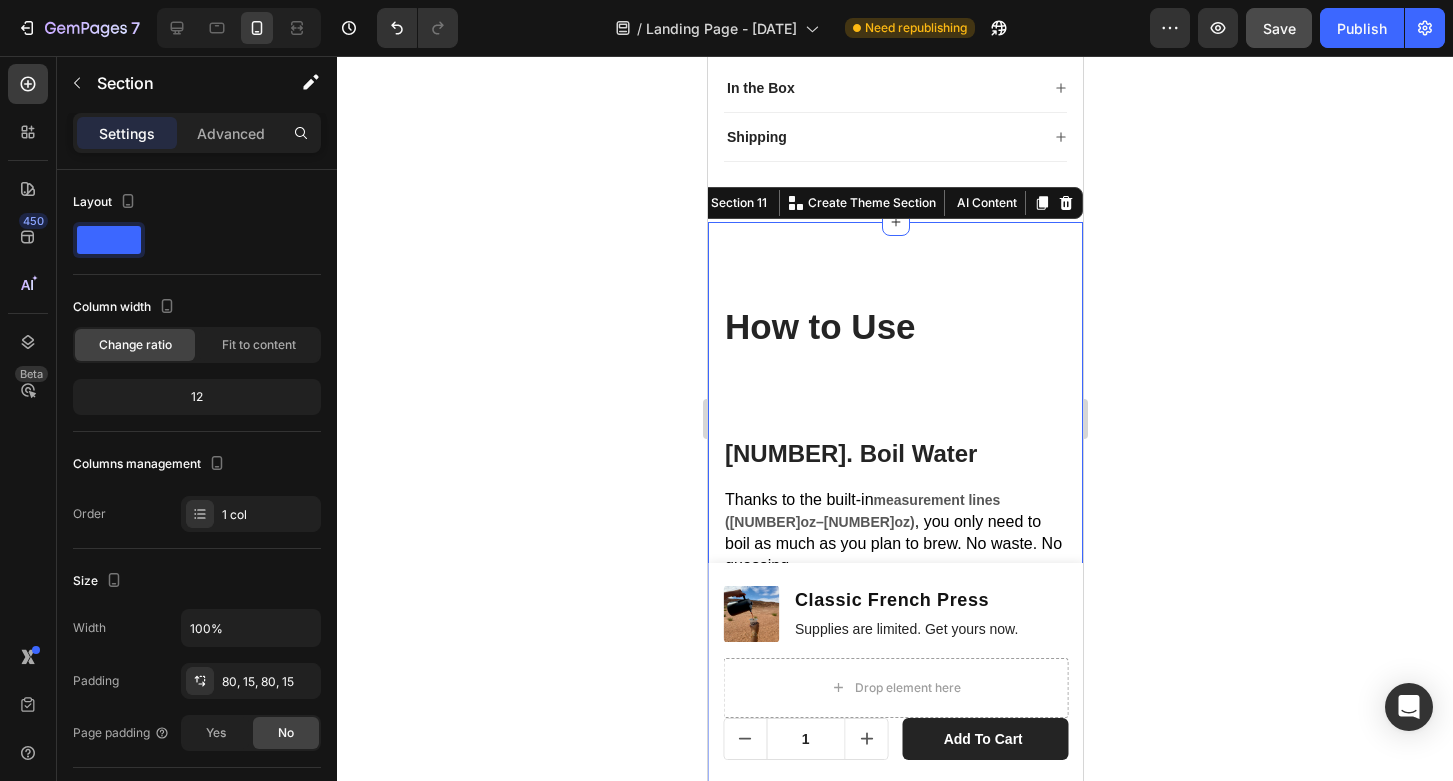 drag, startPoint x: 896, startPoint y: 221, endPoint x: 896, endPoint y: 249, distance: 28 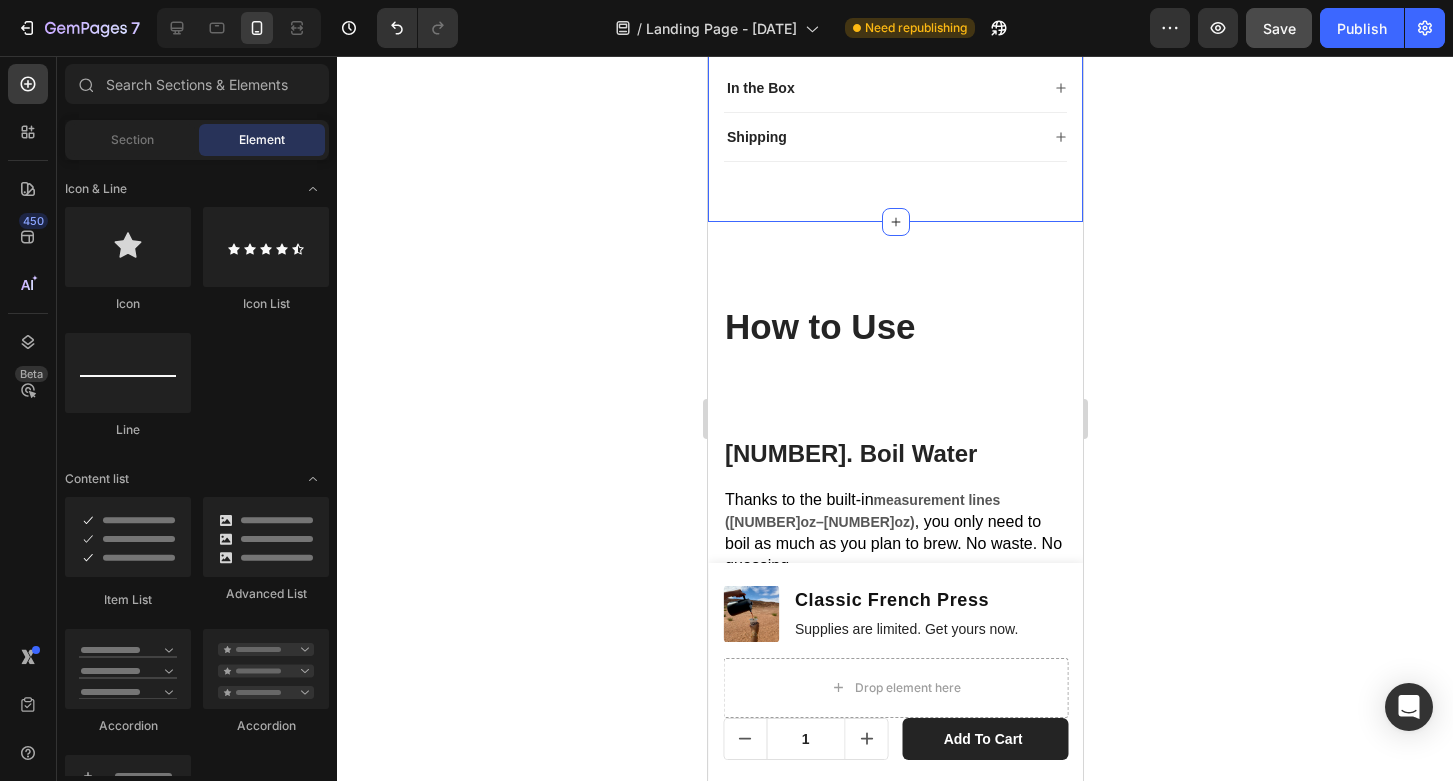 click on "Product Images Classic French Press Product Title Icon Icon Icon Icon Icon Icon List
Drop element here Row $[NUMBER] Product Price Product Price No compare price Product Price No discount   Not be displayed when published Product Badge Row [NUMBER] ounce, plastic-free, with lazered water markings Text Block
[NUMBER]
Product Quantity Row Add to cart Add to Cart Row
In the Box
Shipping Accordion Row Product Section [NUMBER]" at bounding box center [894, -149] 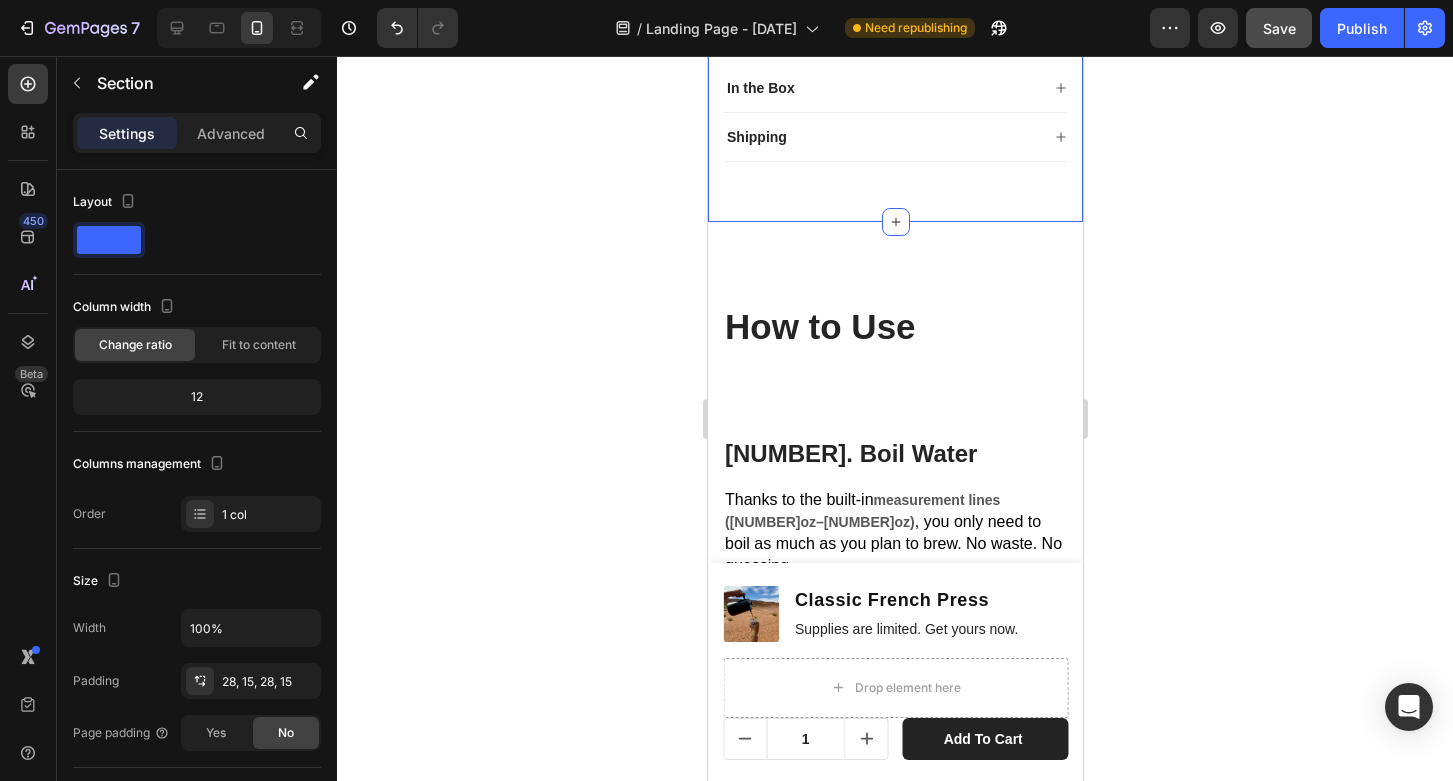 drag, startPoint x: 895, startPoint y: 217, endPoint x: 896, endPoint y: 181, distance: 36.013885 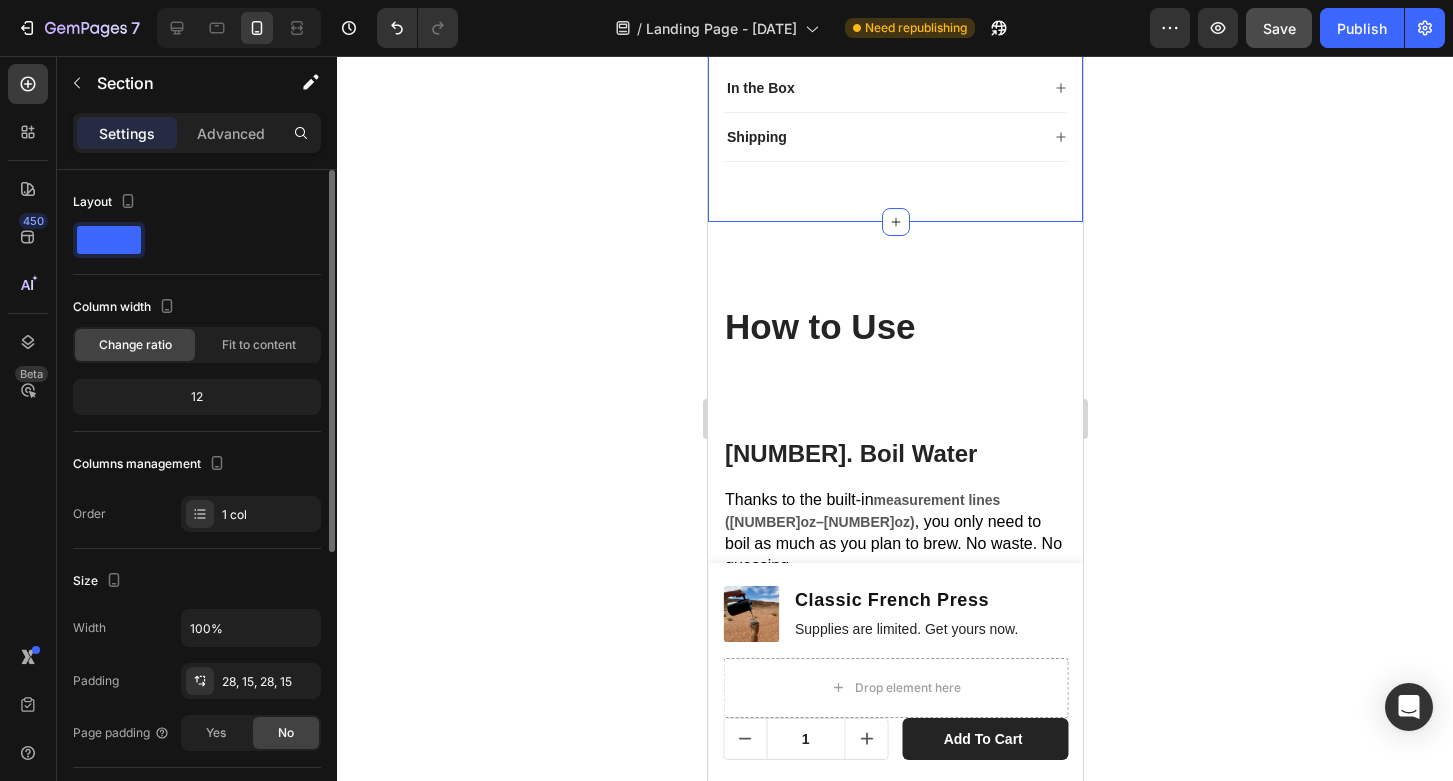 click on "12" 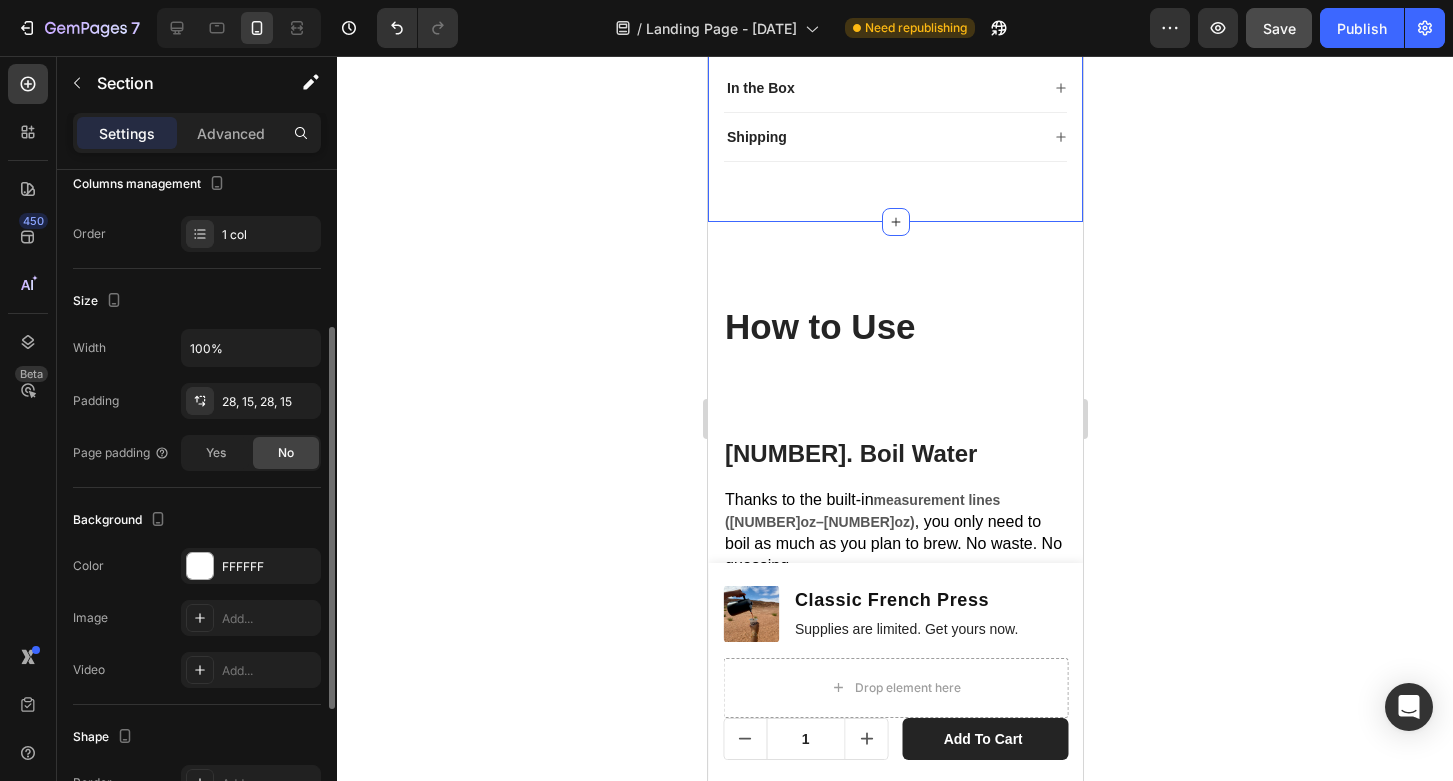 scroll, scrollTop: 288, scrollLeft: 0, axis: vertical 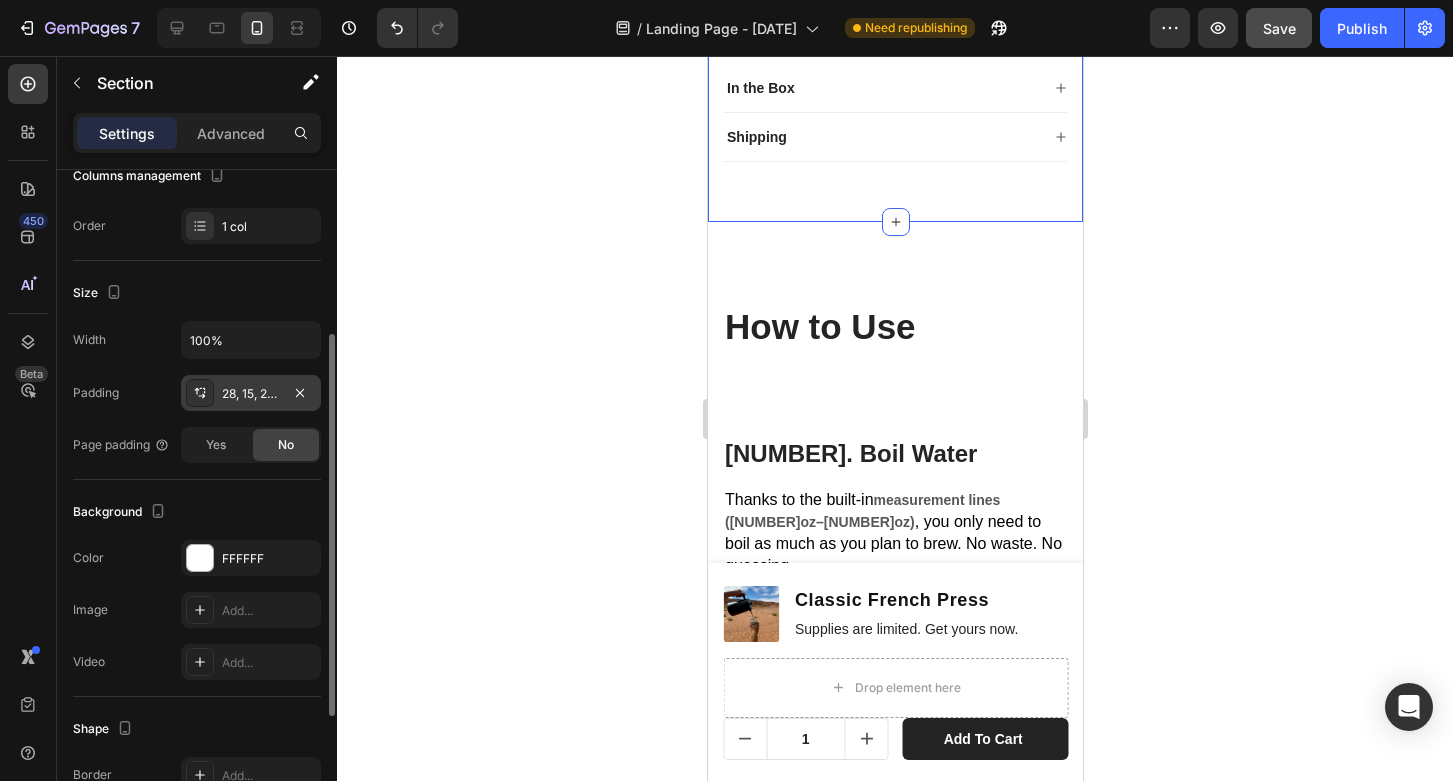 click on "28, 15, 28, 15" at bounding box center [251, 394] 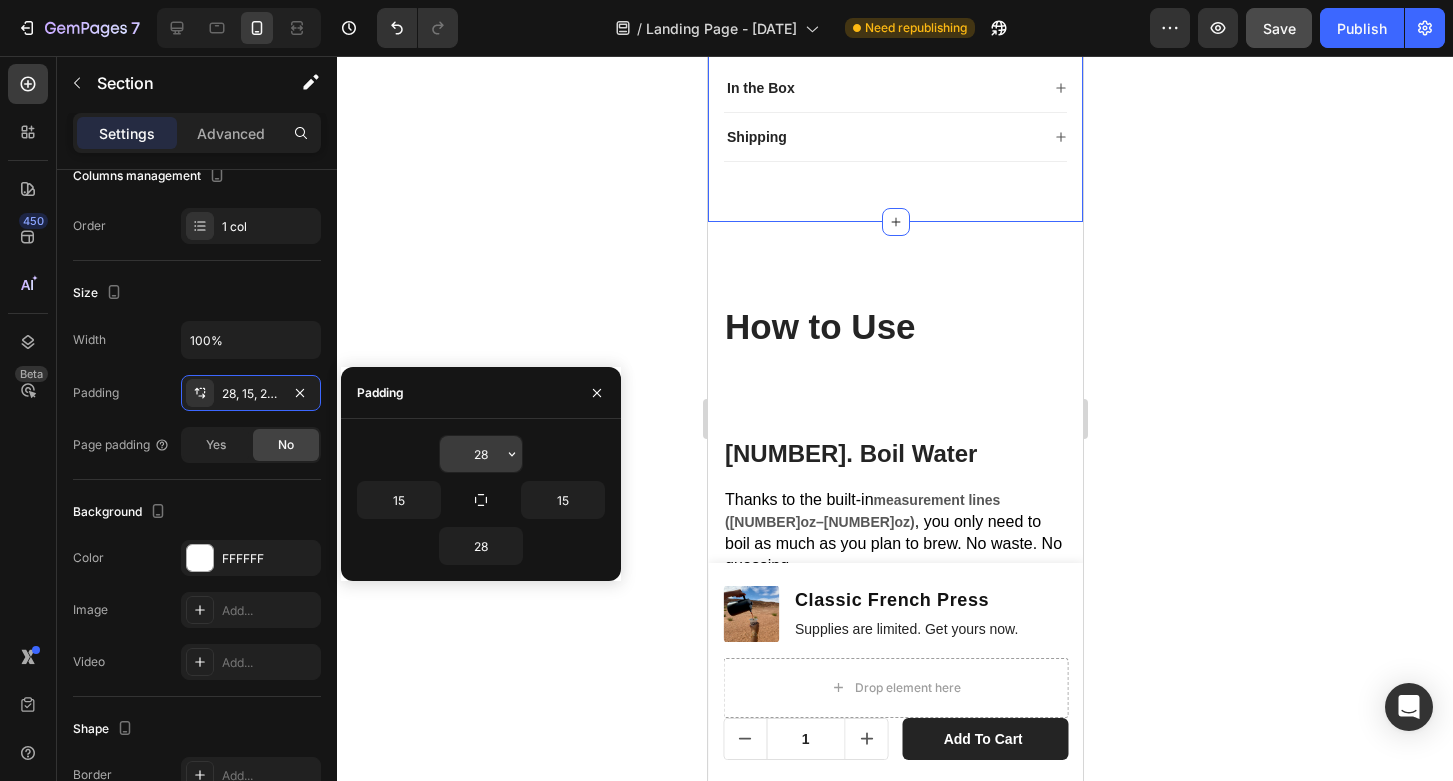 click on "28" at bounding box center (481, 454) 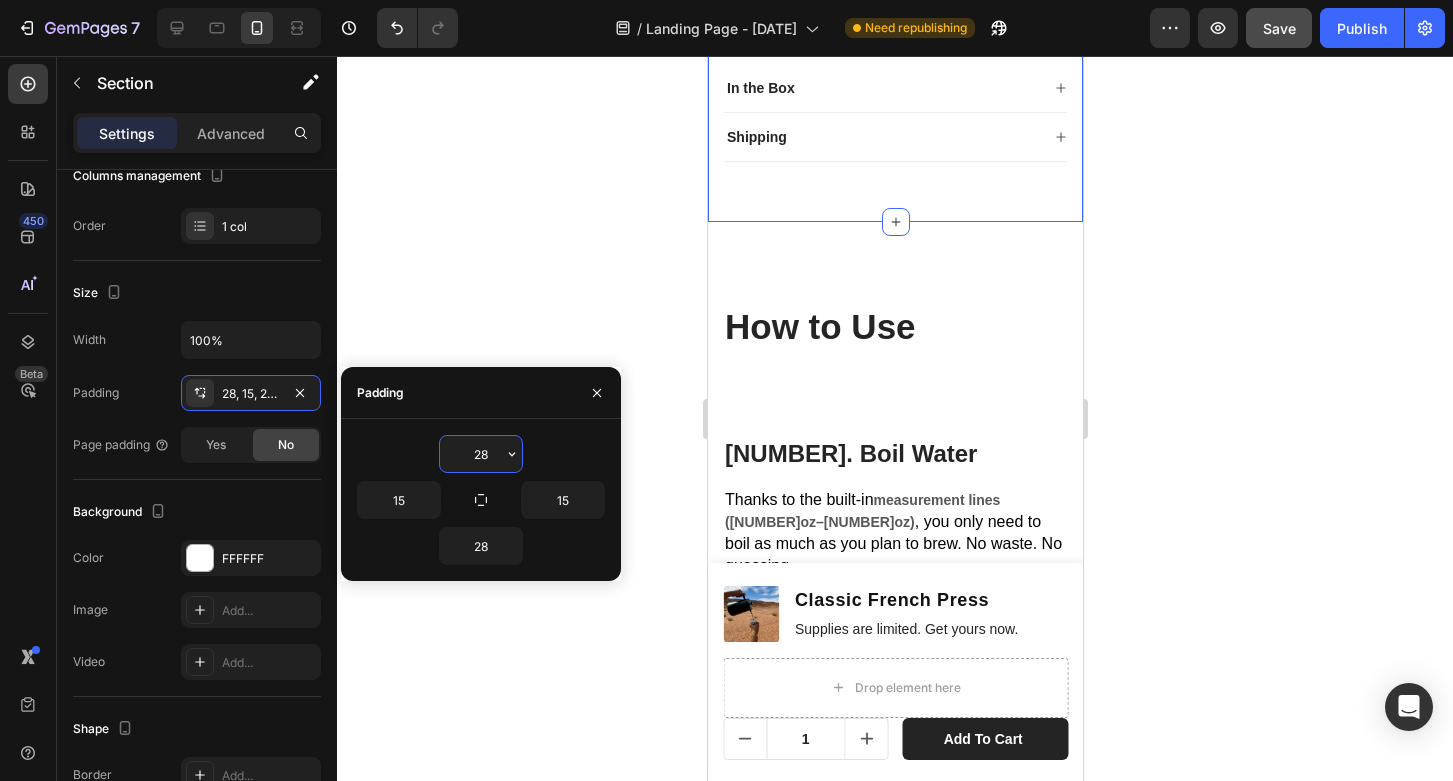 drag, startPoint x: 492, startPoint y: 451, endPoint x: 462, endPoint y: 450, distance: 30.016663 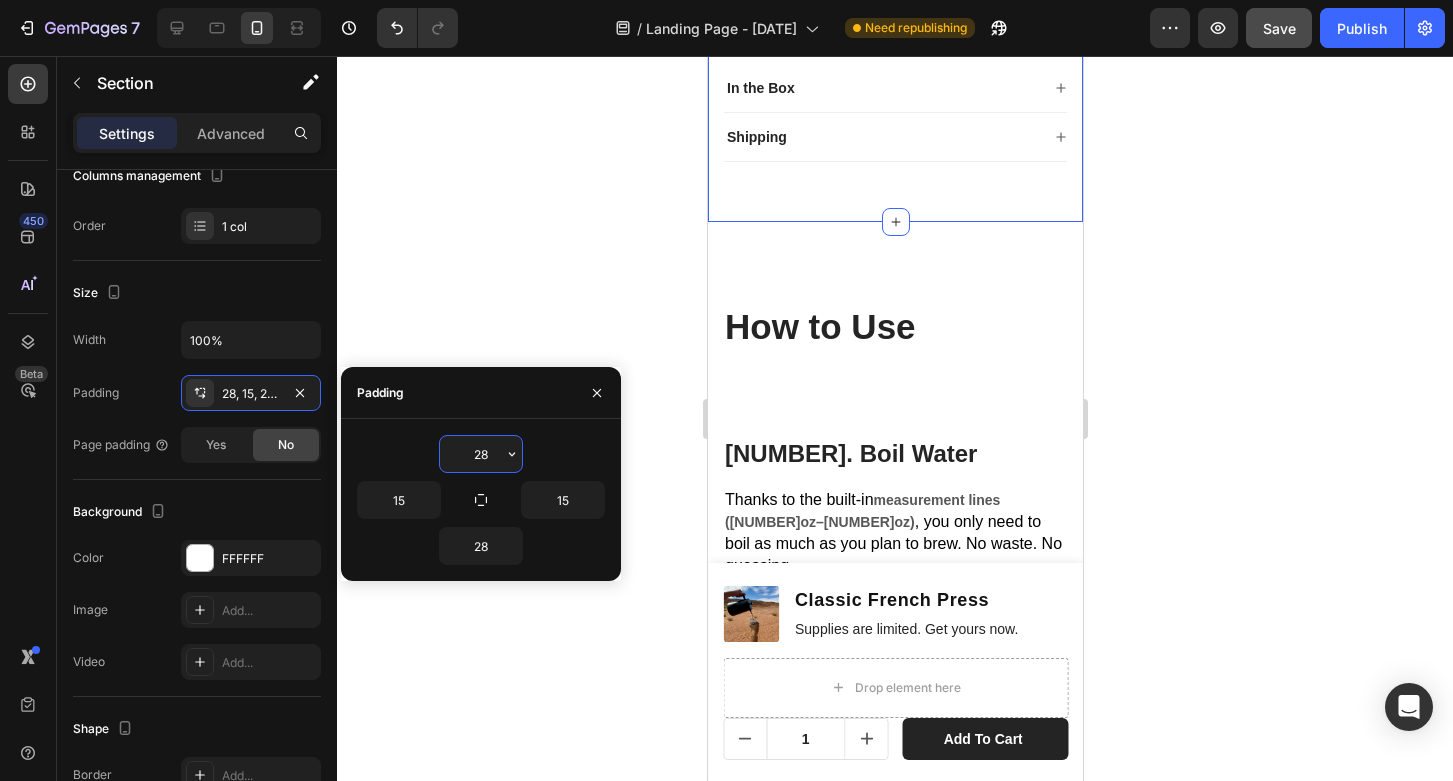 click on "28" at bounding box center (481, 454) 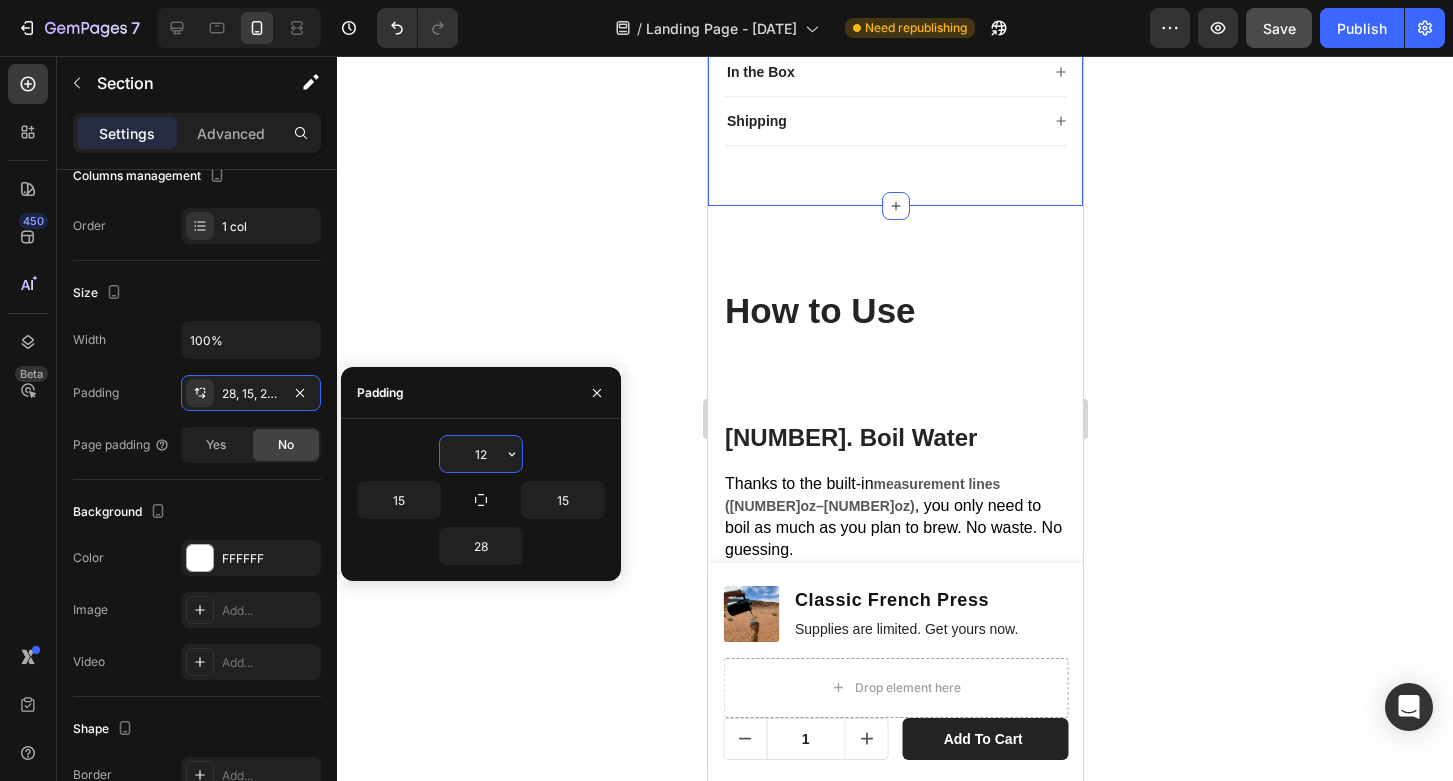 drag, startPoint x: 495, startPoint y: 450, endPoint x: 459, endPoint y: 450, distance: 36 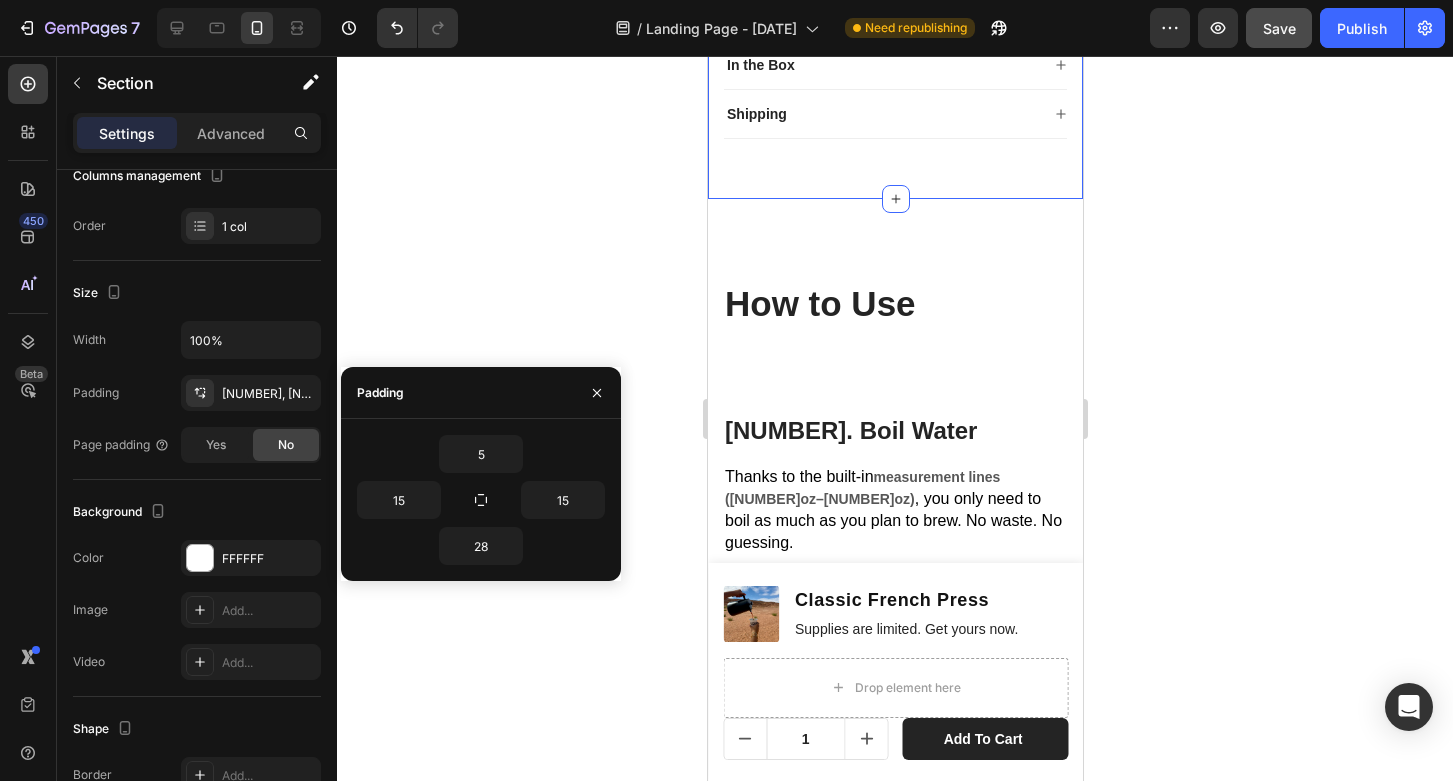 click 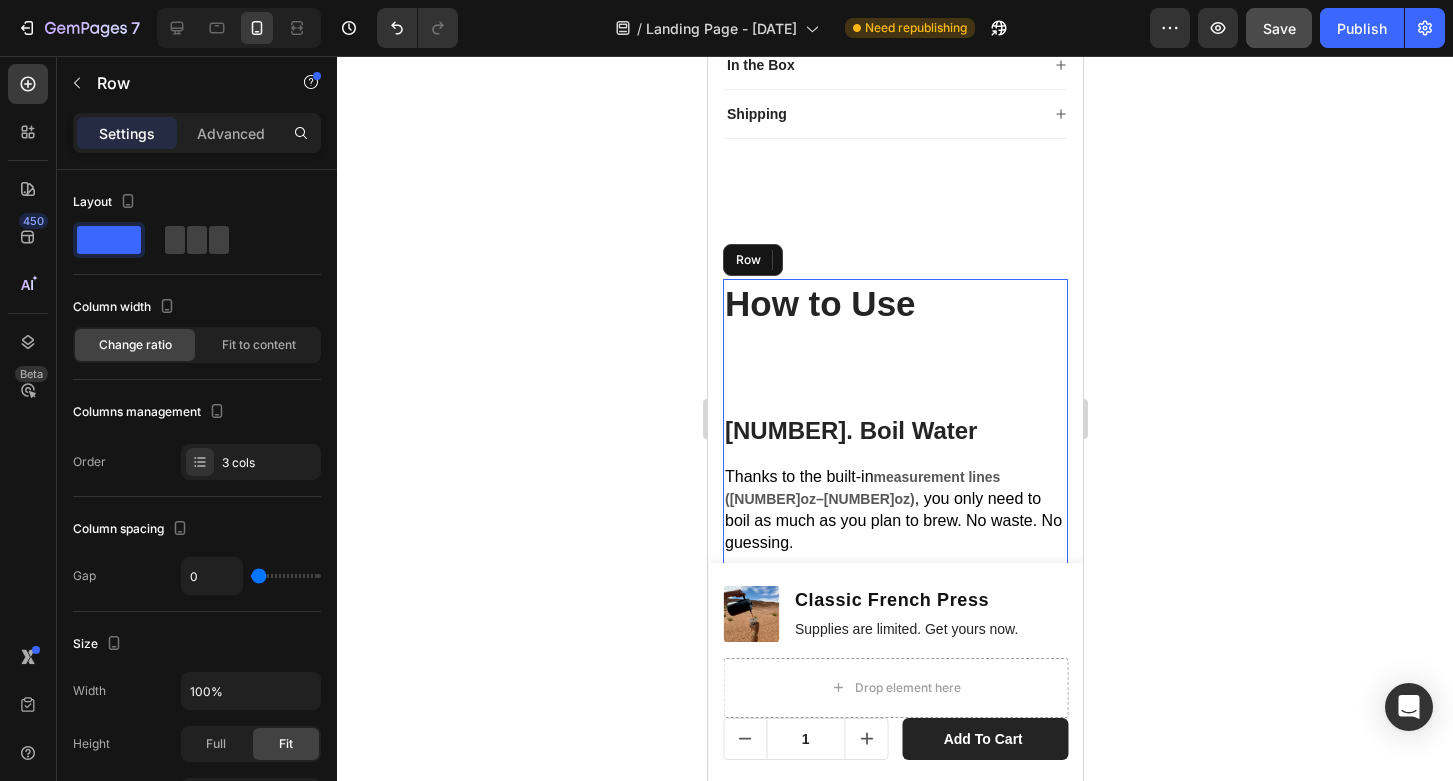 click on "How to Use Heading" at bounding box center (894, 328) 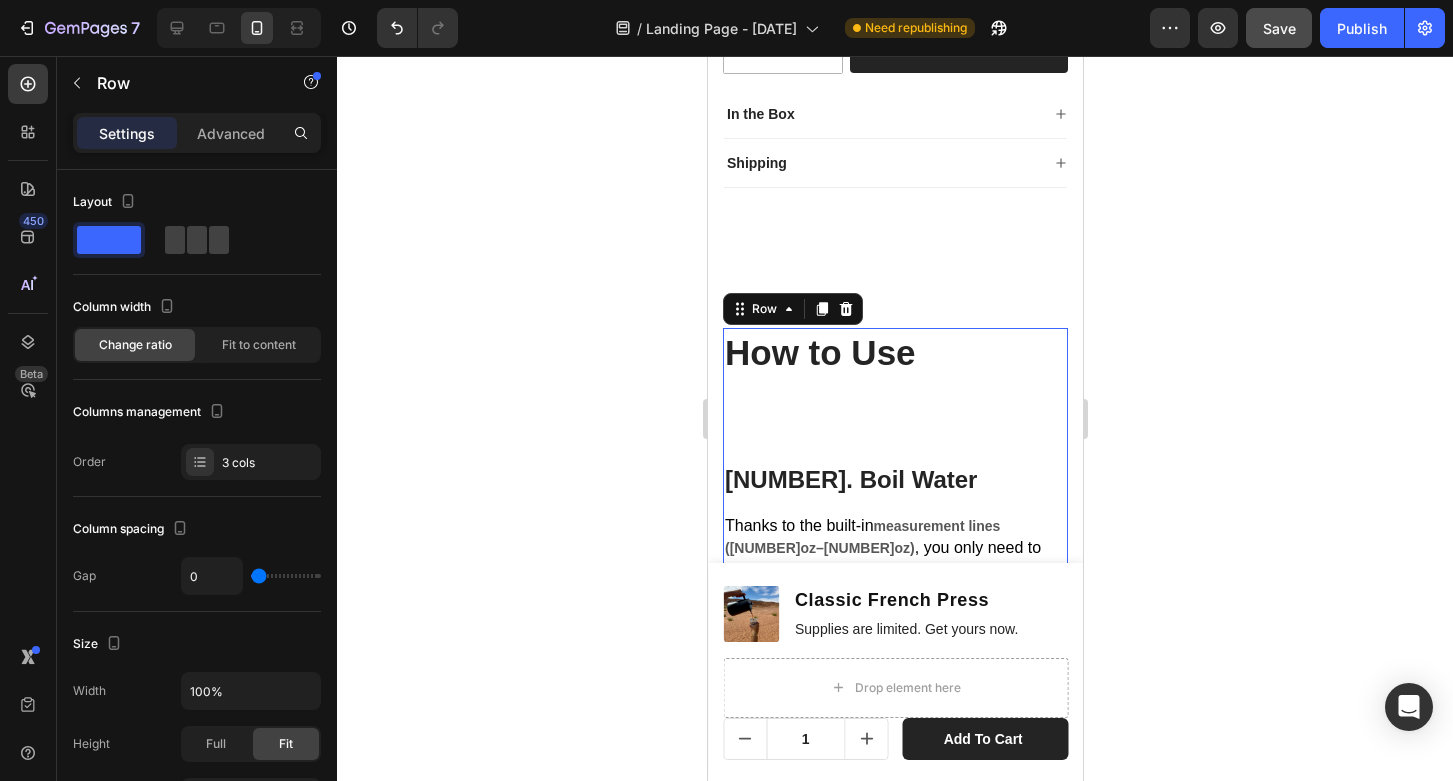 scroll, scrollTop: 3801, scrollLeft: 0, axis: vertical 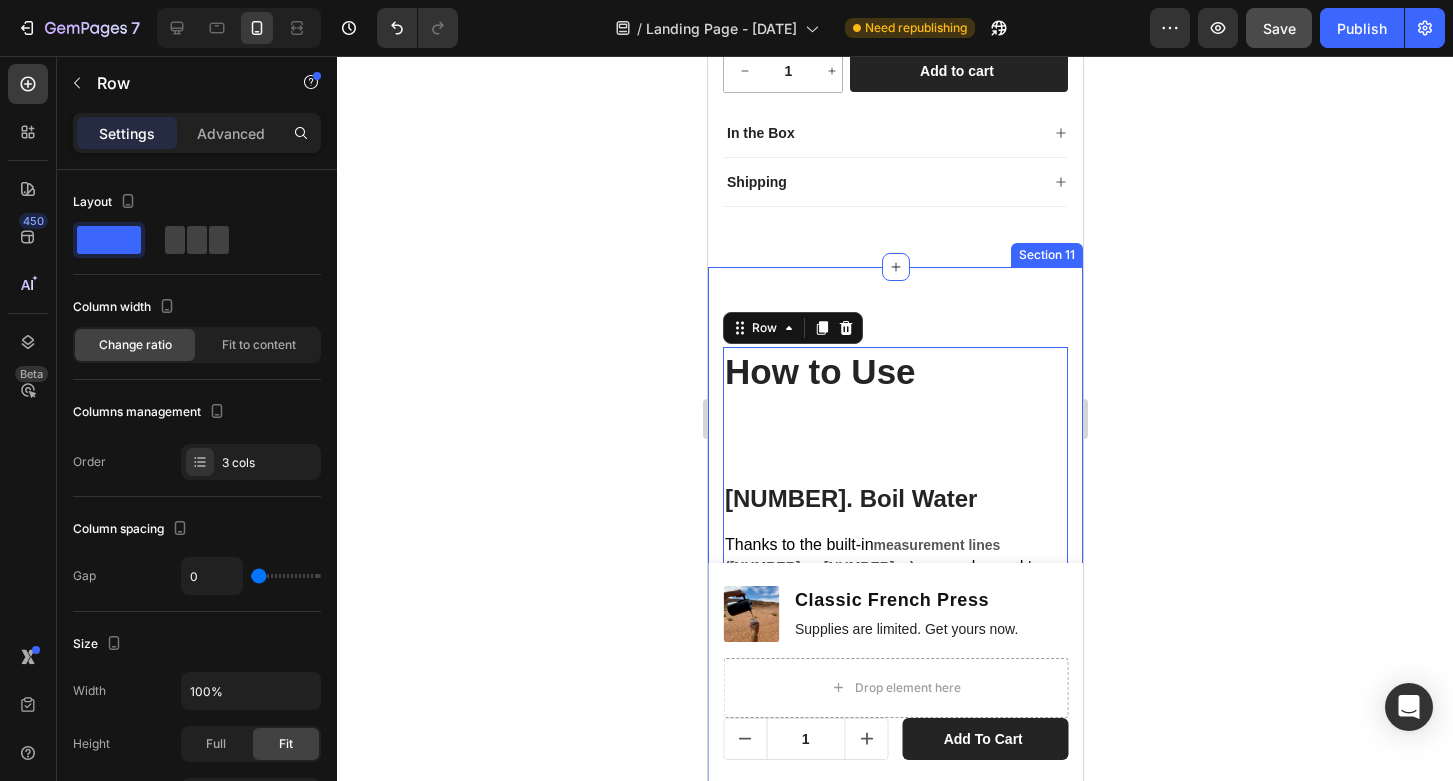 click on "Product Images Classic French Press Product Title Icon Icon Icon Icon Icon Icon List
Drop element here Row $[NUMBER] Product Price Product Price No compare price Product Price No discount   Not be displayed when published Product Badge Row [NUMBER] ounce, plastic-free, with lazered water markings Text Block
[NUMBER]
Product Quantity Row Add to cart Add to Cart Row
In the Box
Shipping Accordion Row Product Section [NUMBER]" at bounding box center (894, -93) 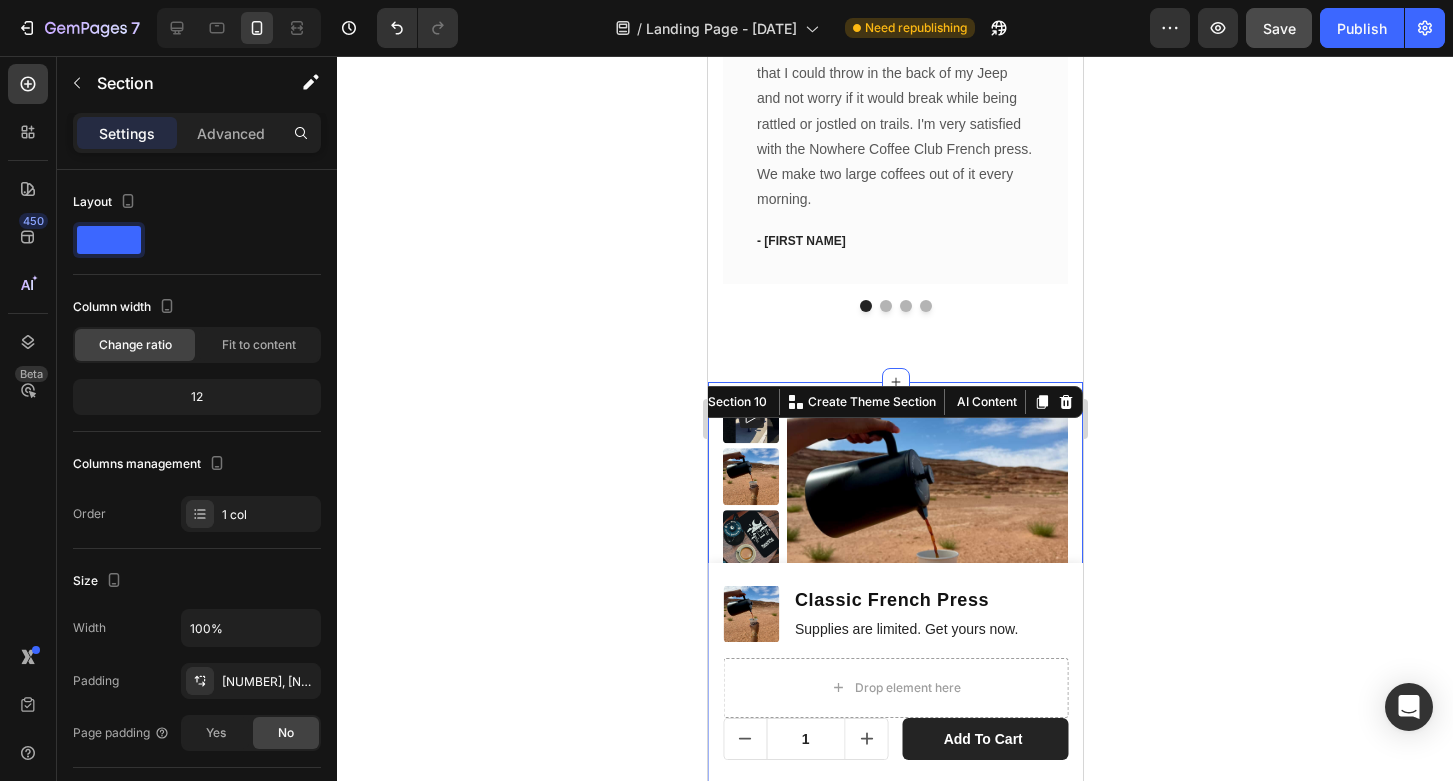 scroll, scrollTop: 2969, scrollLeft: 0, axis: vertical 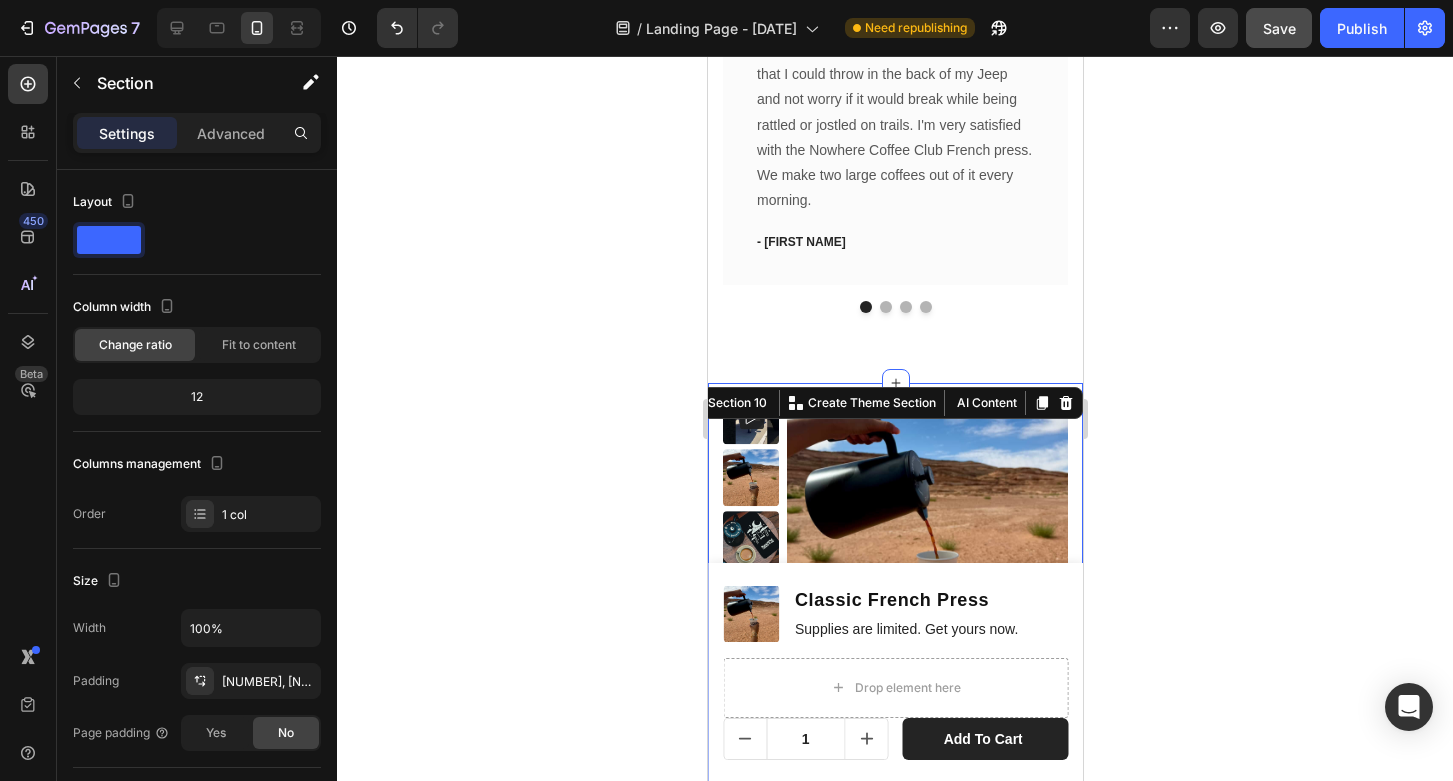 click 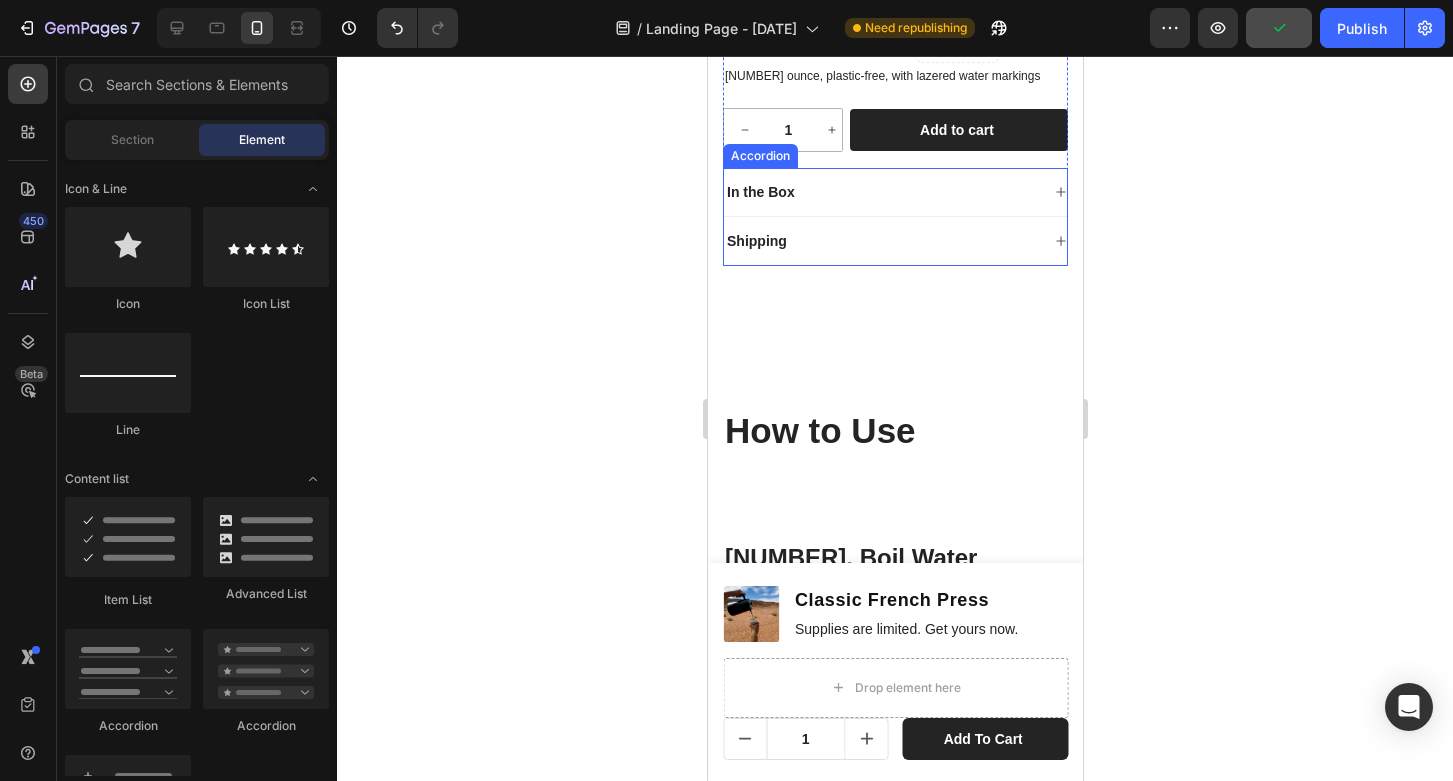 scroll, scrollTop: 3837, scrollLeft: 0, axis: vertical 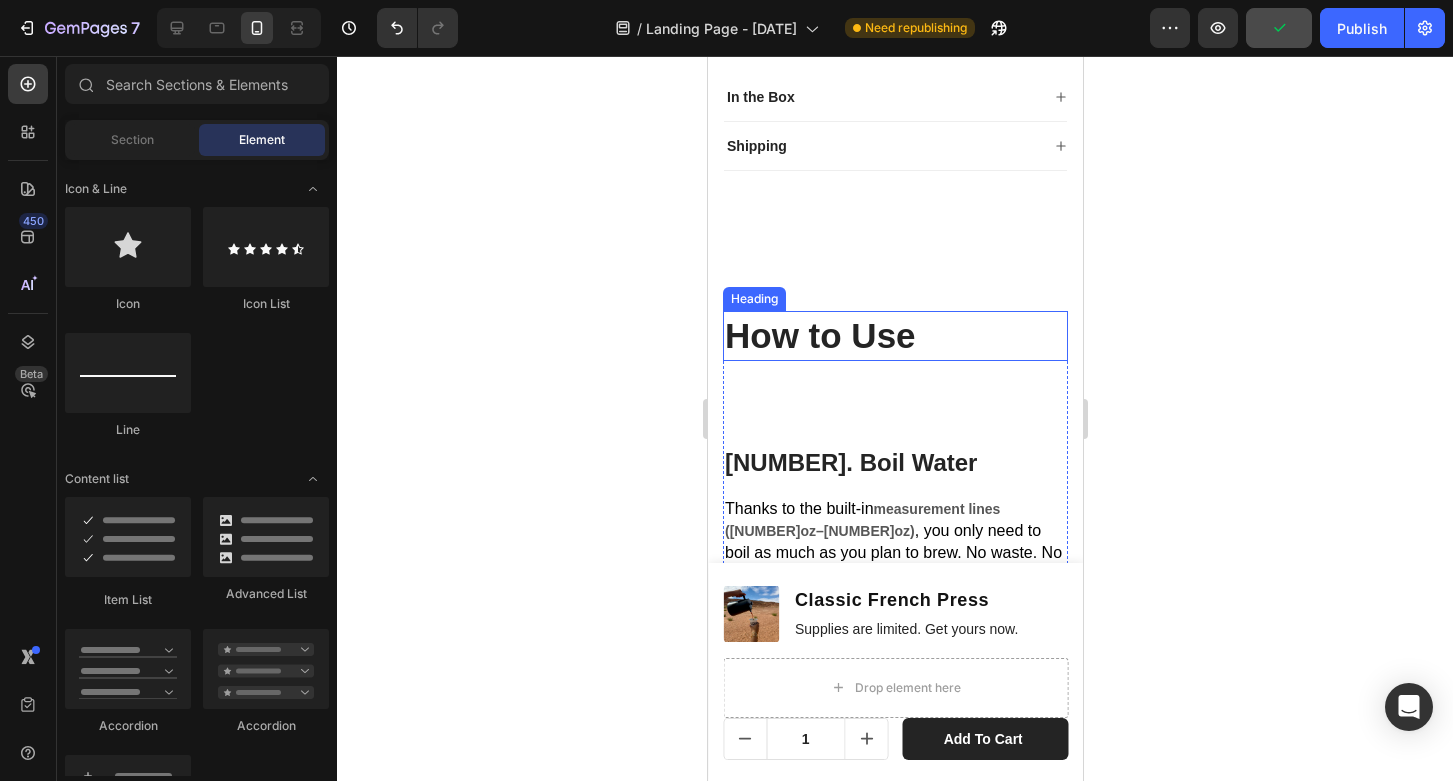 click on "How to Use" at bounding box center (894, 336) 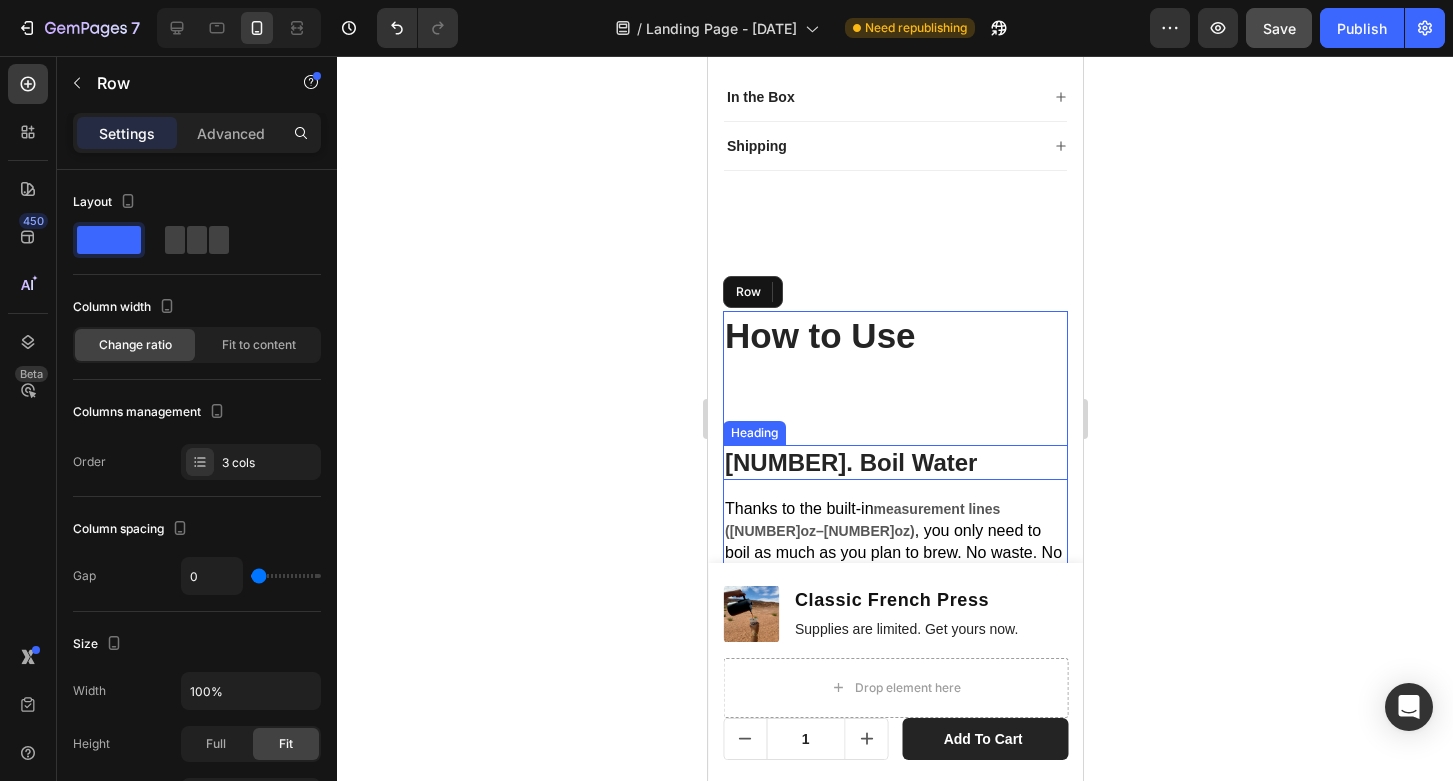 click on "[NUMBER]. Boil Water" at bounding box center (894, 462) 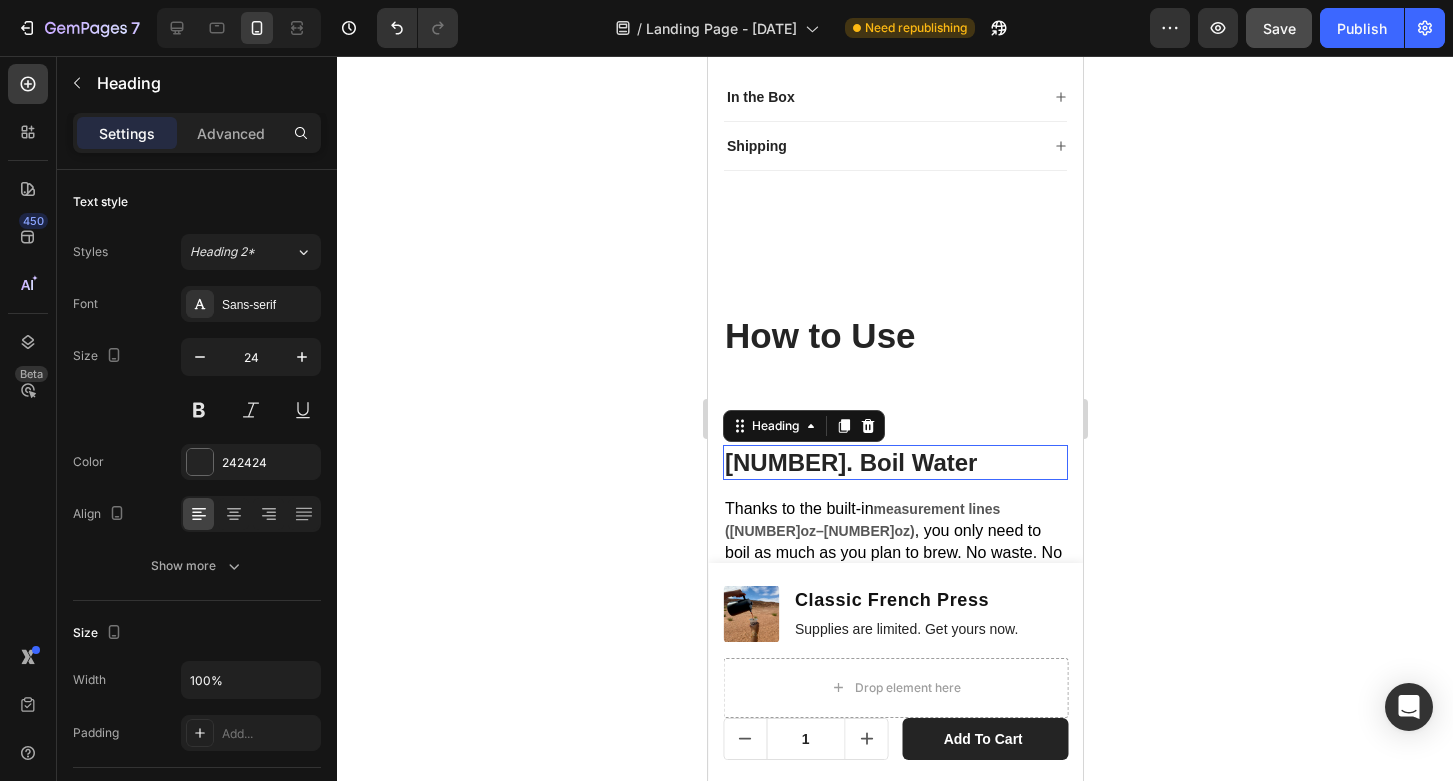 click 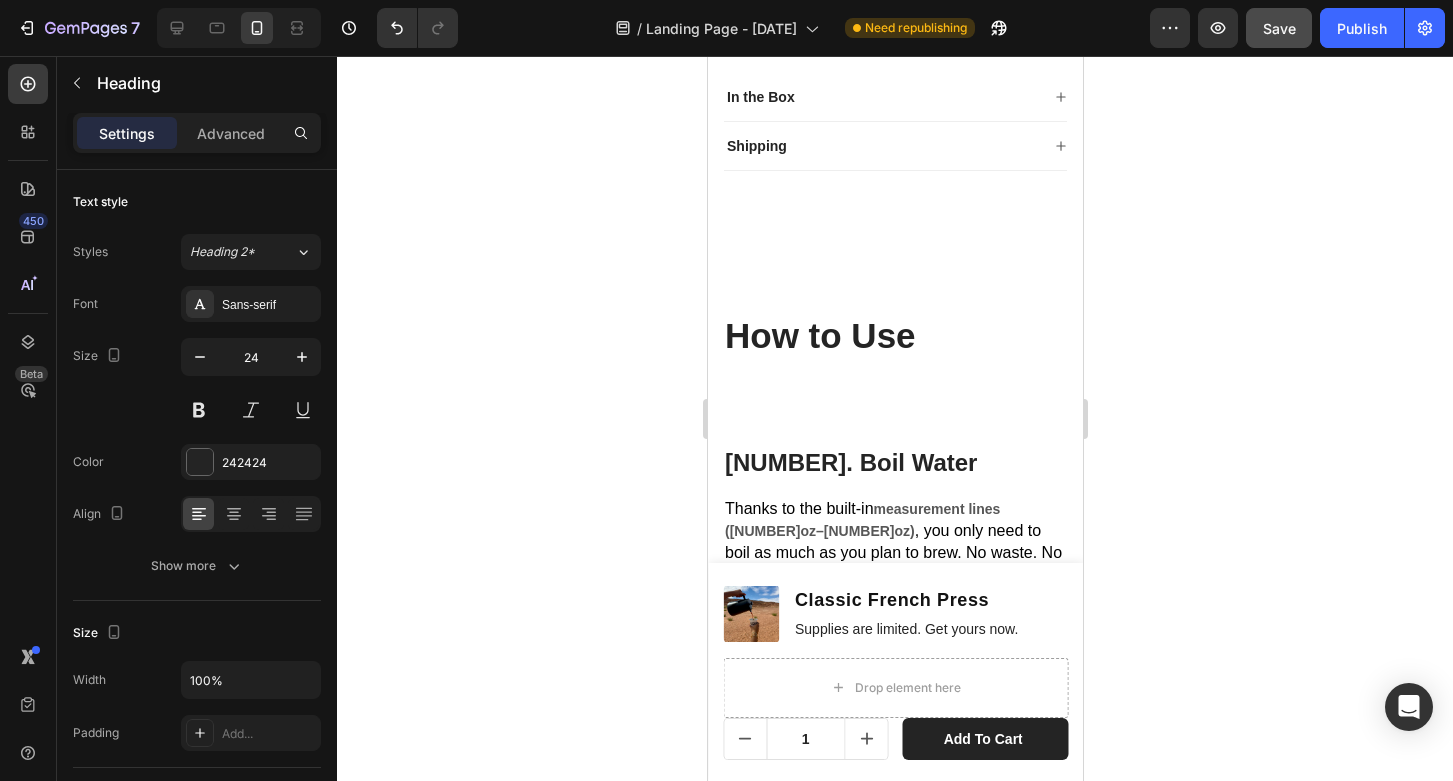 click on "How to Use Heading Text block [NUMBER]. Boil Water Heading   [NUMBER] Thanks to the built-in  measurement lines ([NUMBER]oz–[NUMBER]oz) , you only need to boil as much as you plan to brew. No waste. No guessing. Text block Row [NUMBER]. Measure Your Coffee Heading We like  [NUMBER]g of coffee per [NUMBER]oz of water . Adjust to taste — go bolder or smoother depending on your vibe. Text block Row [NUMBER]. Add & Bloom Heading Pour in just enough hot water to cover the grounds. Stir gently  until they’re fully saturated. Wait  [NUMBER] seconds  — this is called the bloom. It helps release CO₂ and boosts flavor. Text block [NUMBER]. Fill & Steep Heading Add the rest of your water. Place the lid on (don’t plunge yet). Let it  steep for [NUMBER] minutes . Text block [NUMBER]. Plunge & Pour Heading Press down slowly and evenly. Serve. Sip. Repeat wherever you are — kitchen or canyon. Text block Row Image Row Section [NUMBER]" at bounding box center [894, 1057] 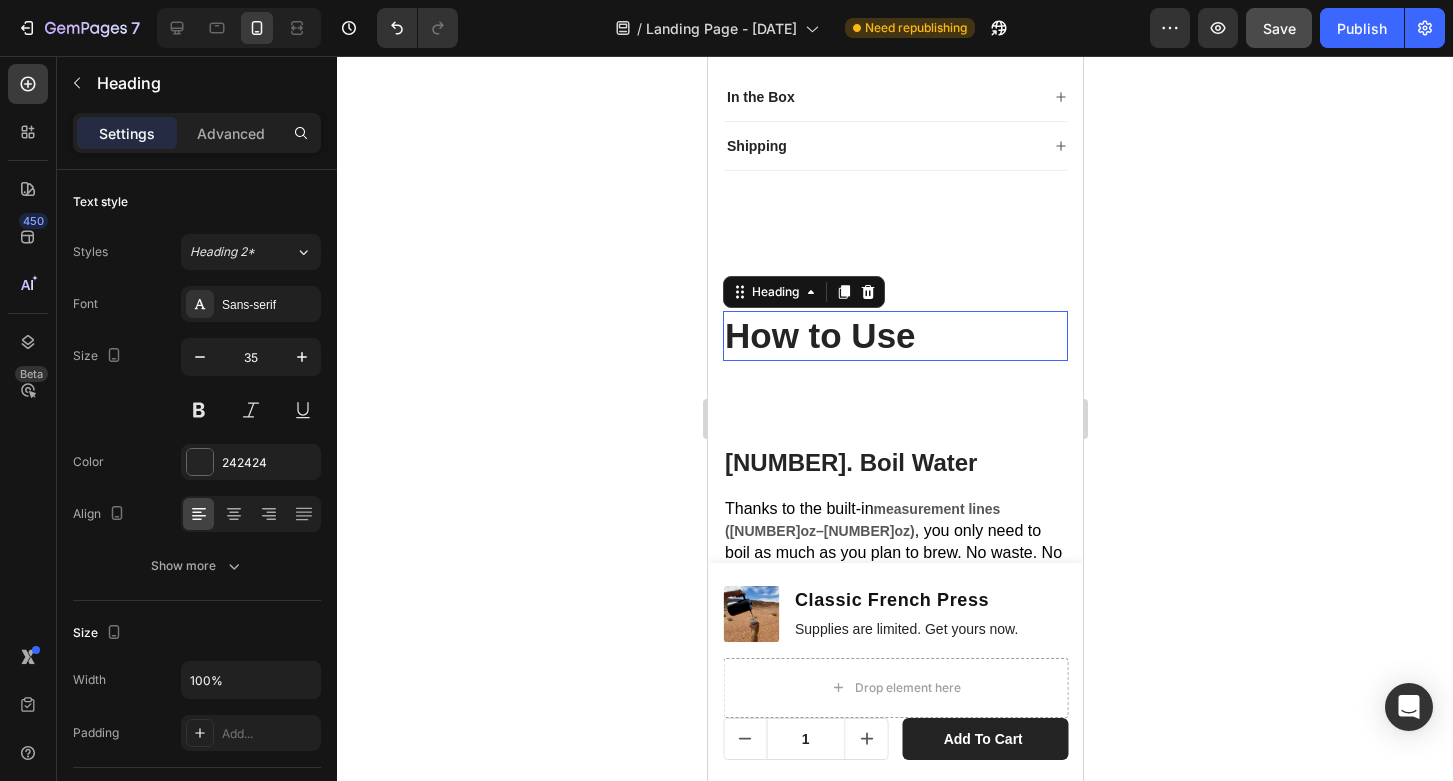 click on "How to Use" at bounding box center (894, 336) 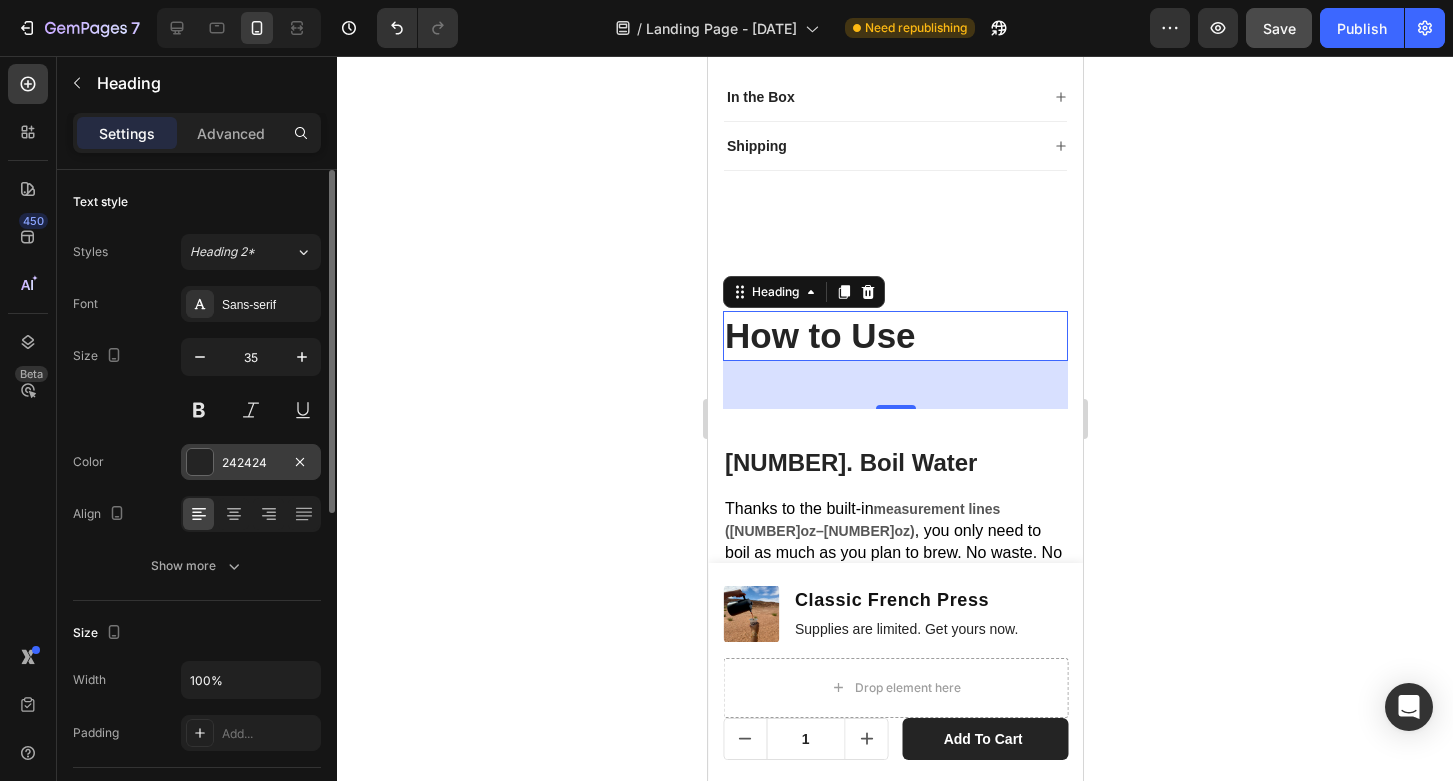 click on "242424" at bounding box center (251, 463) 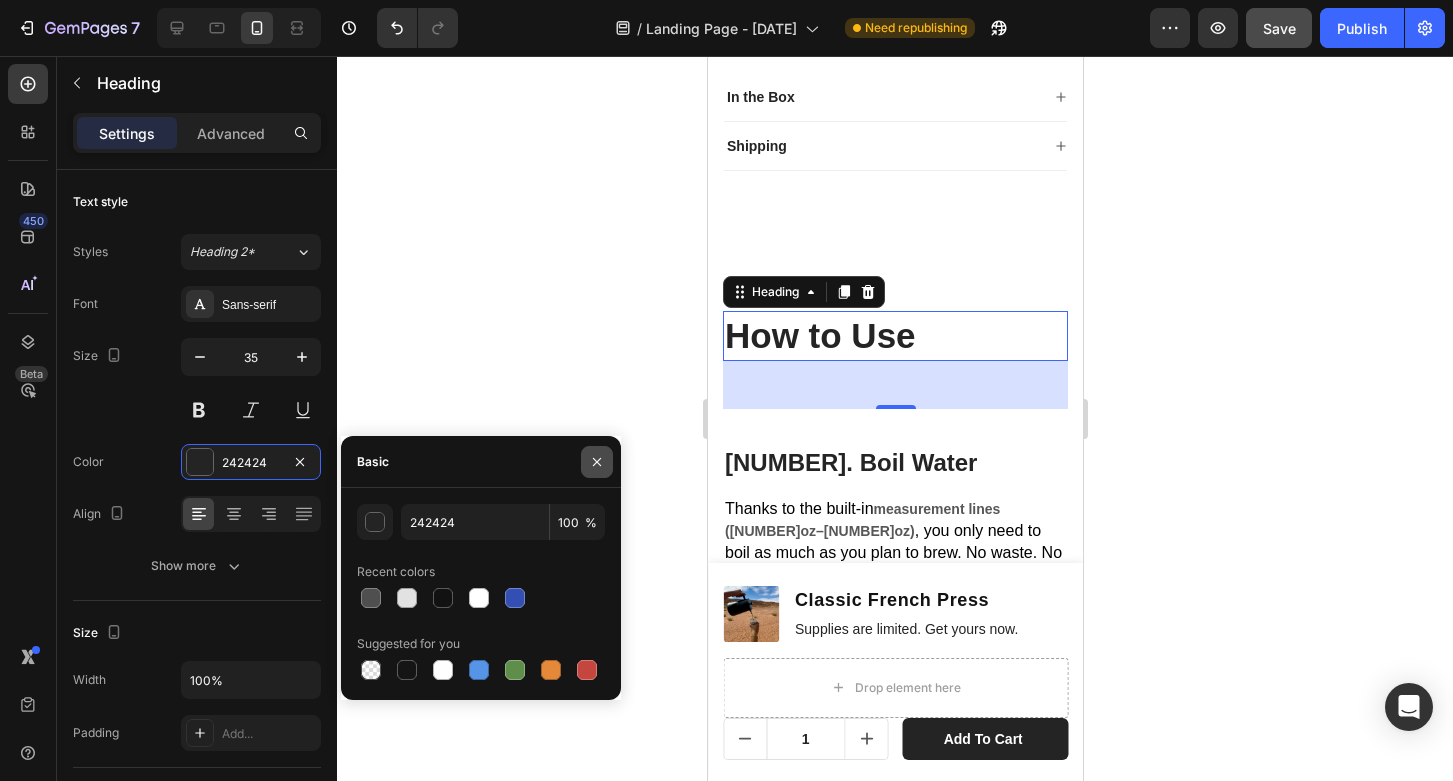 click 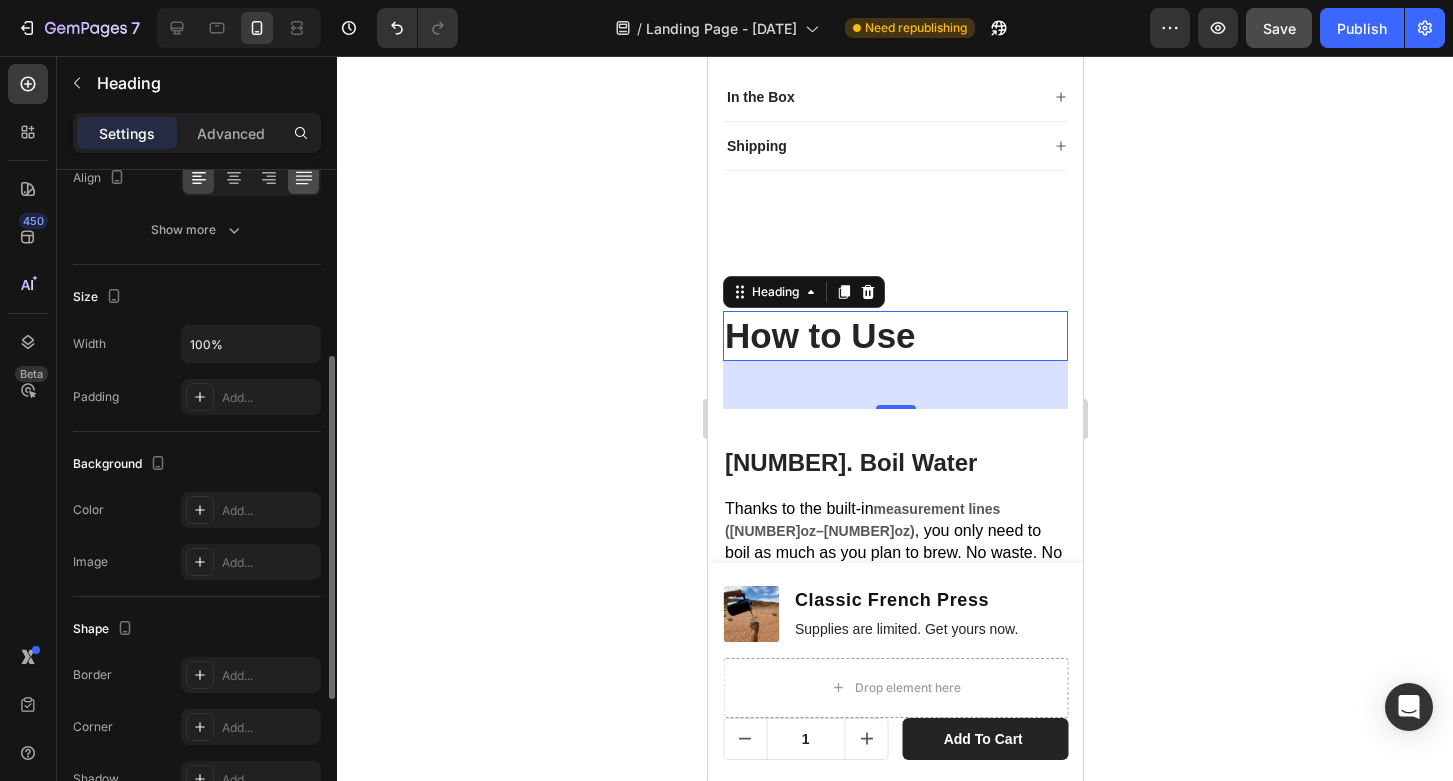 scroll, scrollTop: 354, scrollLeft: 0, axis: vertical 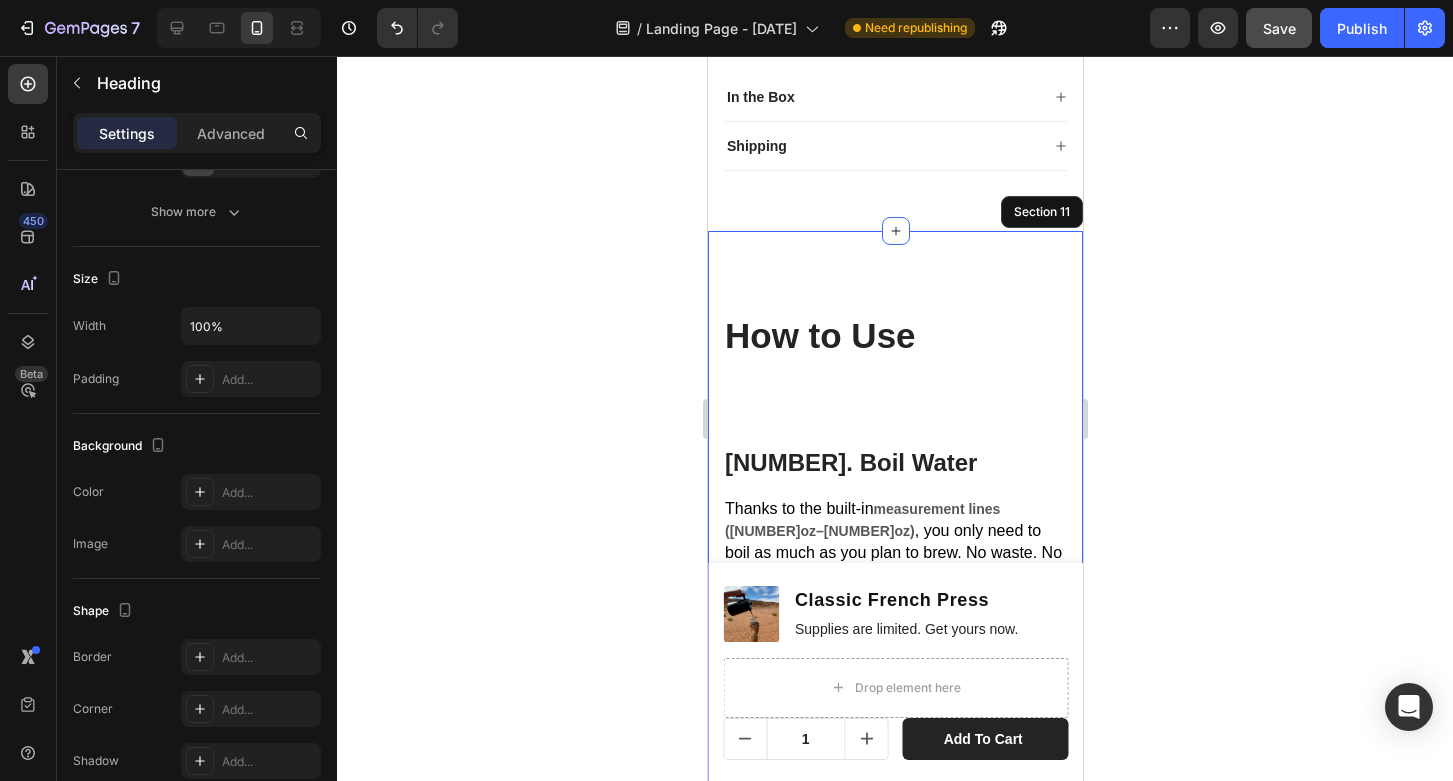 click on "How to Use Heading   [NUMBER] Text block [NUMBER]. Boil Water Heading Thanks to the built-in  measurement lines ([NUMBER]oz–[NUMBER]oz) , you only need to boil as much as you plan to brew. No waste. No guessing. Text block Row [NUMBER]. Measure Your Coffee Heading We like  [NUMBER]g of coffee per [NUMBER]oz of water . Adjust to taste — go bolder or smoother depending on your vibe. Text block Row [NUMBER]. Add & Bloom Heading Pour in just enough hot water to cover the grounds. Stir gently  until they’re fully saturated. Wait  [NUMBER] seconds  — this is called the bloom. It helps release CO₂ and boosts flavor. Text block [NUMBER]. Fill & Steep Heading Add the rest of your water. Place the lid on (don’t plunge yet). Let it  steep for [NUMBER] minutes . Text block [NUMBER]. Plunge & Pour Heading Press down slowly and evenly. Serve. Sip. Repeat wherever you are — kitchen or canyon. Text block Row Image Row Section [NUMBER]" at bounding box center [894, 1057] 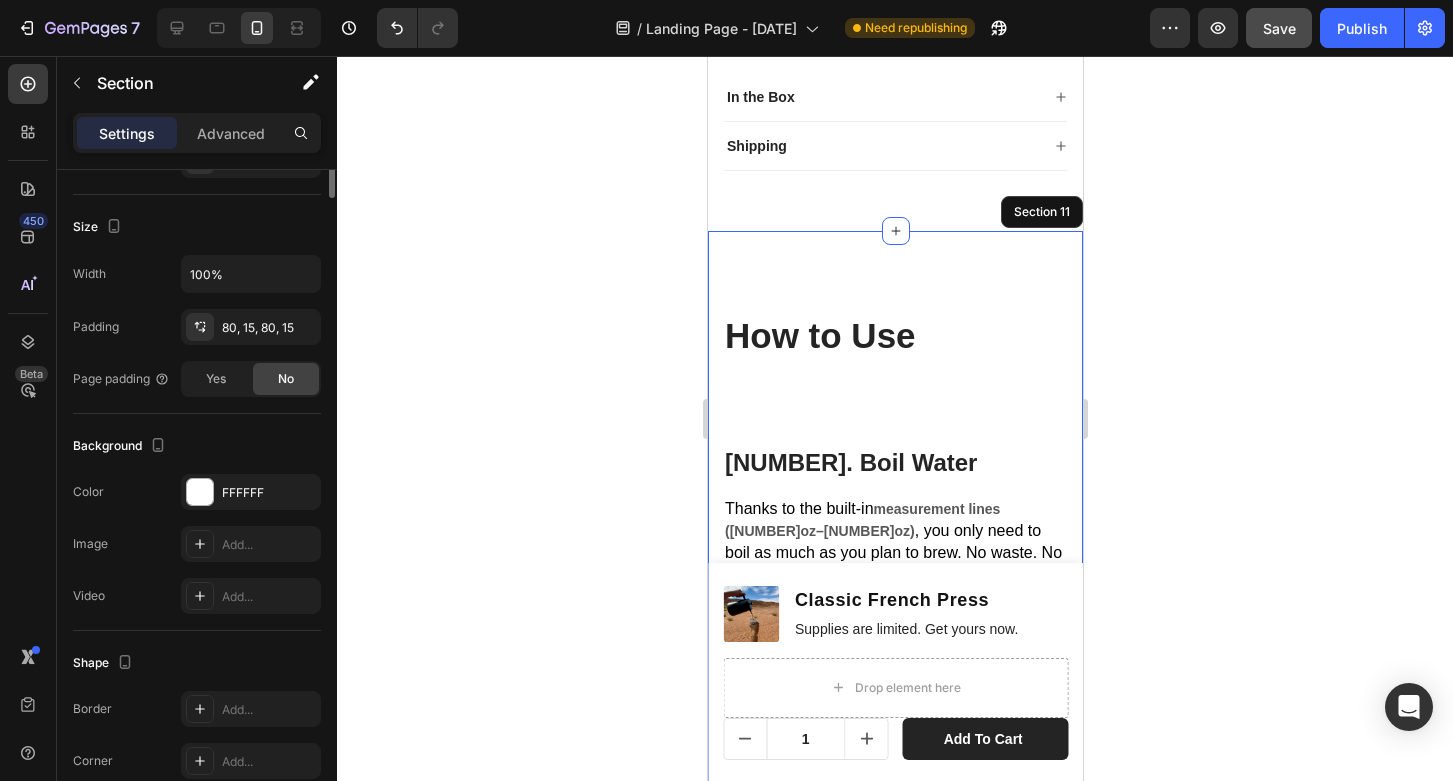 scroll, scrollTop: 0, scrollLeft: 0, axis: both 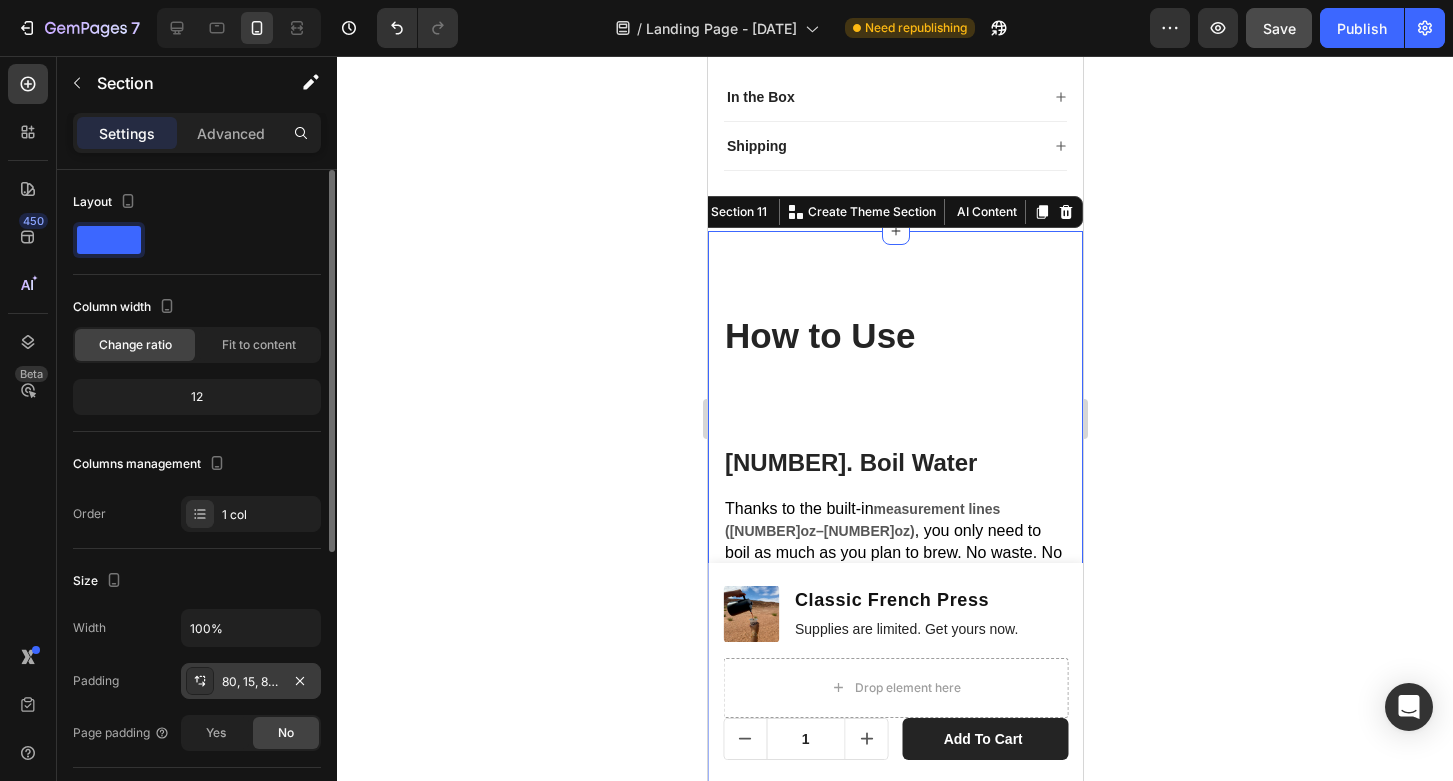 click on "80, 15, 80, 15" at bounding box center (251, 682) 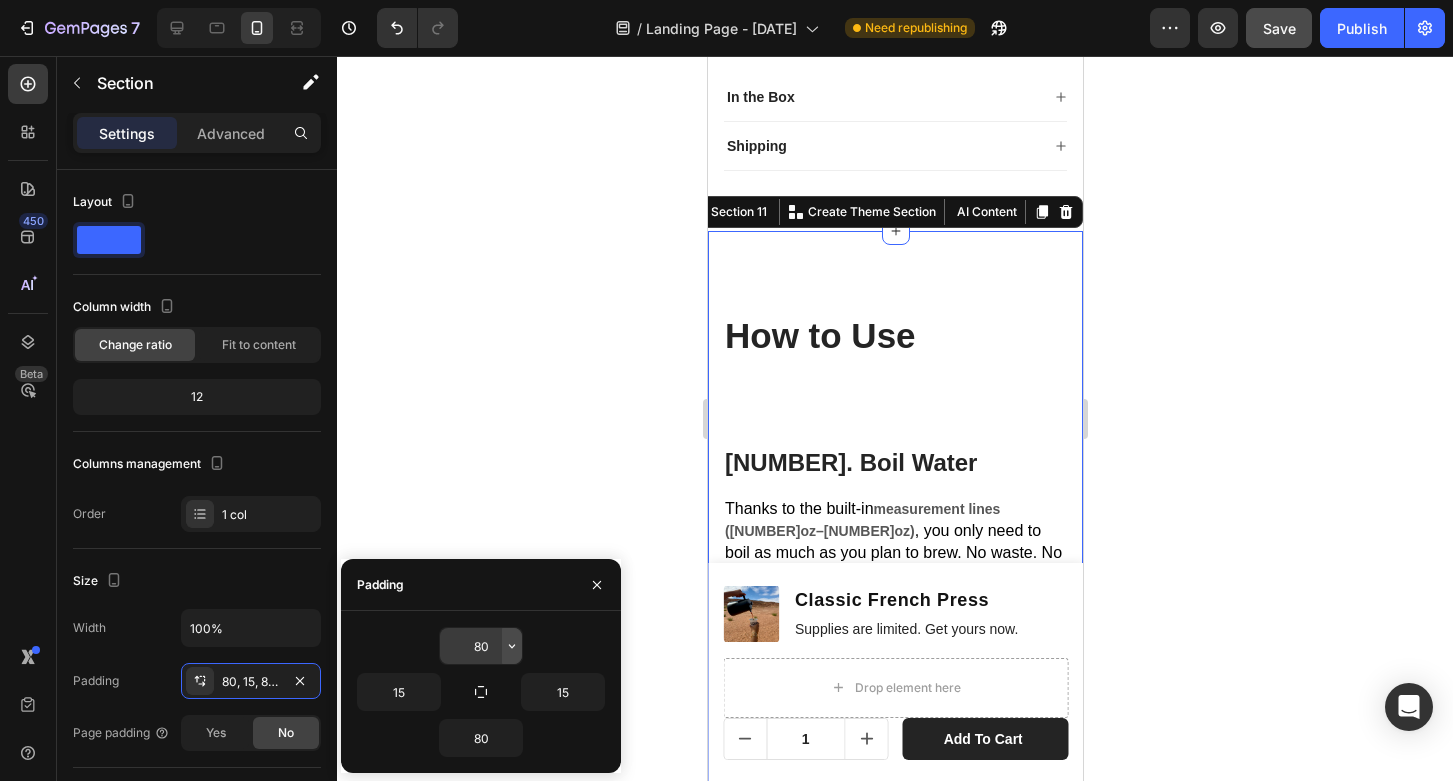 click 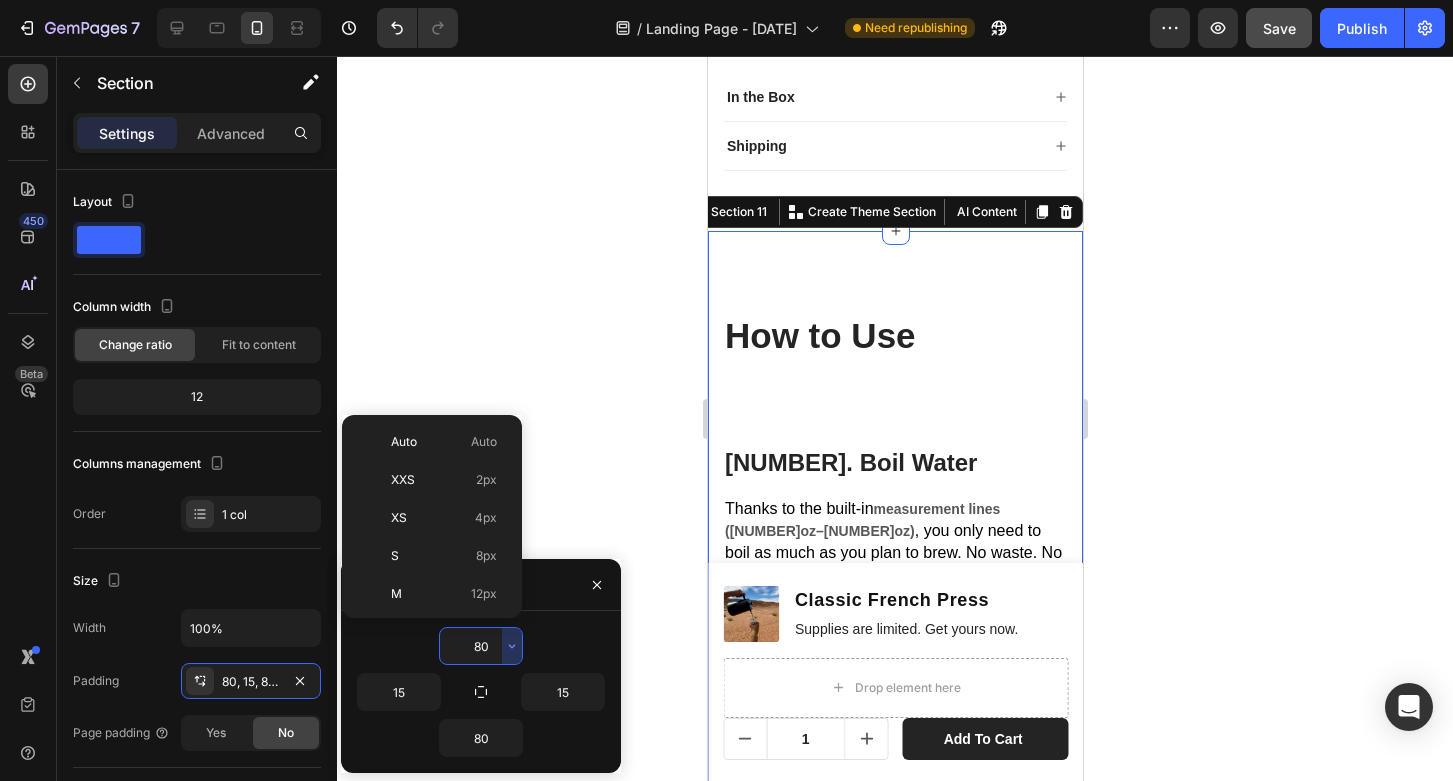 scroll, scrollTop: 216, scrollLeft: 0, axis: vertical 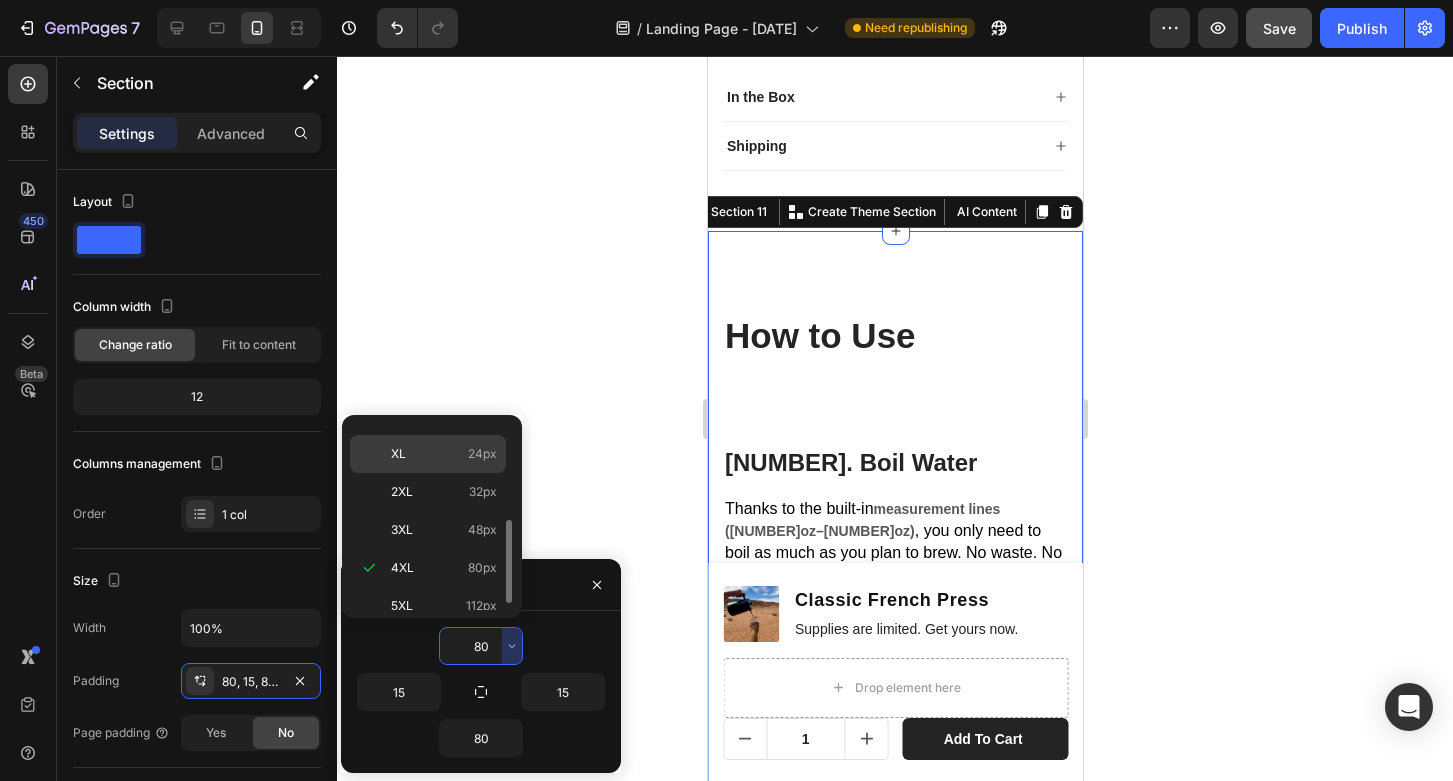 click on "24px" at bounding box center (482, 454) 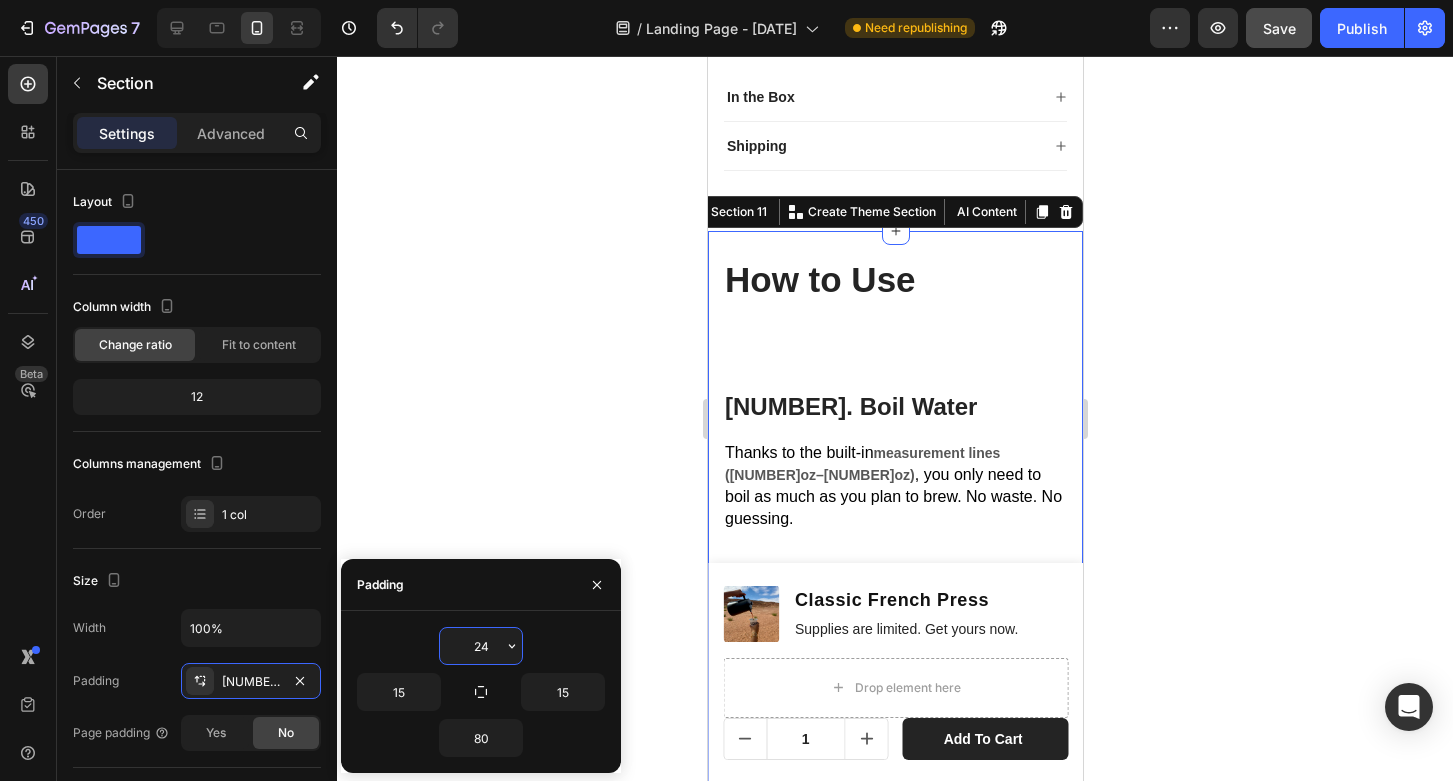click on "24" at bounding box center (481, 646) 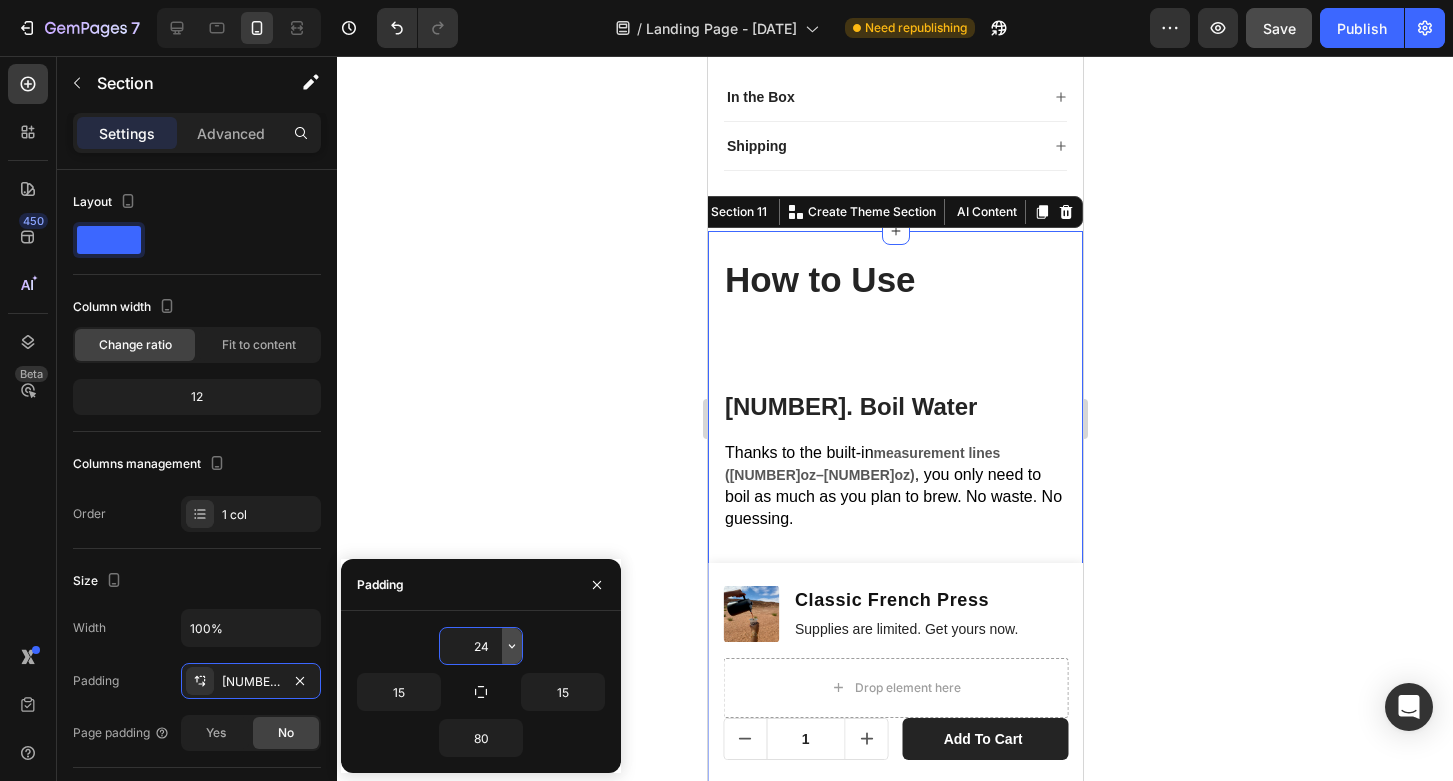 click 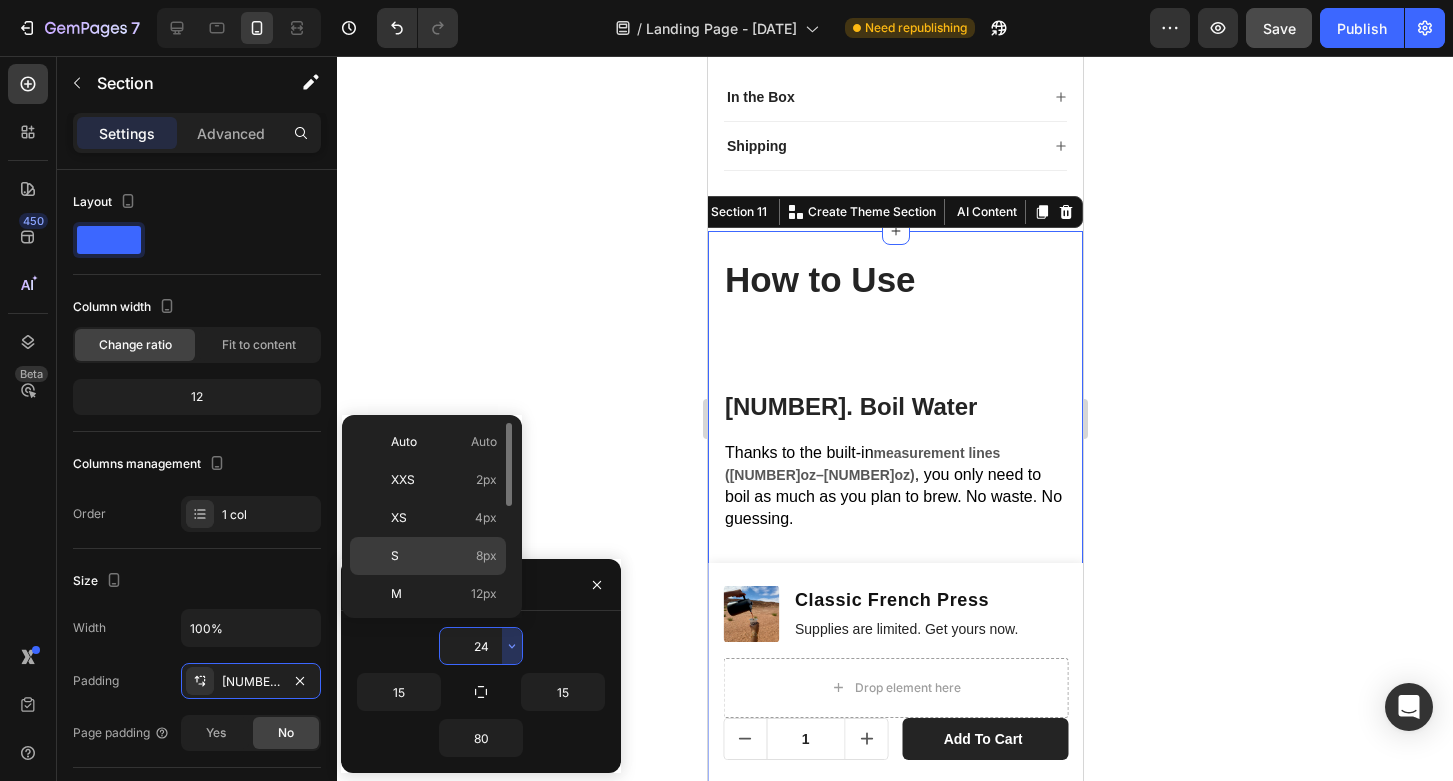 click on "S 8px" 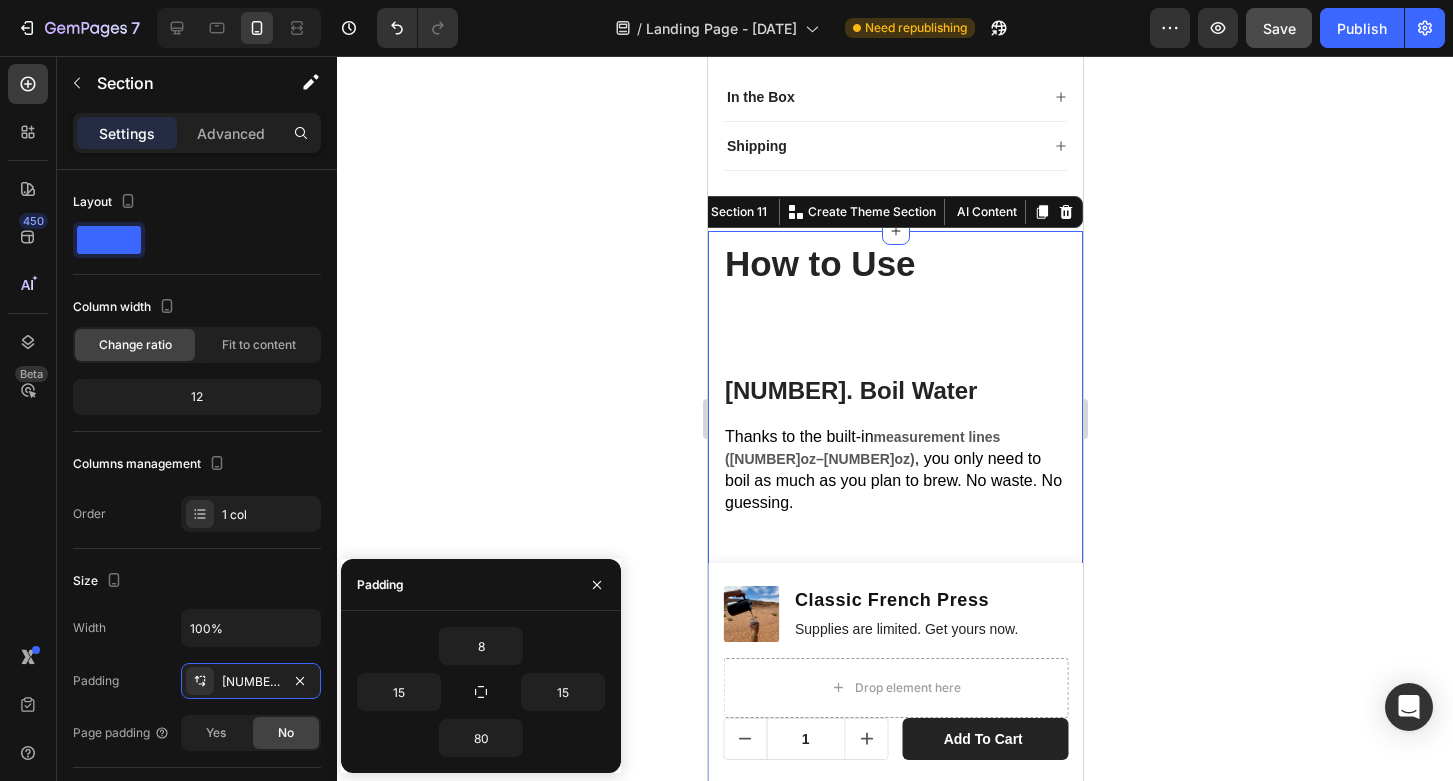 click 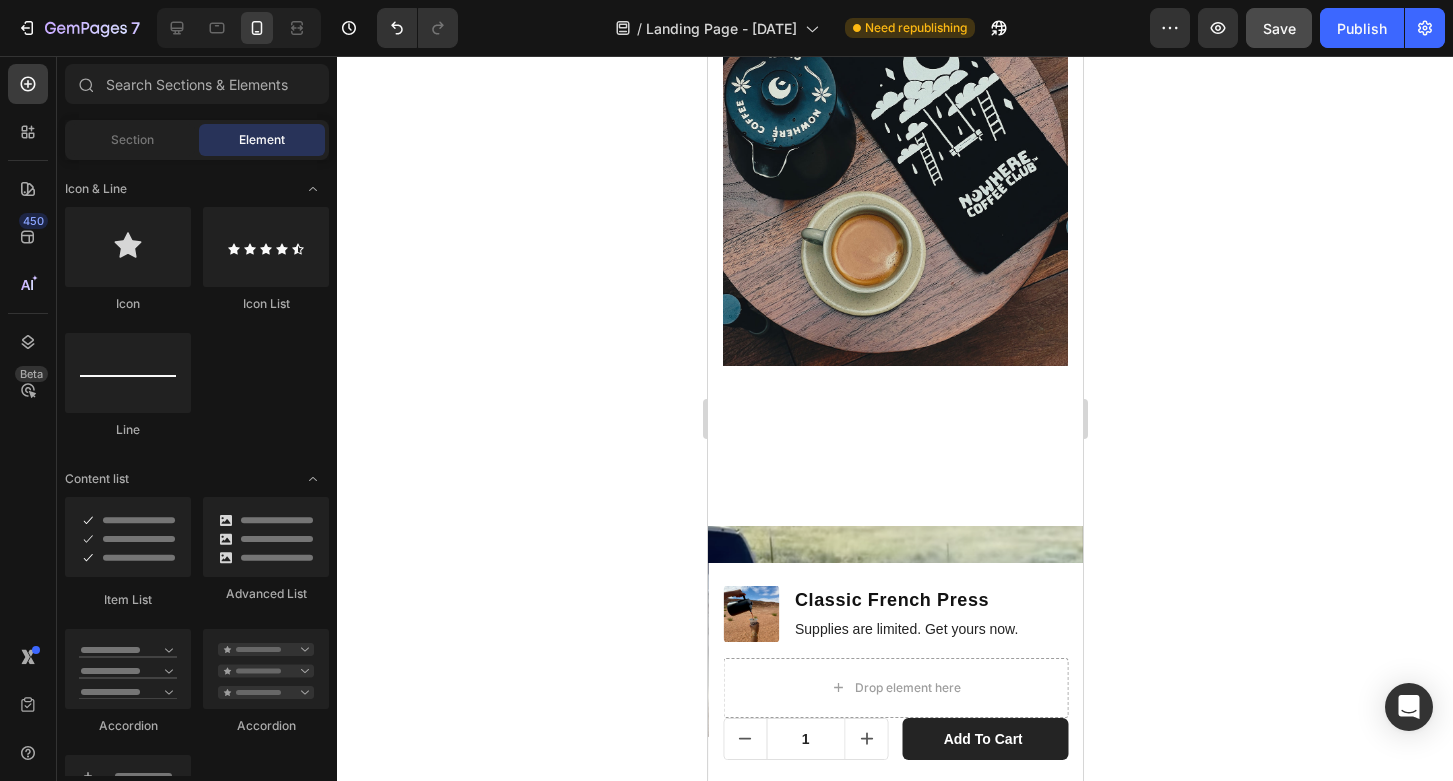 scroll, scrollTop: 5172, scrollLeft: 0, axis: vertical 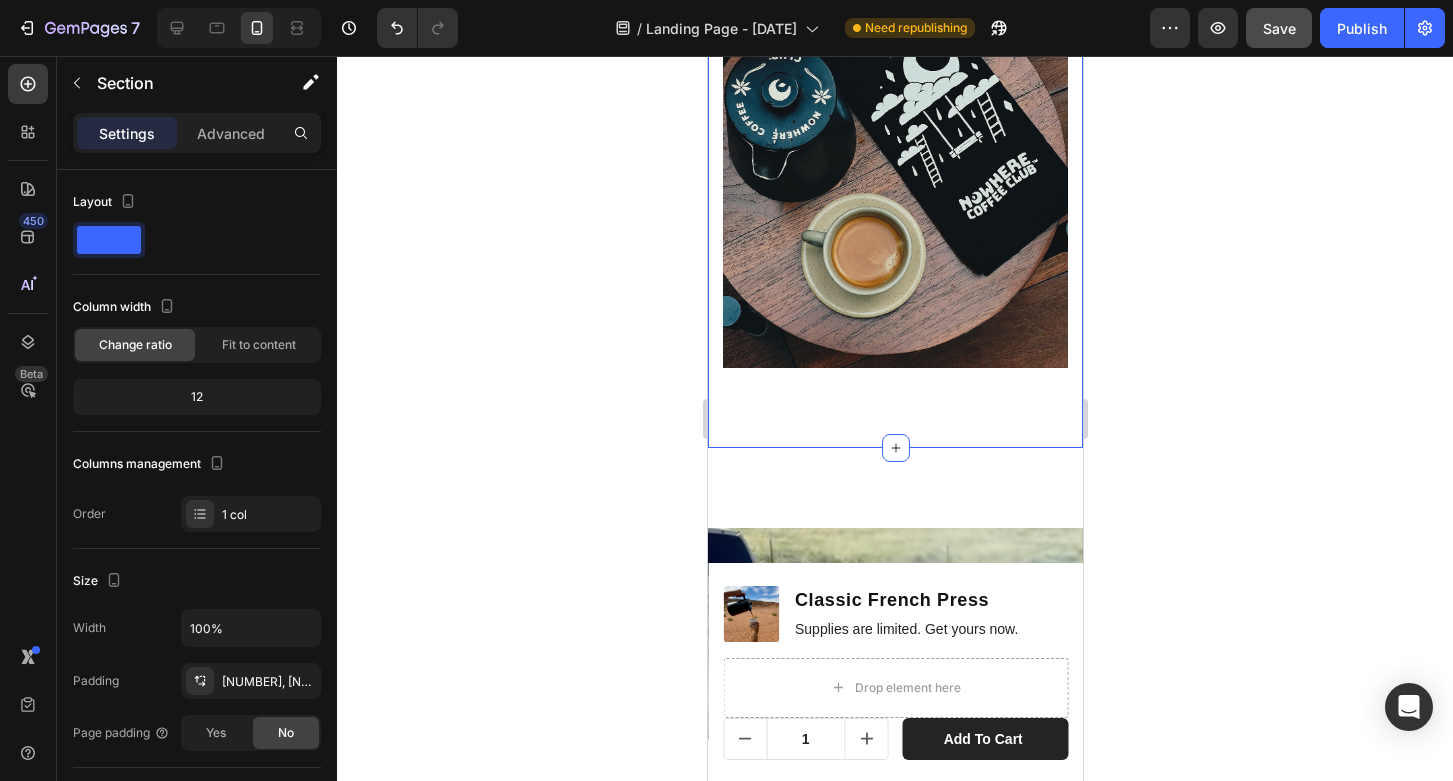 click on "How to Use Heading Text block [NUMBER]. Boil Water Heading Thanks to the built-in  measurement lines ([NUMBER]oz–[NUMBER]oz) , you only need to boil as much as you plan to brew. No waste. No guessing. Text block Row [NUMBER]. Measure Your Coffee Heading We like  [NUMBER]g of coffee per [NUMBER]oz of water . Adjust to taste — go bolder or smoother depending on your vibe. Text block Row [NUMBER]. Add & Bloom Heading Pour in just enough hot water to cover the grounds. Stir gently  until they’re fully saturated. Wait  [NUMBER] seconds  — this is called the bloom. It helps release CO₂ and boosts flavor. Text block [NUMBER]. Fill & Steep Heading Add the rest of your water. Place the lid on (don’t plunge yet). Let it  steep for [NUMBER] minutes . Text block [NUMBER]. Plunge & Pour Heading Press down slowly and evenly. Serve. Sip. Repeat wherever you are — kitchen or canyon. Text block Row Image Row Section [NUMBER]" at bounding box center [894, -343] 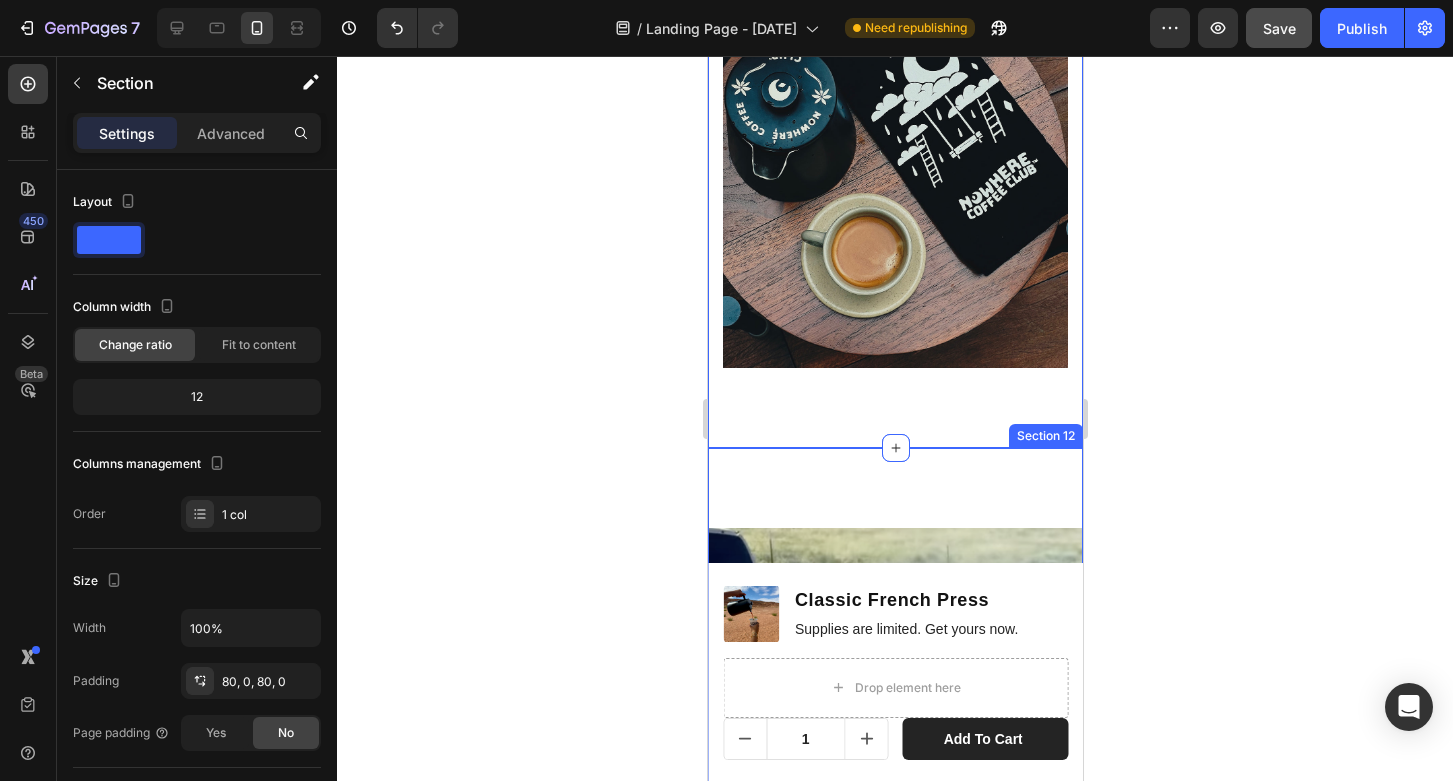 click on "Video Section 12" at bounding box center [894, 633] 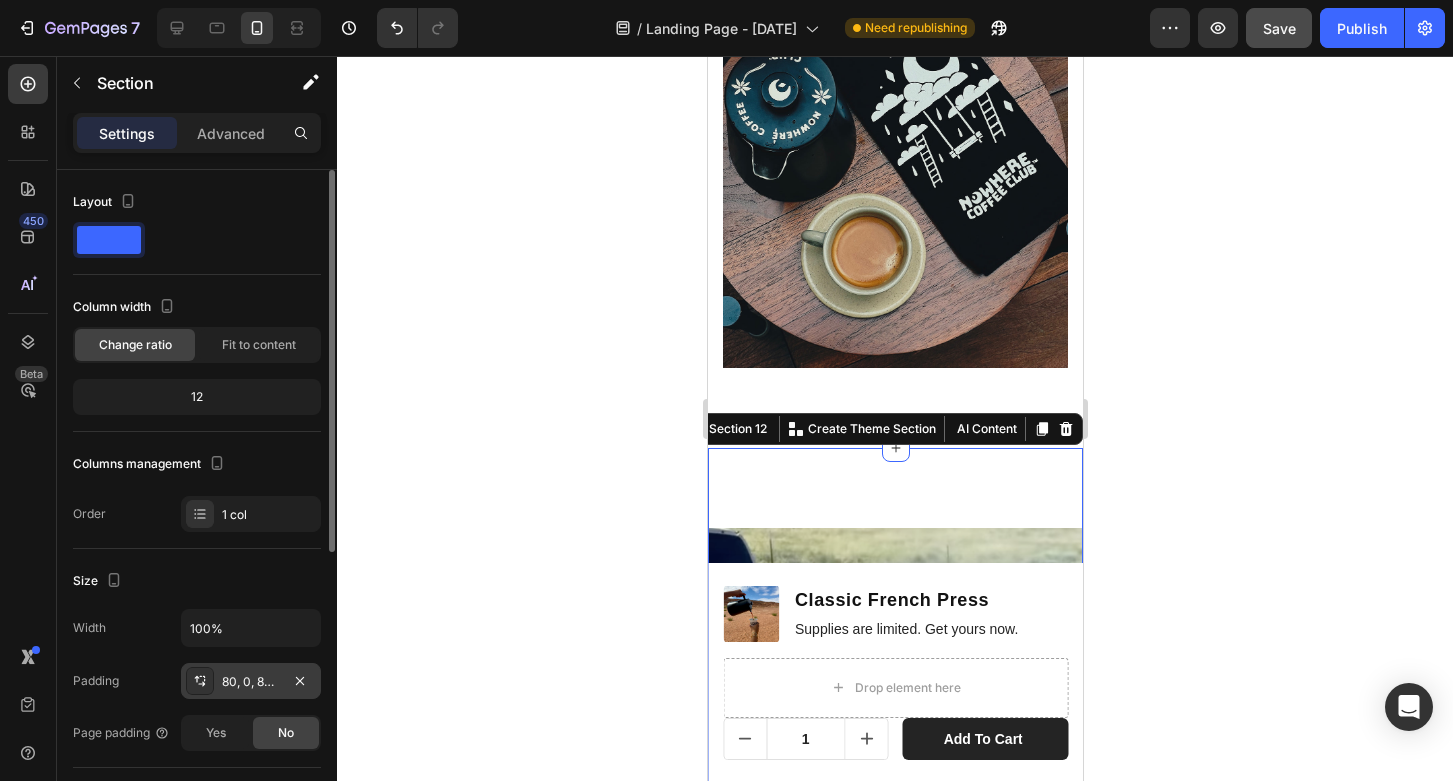 click on "80, 0, 80, 0" at bounding box center (251, 682) 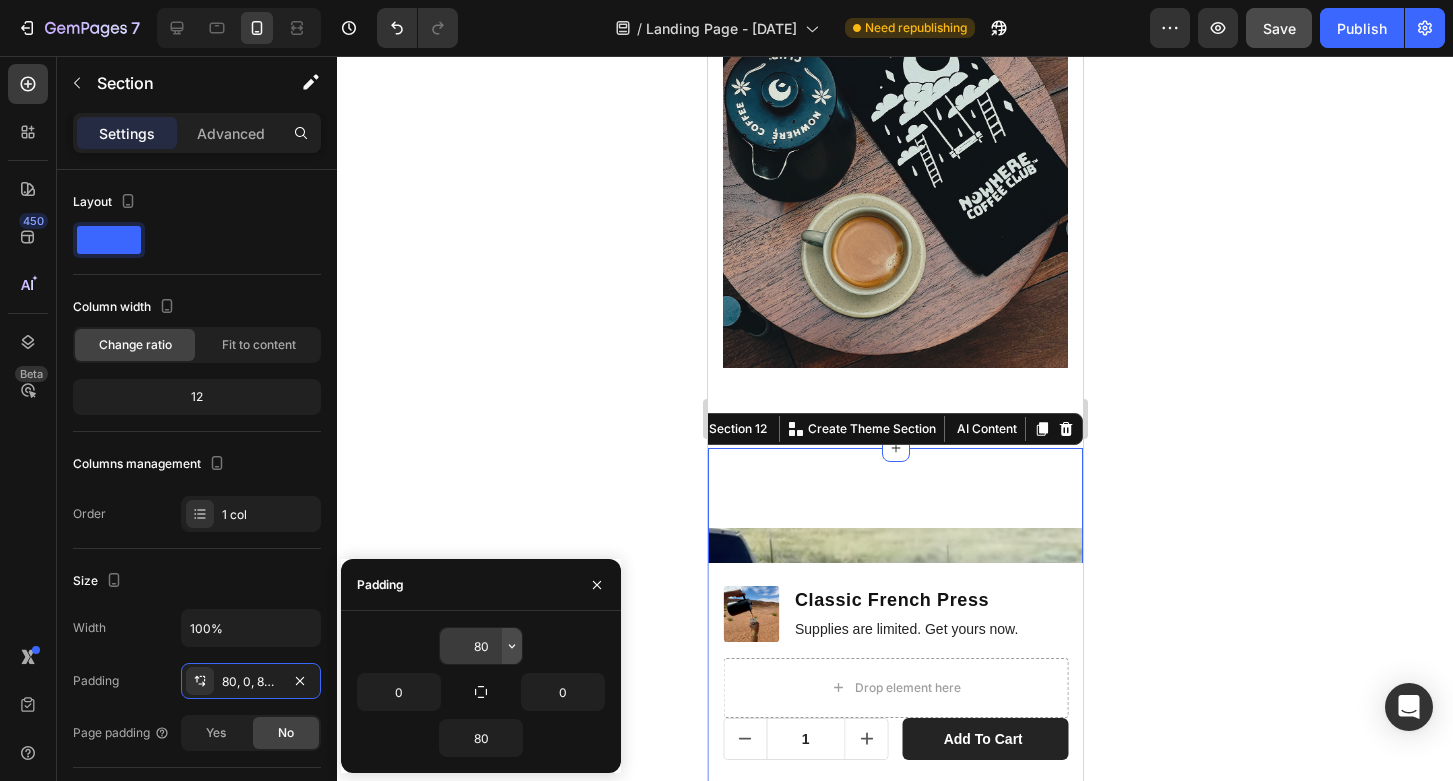 click 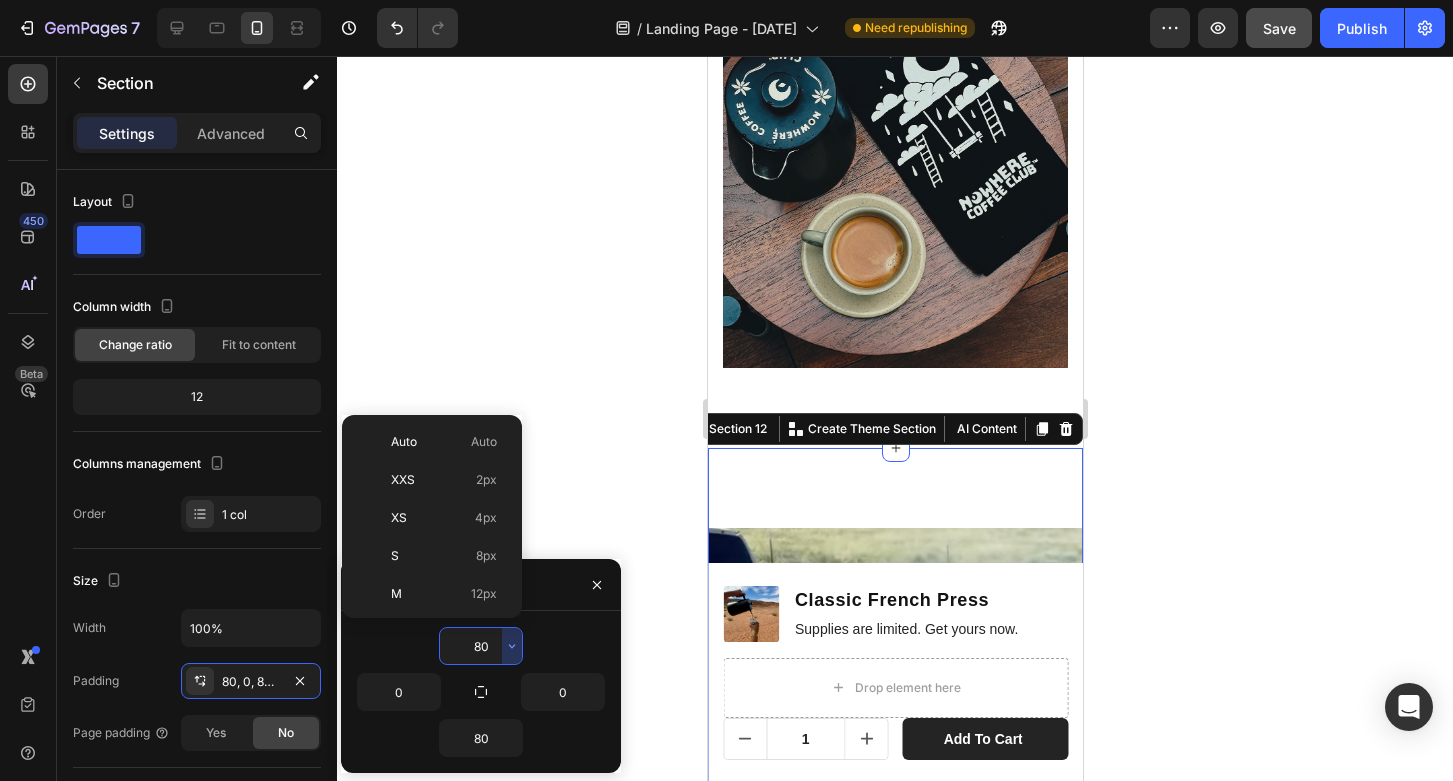 scroll, scrollTop: 216, scrollLeft: 0, axis: vertical 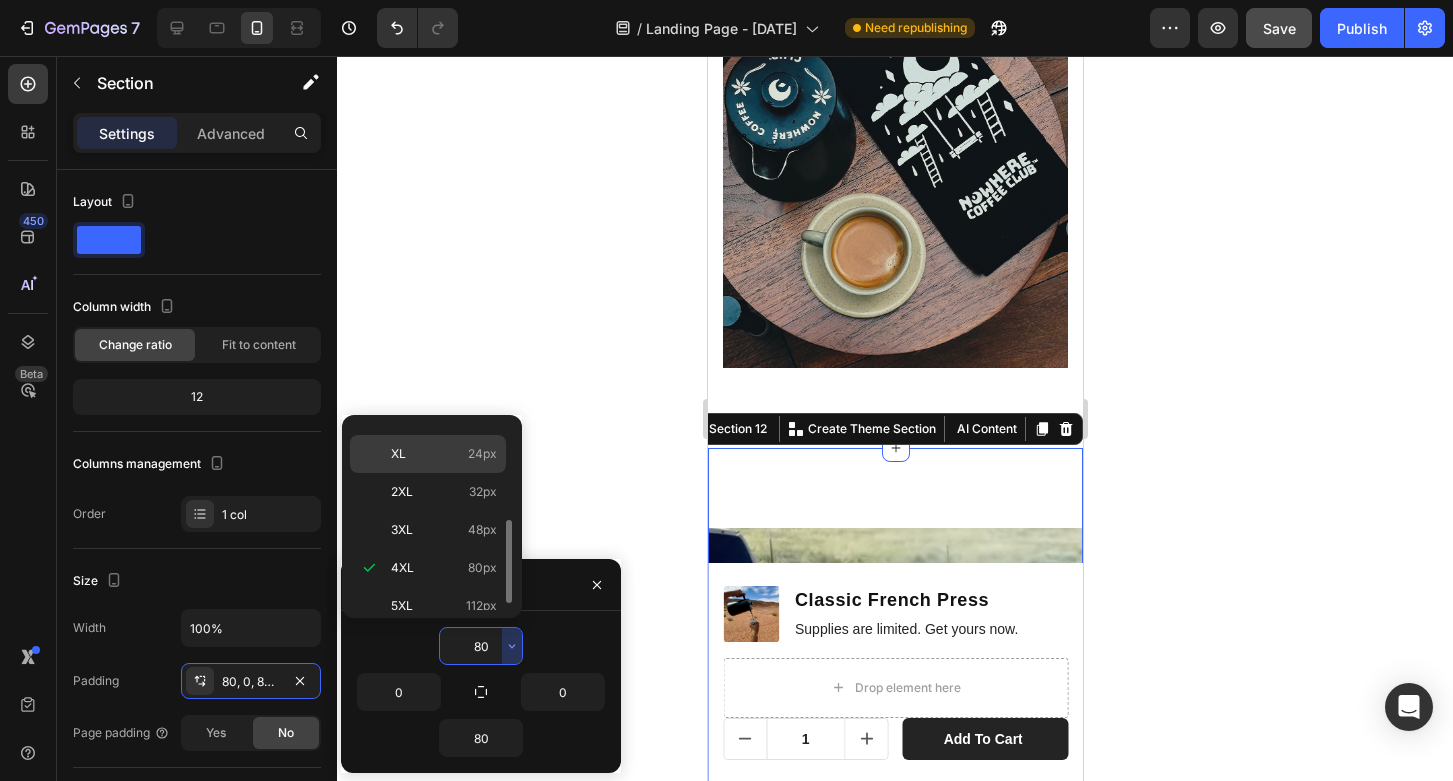click on "XL 24px" 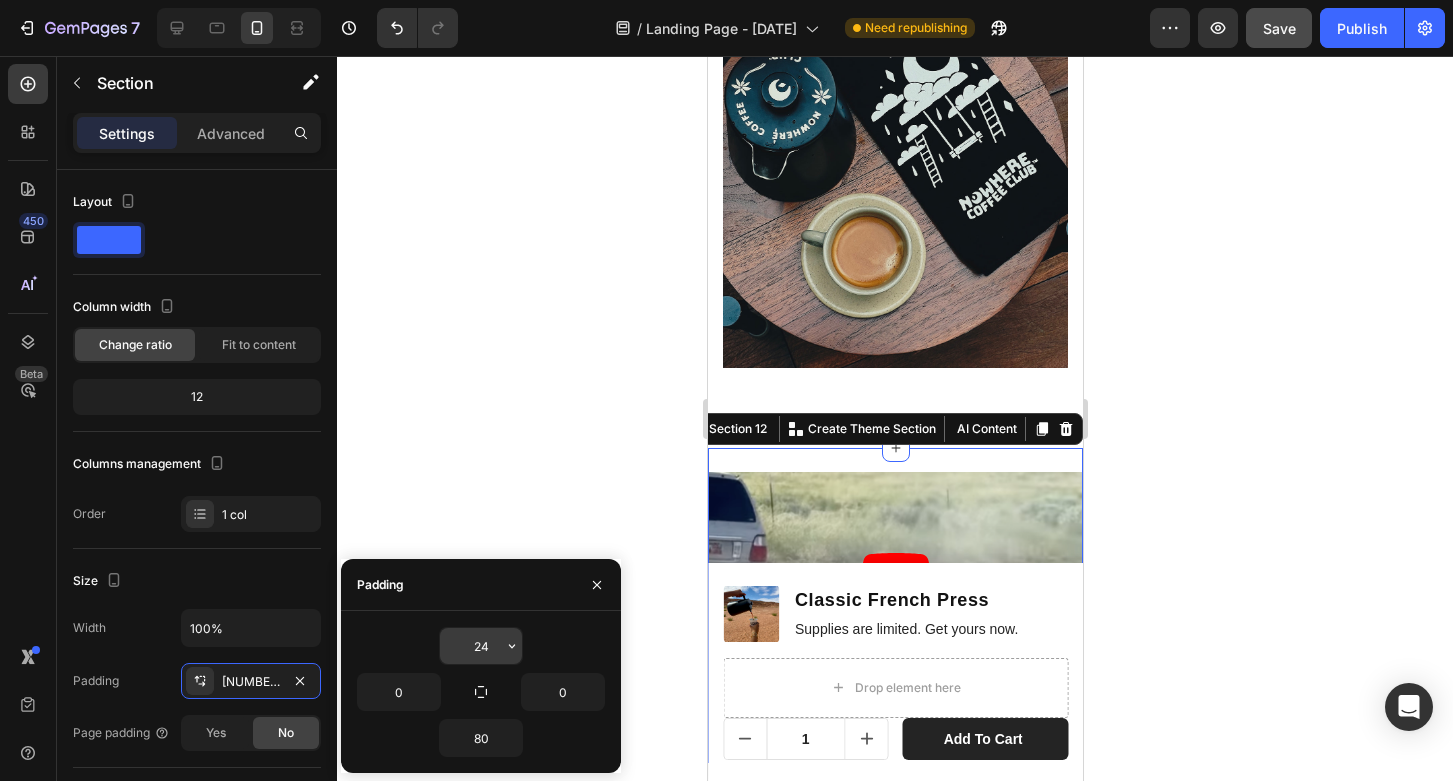 click on "24" at bounding box center [481, 646] 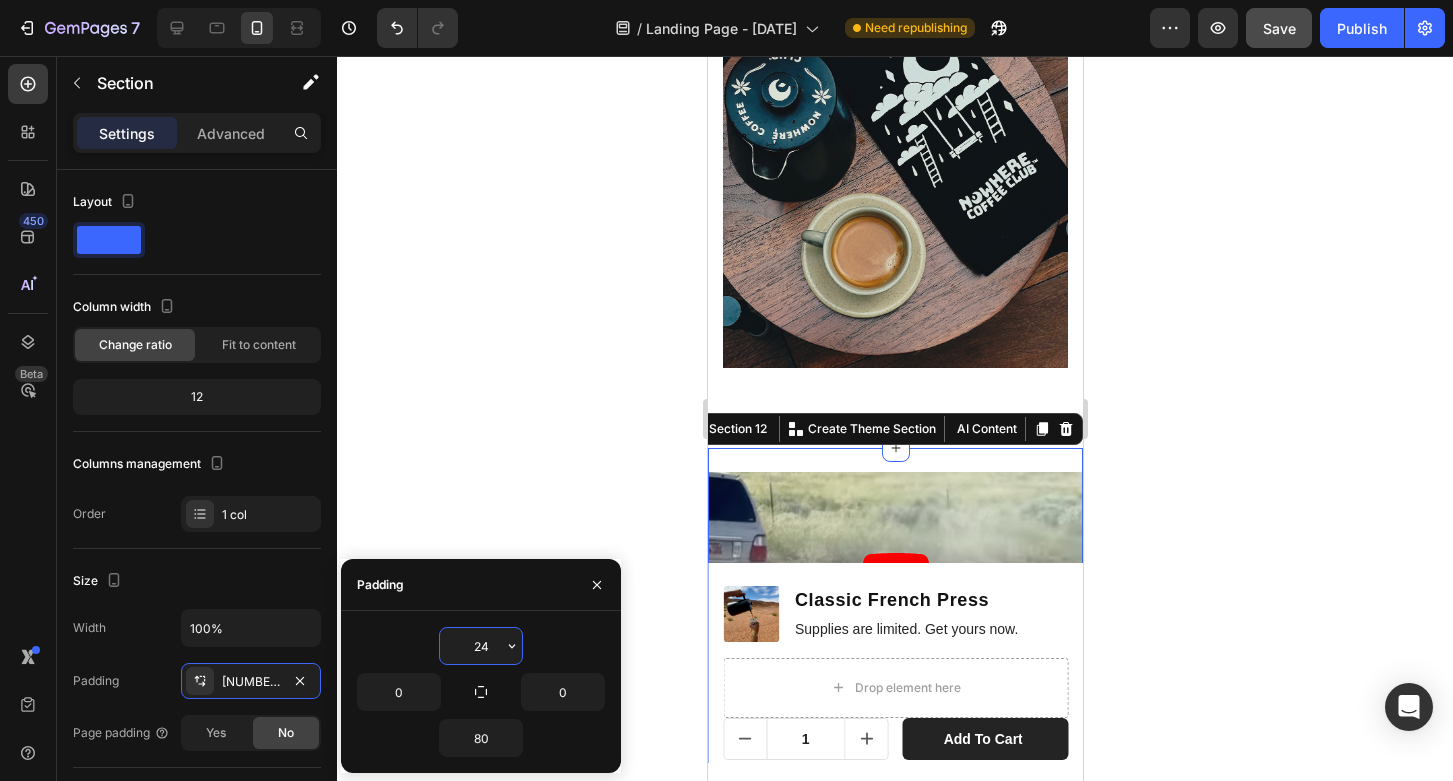 drag, startPoint x: 501, startPoint y: 650, endPoint x: 466, endPoint y: 648, distance: 35.057095 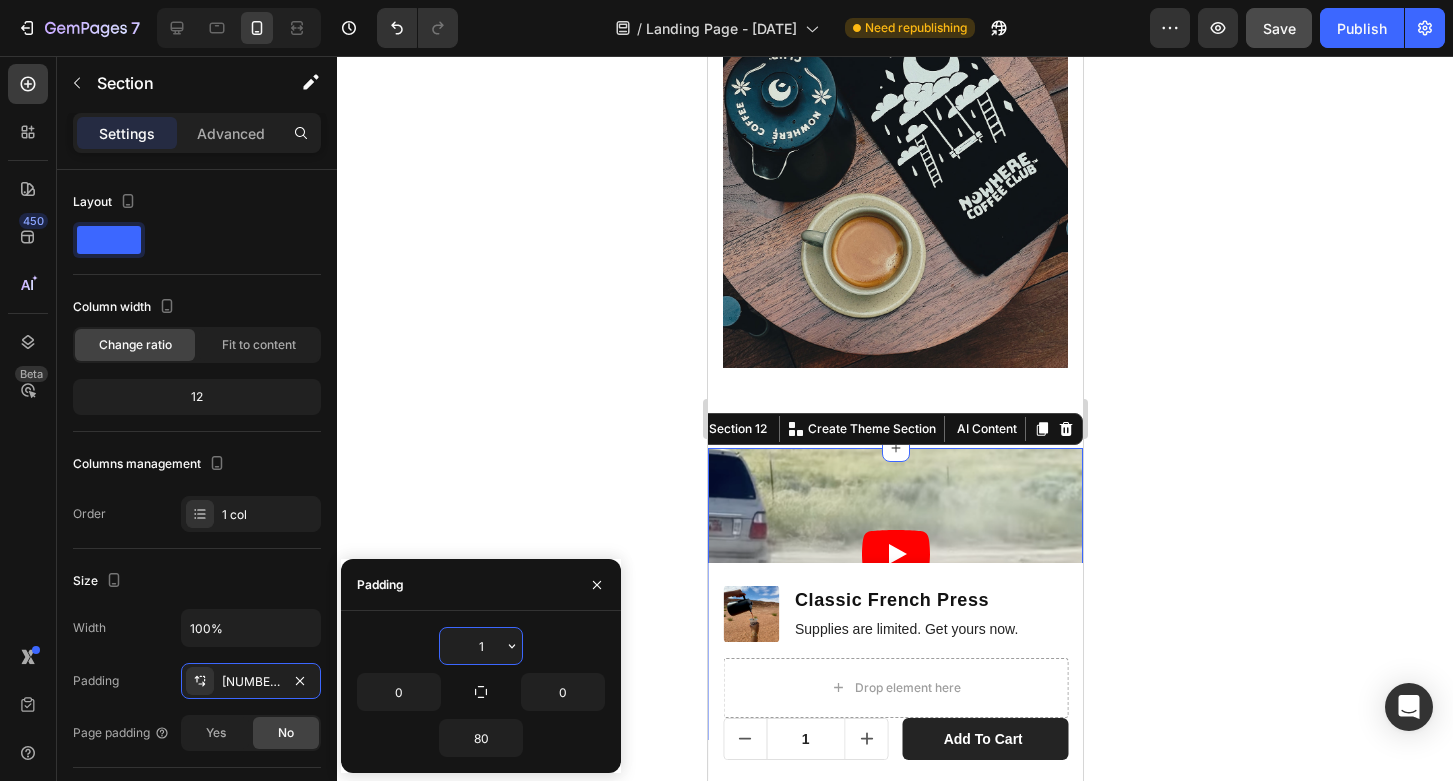 type on "12" 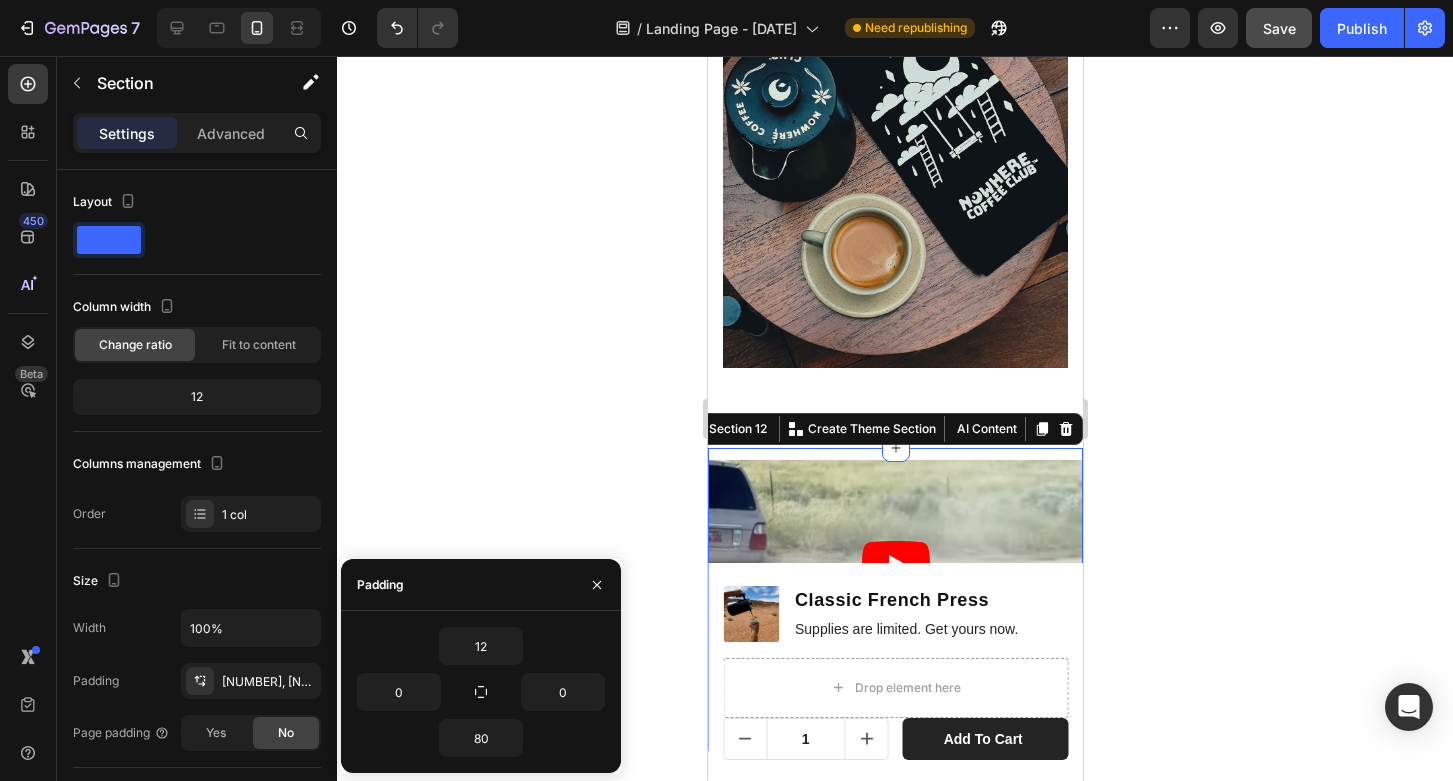 click 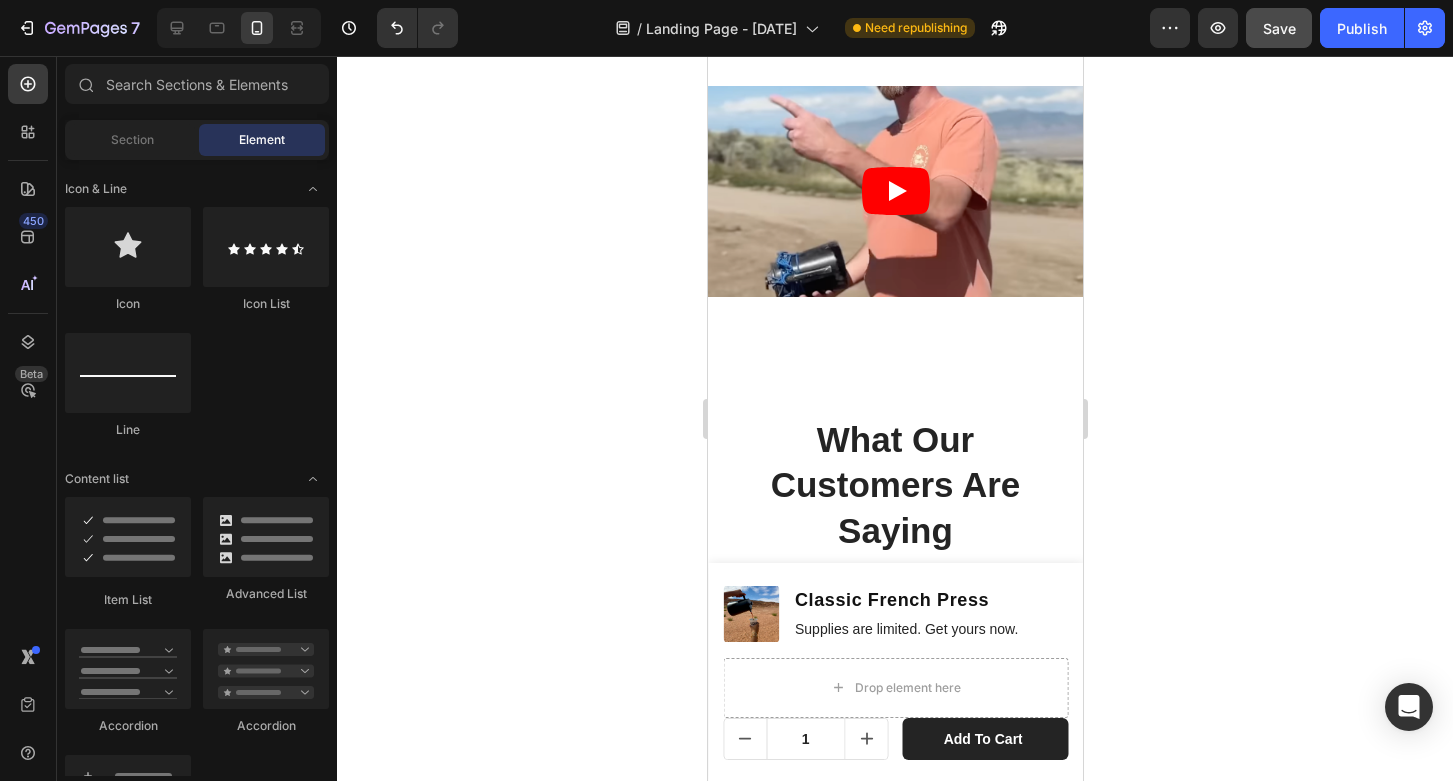 scroll, scrollTop: 2323, scrollLeft: 0, axis: vertical 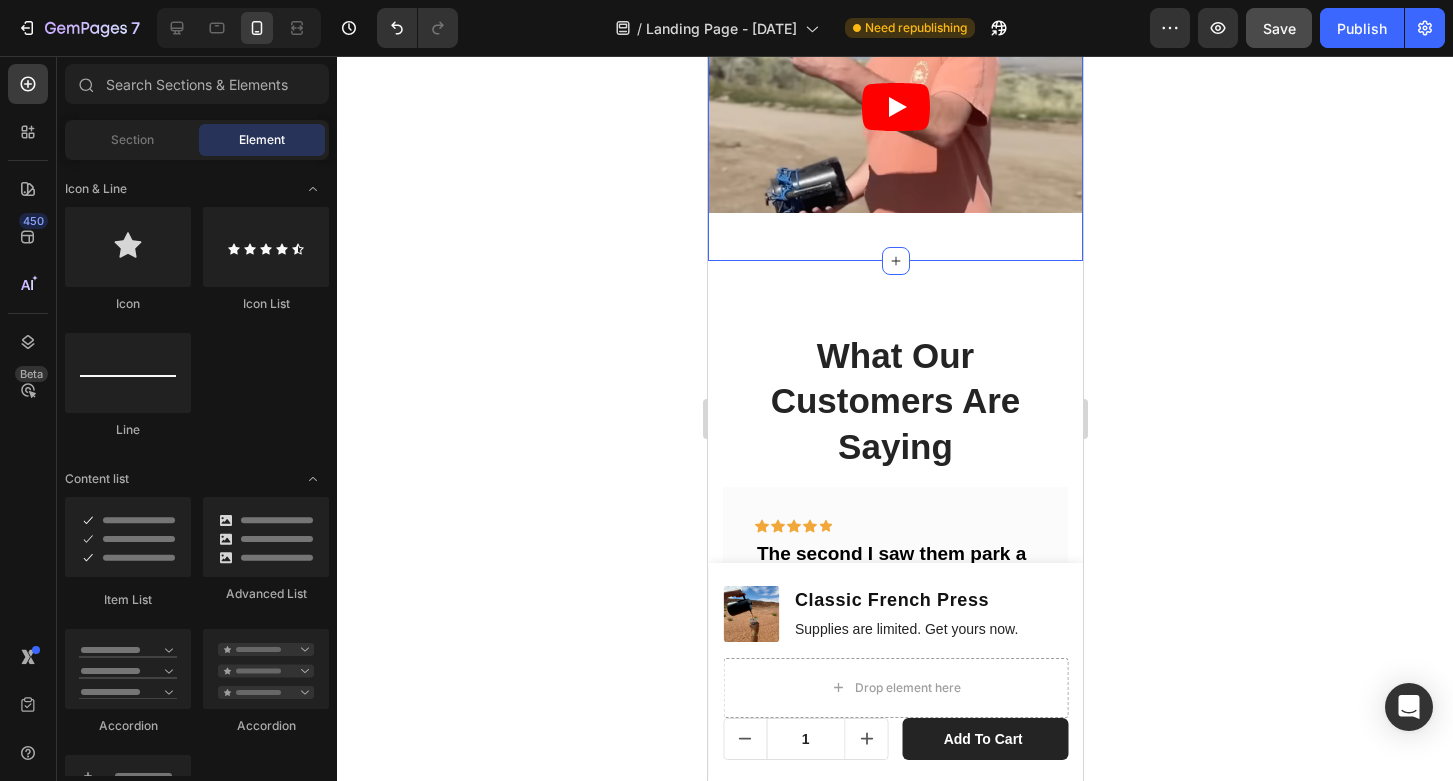 click on "What Our Customers Are Saying Heading
Icon
Icon
Icon
Icon
Icon Row The second I saw them park a Jeep on one I knew this was the French press for me Text block I am an avid overlander and I'm tired of glass or plastic coffee presses breaking as we travel. I wanted a sturdy French press that I could throw in the back of my Jeep and not worry if it would break while being rattled or jostled on trails. I'm very satisfied with the Nowhere Coffee Club French press. We make two large coffees out of it every morning. Text block - [LAST NAME] Text block Row
Icon
Icon
Icon
Icon
Icon Row Great Workshop Press Text block Text block - [LAST NAME] Text block Row
Icon
Icon
Icon
Icon
Icon Row The most practical and best looking French press I ever had Text block Text block - [LAST NAME] Text block Row" at bounding box center (894, 645) 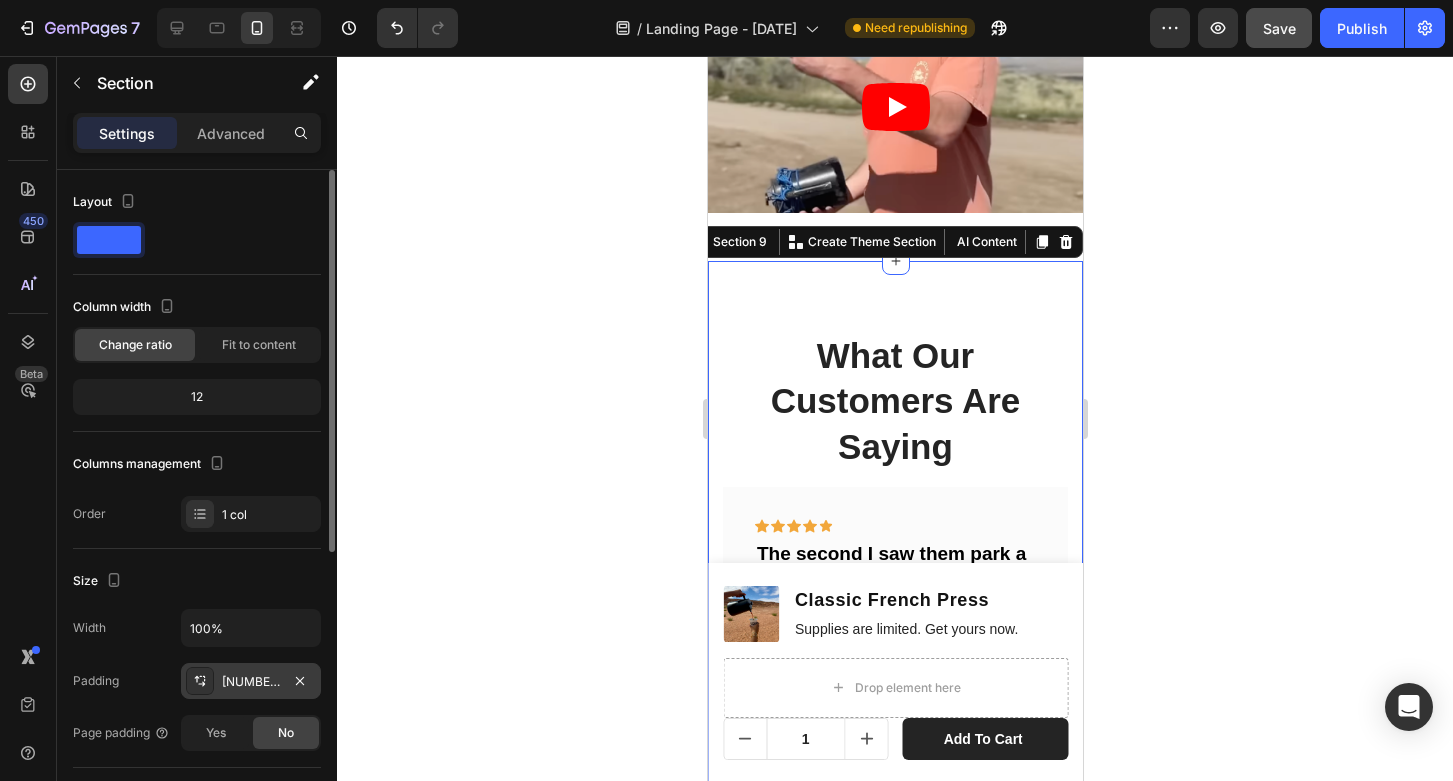 click on "[NUMBER], [NUMBER], [NUMBER], [NUMBER]" at bounding box center [251, 682] 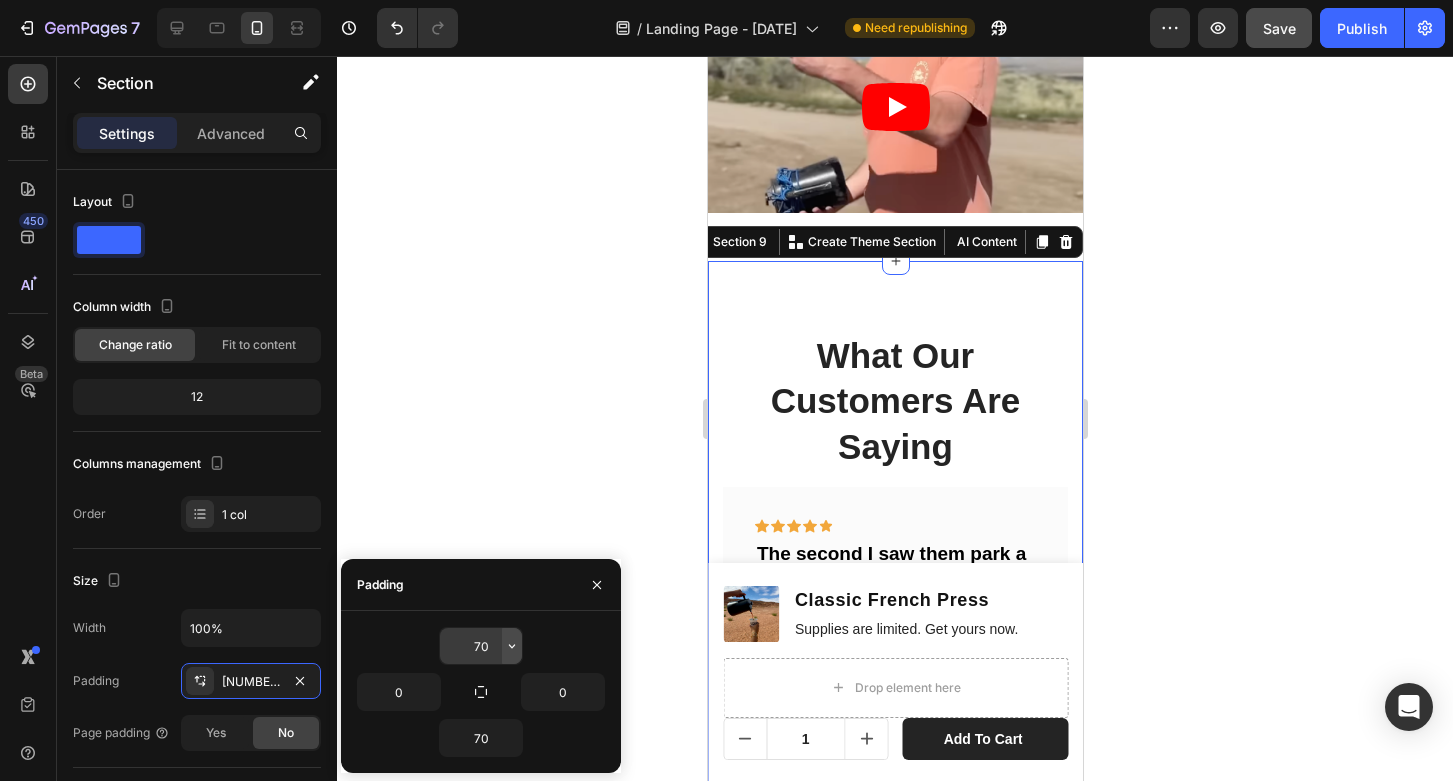click 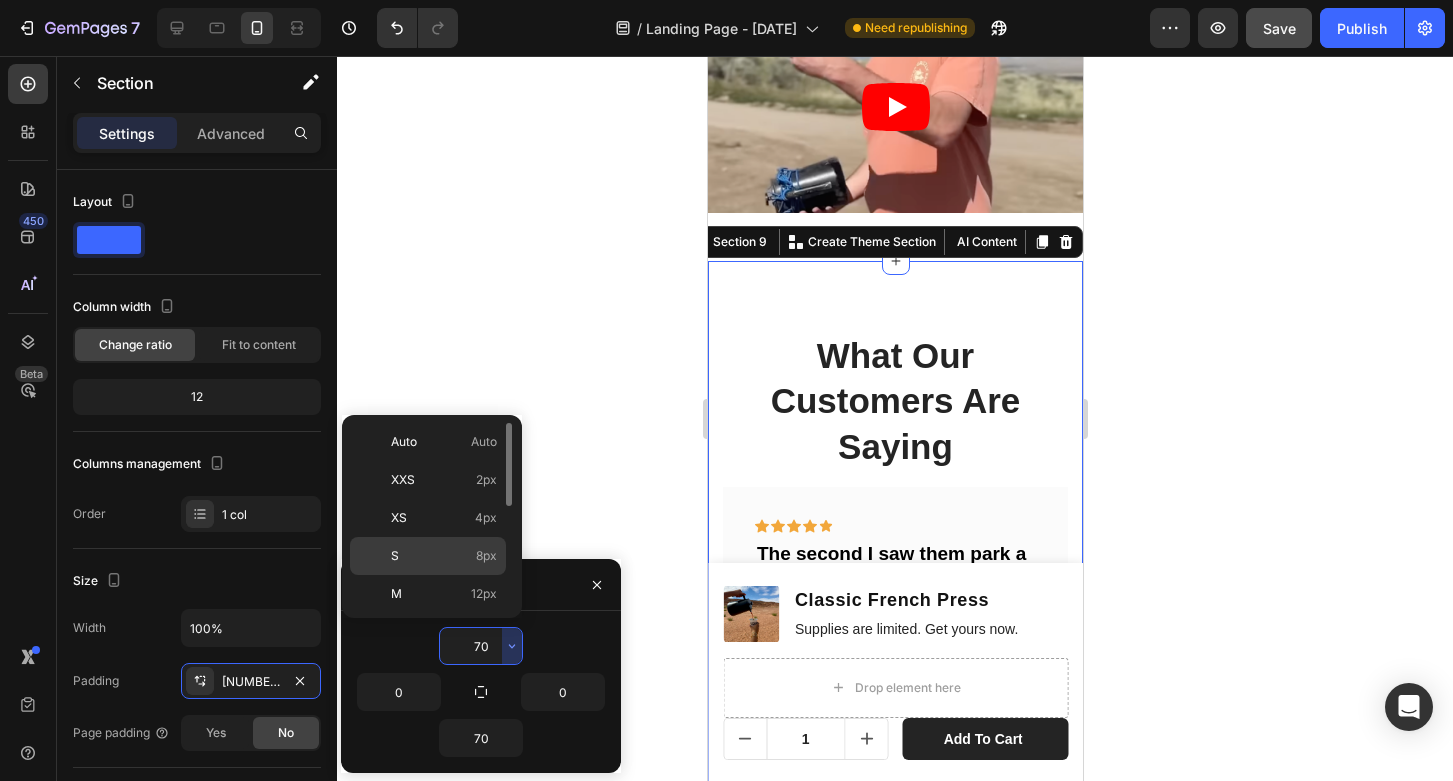click on "8px" at bounding box center [486, 556] 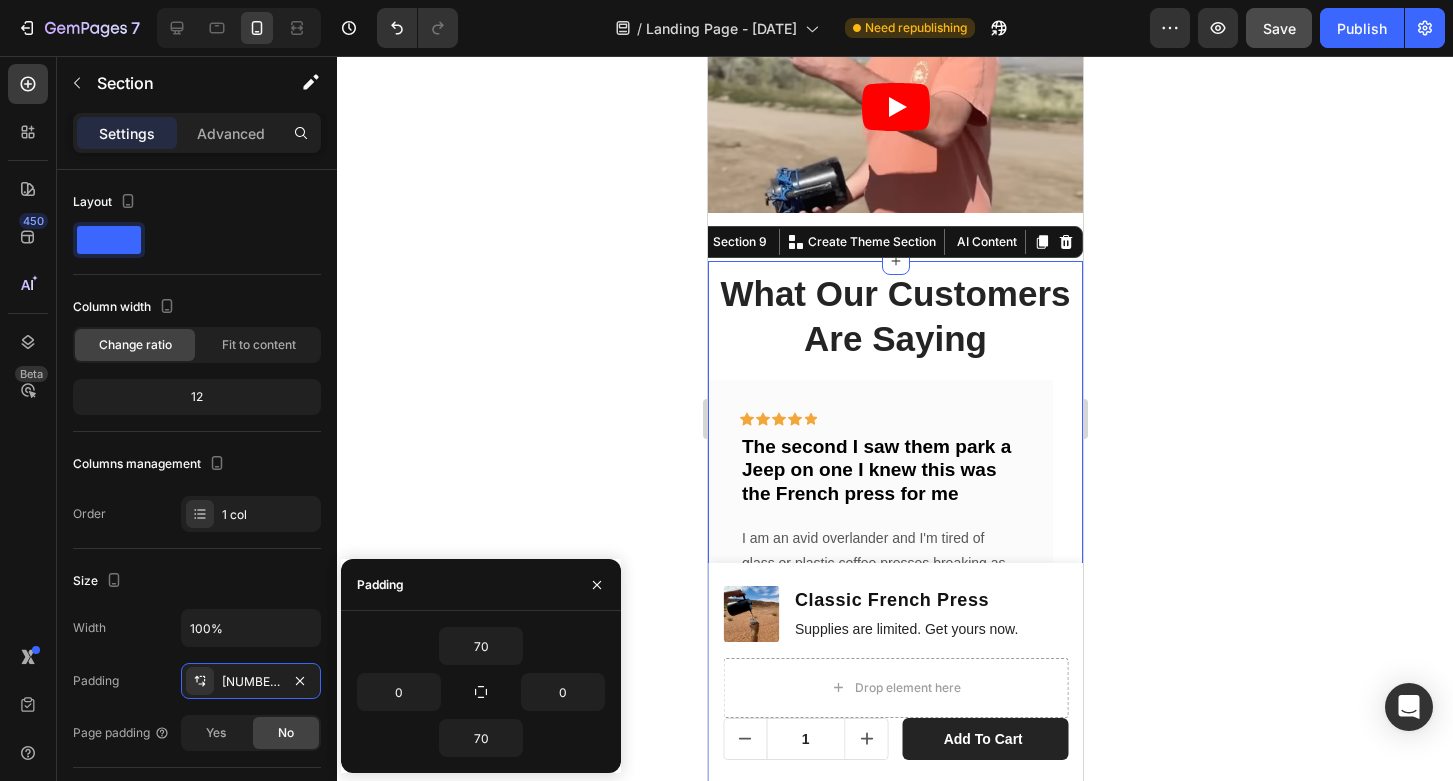 type on "8" 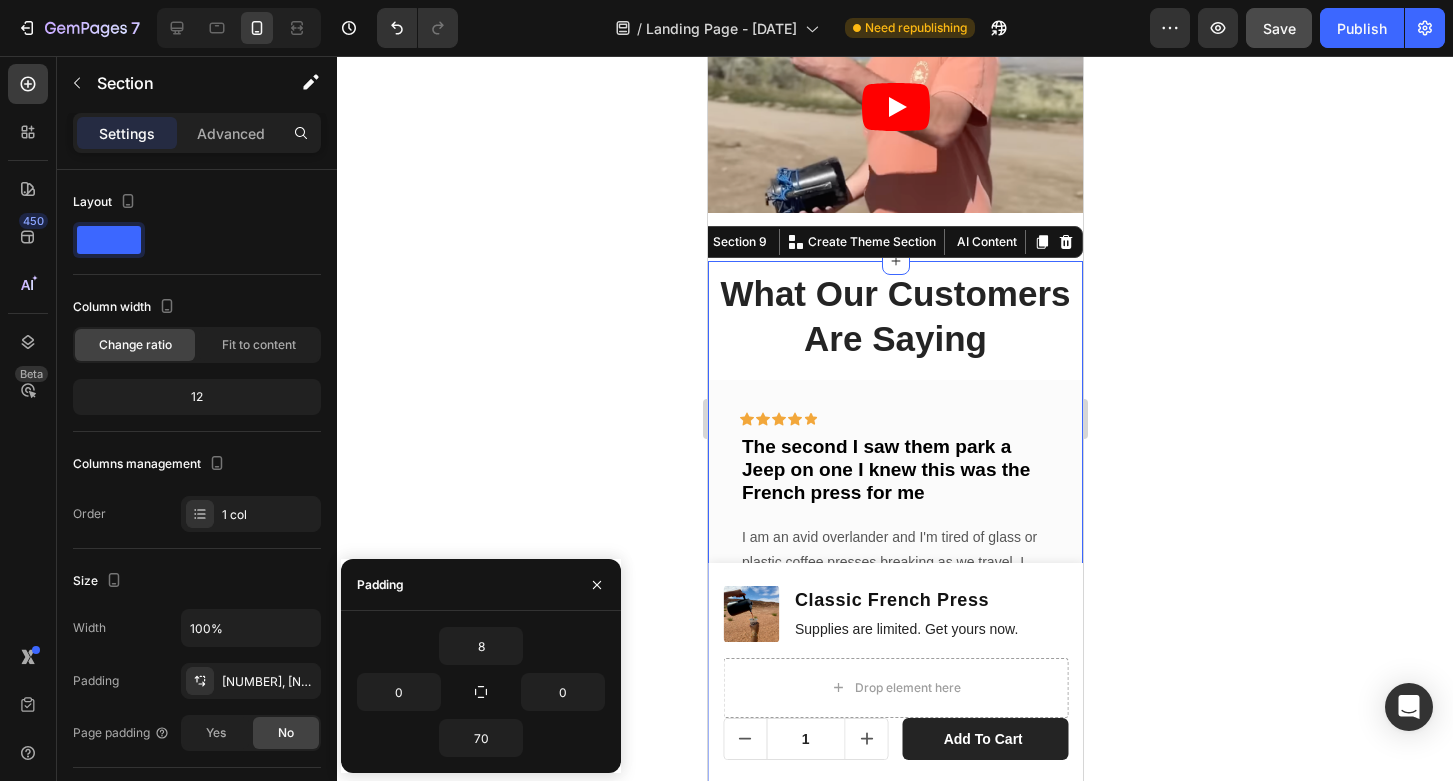 click 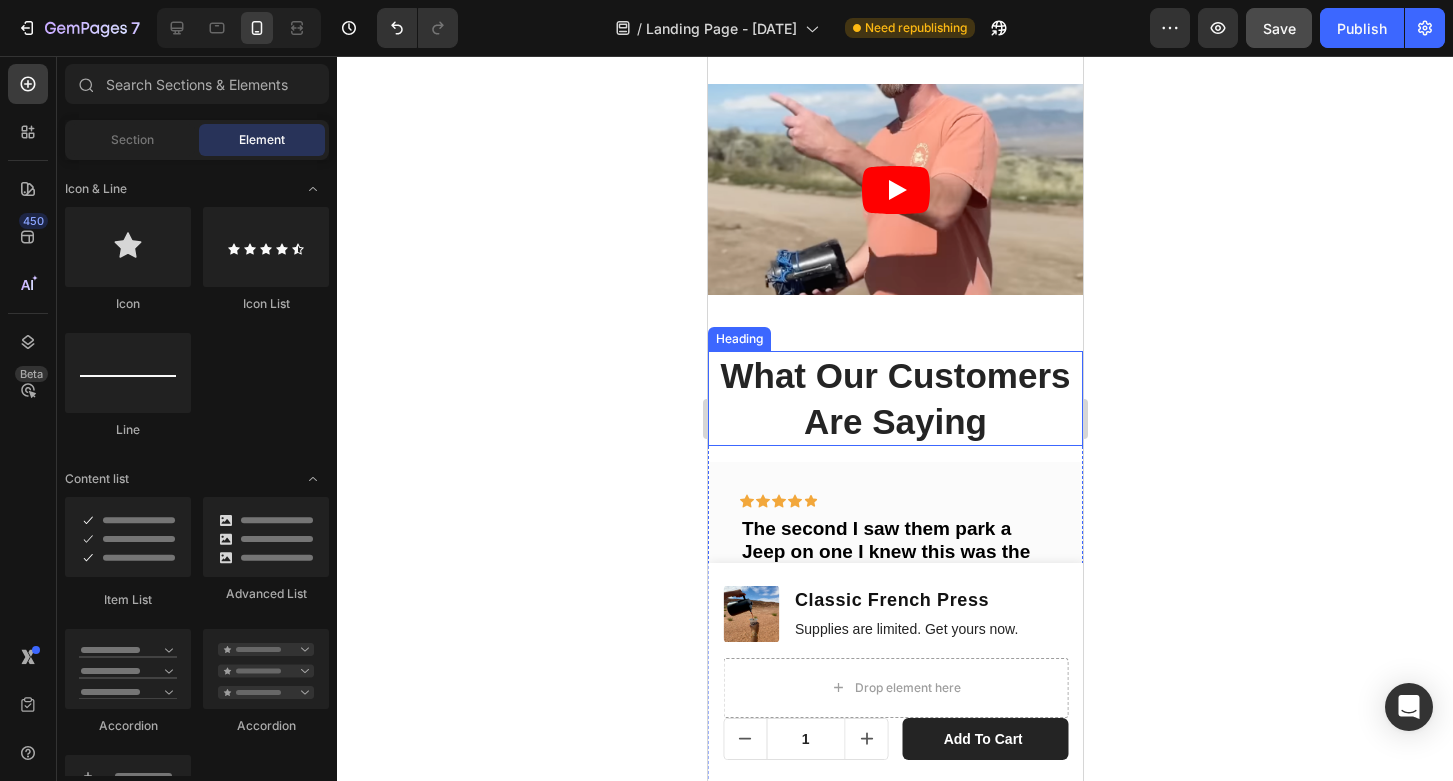 scroll, scrollTop: 1826, scrollLeft: 0, axis: vertical 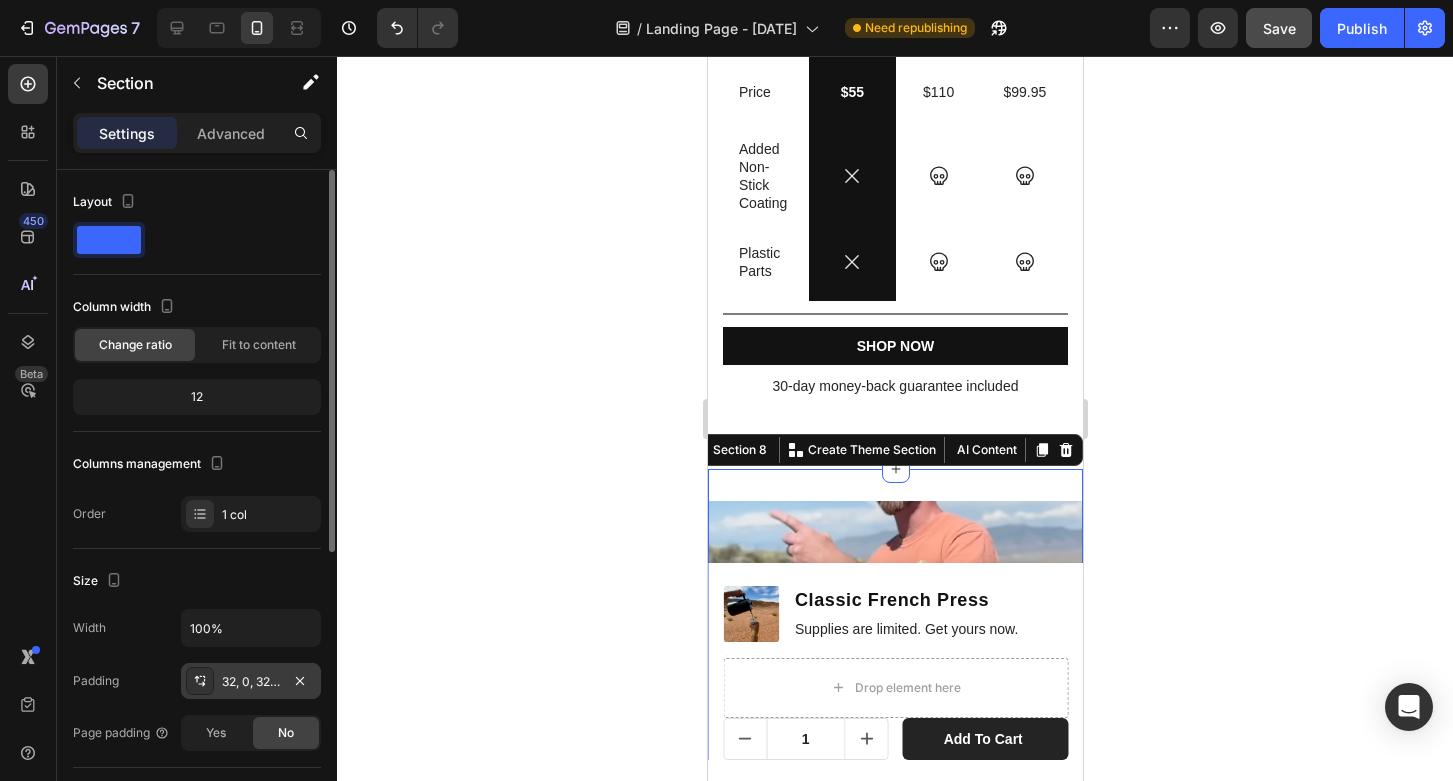 click on "32, 0, 32, 0" at bounding box center (251, 682) 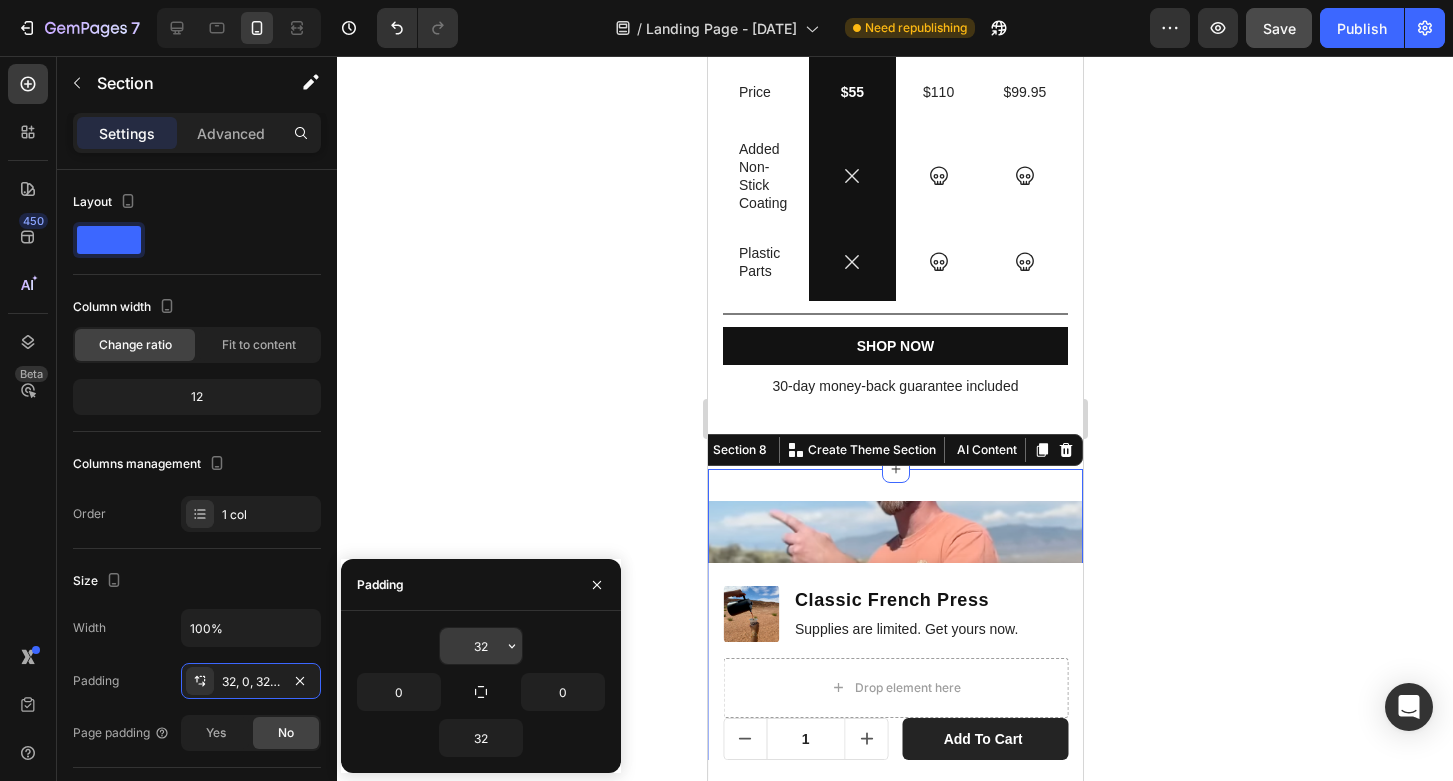 click on "32" at bounding box center (481, 646) 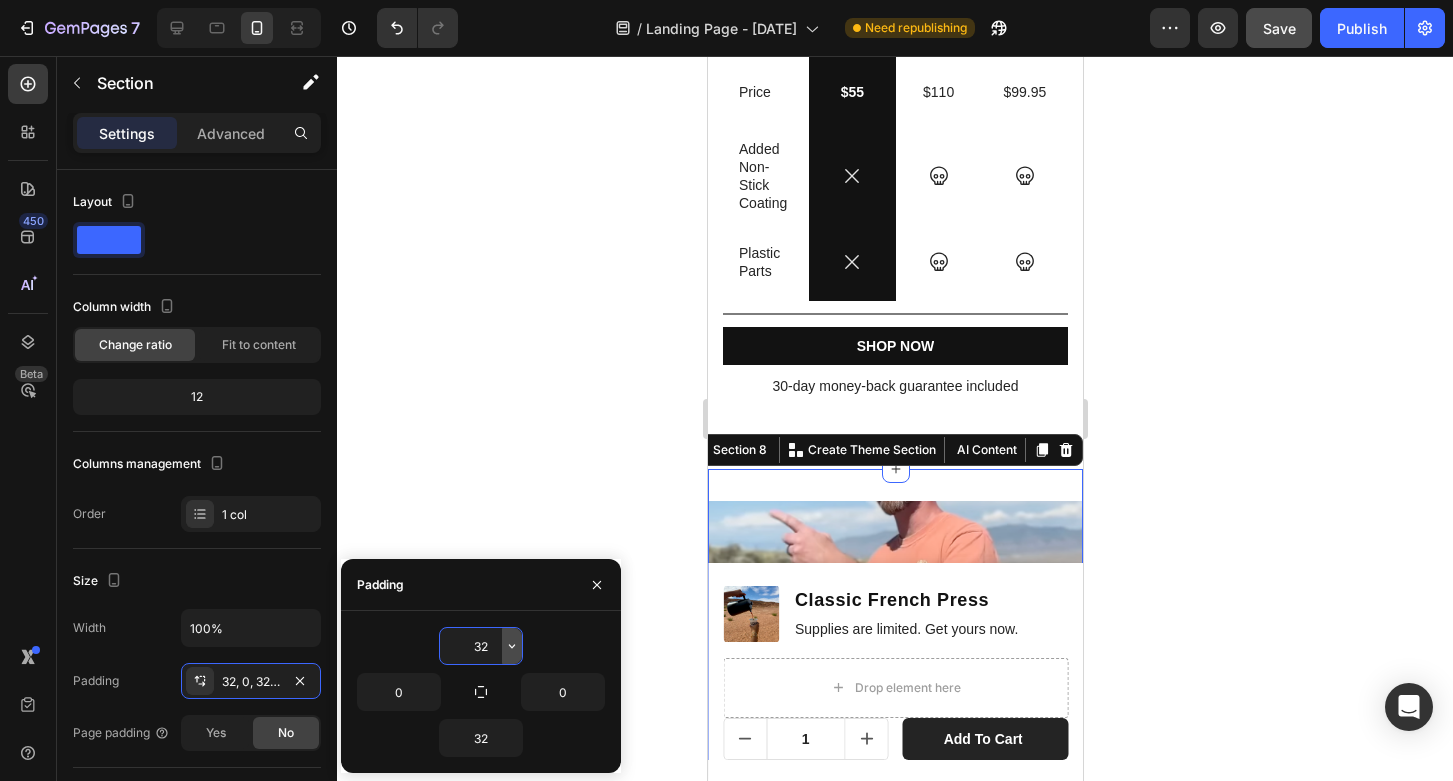 click 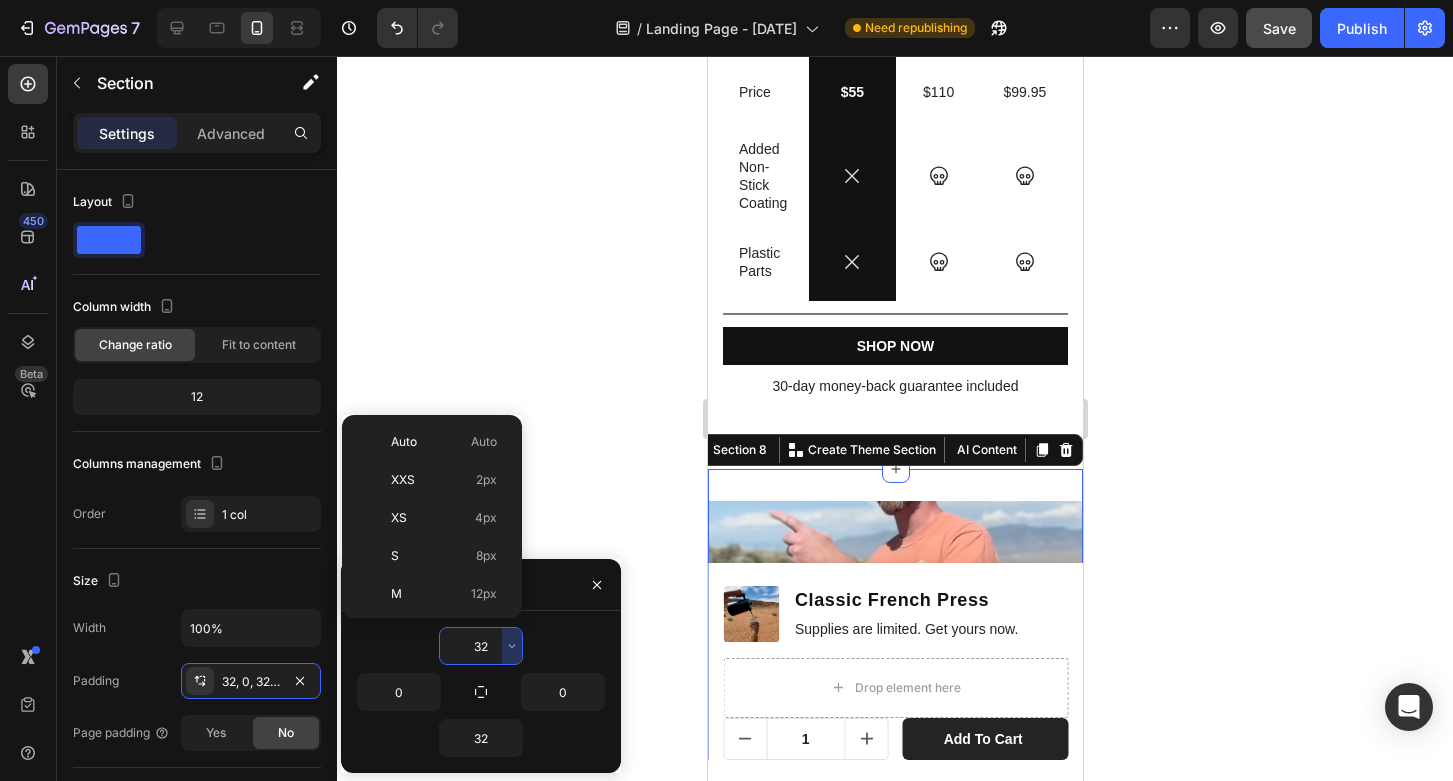 scroll, scrollTop: 144, scrollLeft: 0, axis: vertical 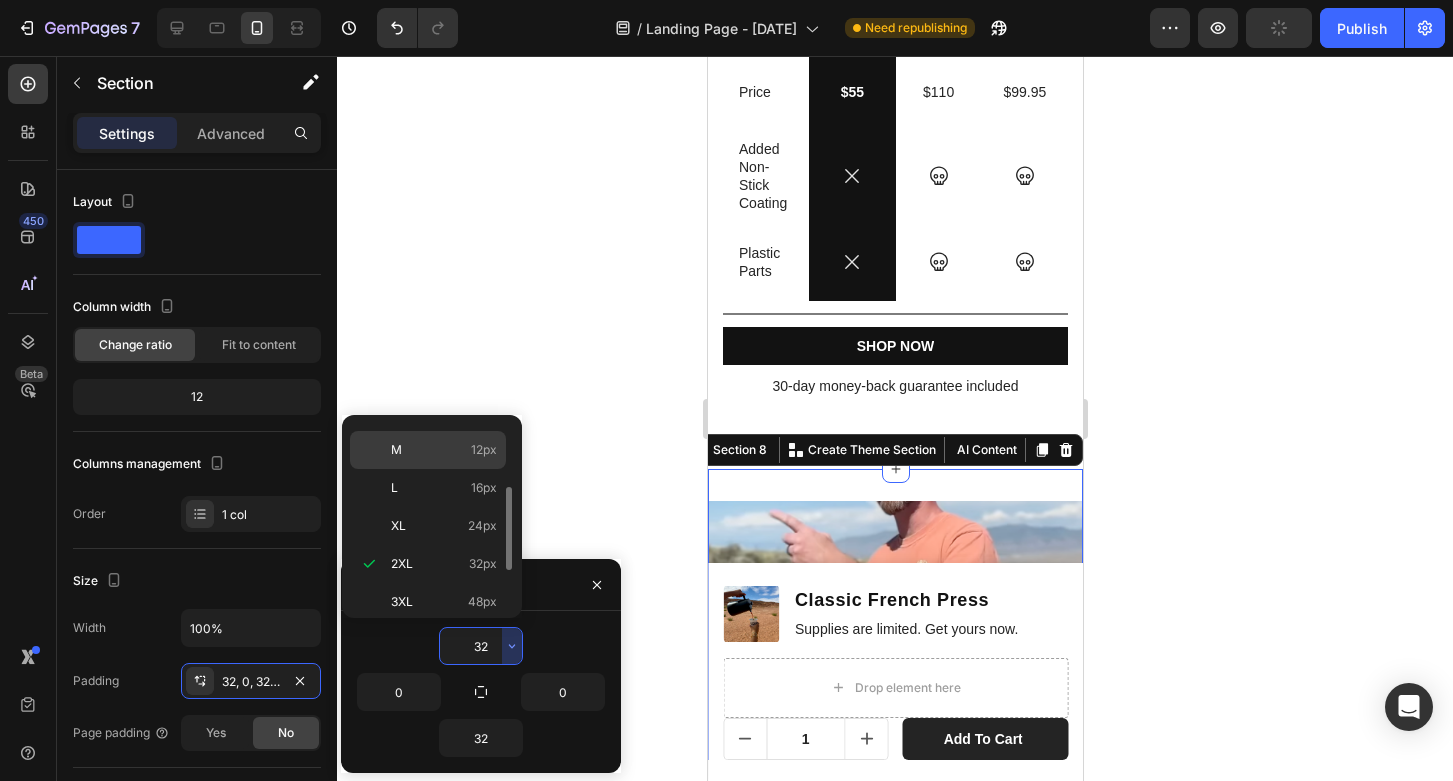 click on "12px" at bounding box center [484, 450] 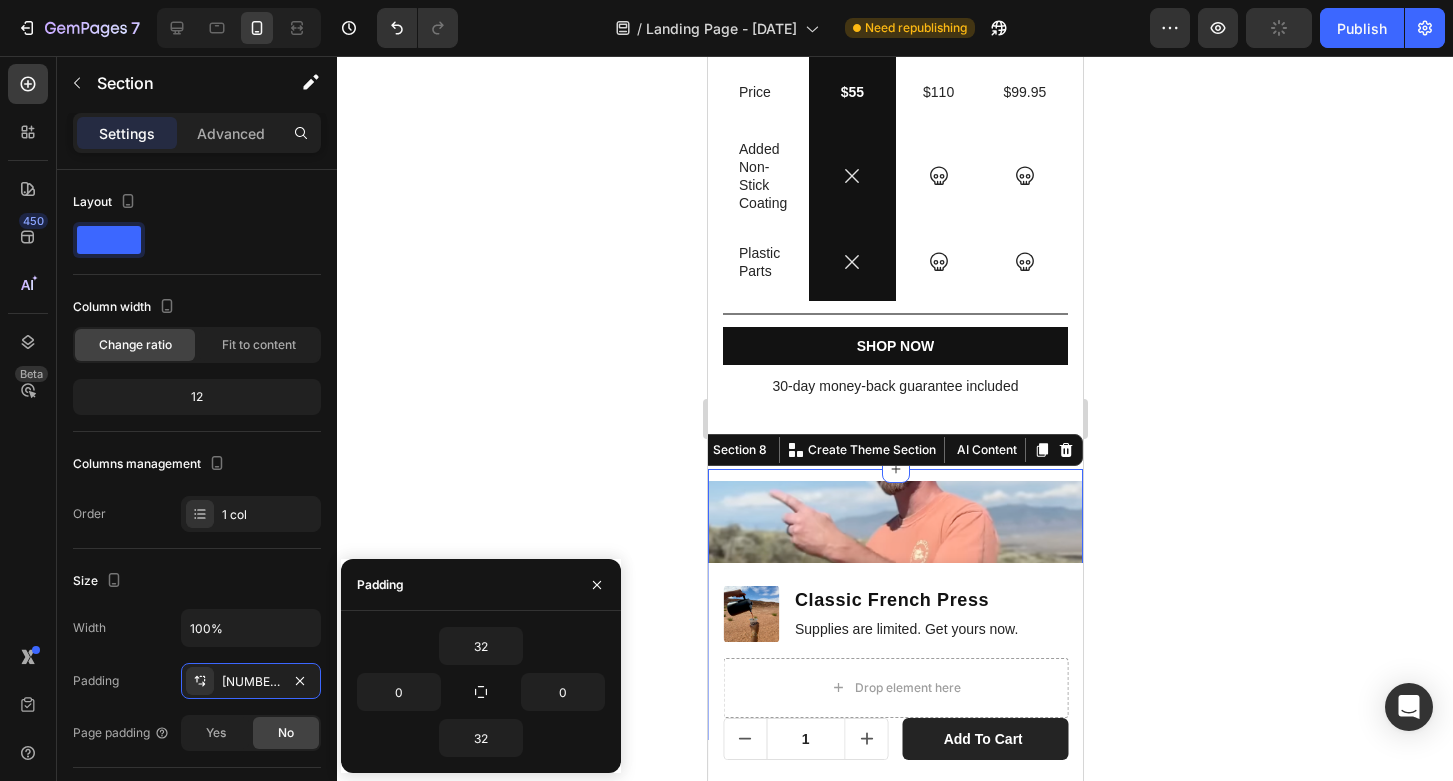 type on "12" 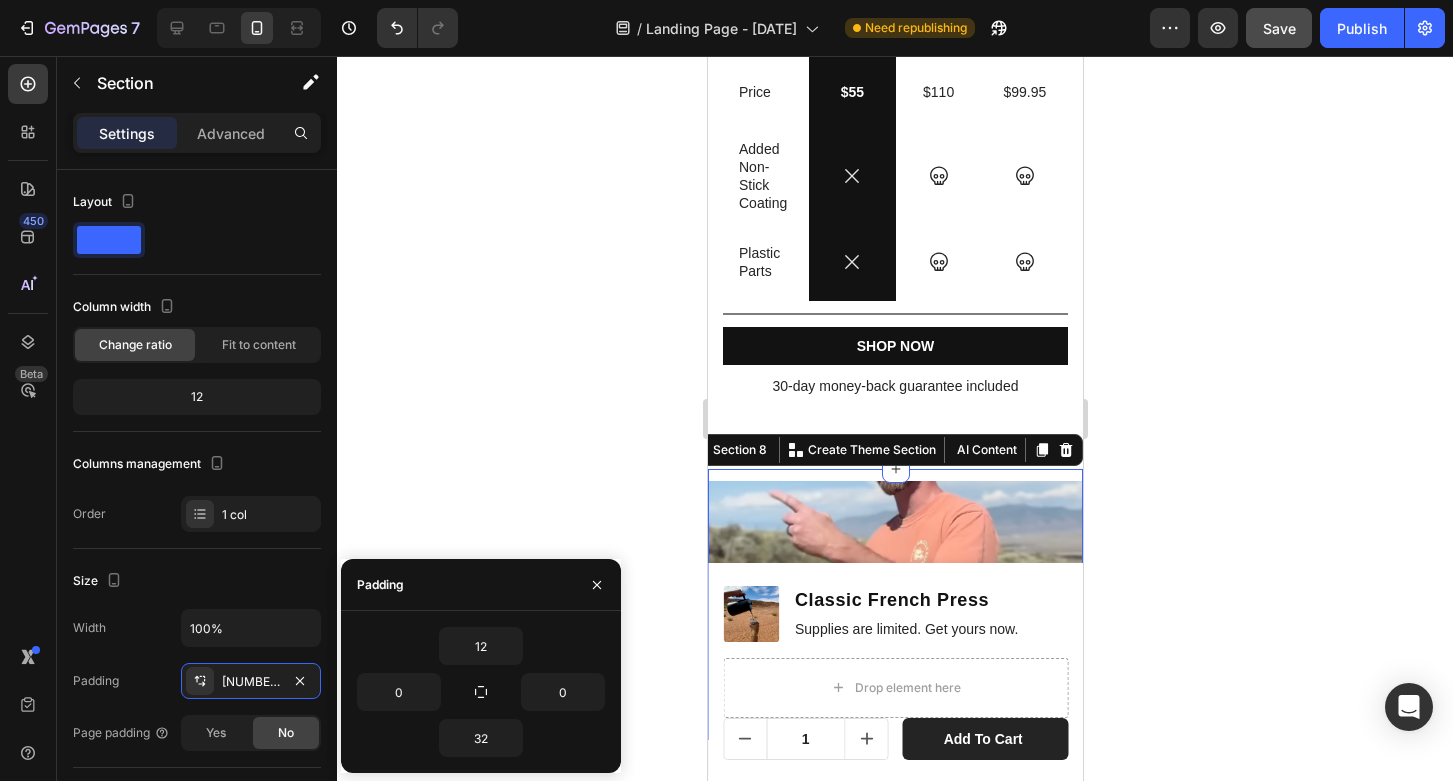click 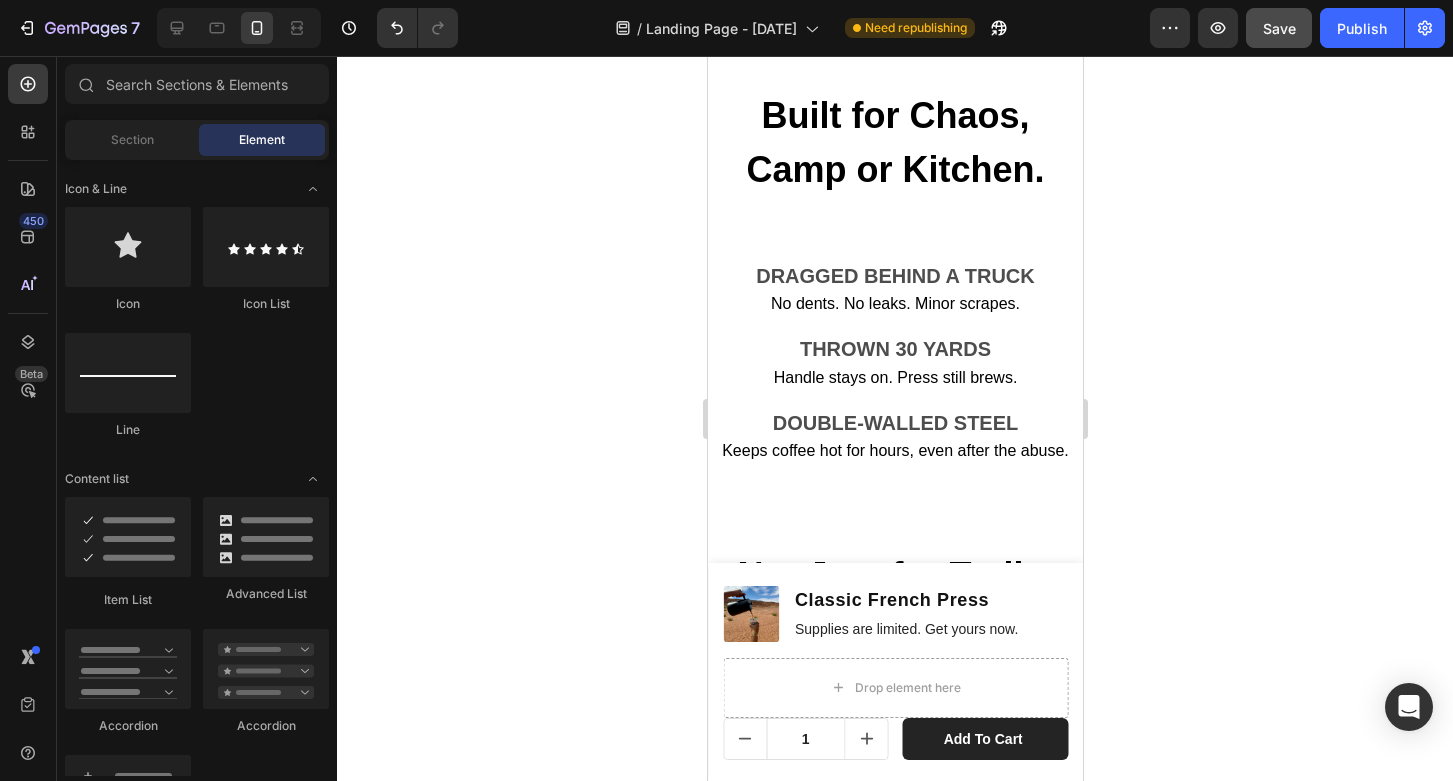 scroll, scrollTop: 51, scrollLeft: 0, axis: vertical 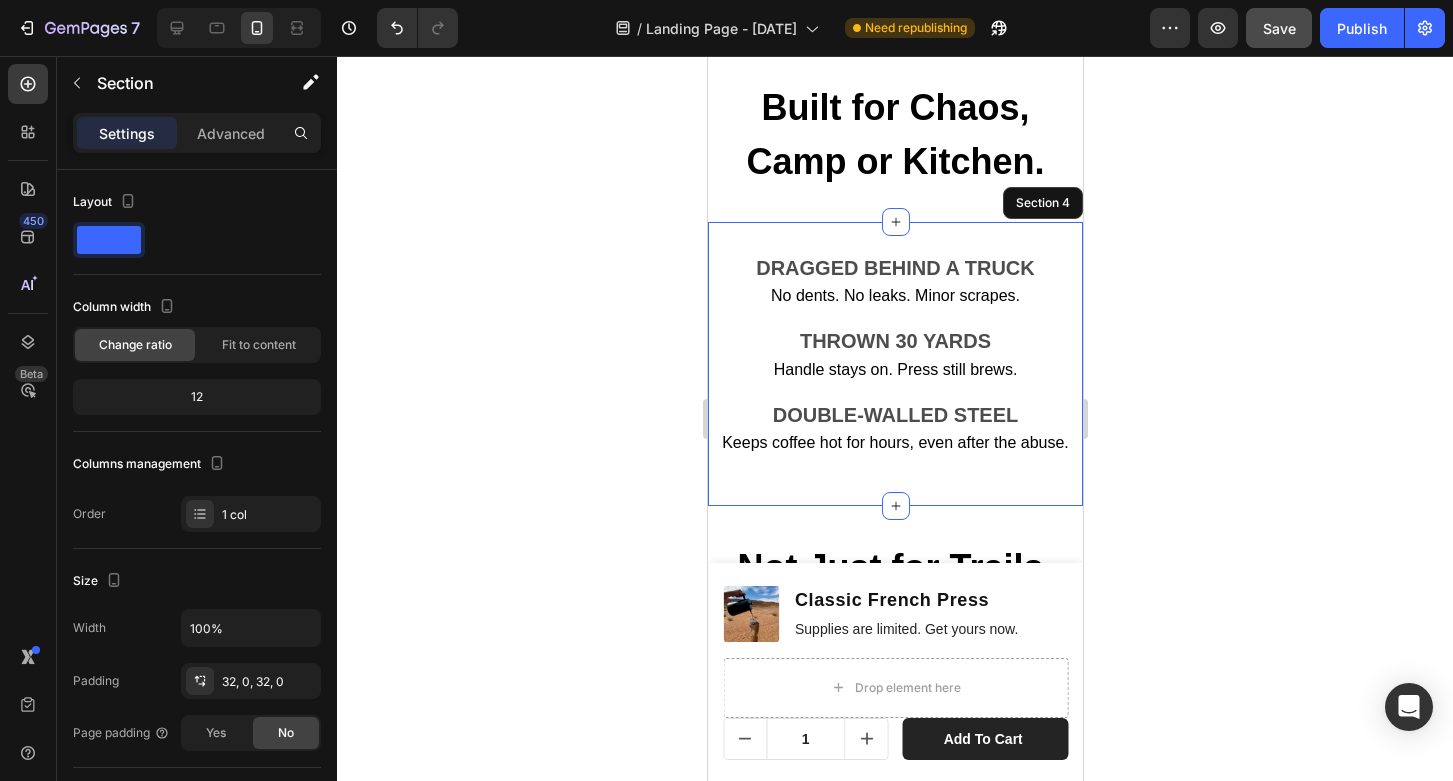 click on "DRAGGED BEHIND A TRUCK No dents. No leaks. Minor scrapes. Text Block THROWN [NUMBER] YARDS Handle stays on. Press still brews. Text Block DOUBLE-WALLED STEEL Keeps coffee hot for hours, even after the abuse. Text Block Row Section [NUMBER]" at bounding box center (894, 364) 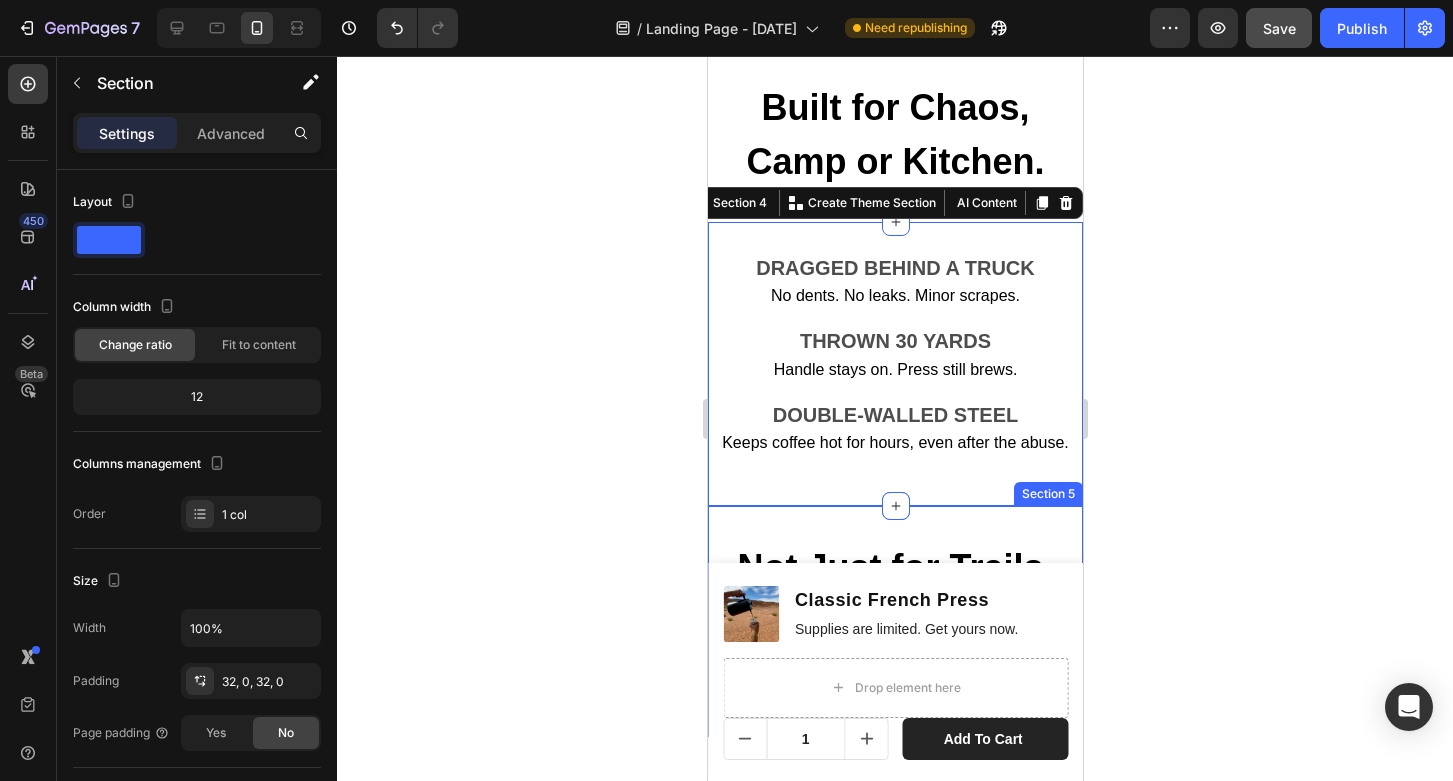 click on "Not Just for Trails. Perfect for Countertops." at bounding box center (894, 621) 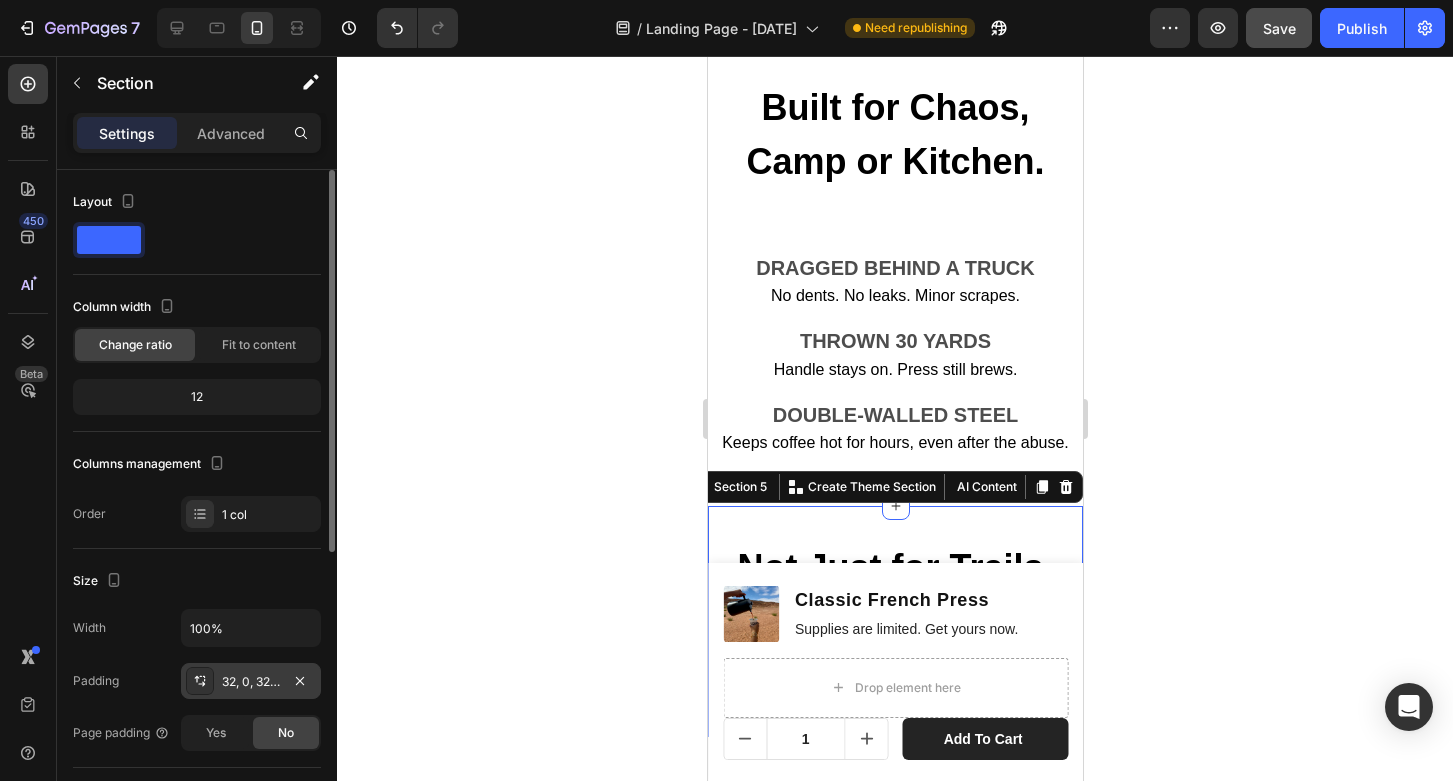 click on "32, 0, 32, 0" at bounding box center [251, 682] 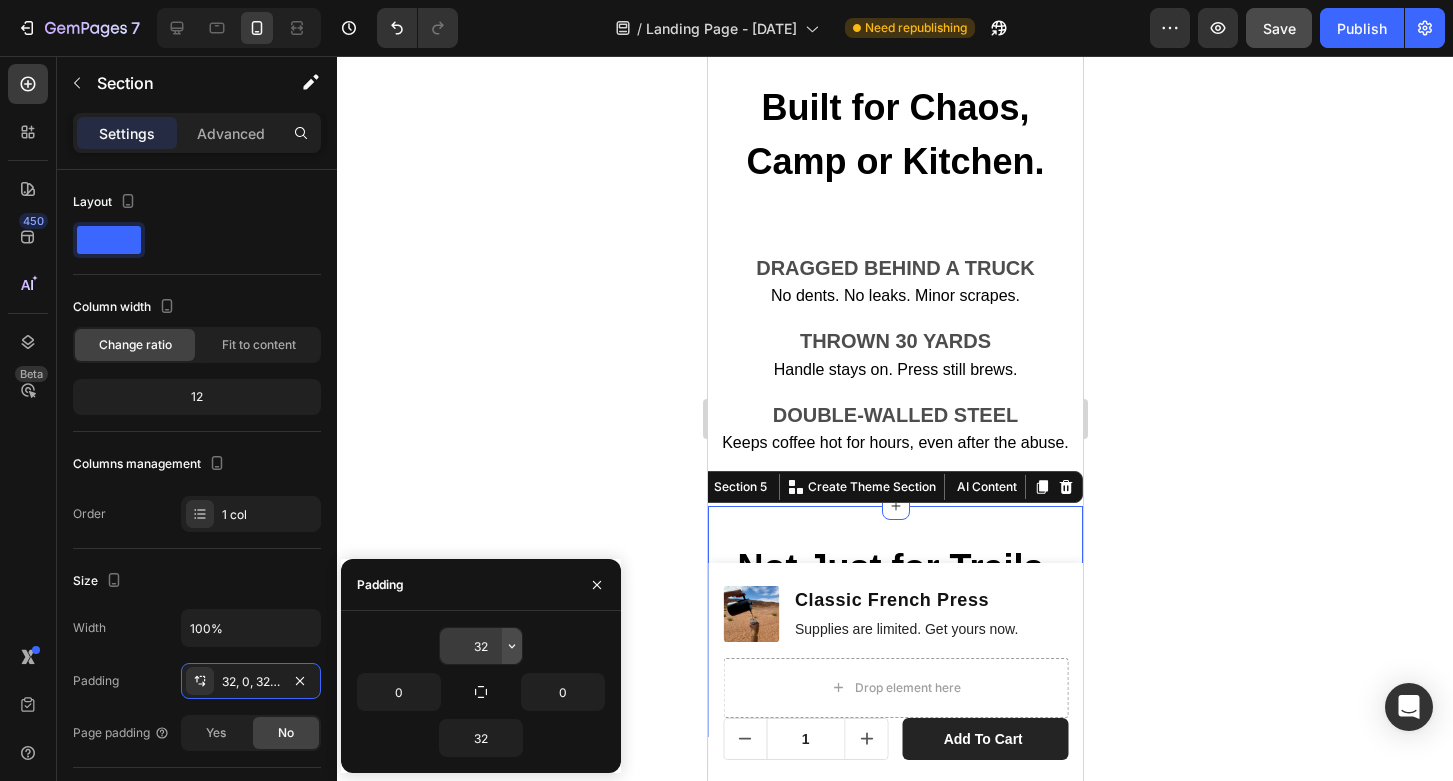 click 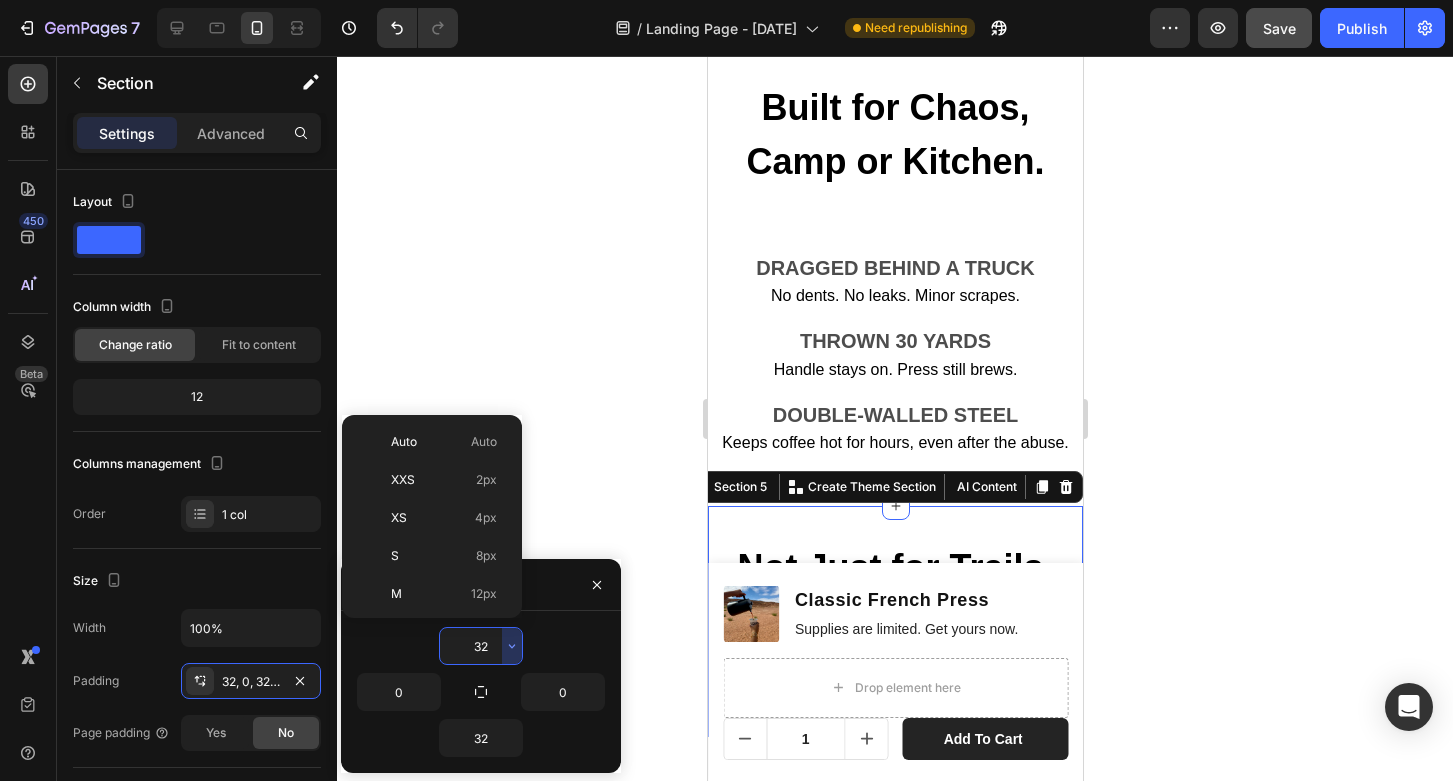 scroll, scrollTop: 144, scrollLeft: 0, axis: vertical 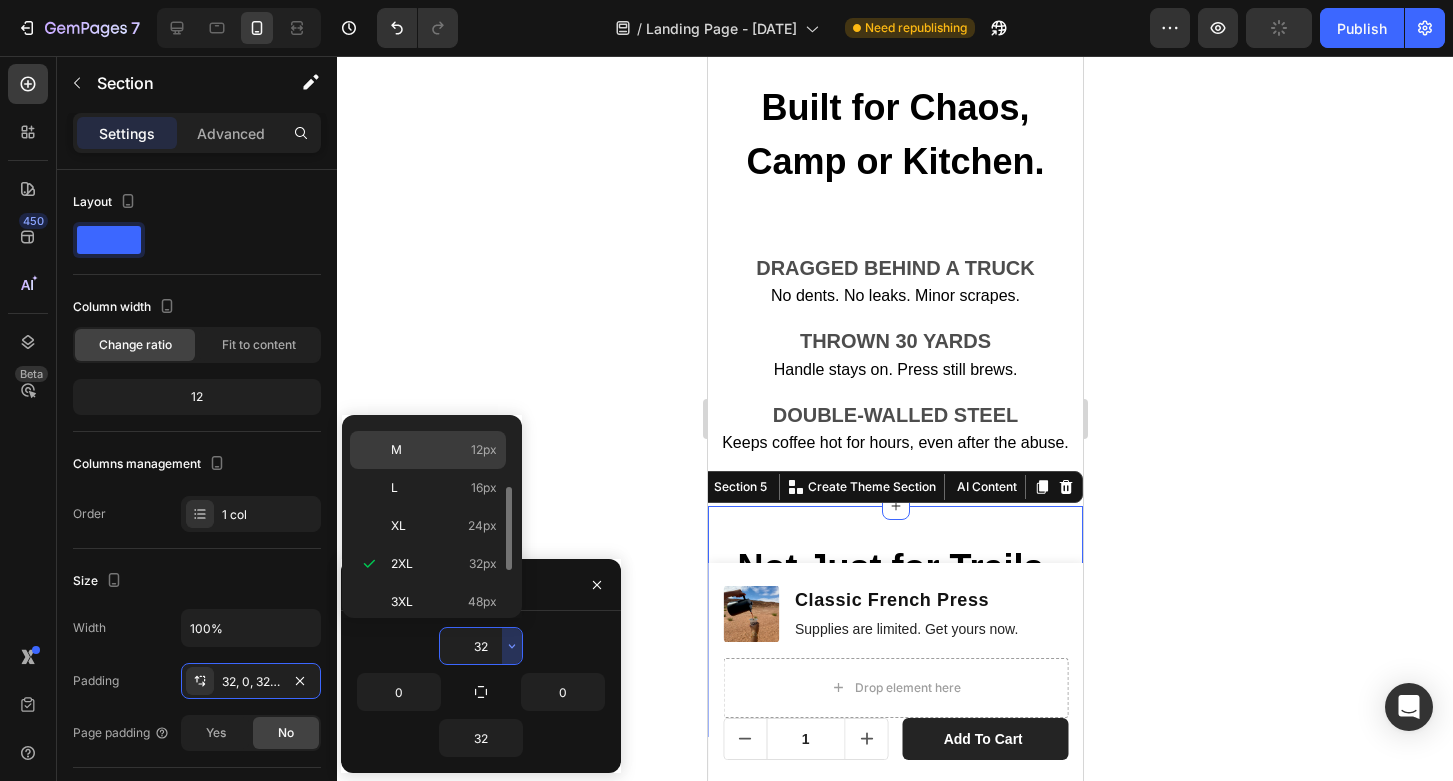 click on "12px" at bounding box center [484, 450] 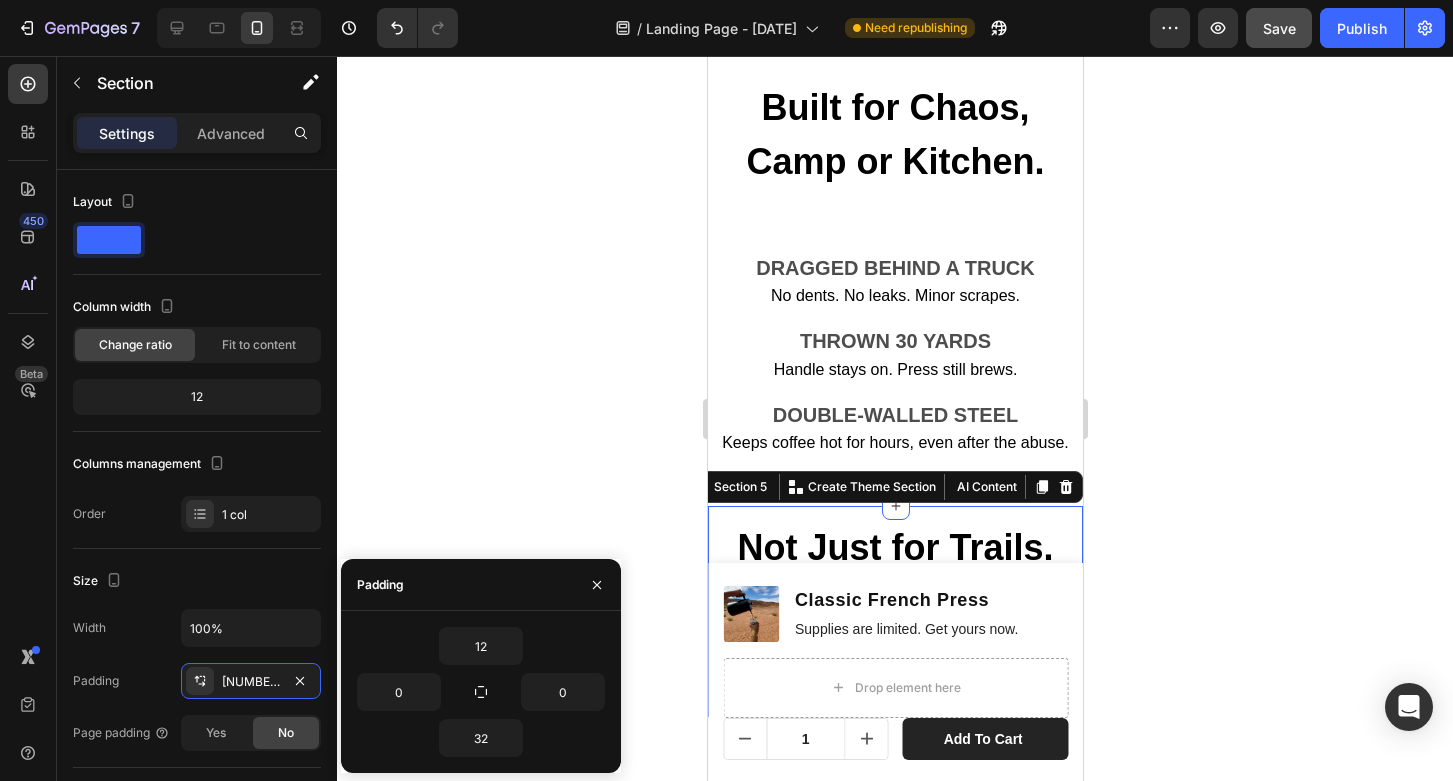 click 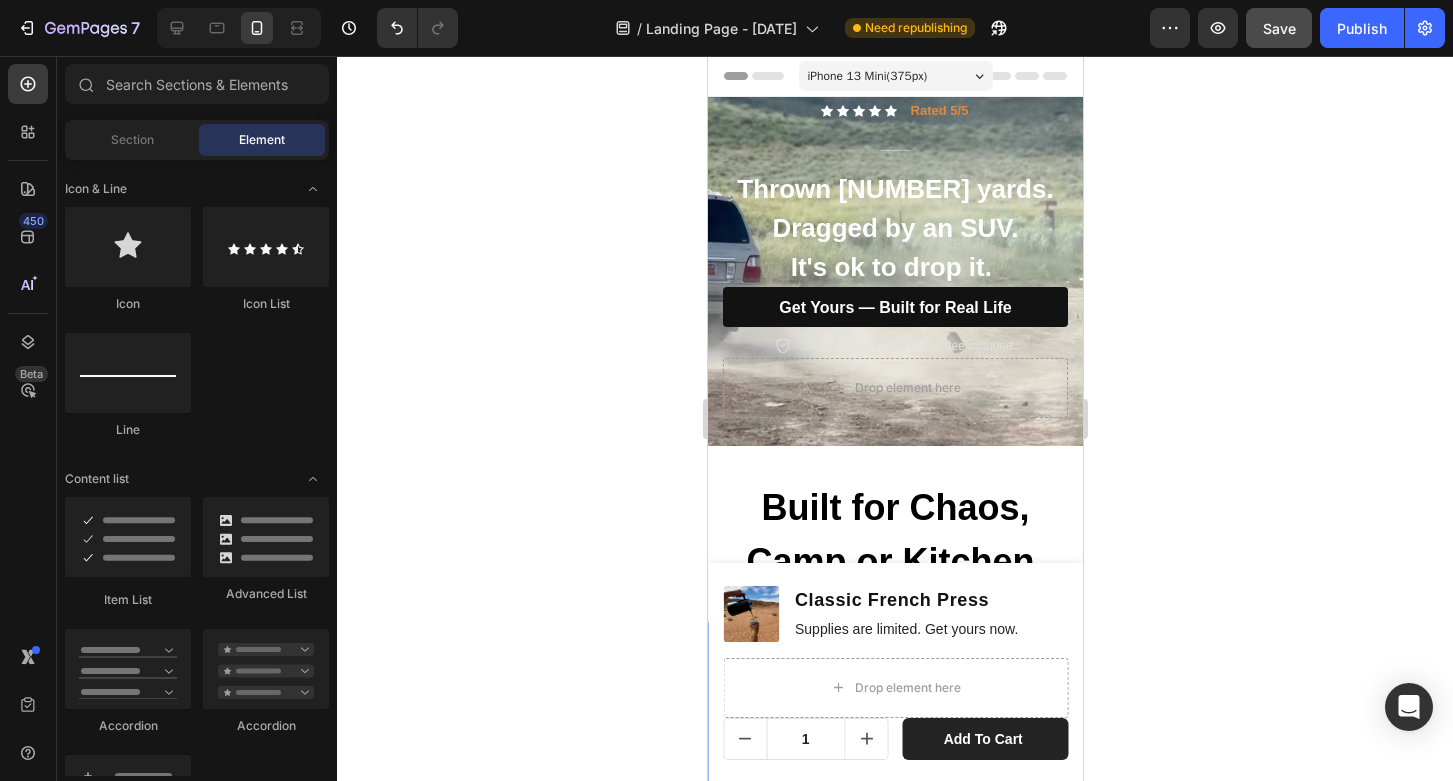 scroll, scrollTop: 0, scrollLeft: 0, axis: both 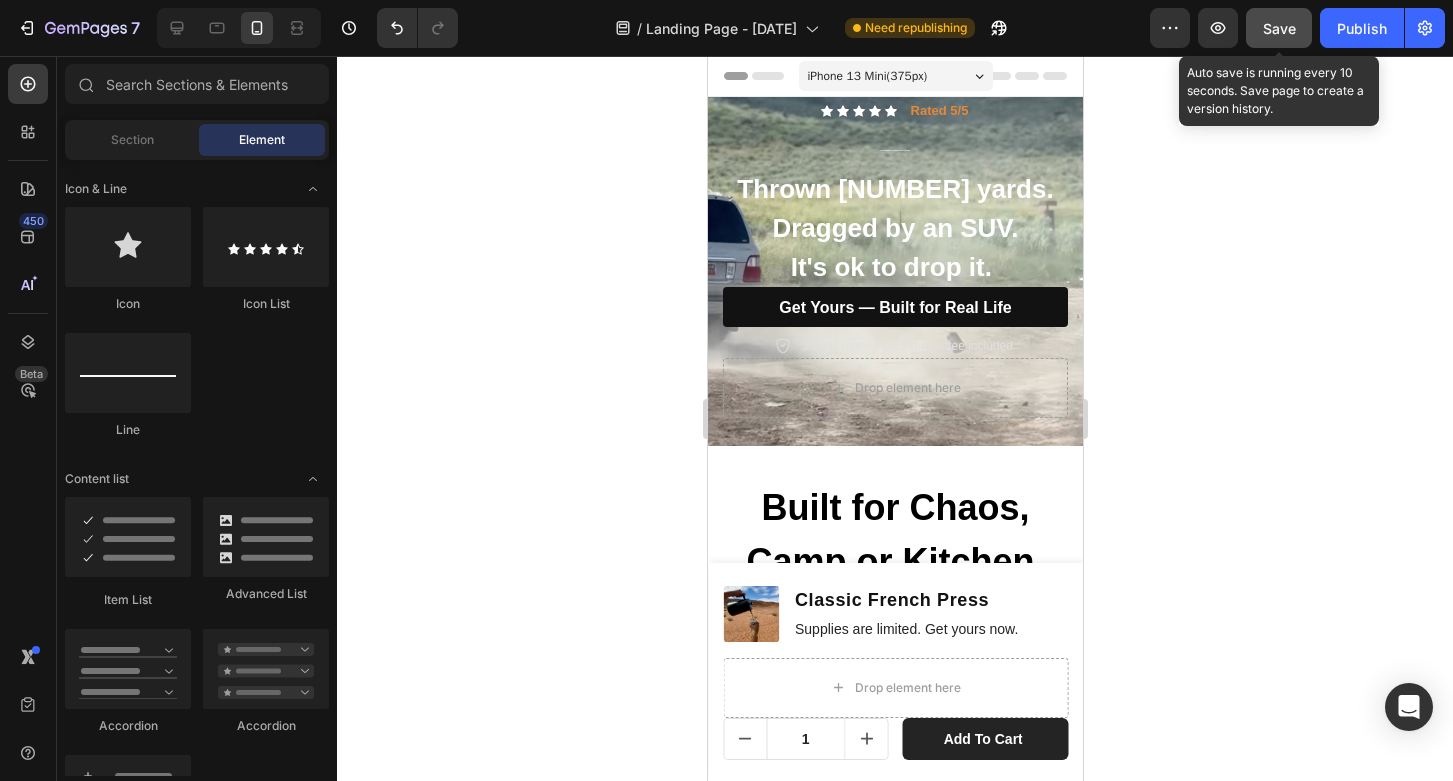 click on "Save" 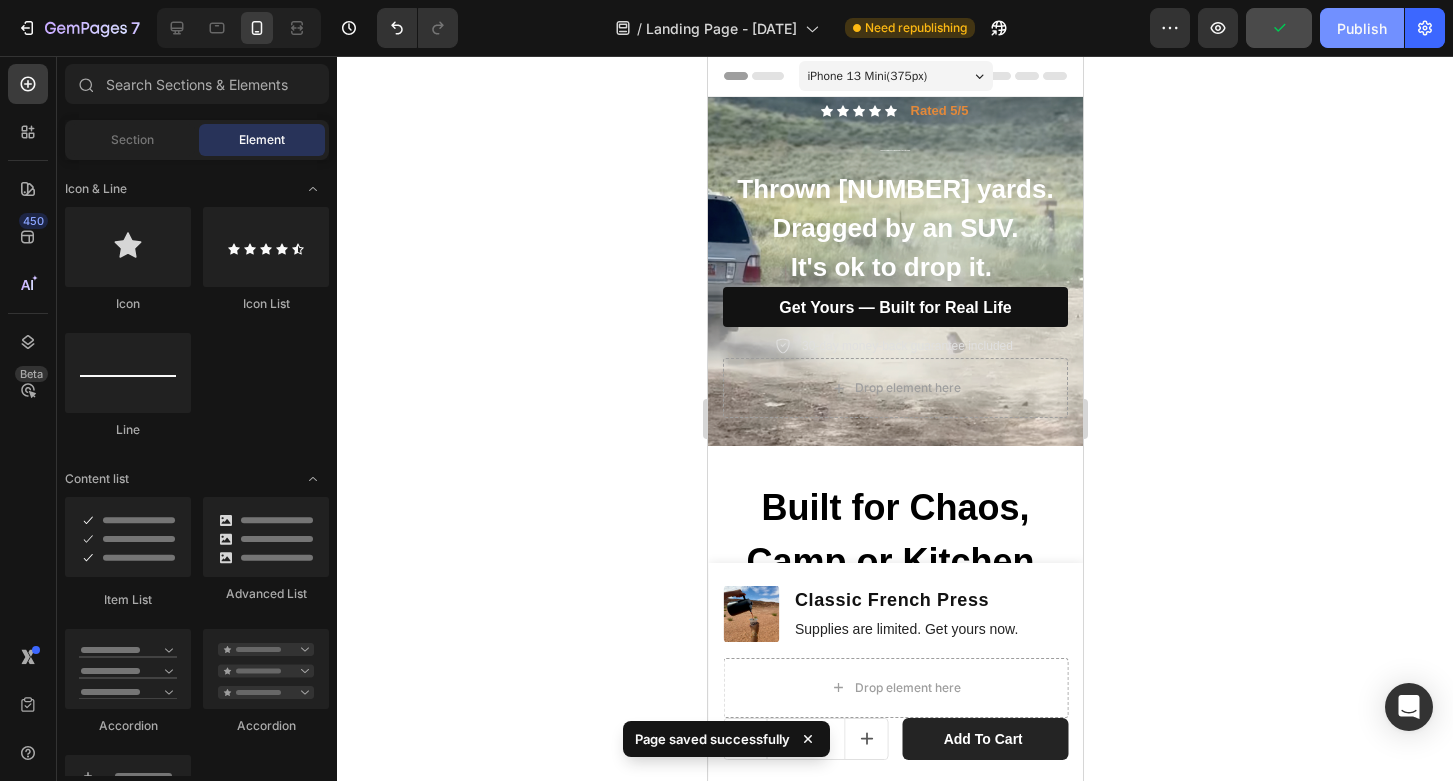 click on "Publish" at bounding box center (1362, 28) 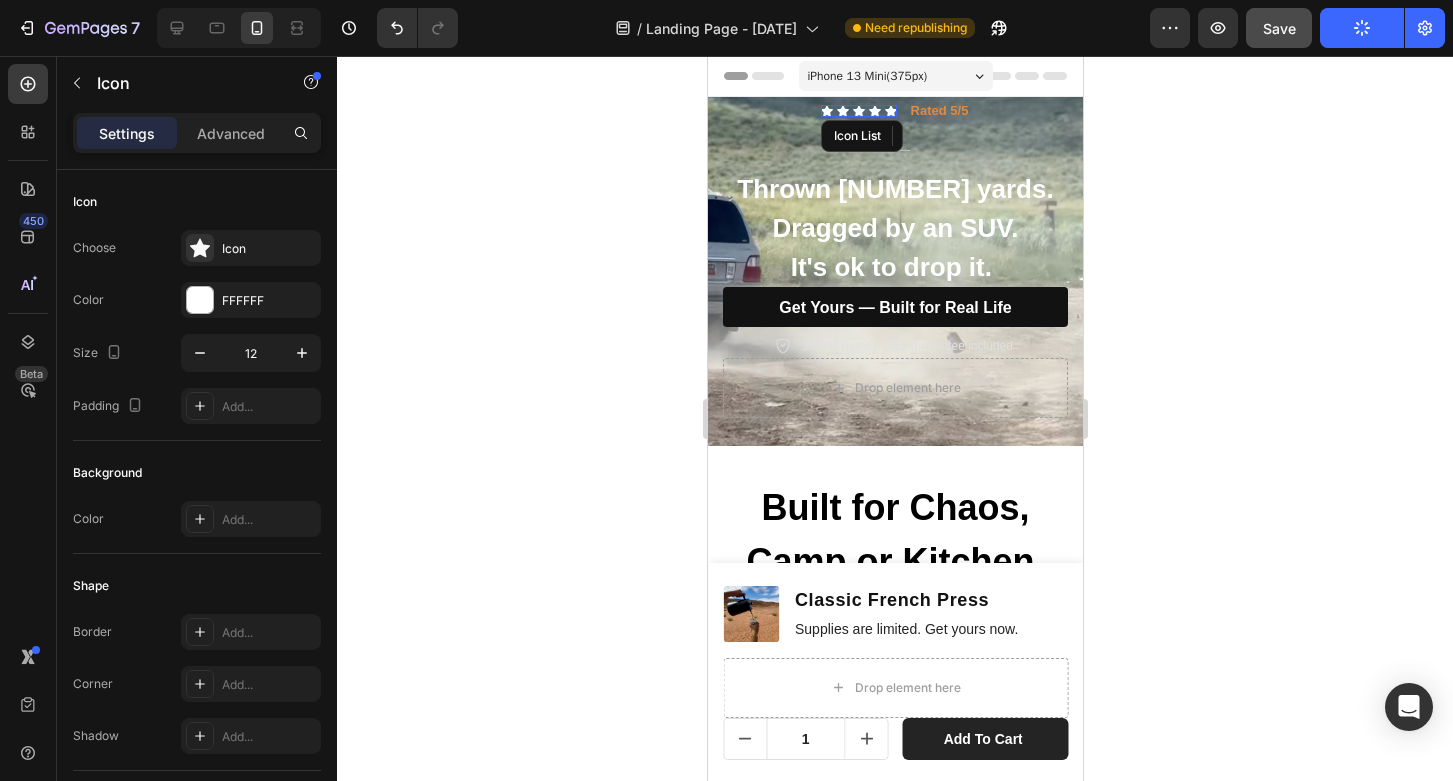 click 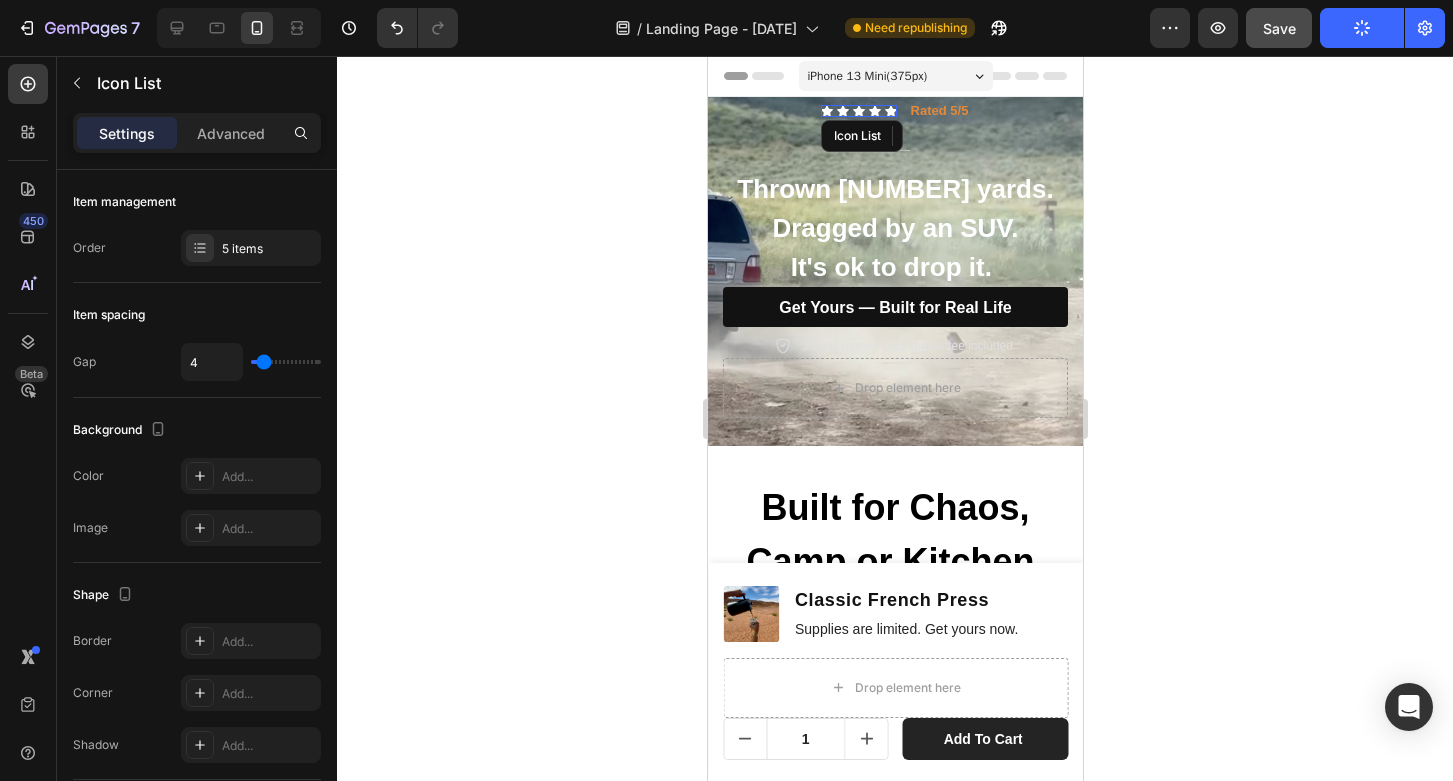 click on "Icon   0 Icon Icon Icon Icon" at bounding box center (858, 111) 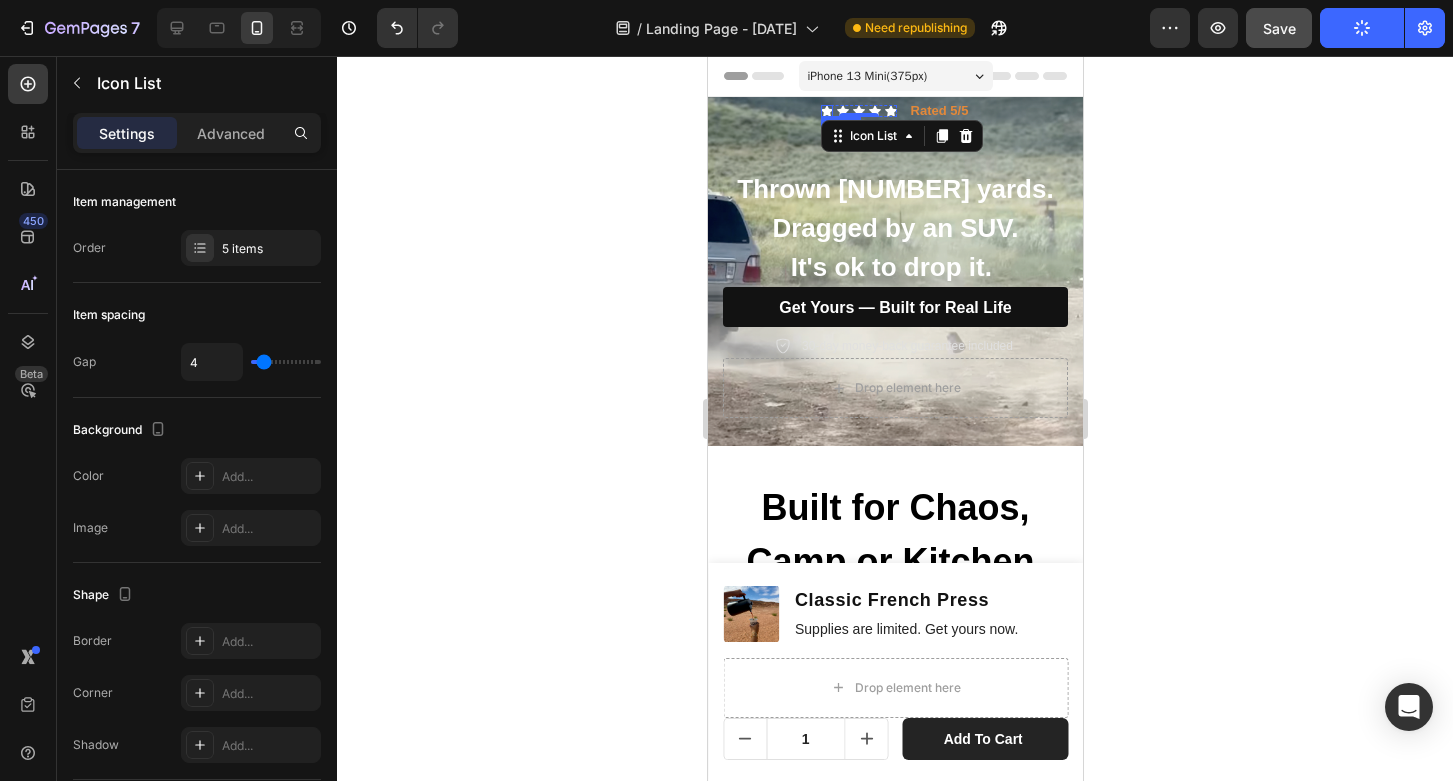 click 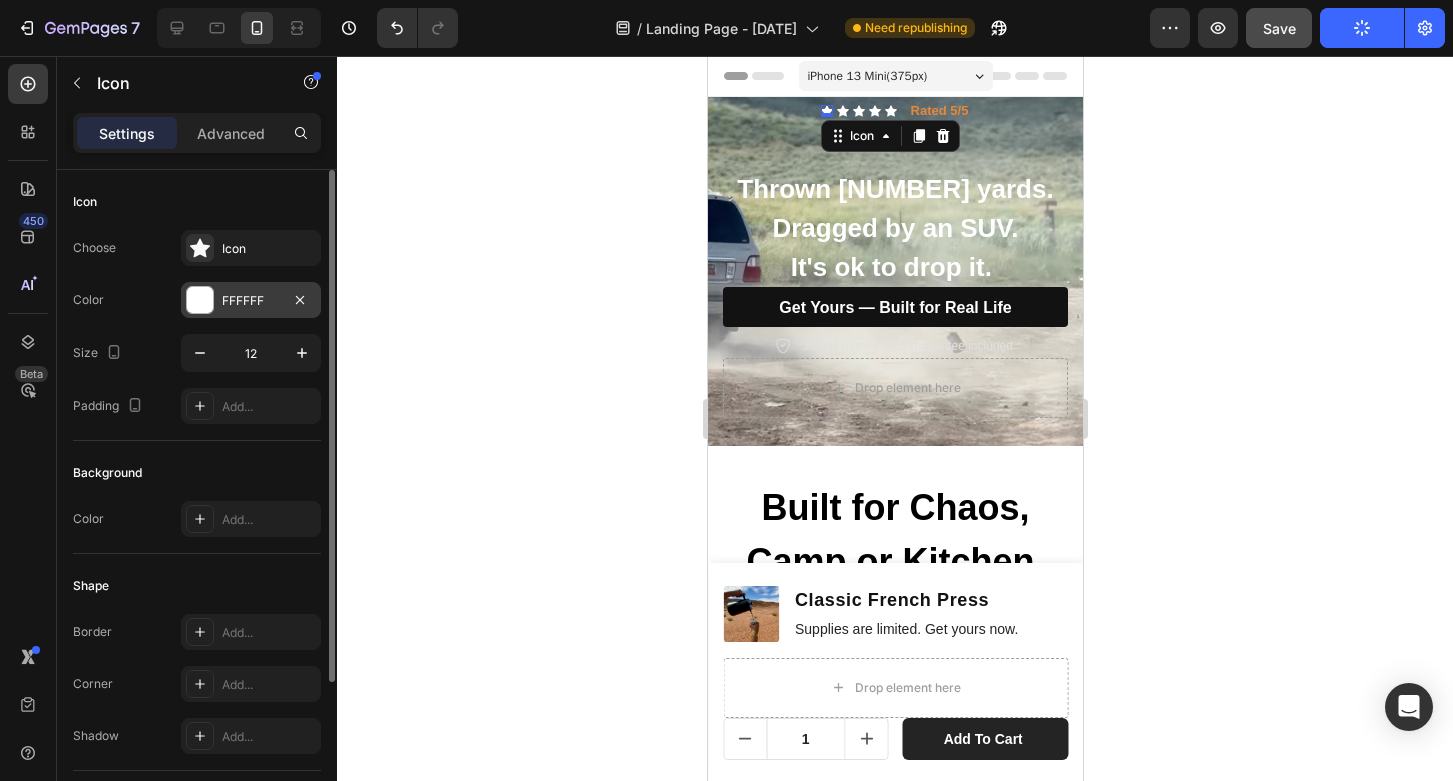 click on "FFFFFF" at bounding box center (251, 301) 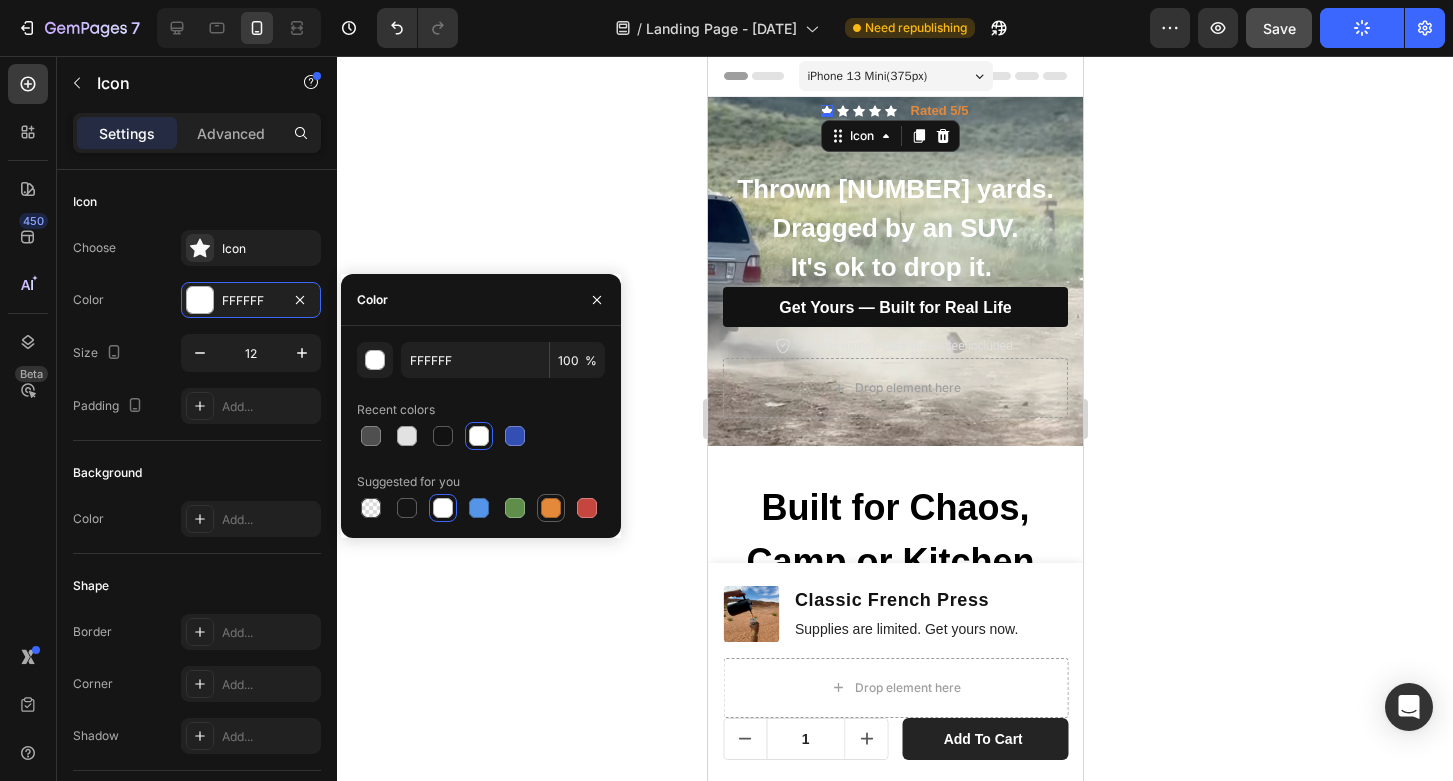 click at bounding box center (551, 508) 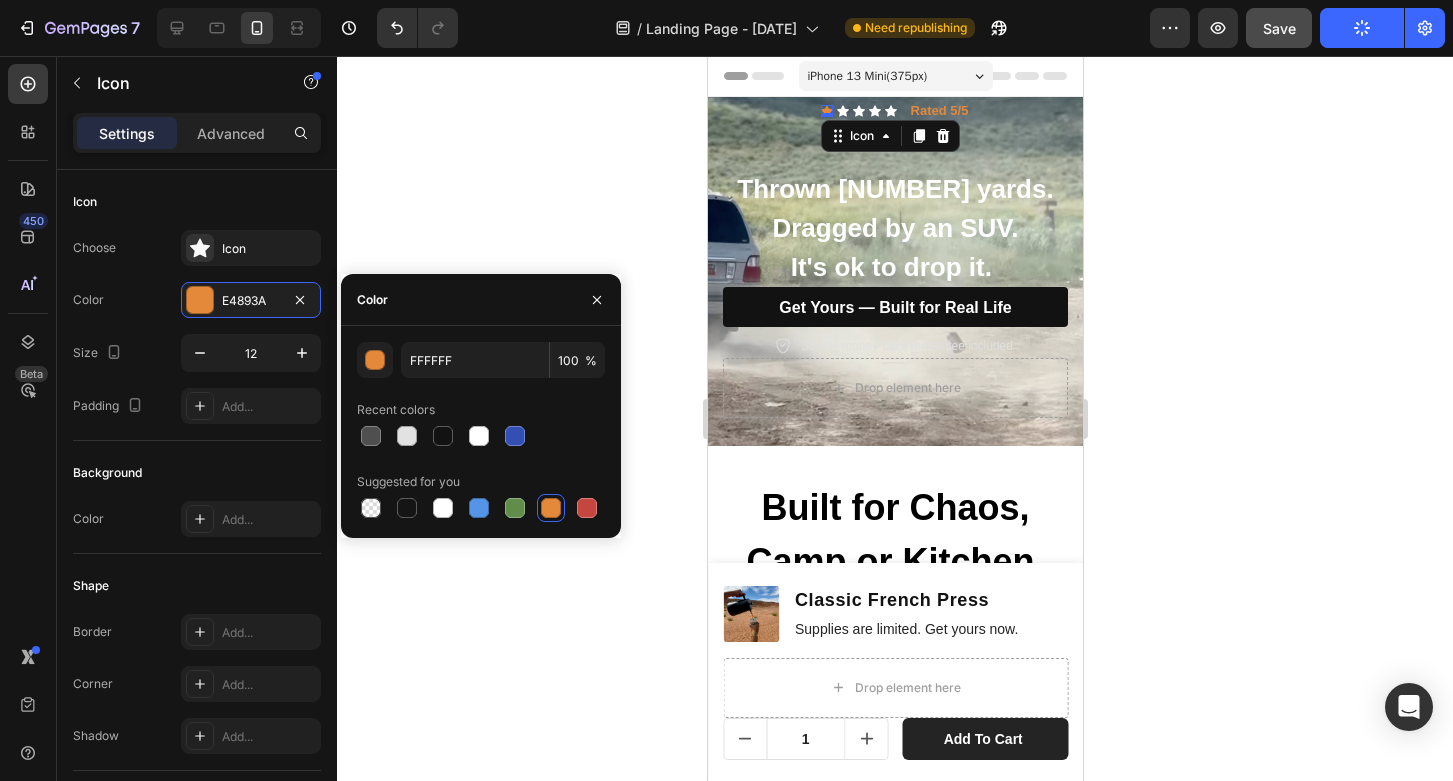 type on "E4893A" 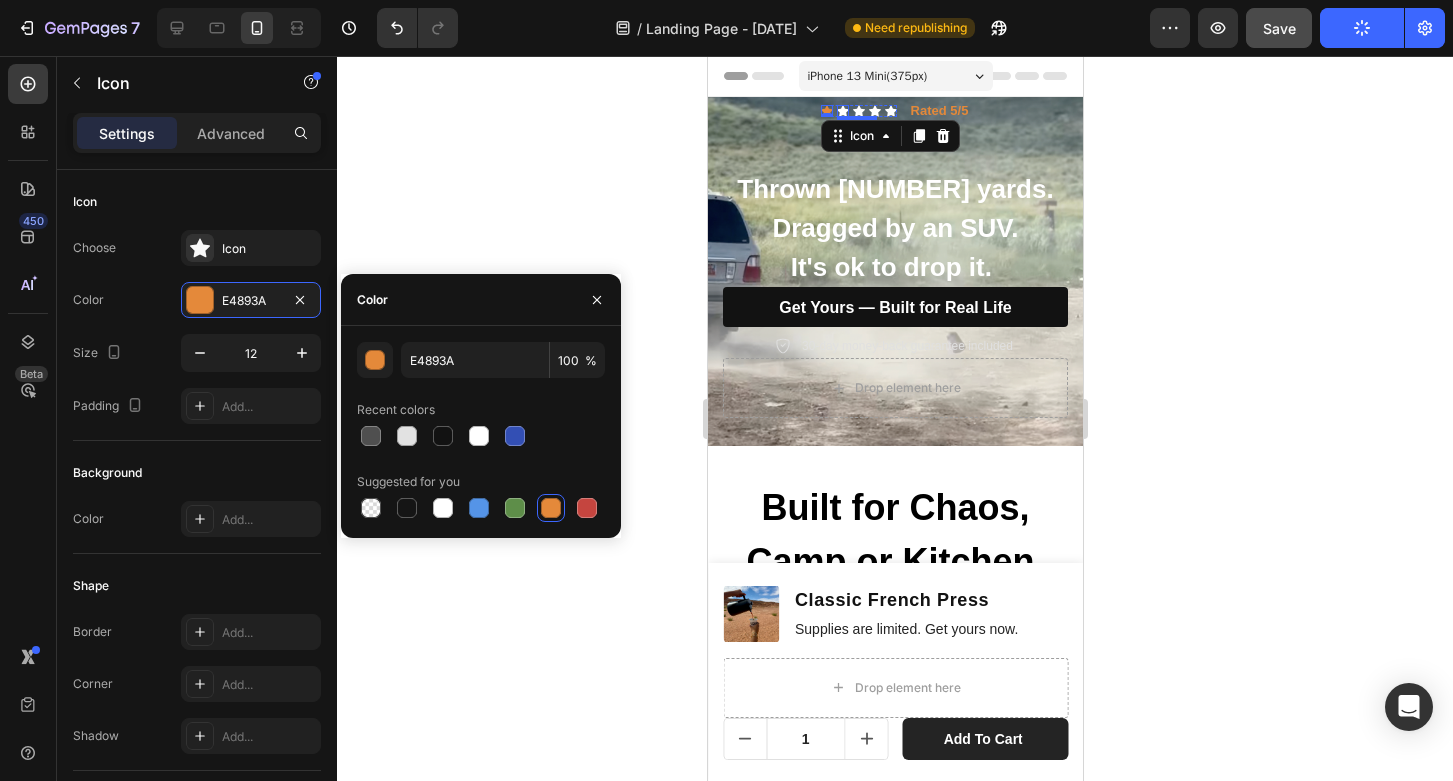 click 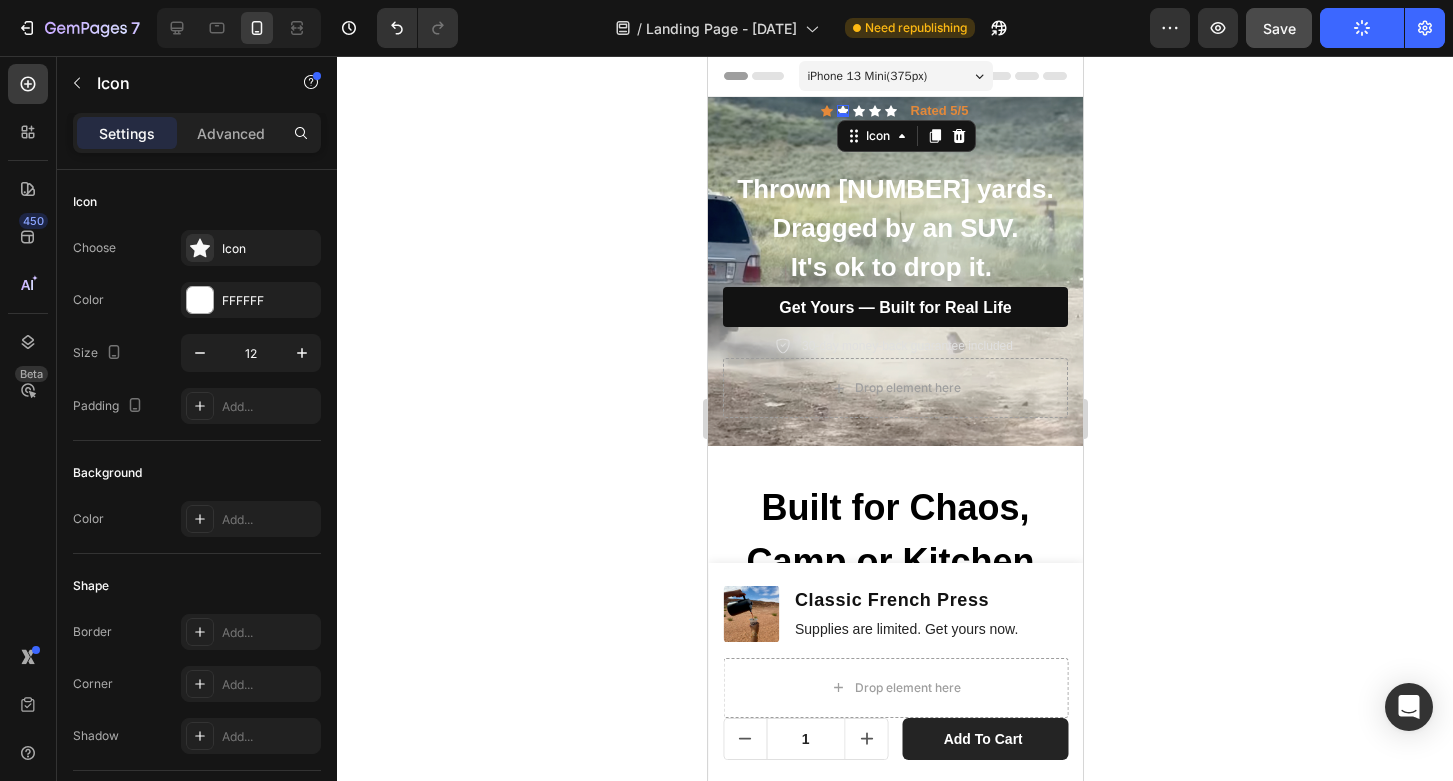 click 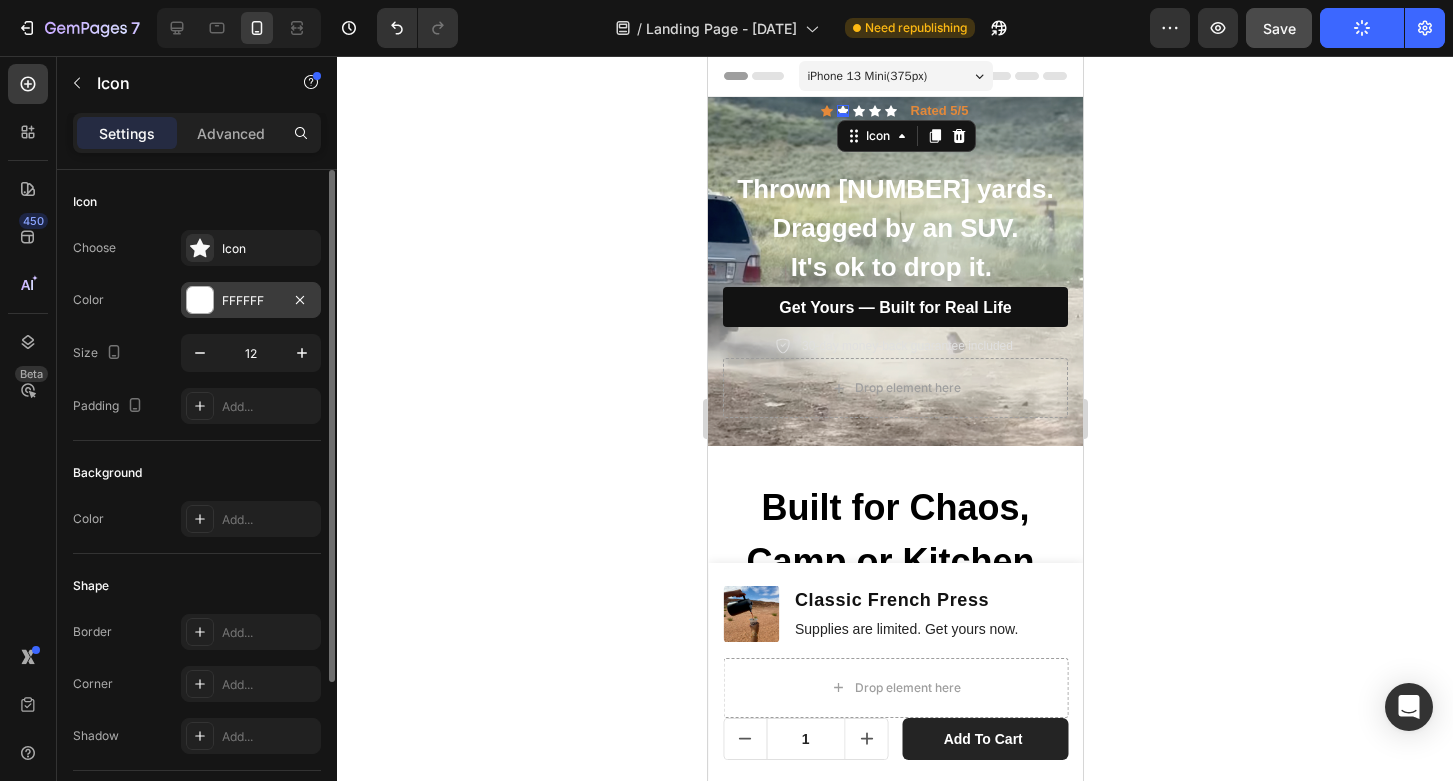 click on "FFFFFF" at bounding box center [251, 301] 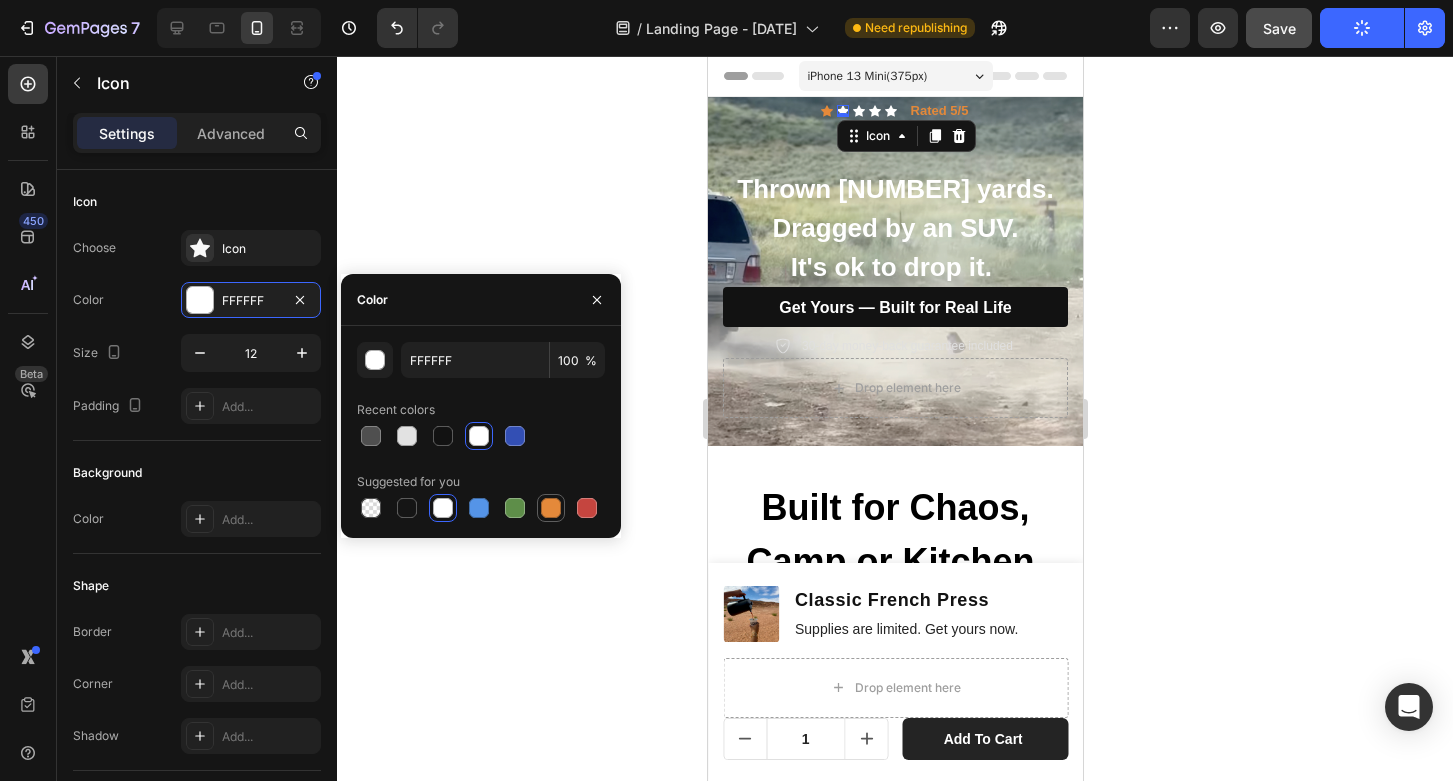 click at bounding box center (551, 508) 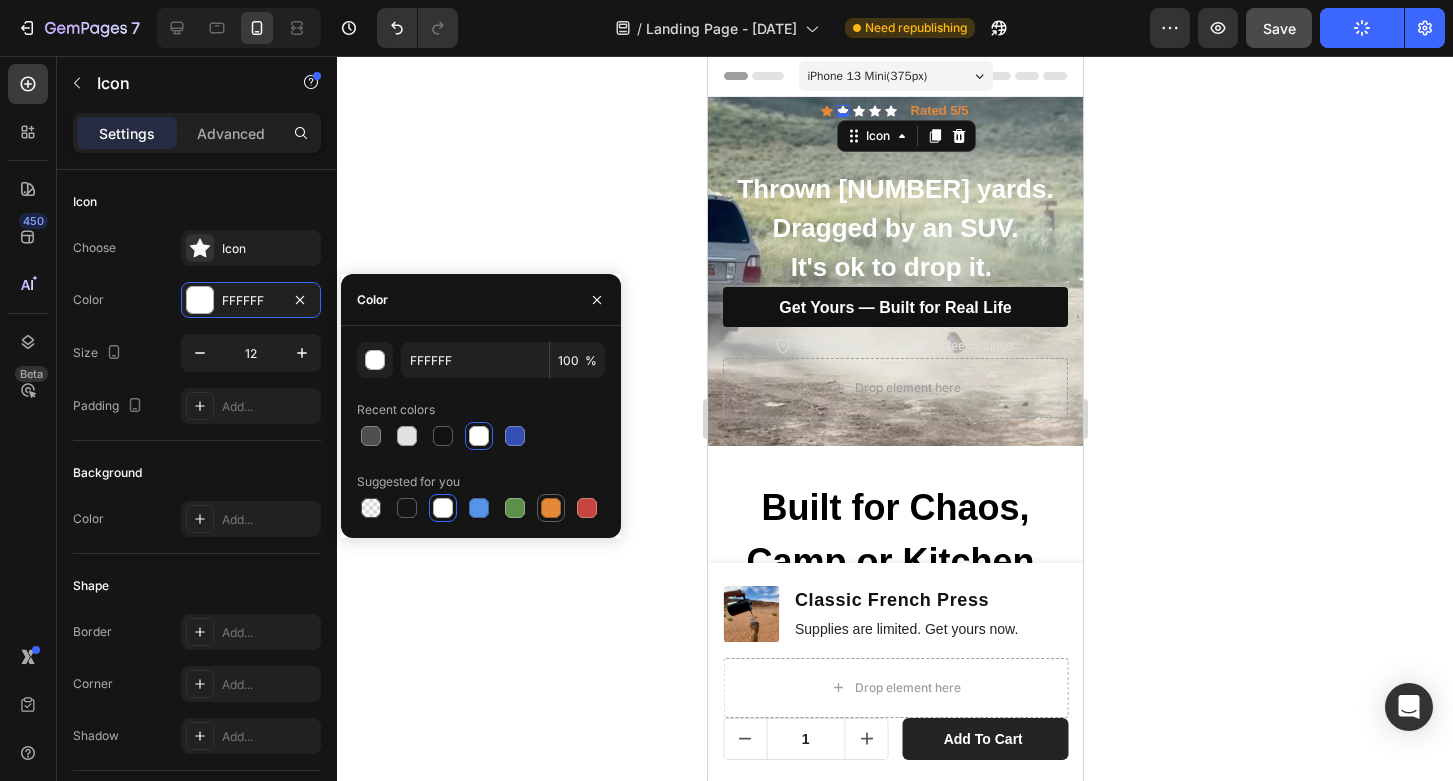 type on "E4893A" 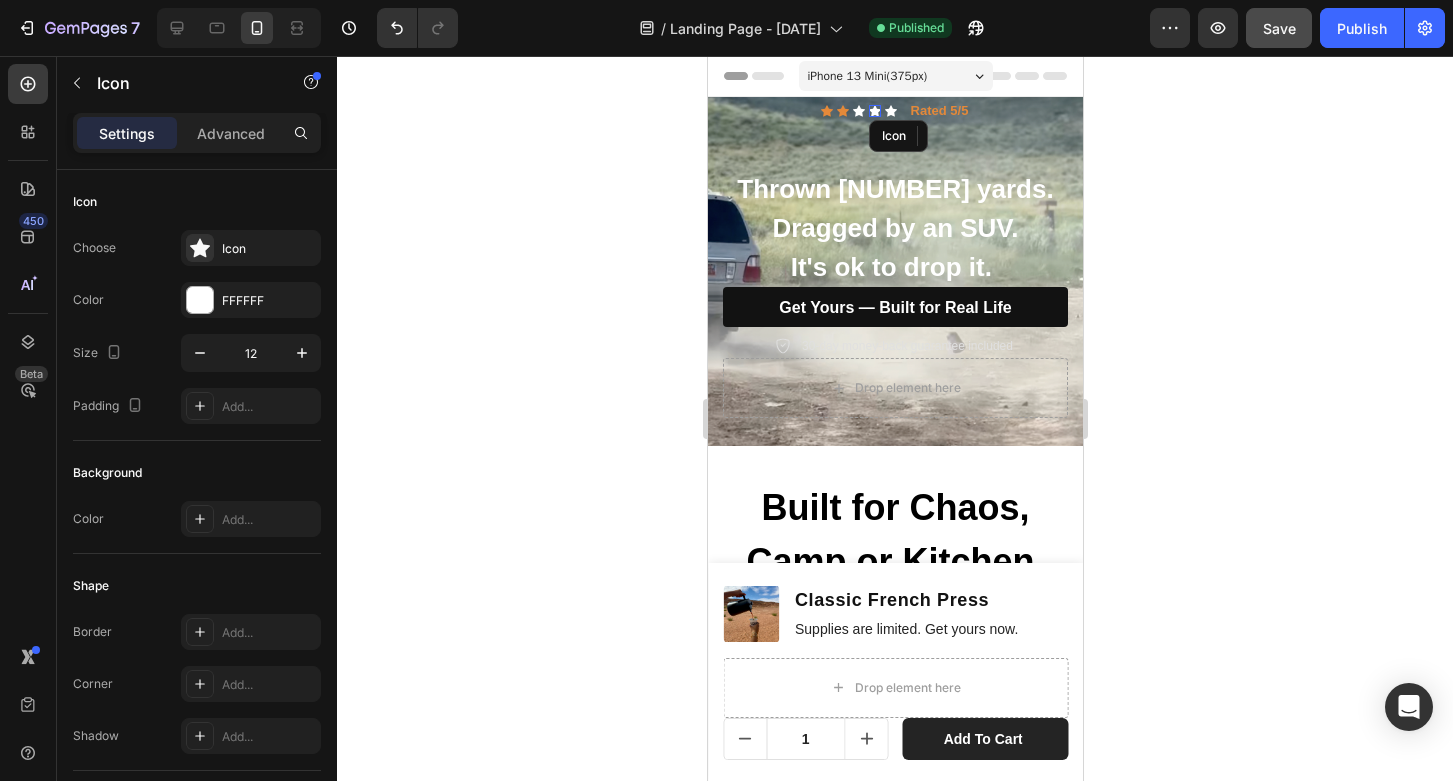 click 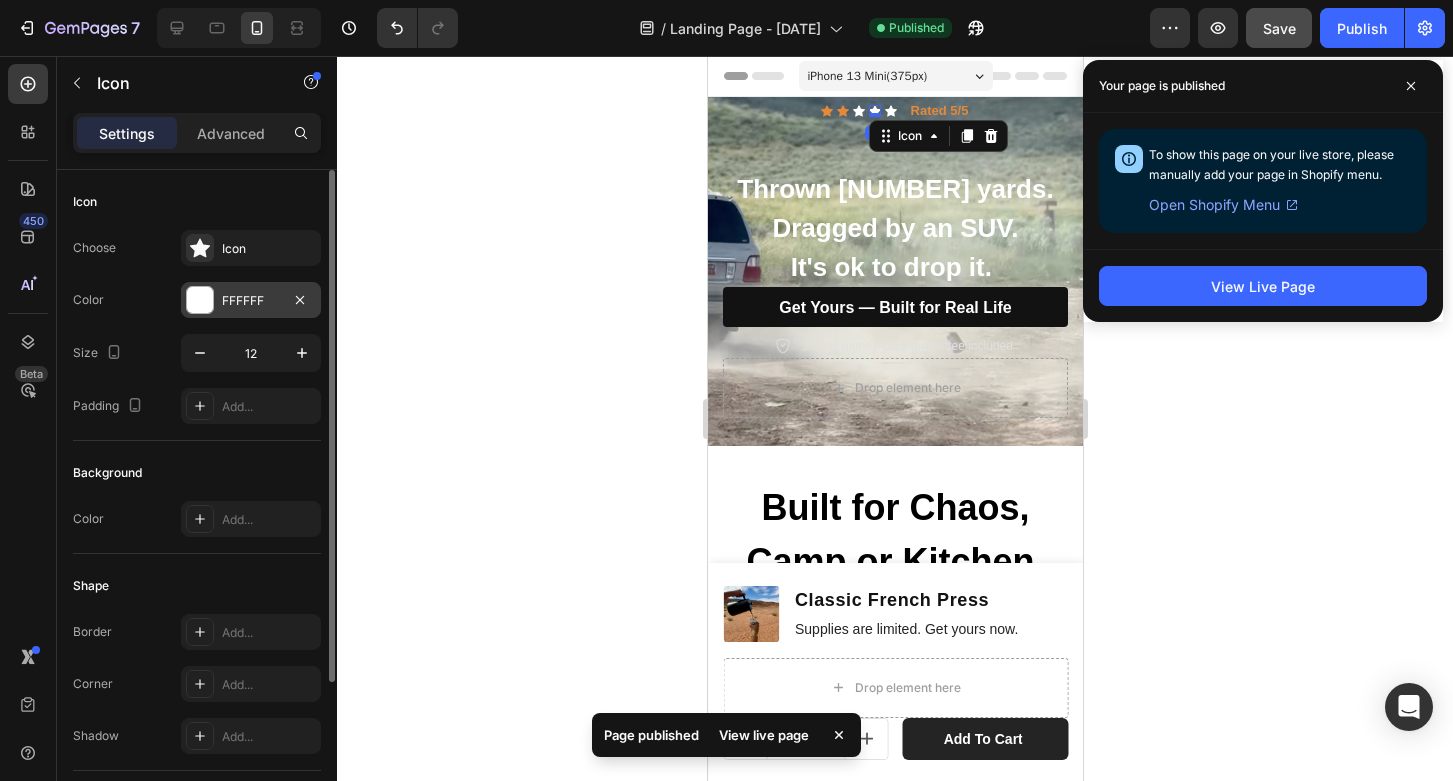 click on "FFFFFF" at bounding box center (251, 301) 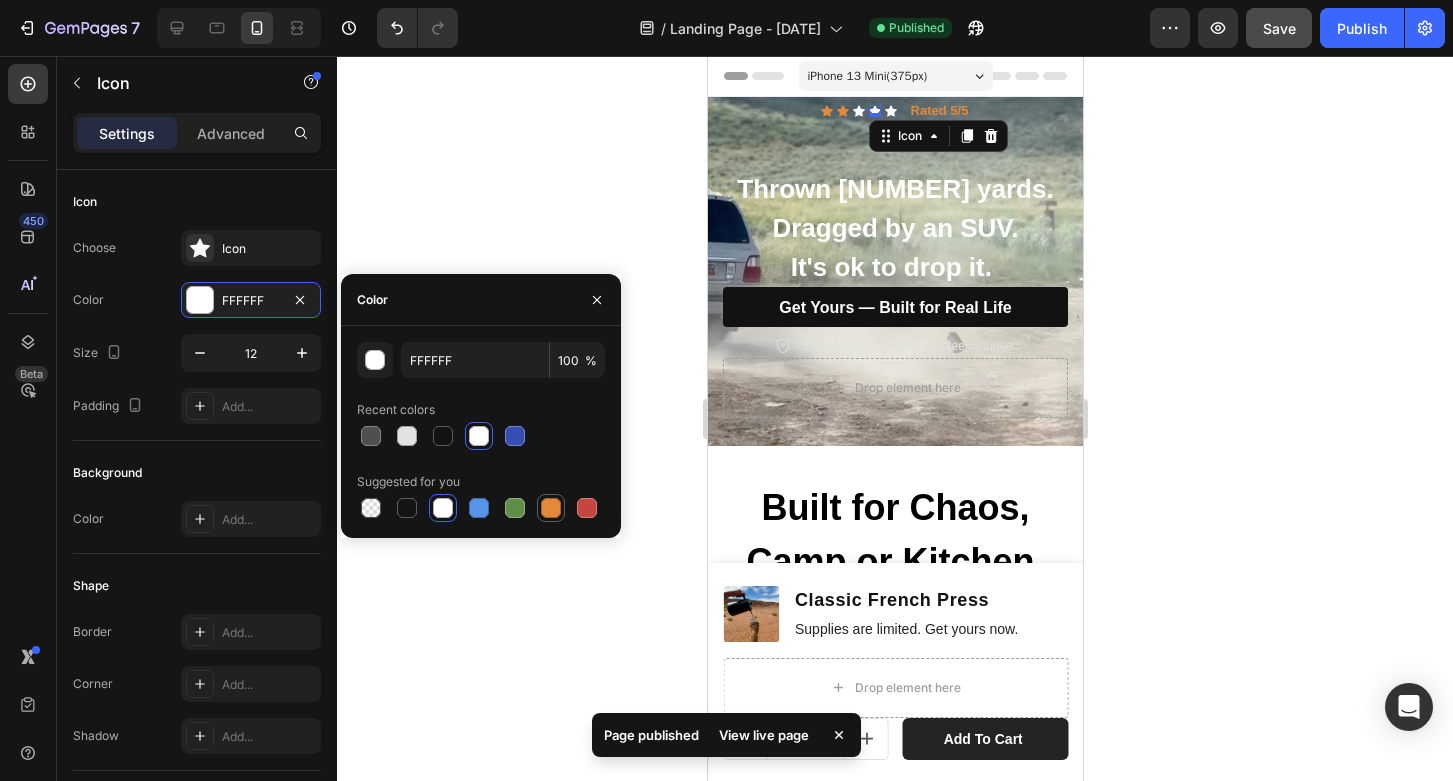 click at bounding box center [551, 508] 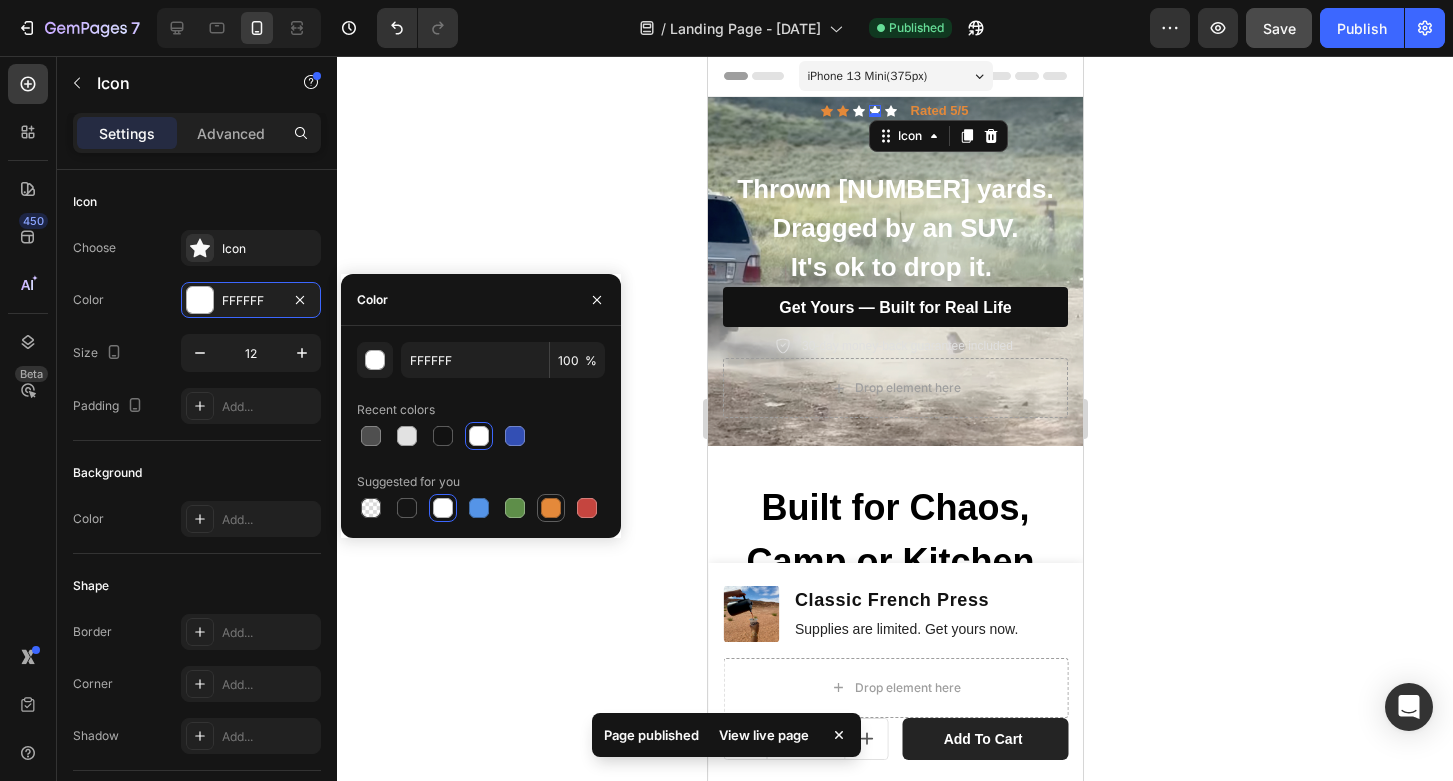 type on "E4893A" 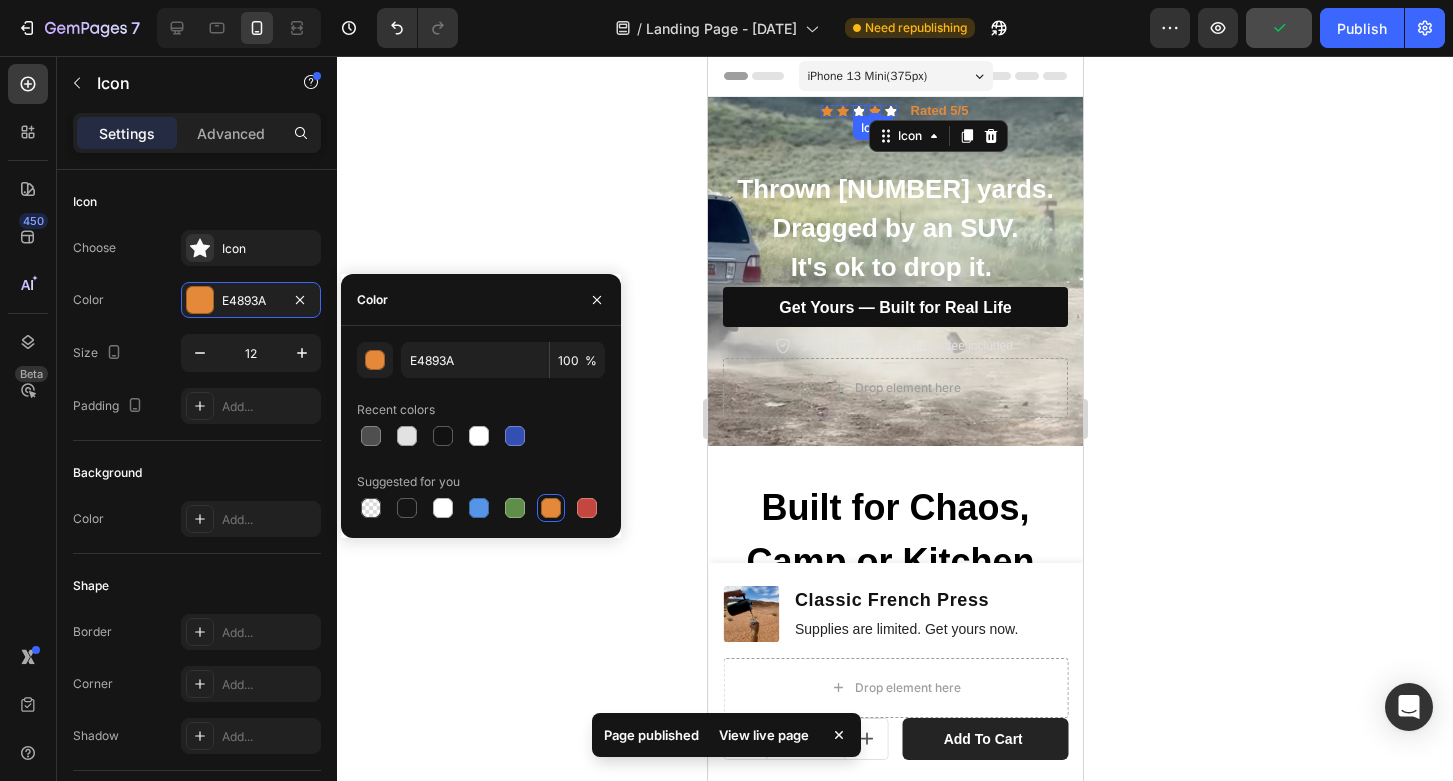 click 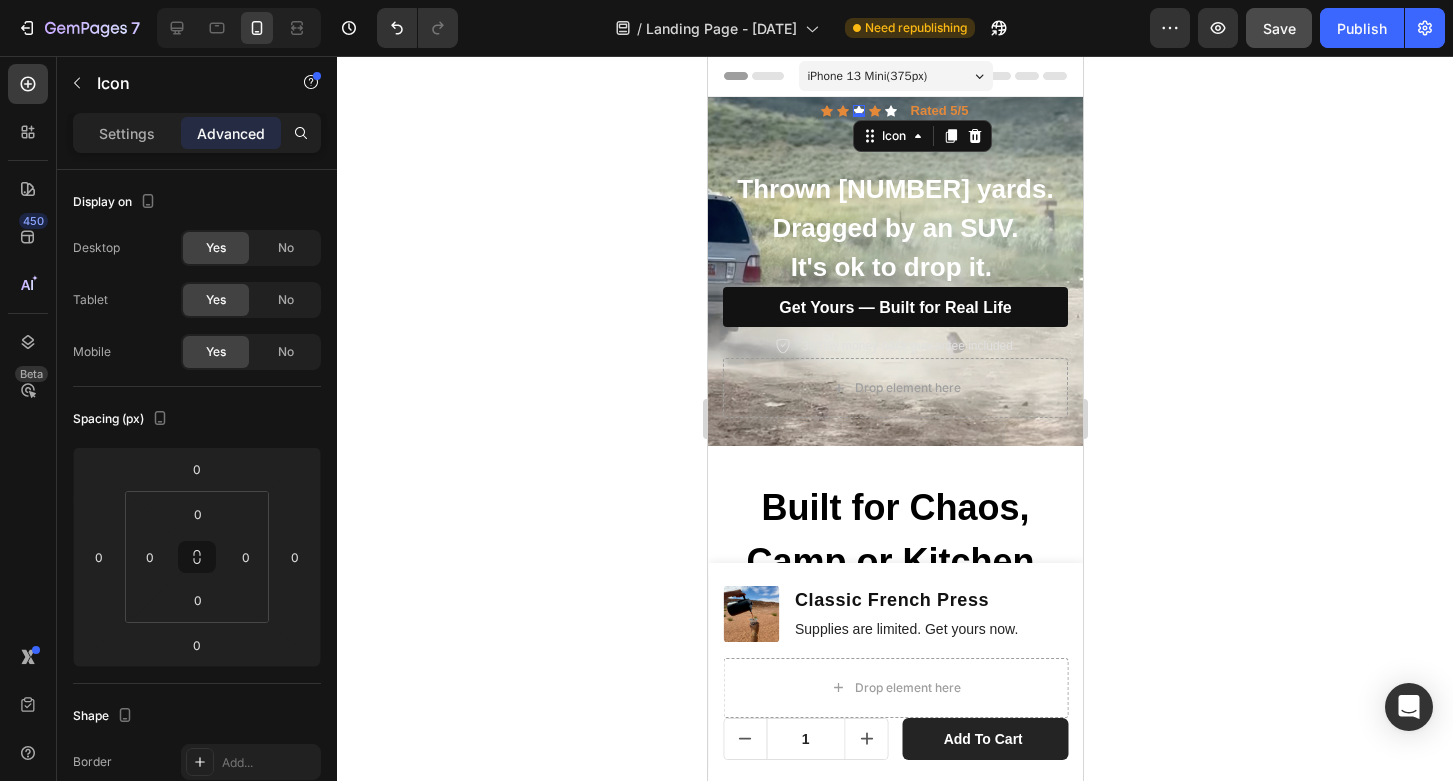 click 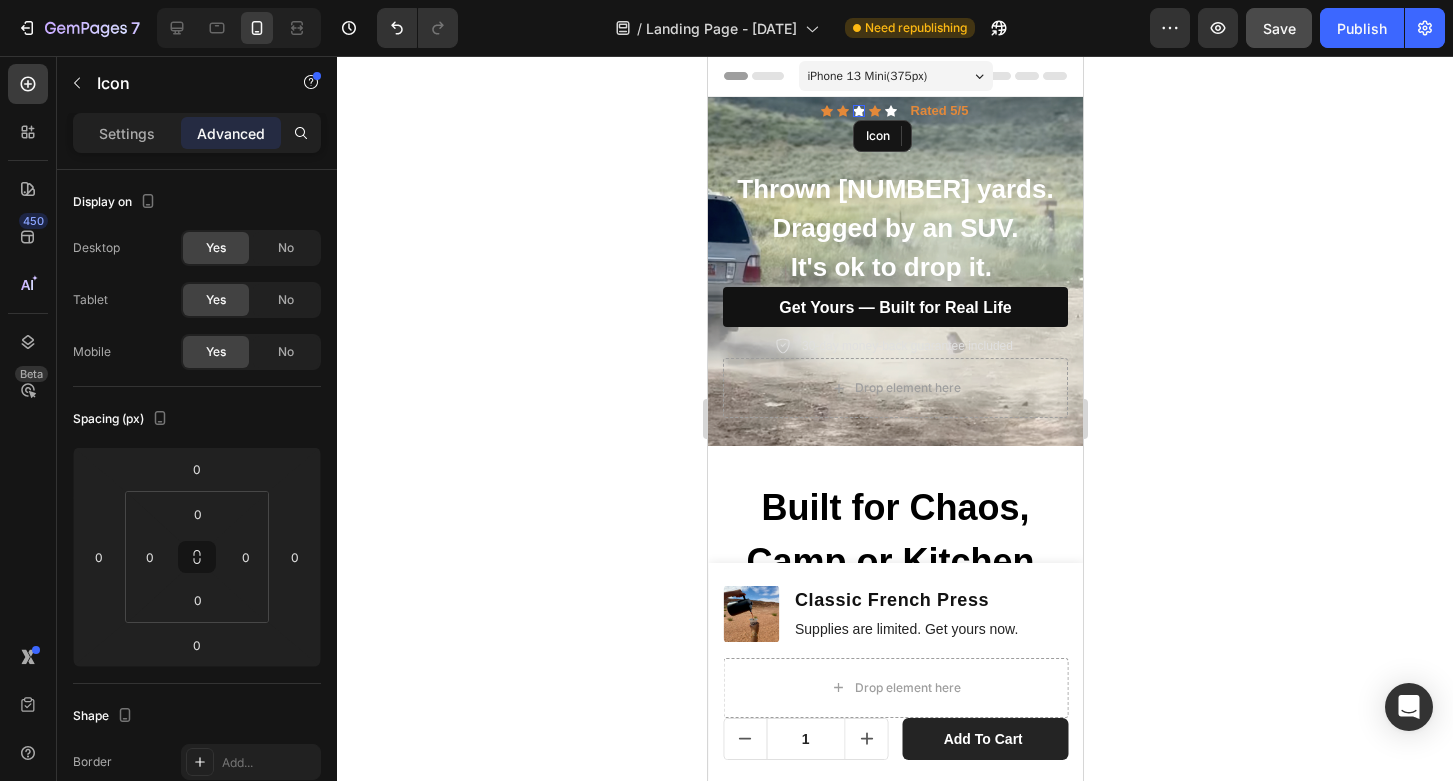 click 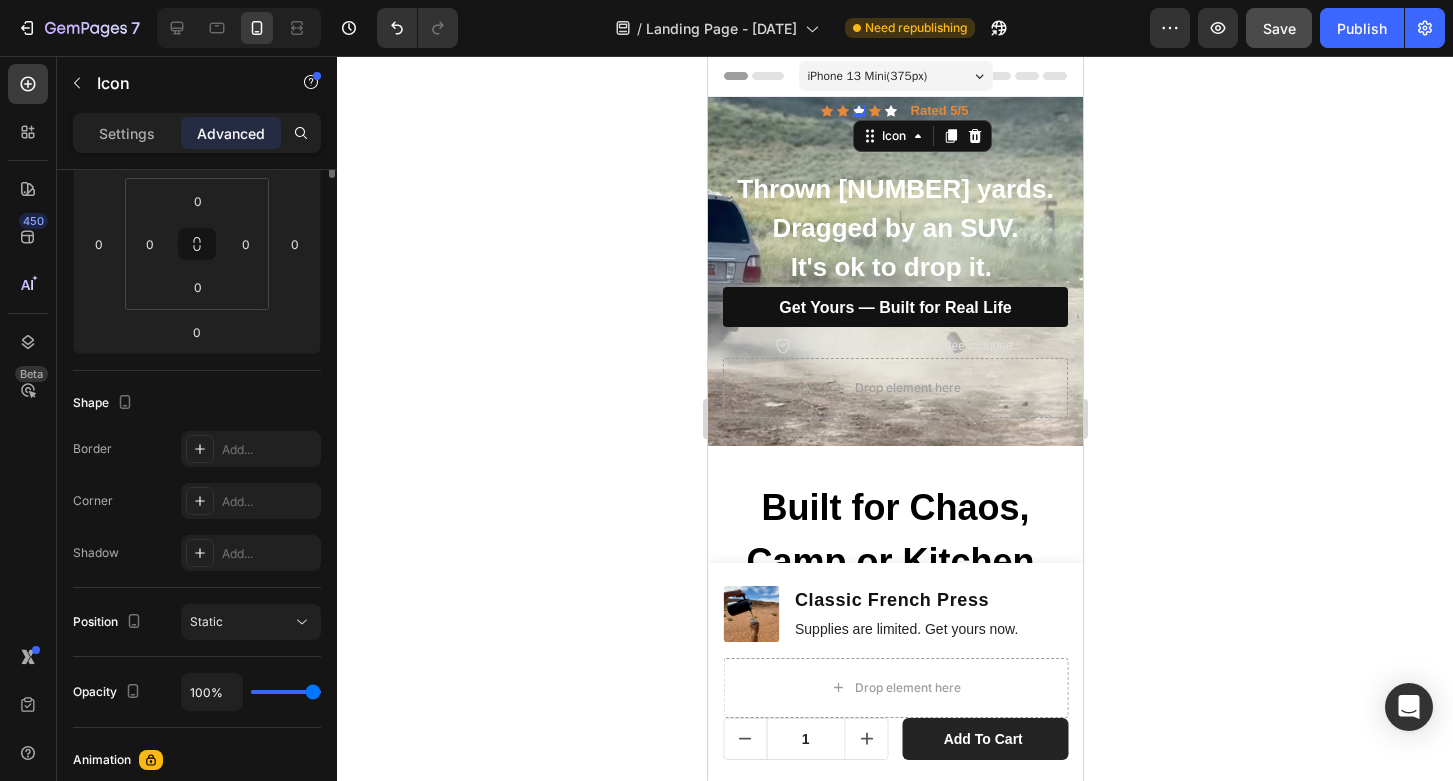 scroll, scrollTop: 0, scrollLeft: 0, axis: both 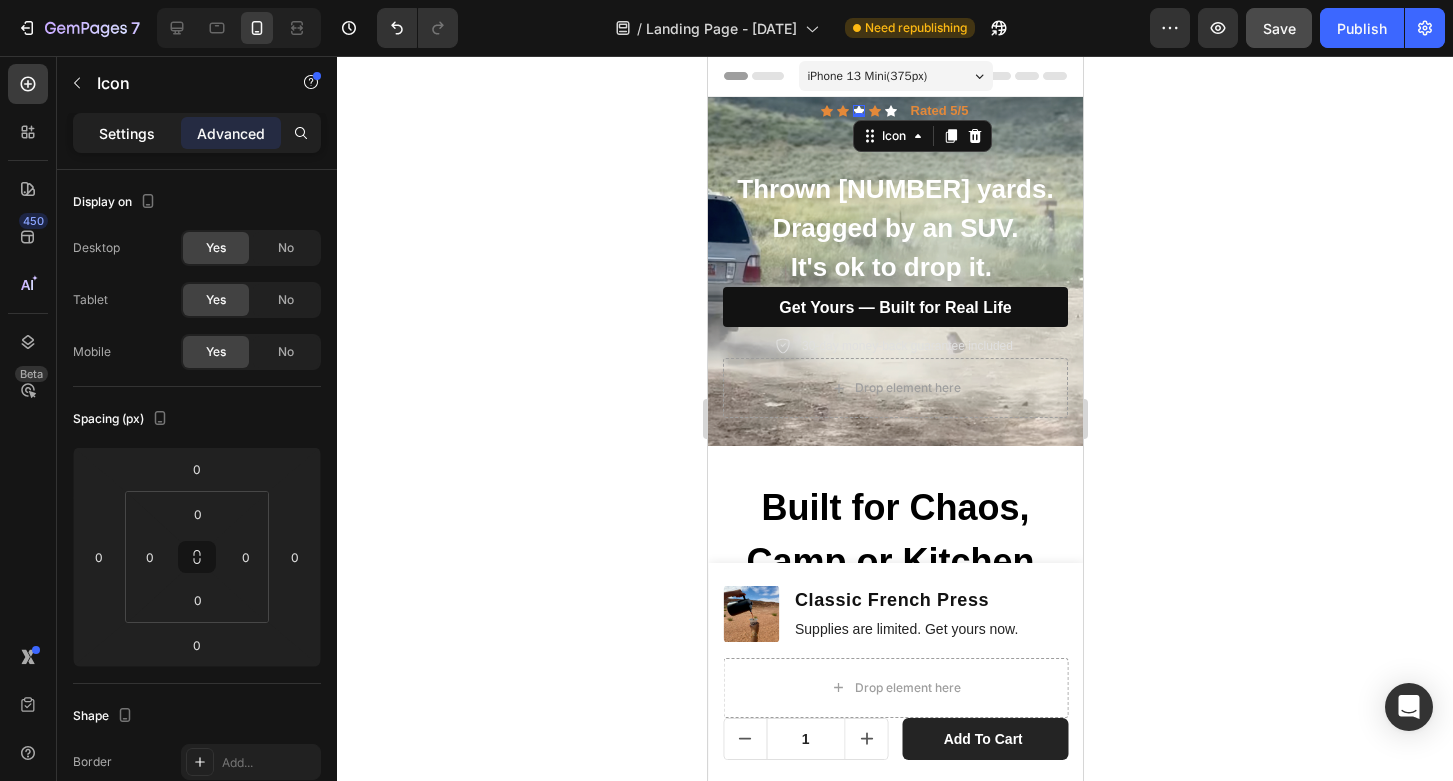 click on "Settings" at bounding box center (127, 133) 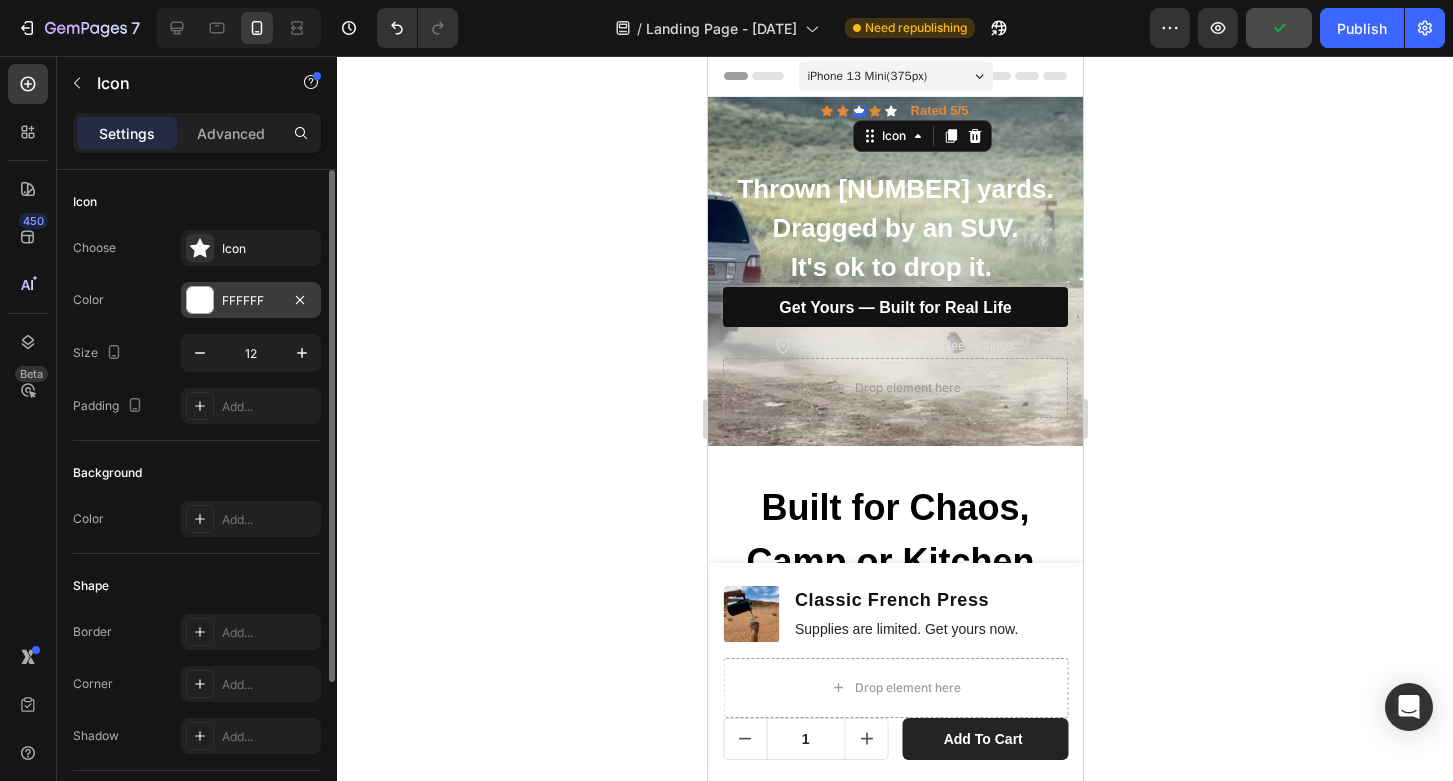 click on "FFFFFF" at bounding box center (251, 301) 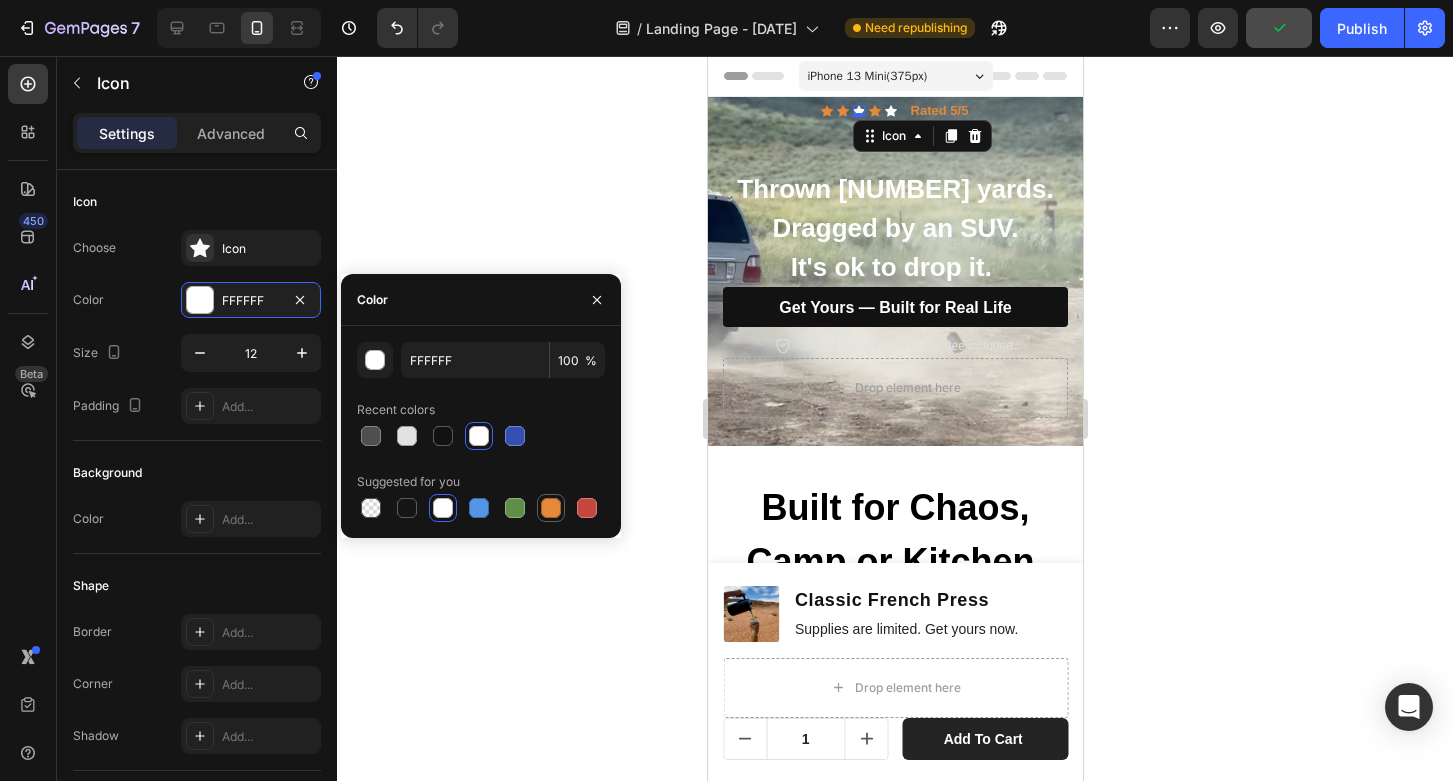 click at bounding box center (551, 508) 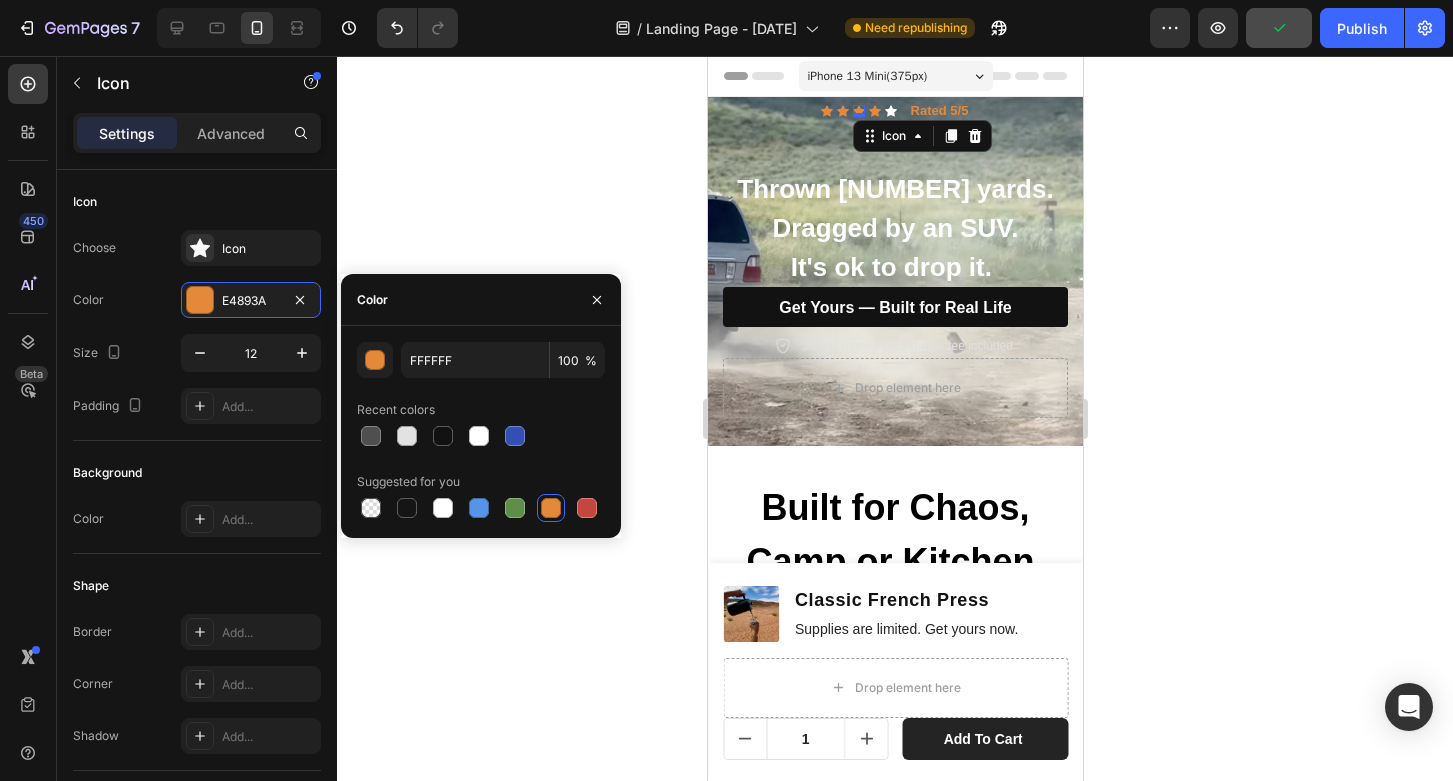 type on "E4893A" 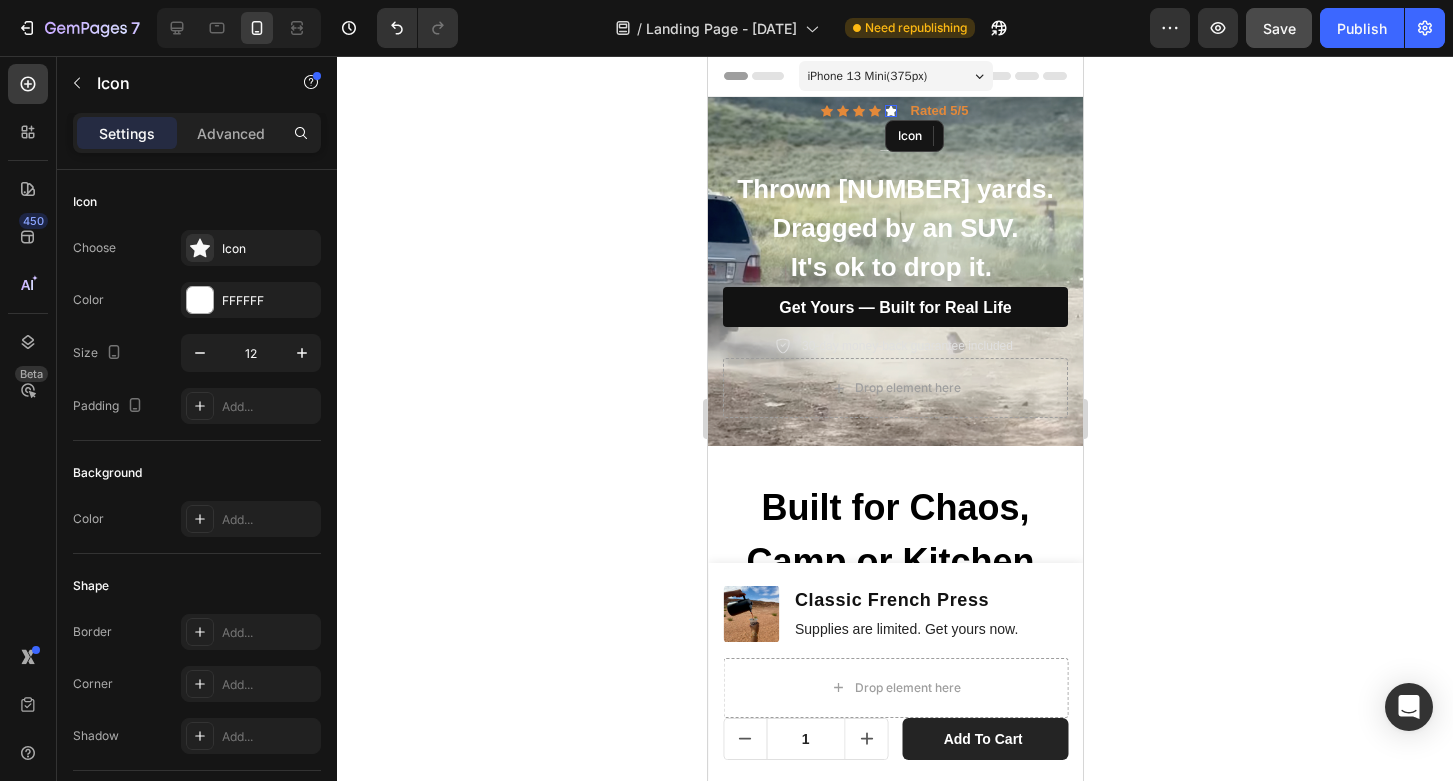 click 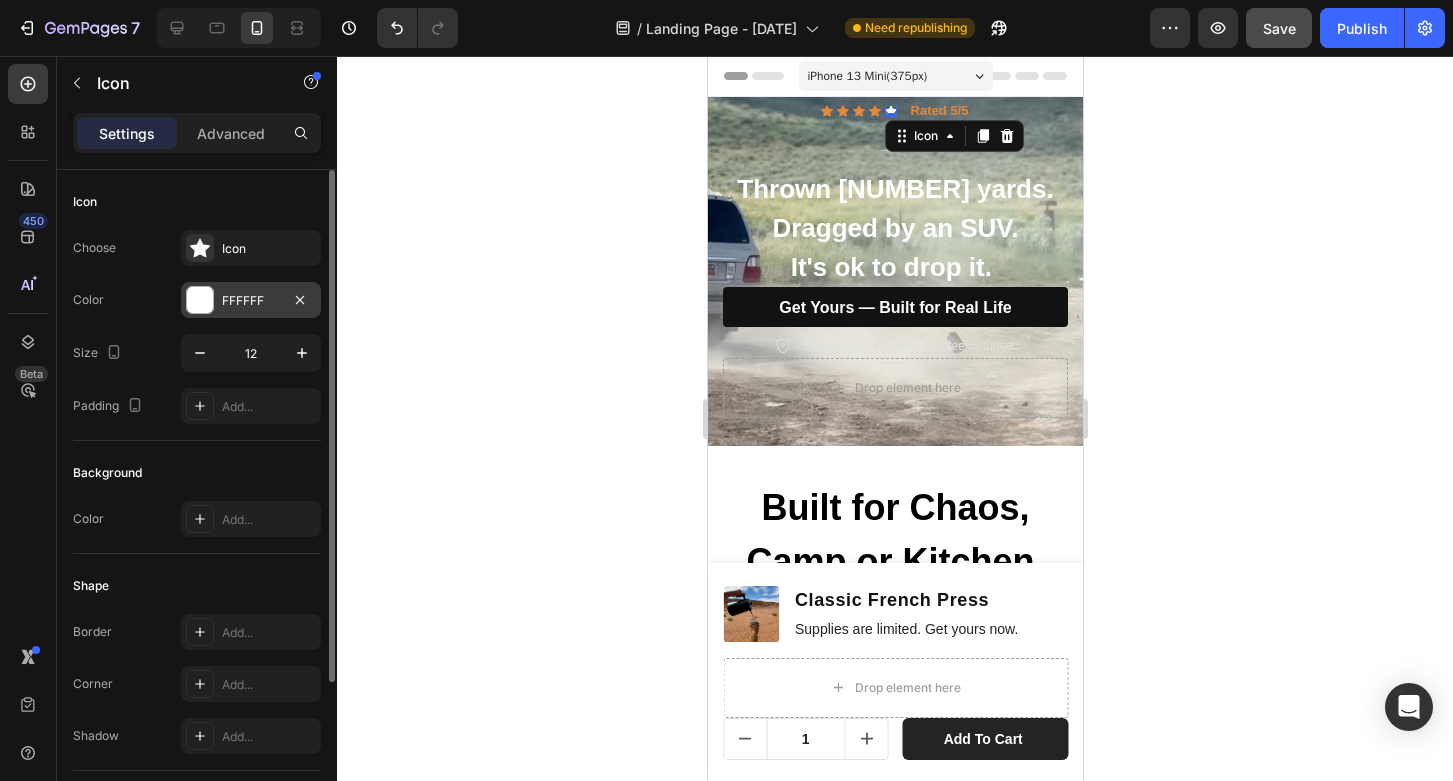 click on "FFFFFF" at bounding box center [251, 300] 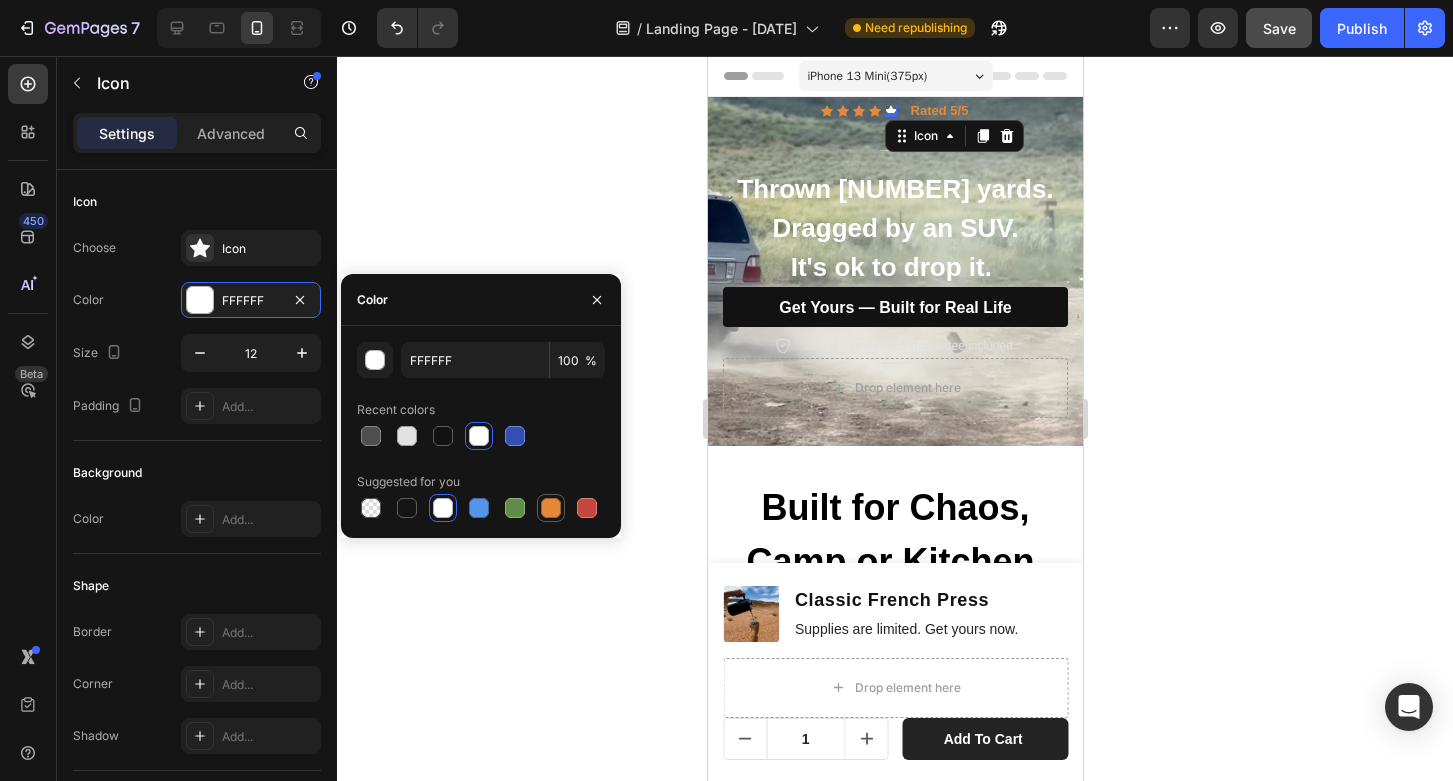 click at bounding box center [551, 508] 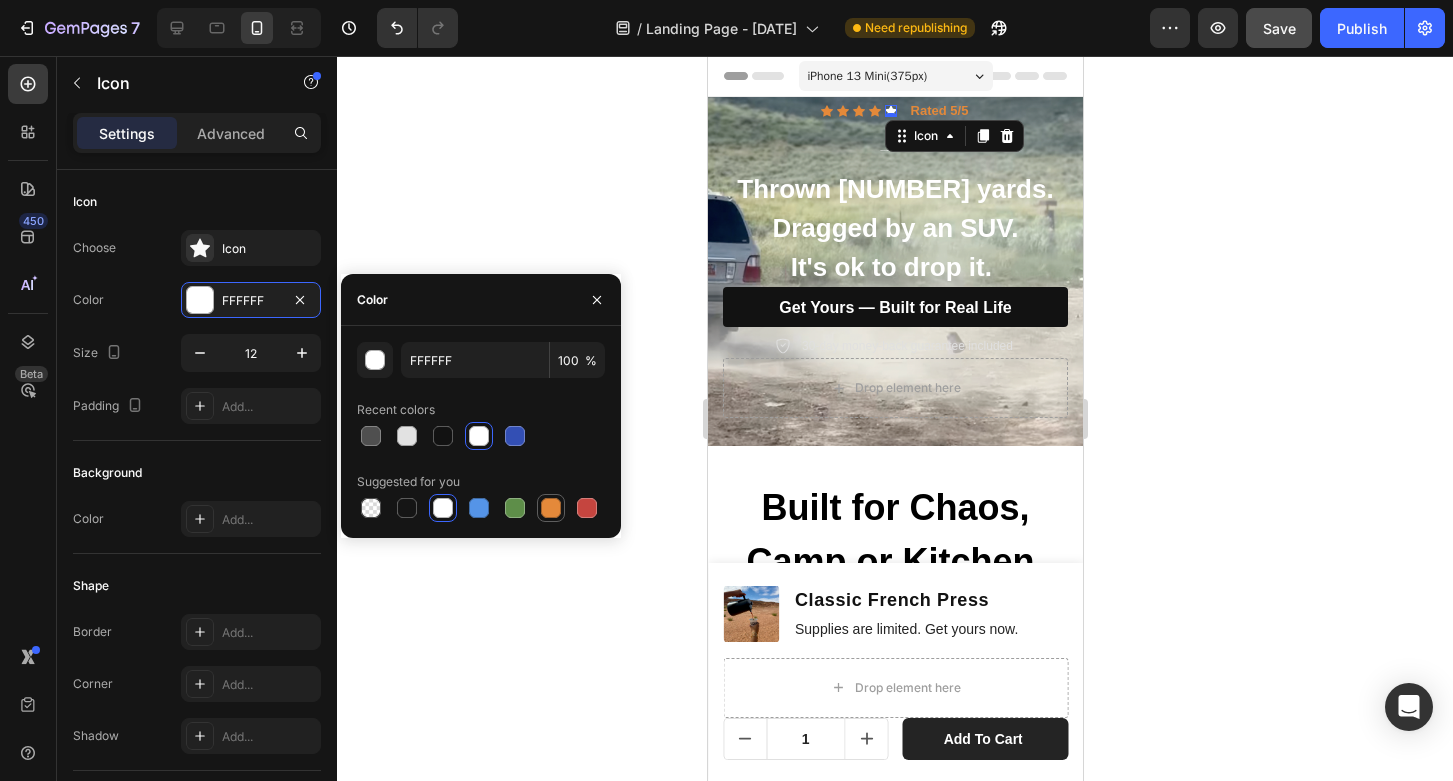 type on "E4893A" 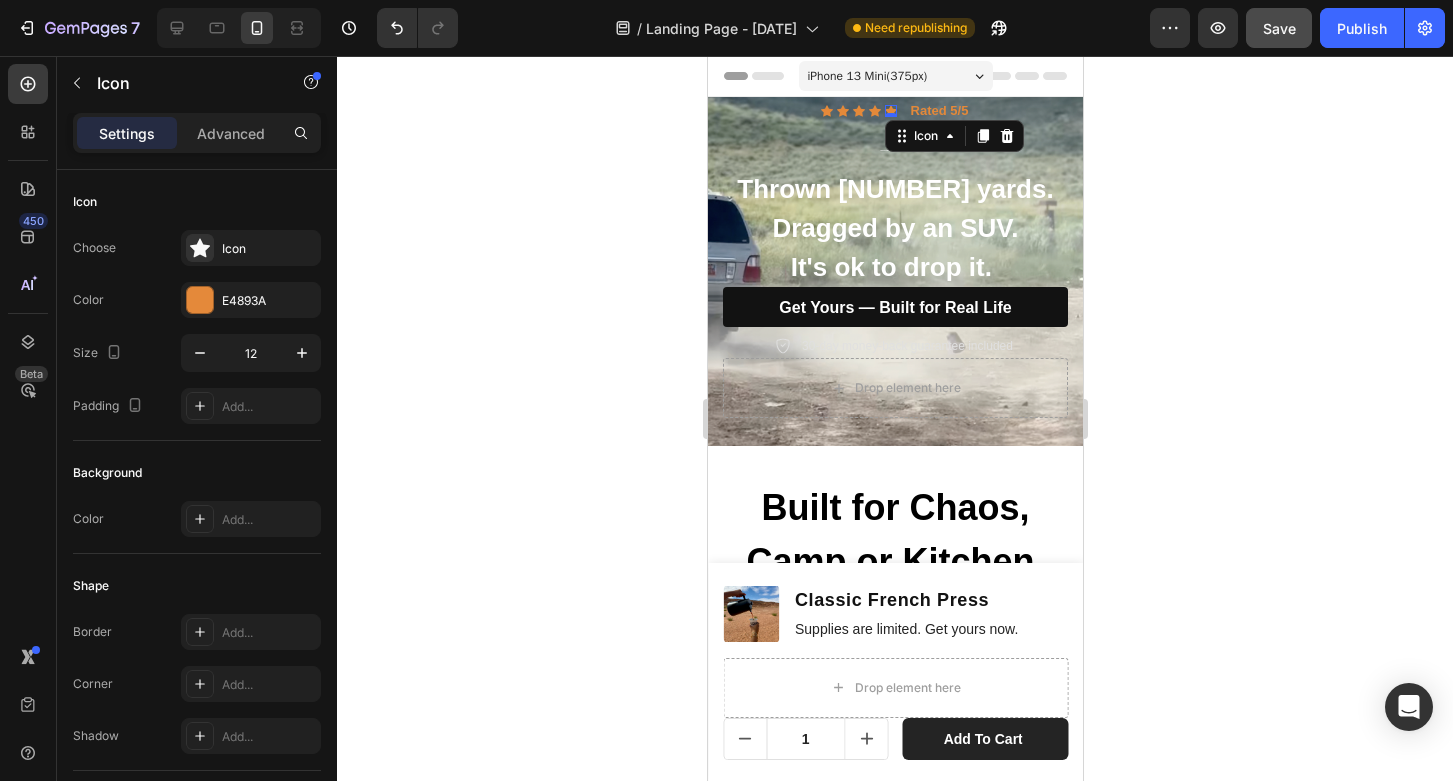 click 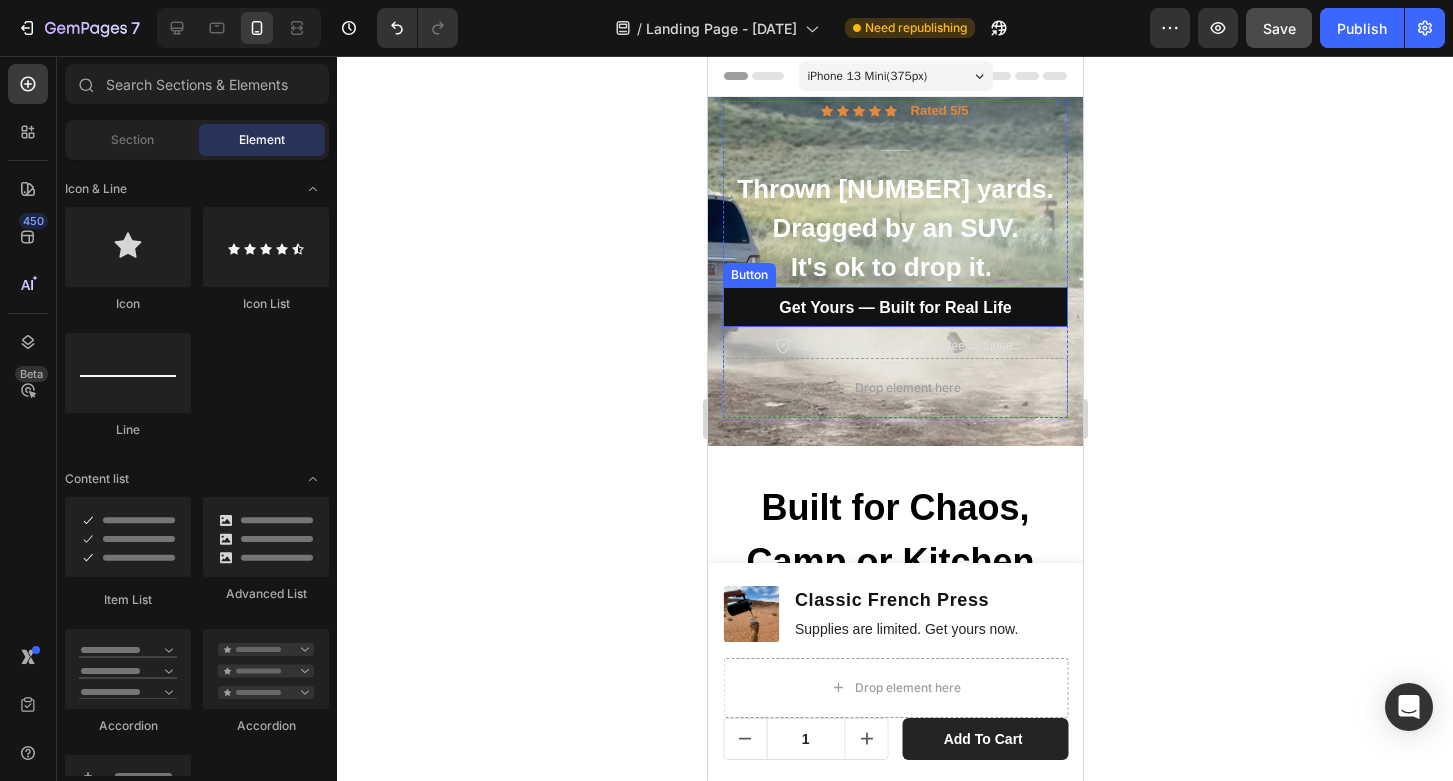 scroll, scrollTop: 0, scrollLeft: 0, axis: both 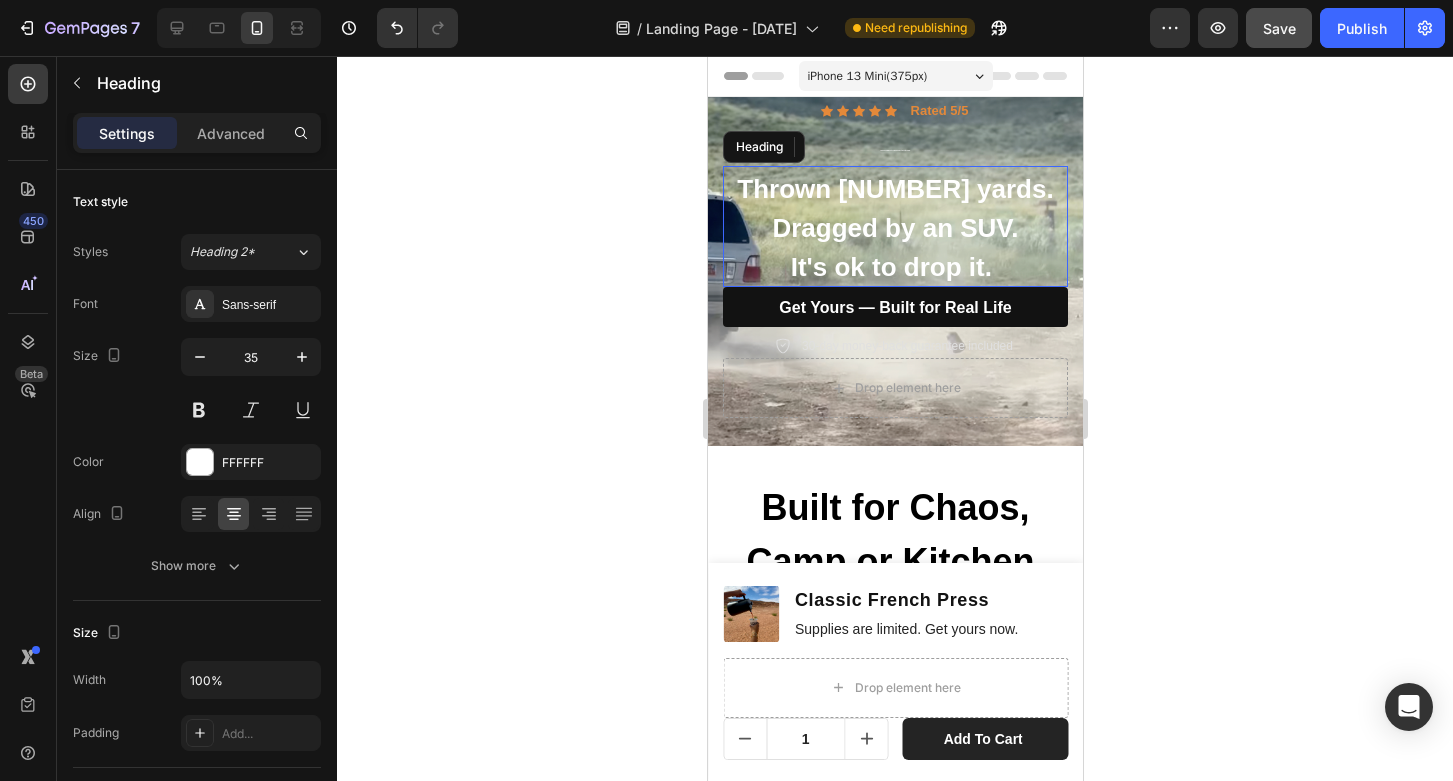 click on "Thrown [NUMBER] yards." at bounding box center (894, 189) 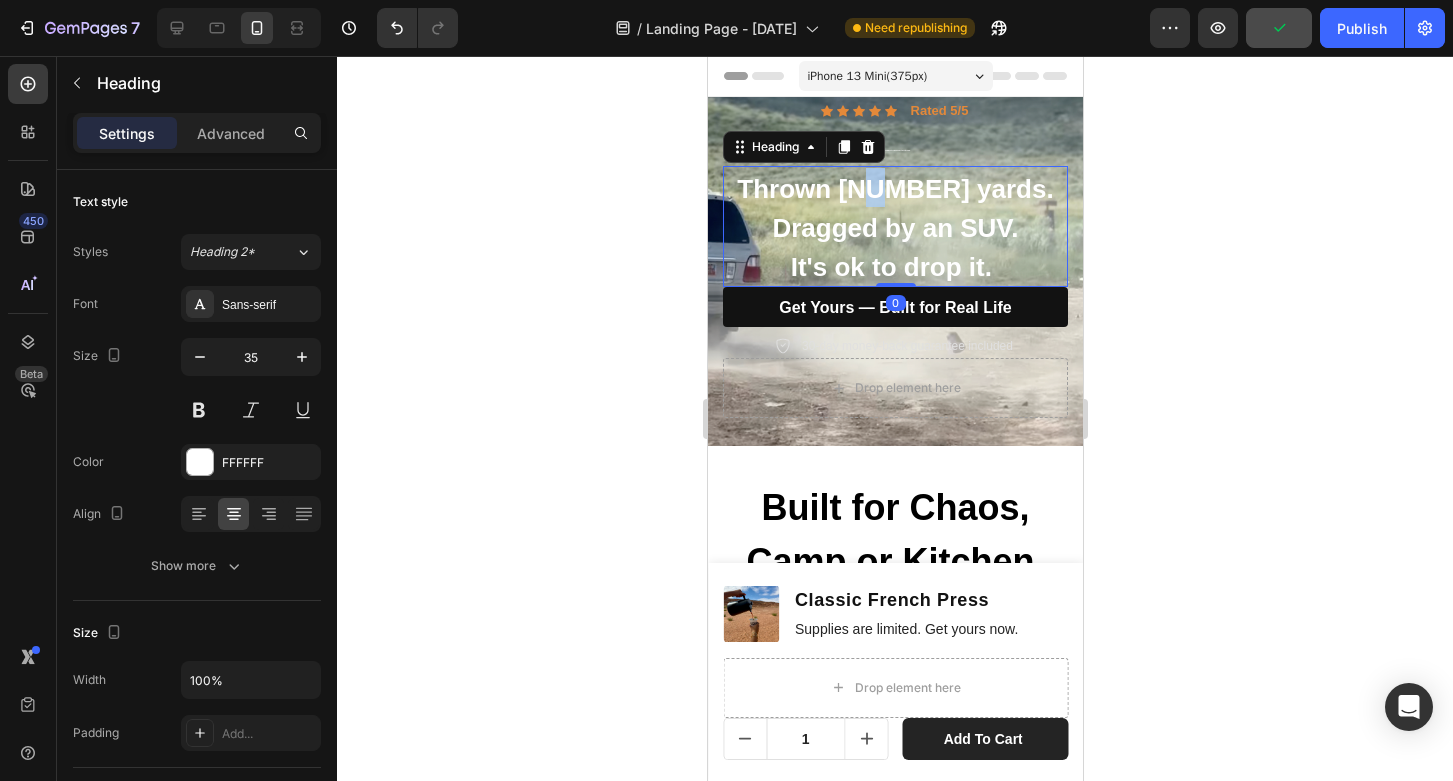 click on "Thrown [NUMBER] yards." at bounding box center [894, 189] 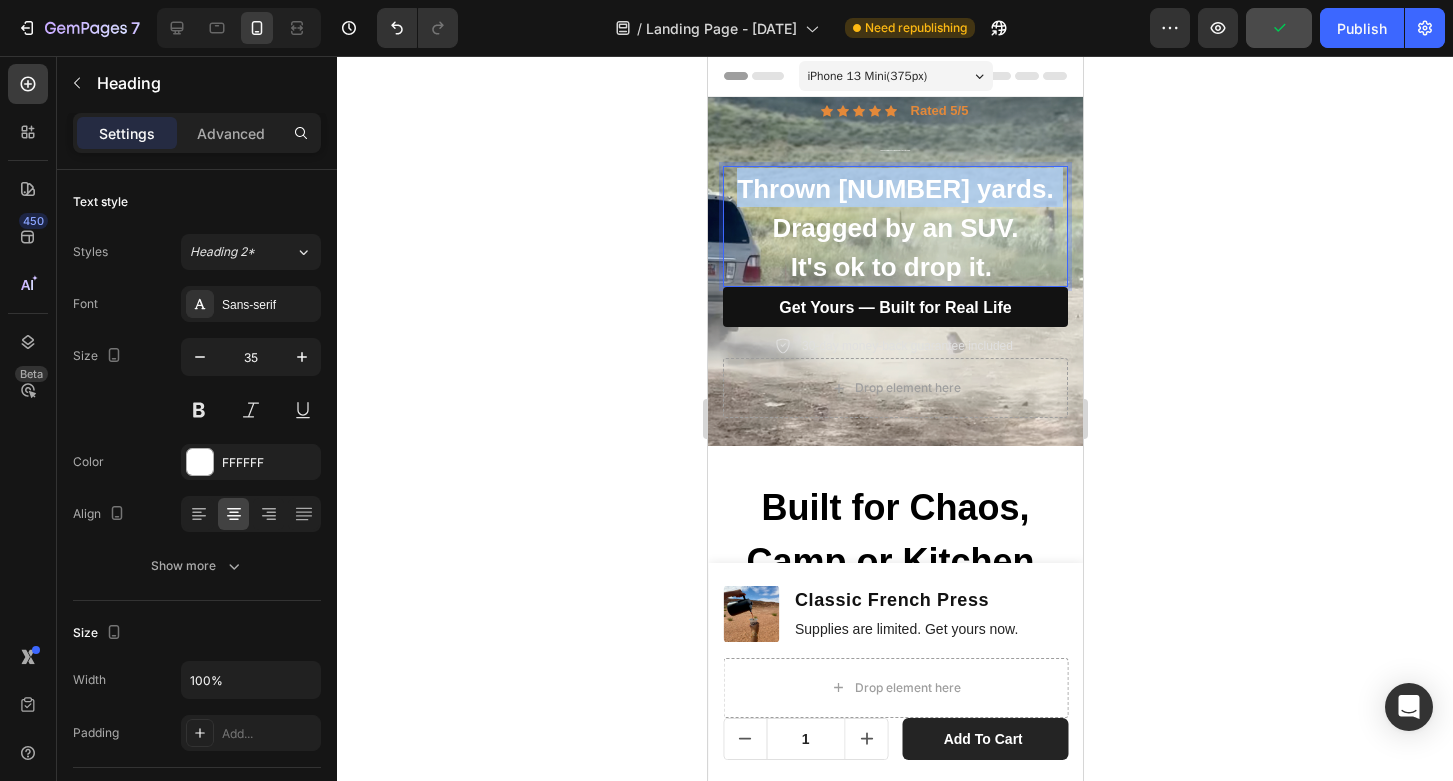 click on "Thrown [NUMBER] yards." at bounding box center (894, 189) 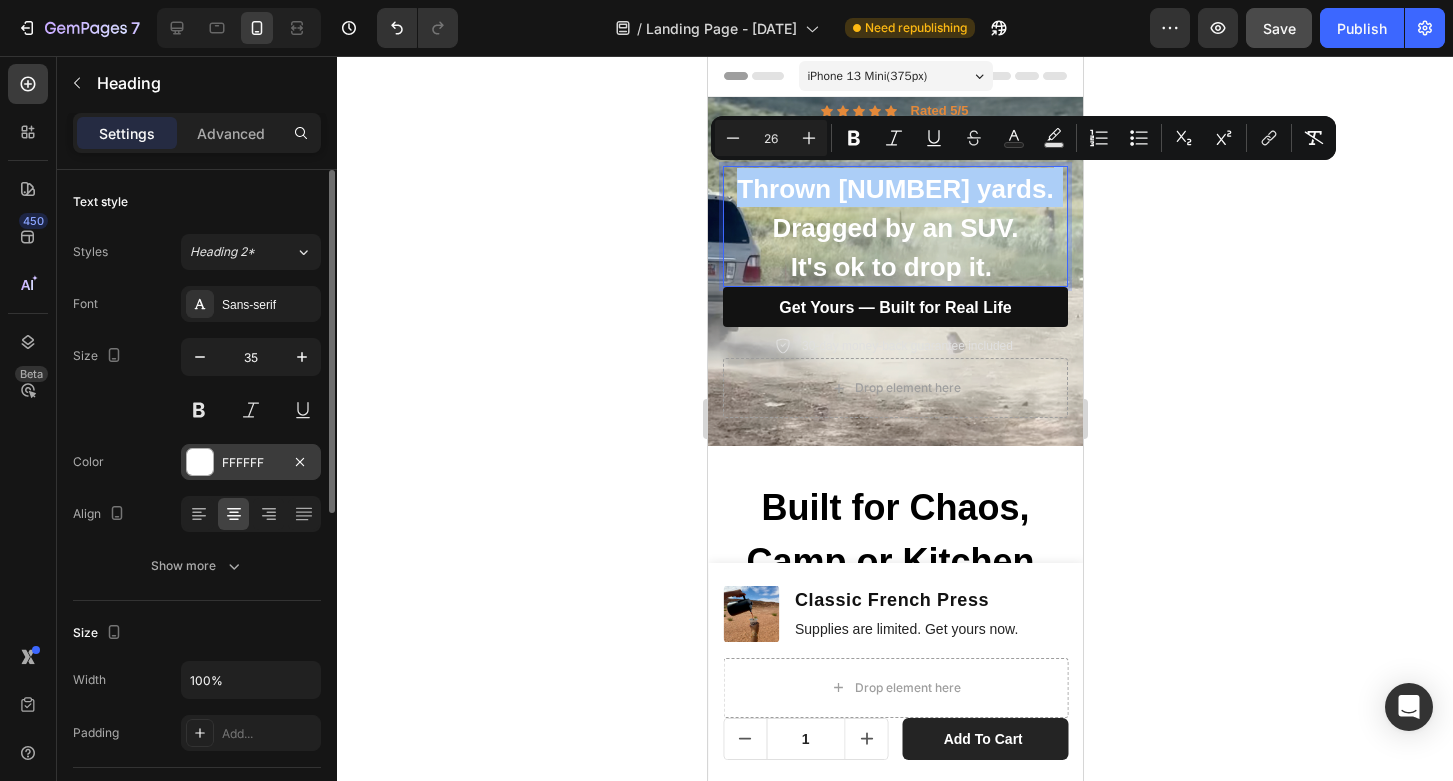 click on "FFFFFF" at bounding box center [251, 463] 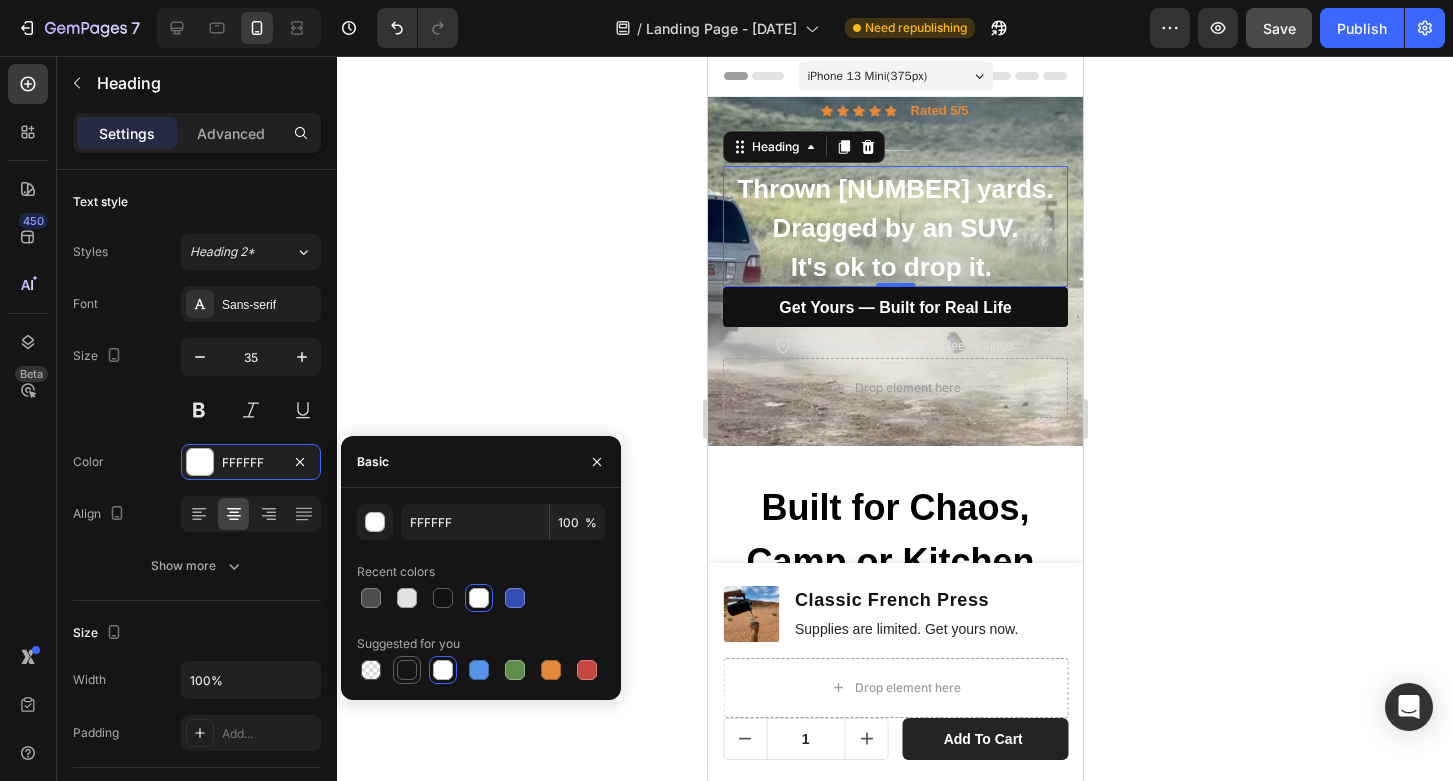 click at bounding box center (407, 670) 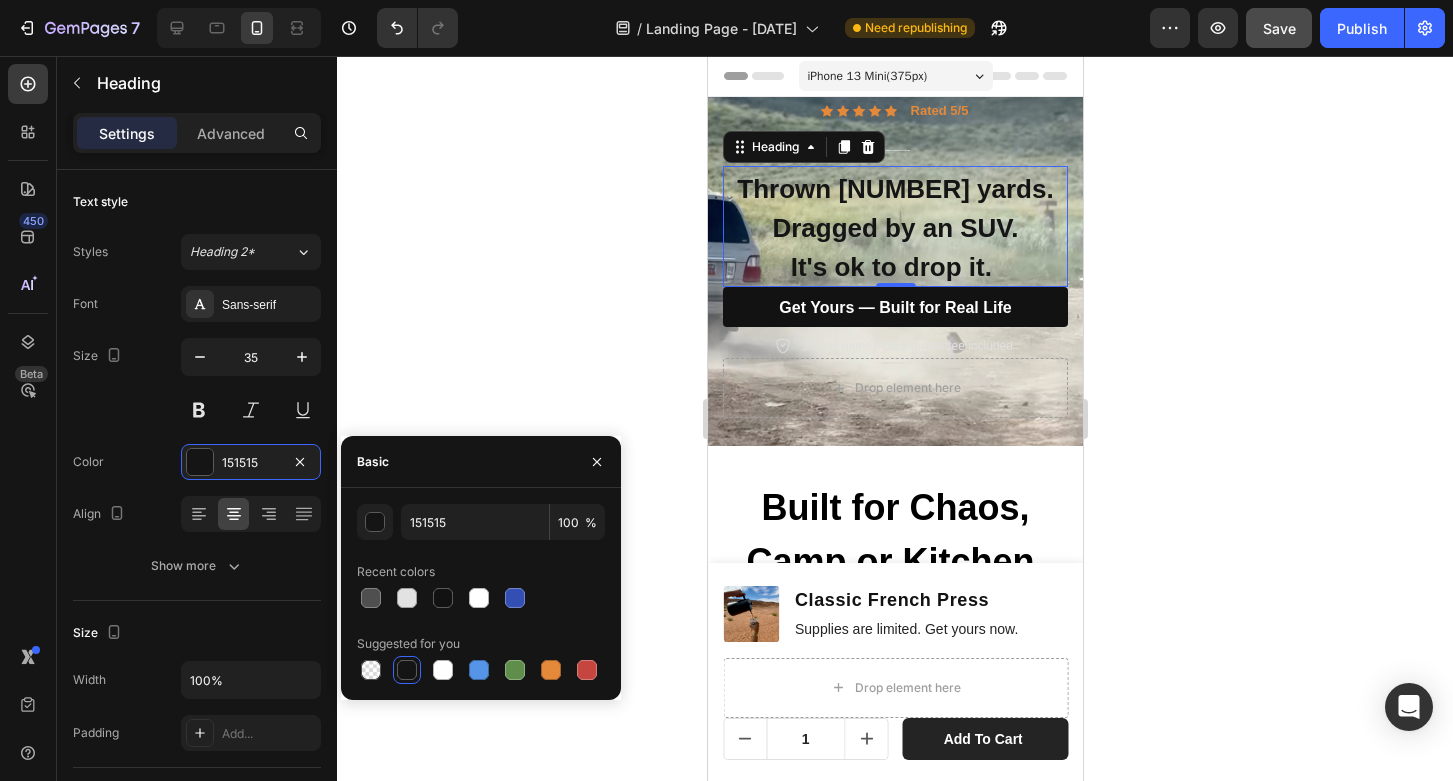 click 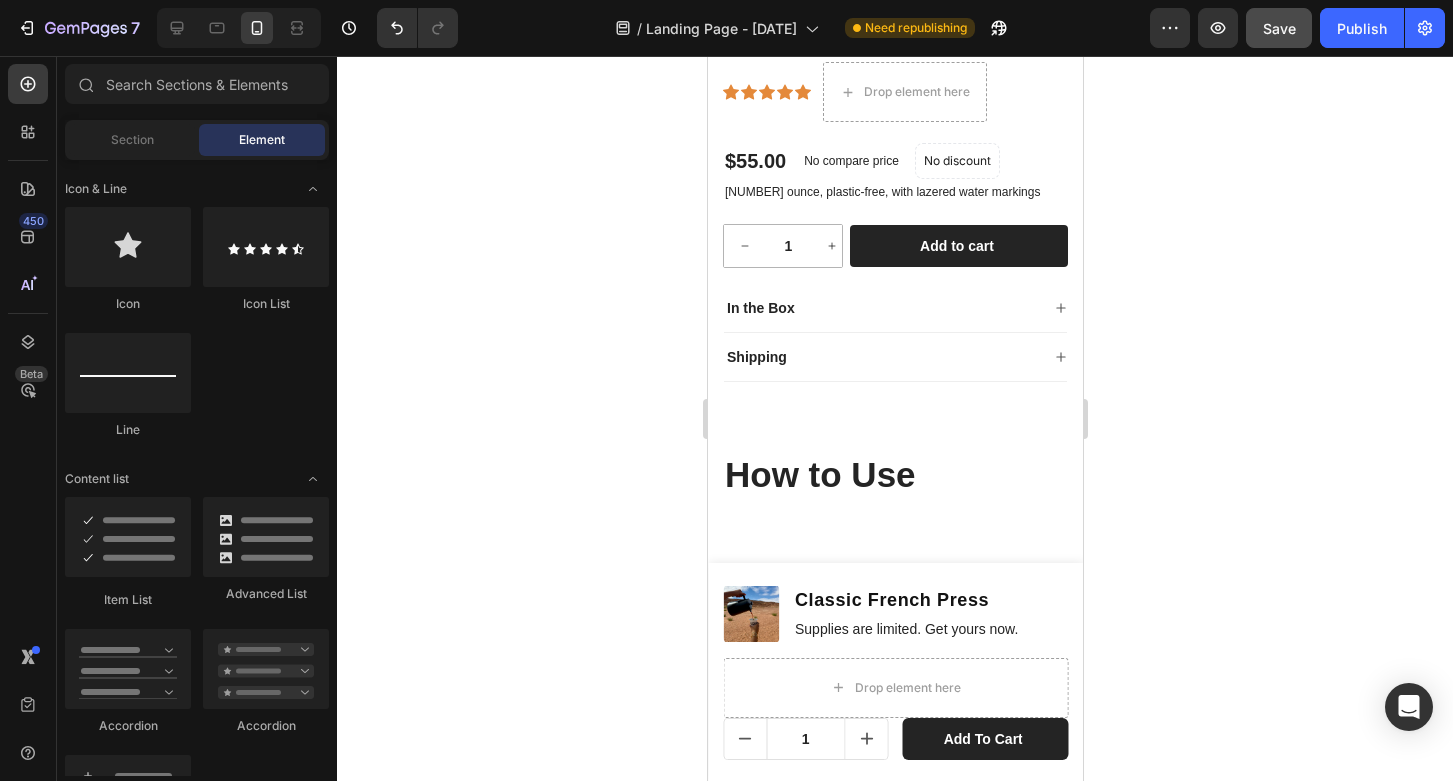 scroll, scrollTop: 3655, scrollLeft: 0, axis: vertical 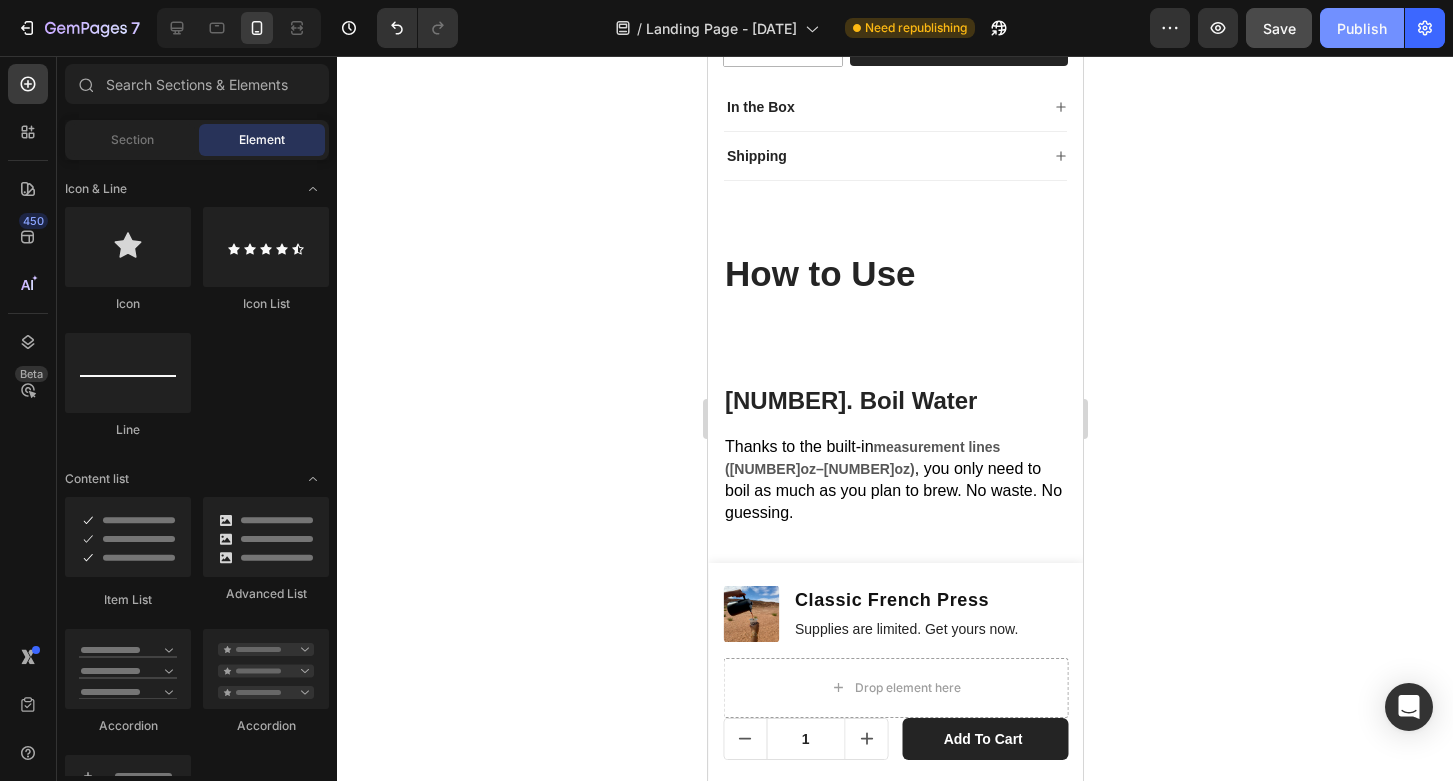click on "Publish" at bounding box center [1362, 28] 